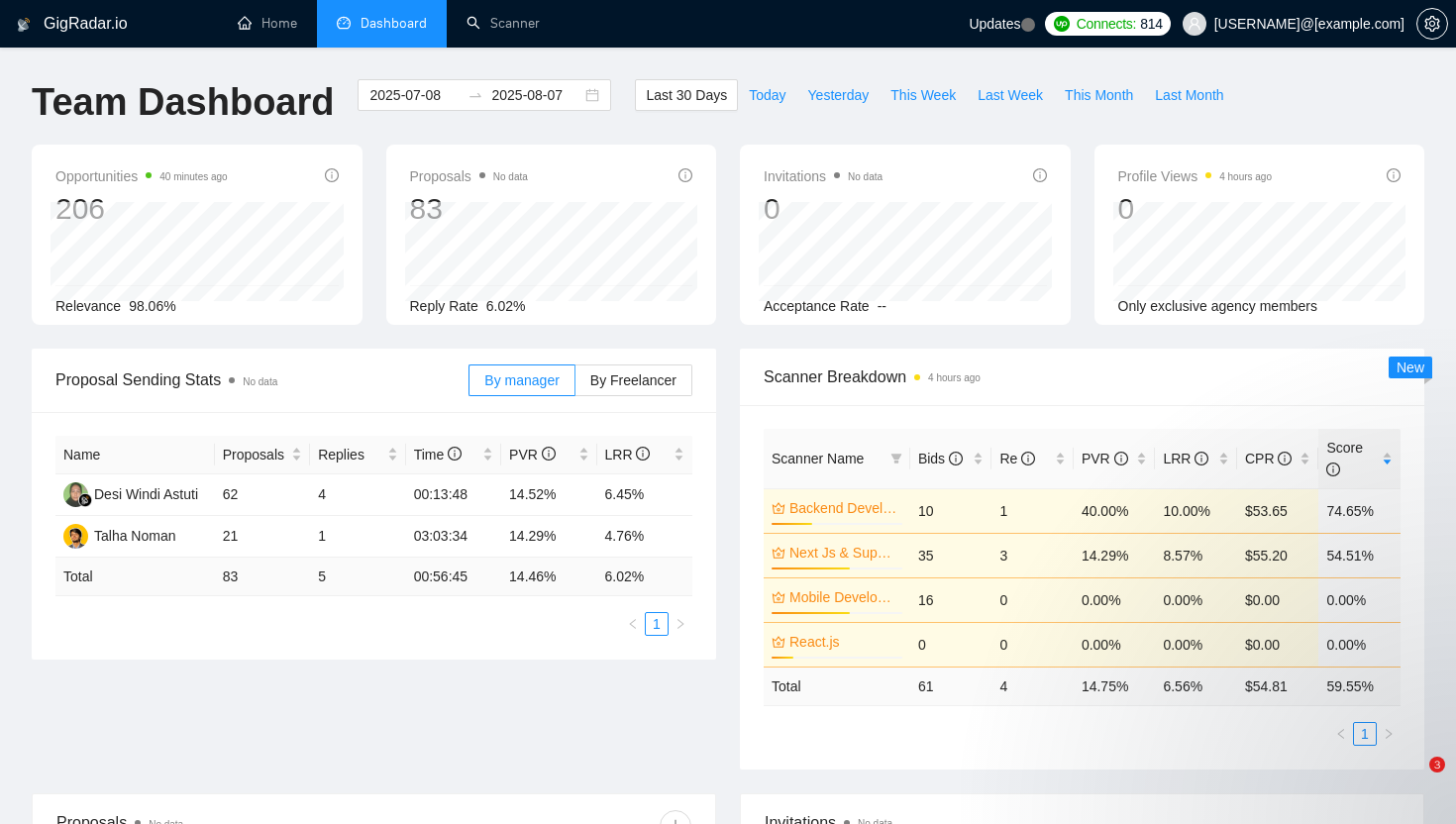 scroll, scrollTop: 0, scrollLeft: 0, axis: both 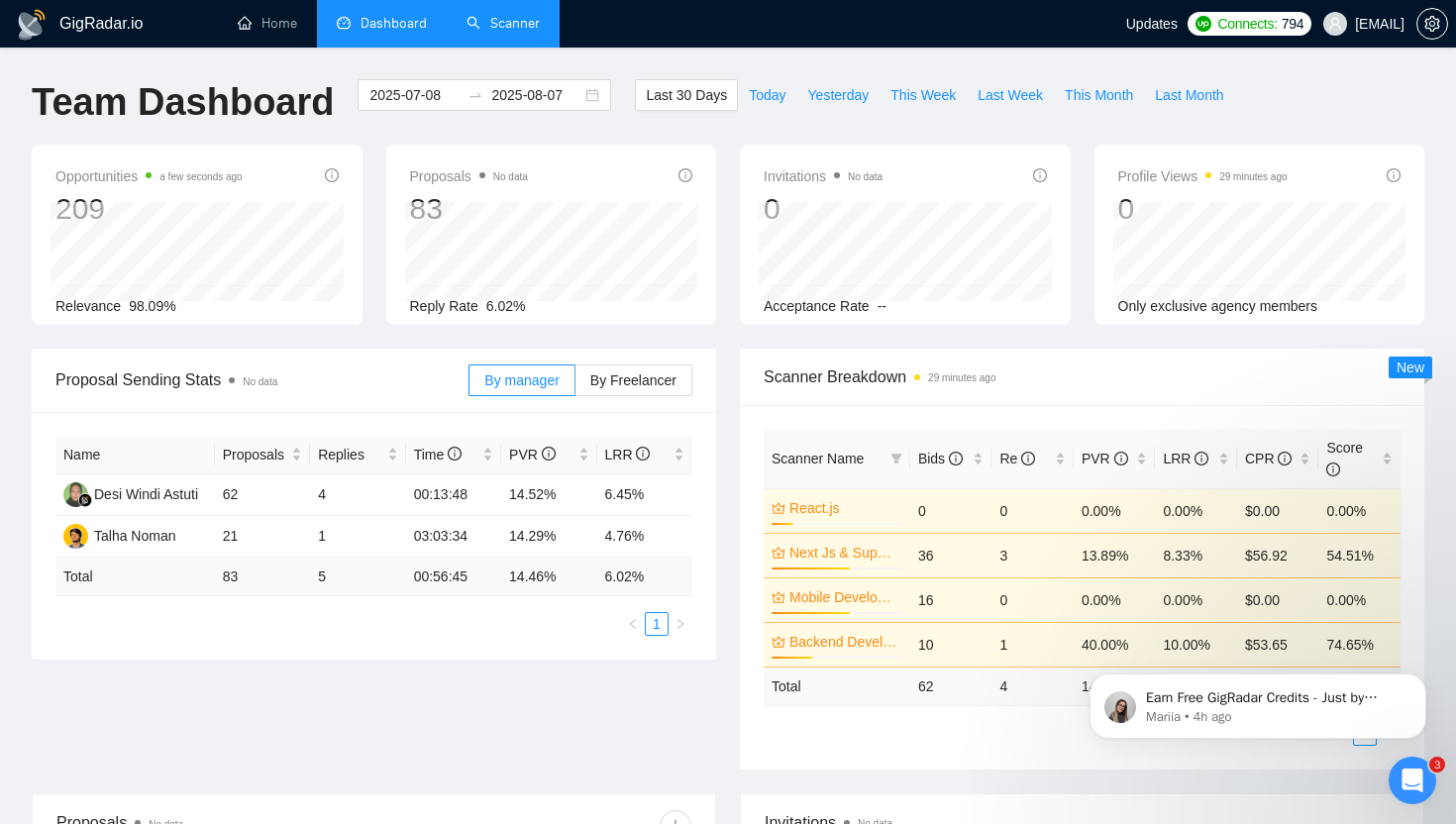click on "Scanner" at bounding box center (503, 23) 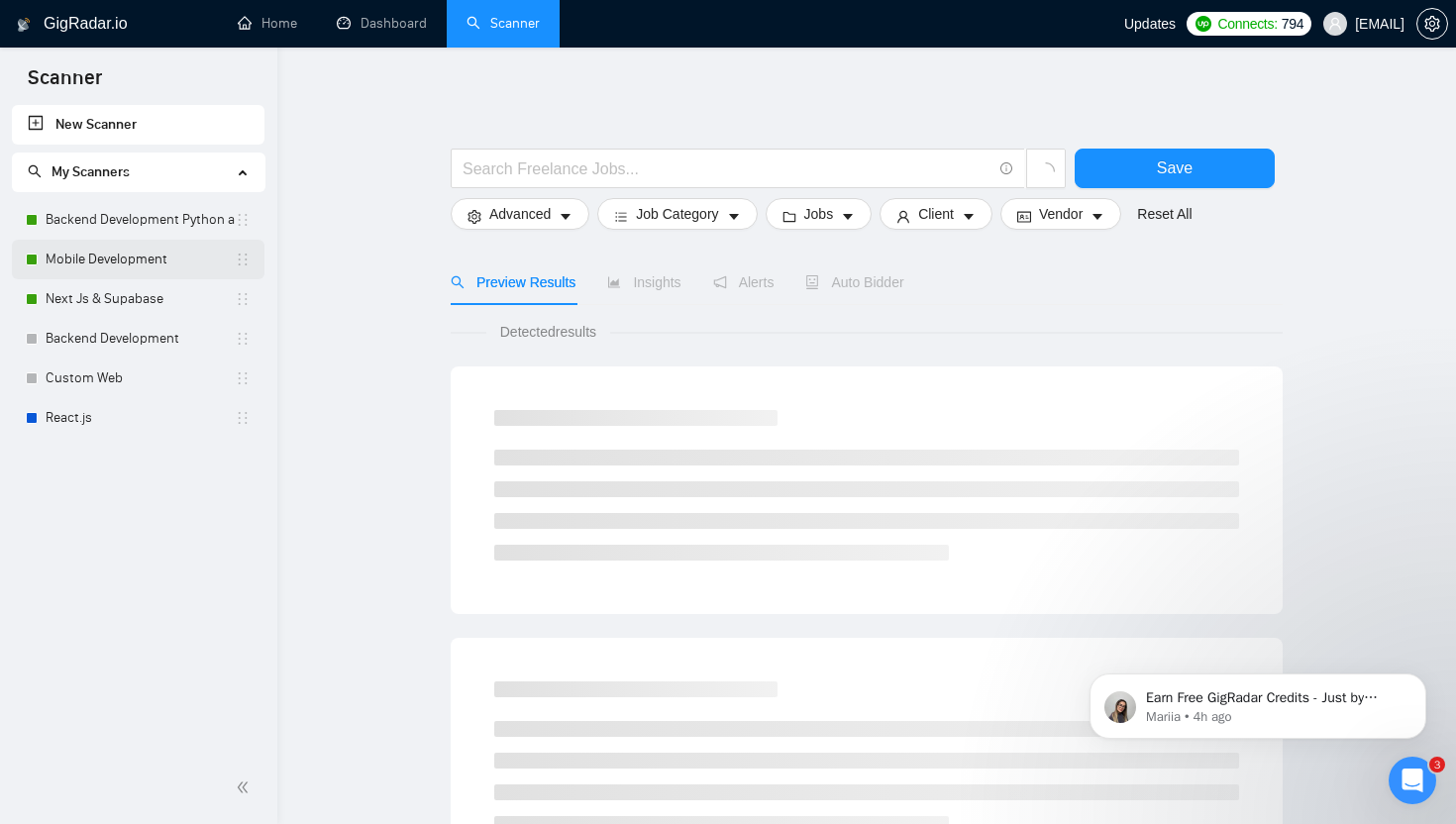 click on "Mobile Development" at bounding box center [140, 259] 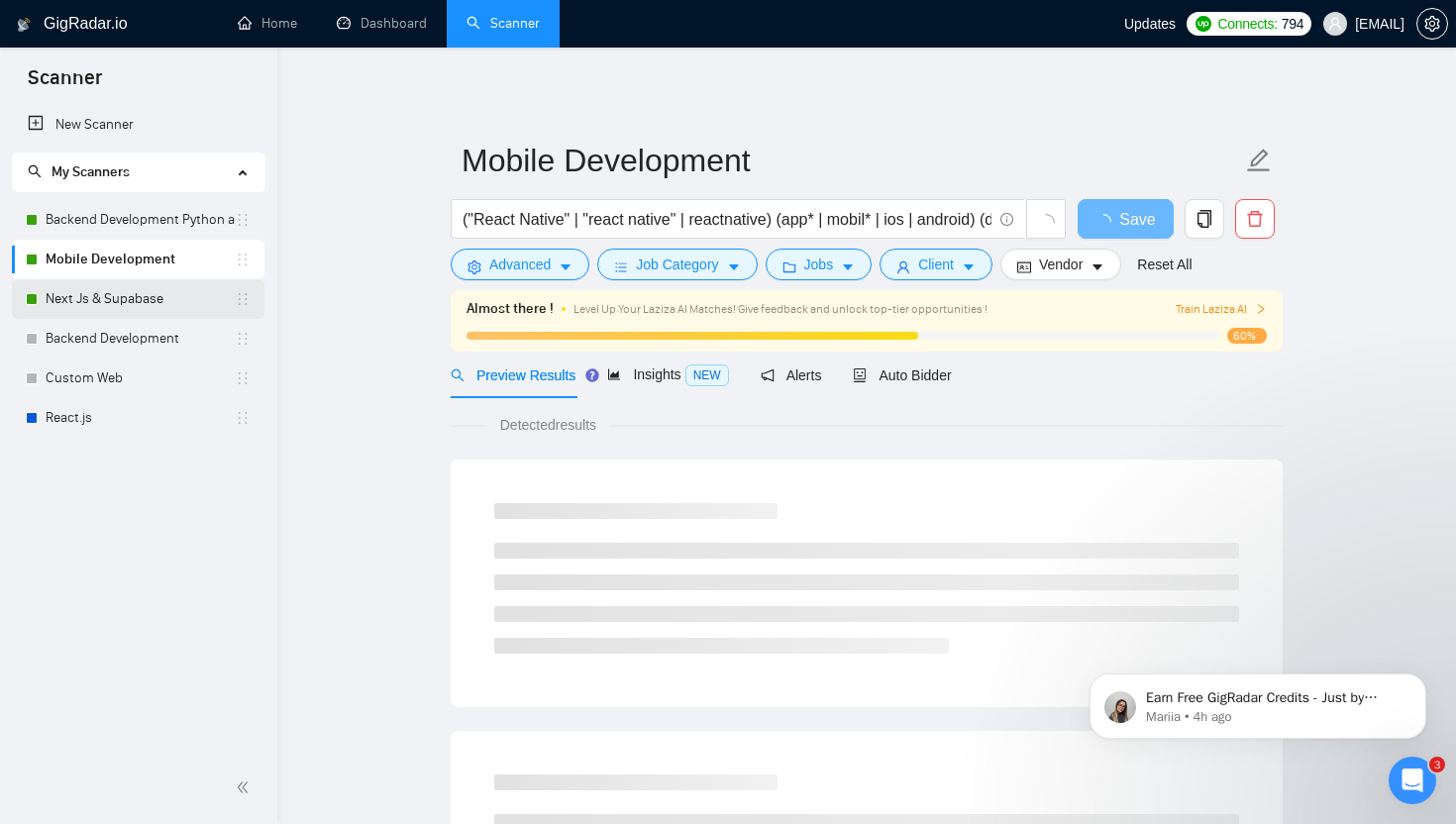 click on "Next Js & Supabase" at bounding box center (140, 299) 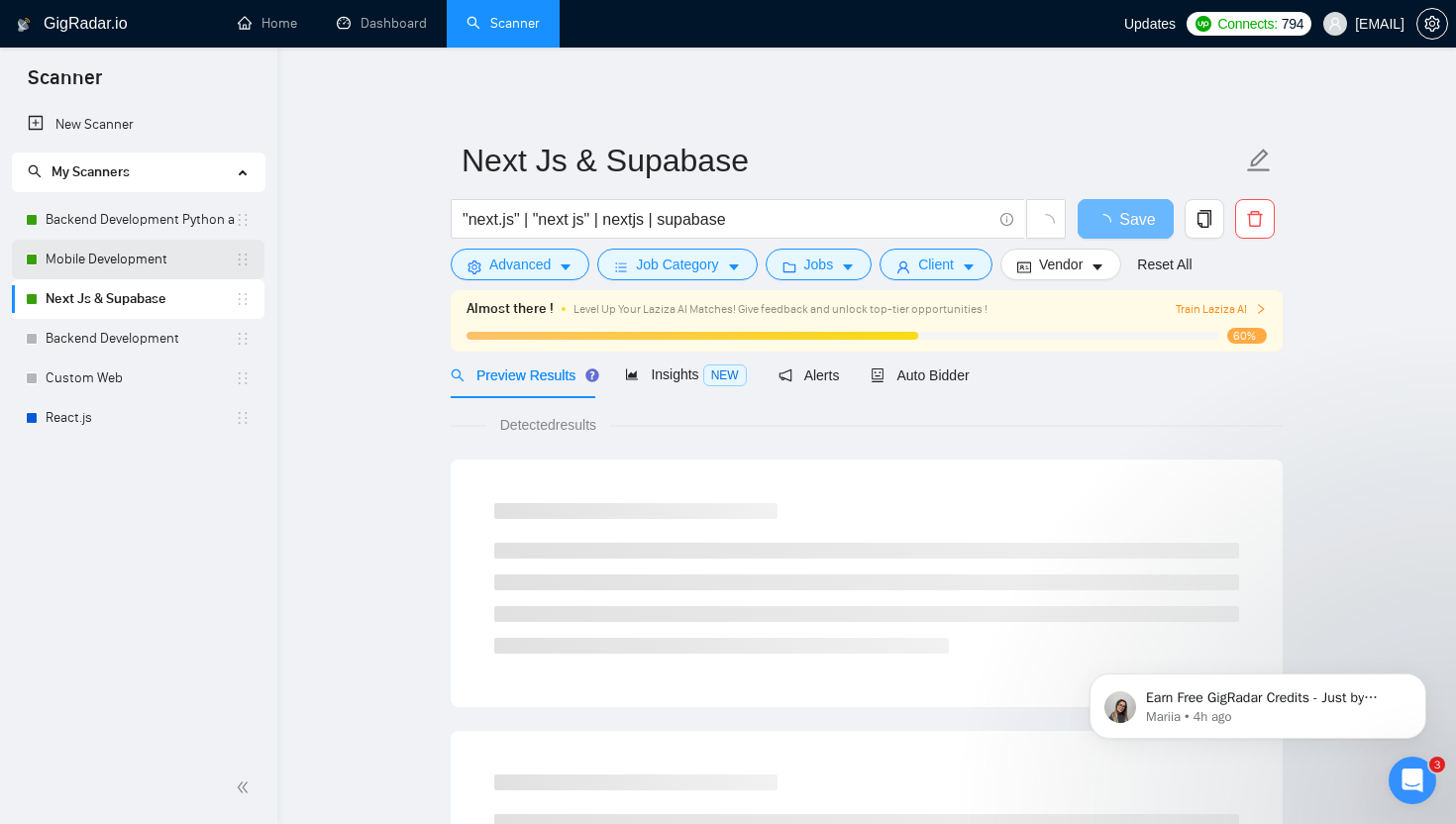click on "Mobile Development" at bounding box center (140, 259) 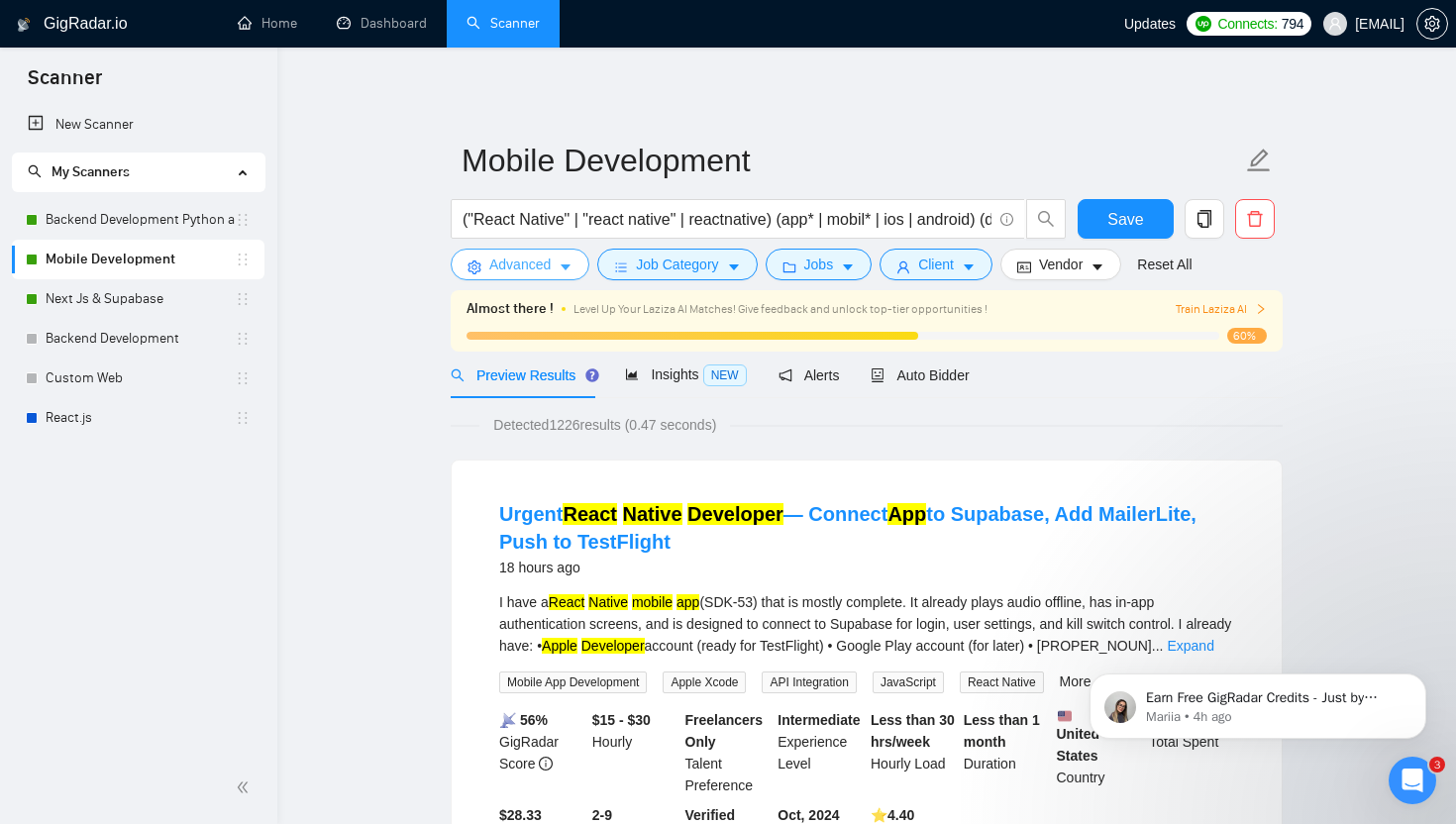 click on "Advanced" at bounding box center [520, 264] 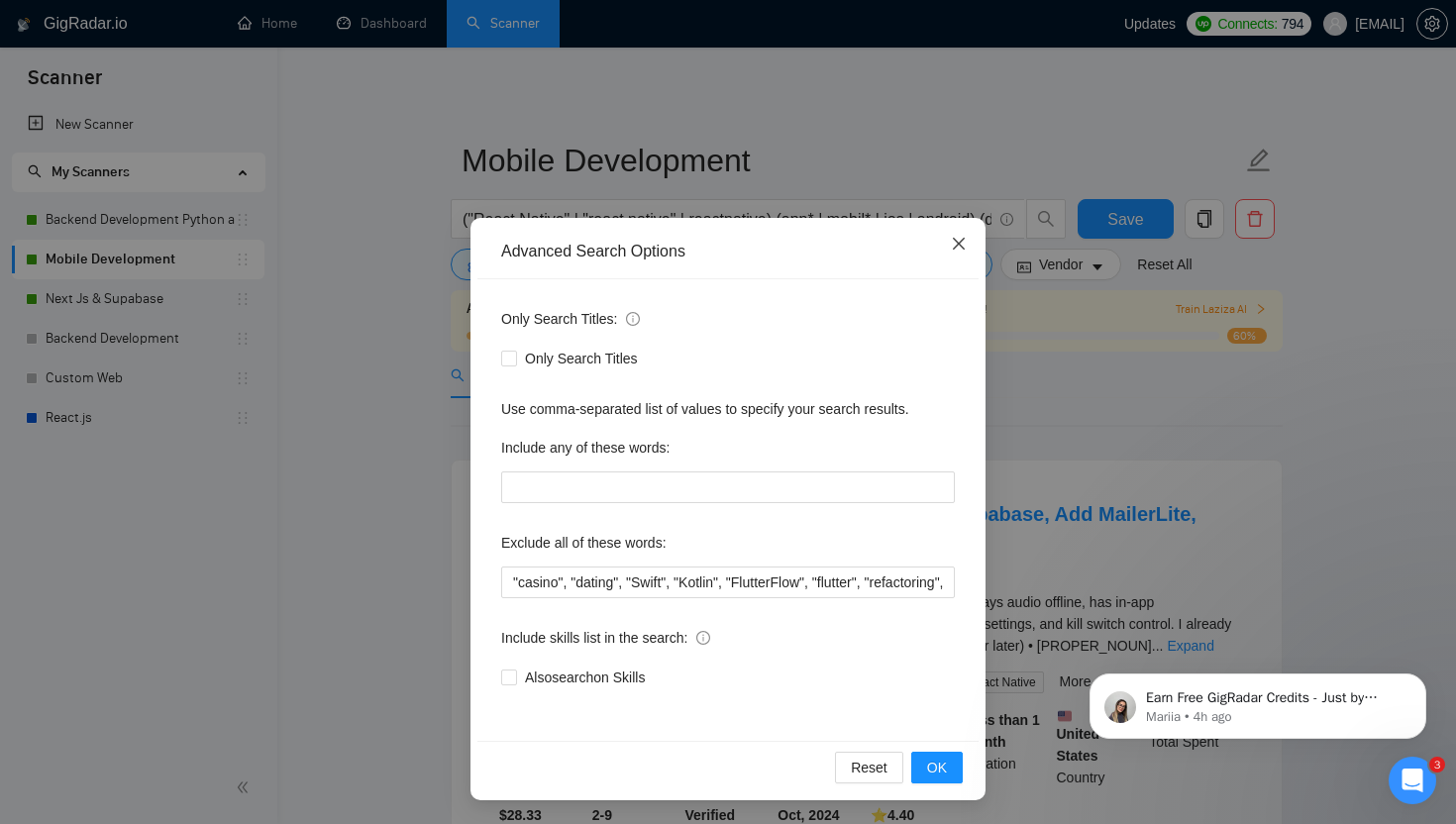 click at bounding box center [959, 245] 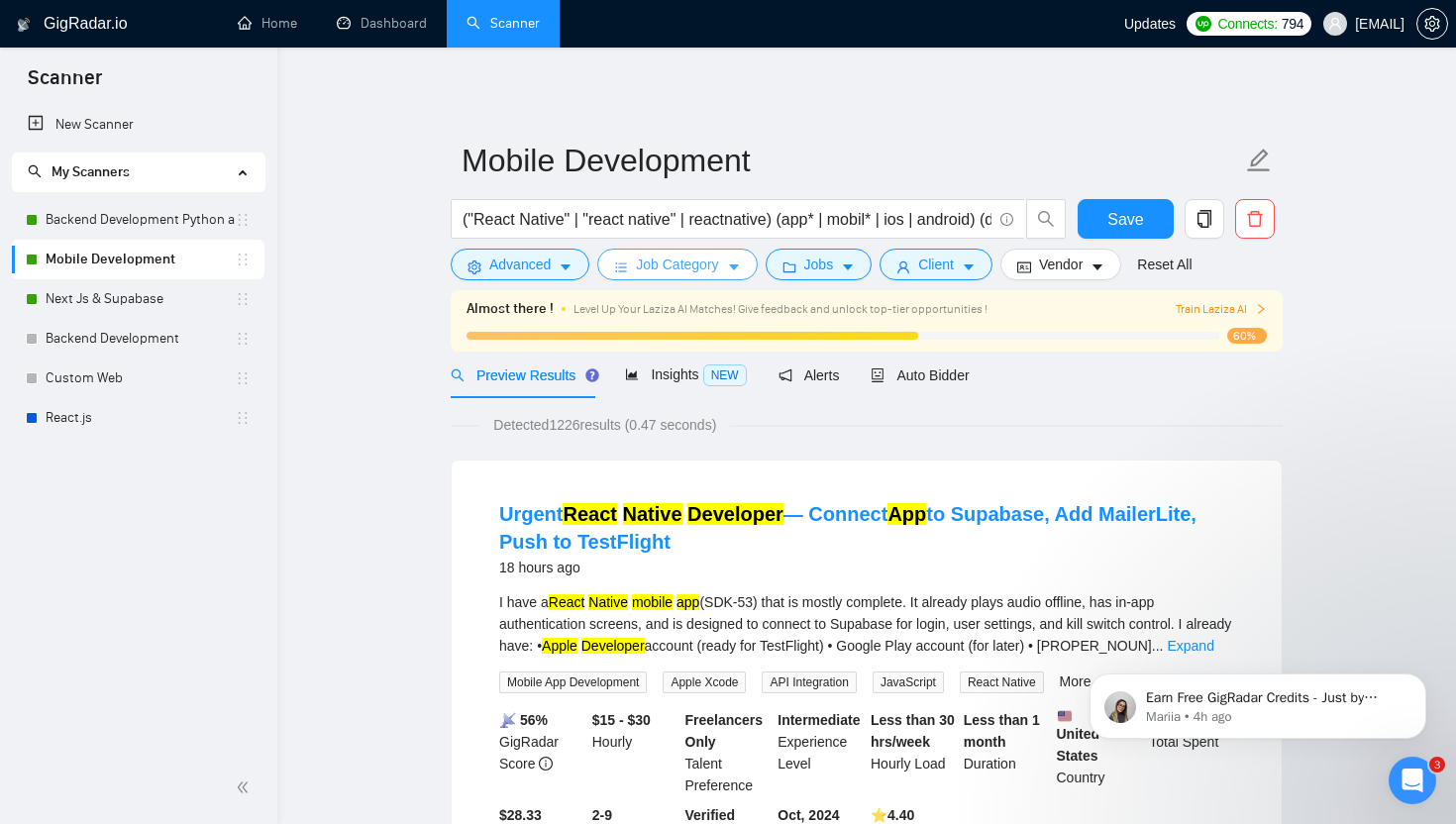 click on "Job Category" at bounding box center (676, 264) 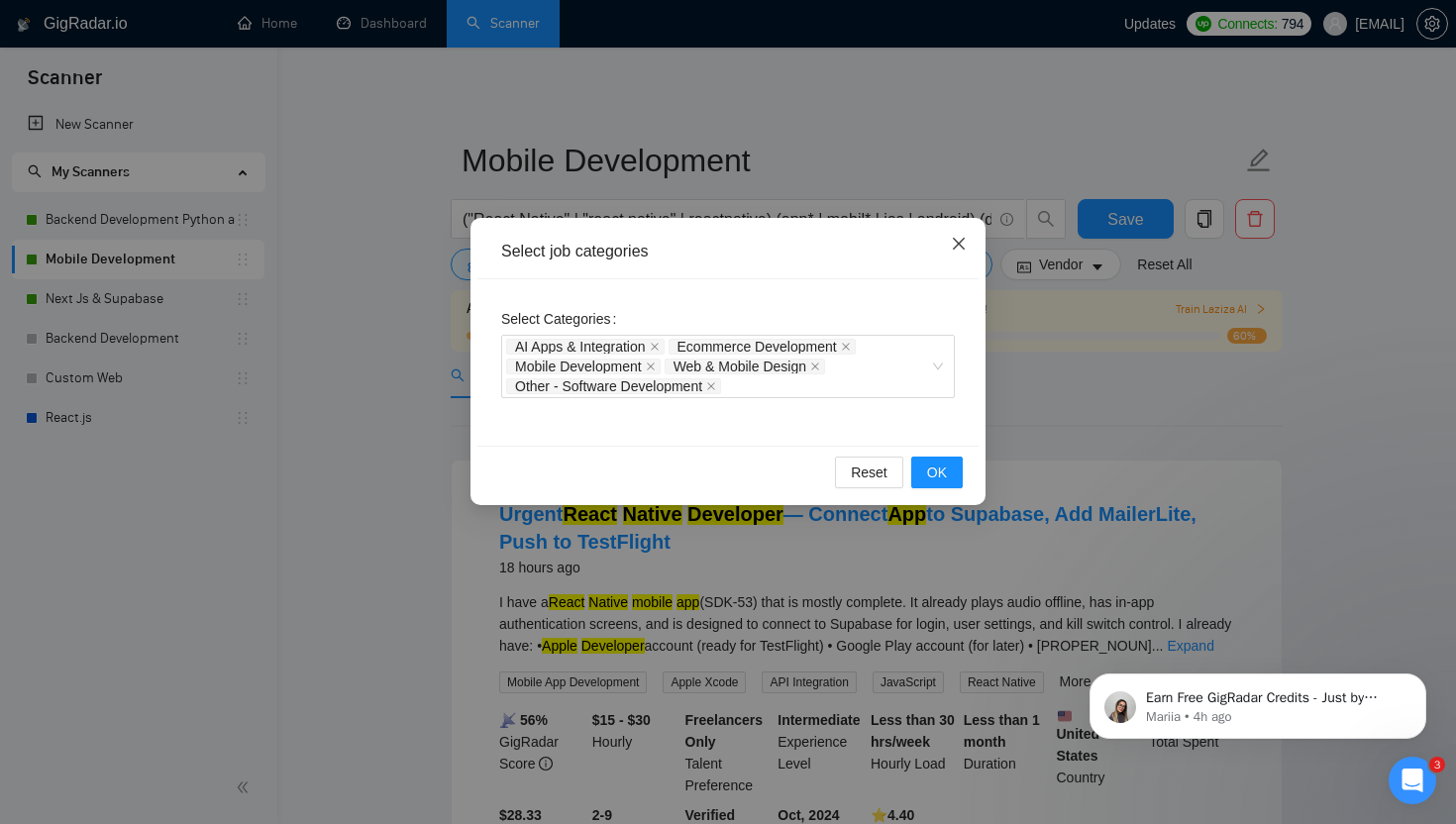 click at bounding box center (959, 245) 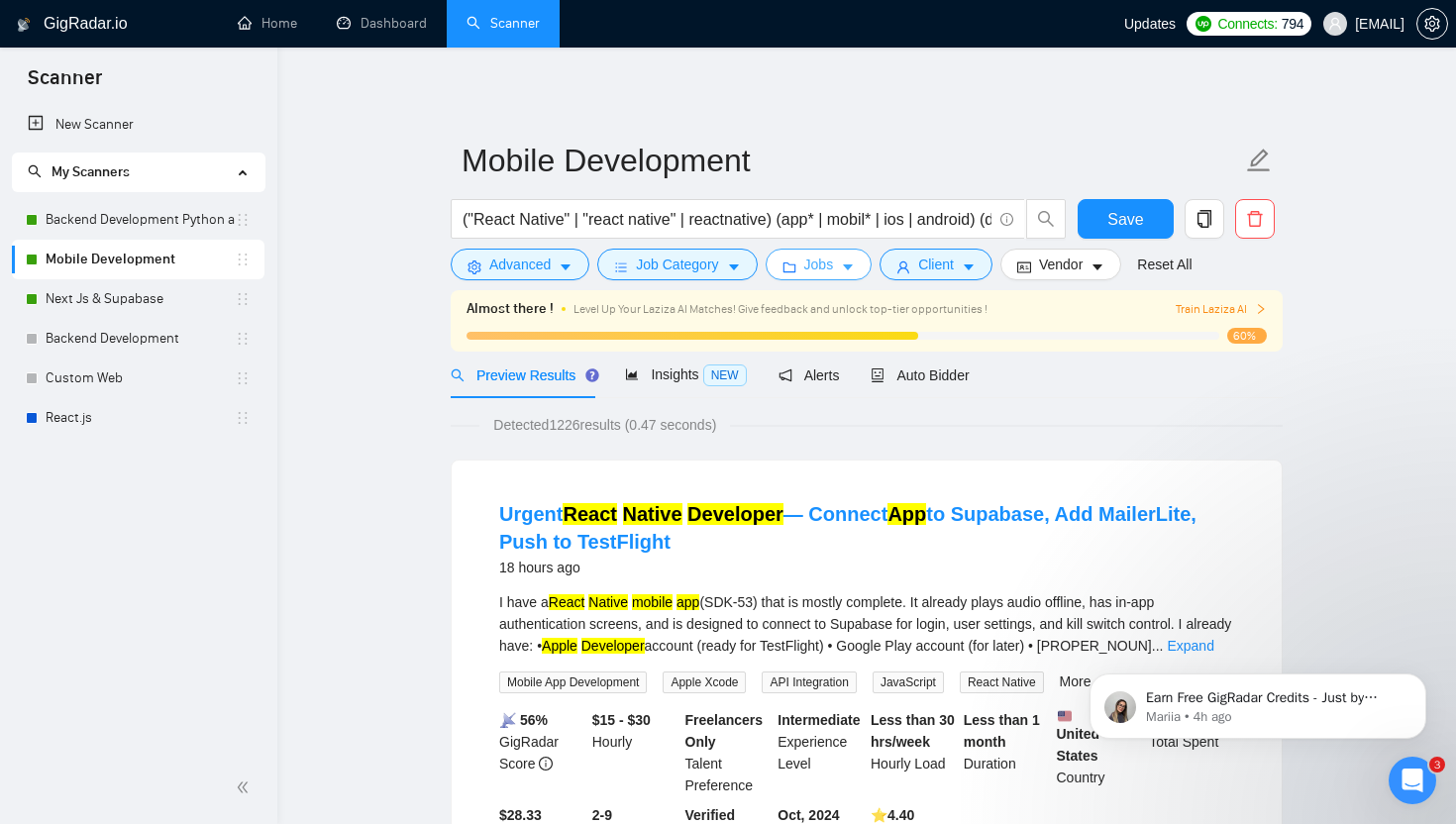 click on "Jobs" at bounding box center [819, 264] 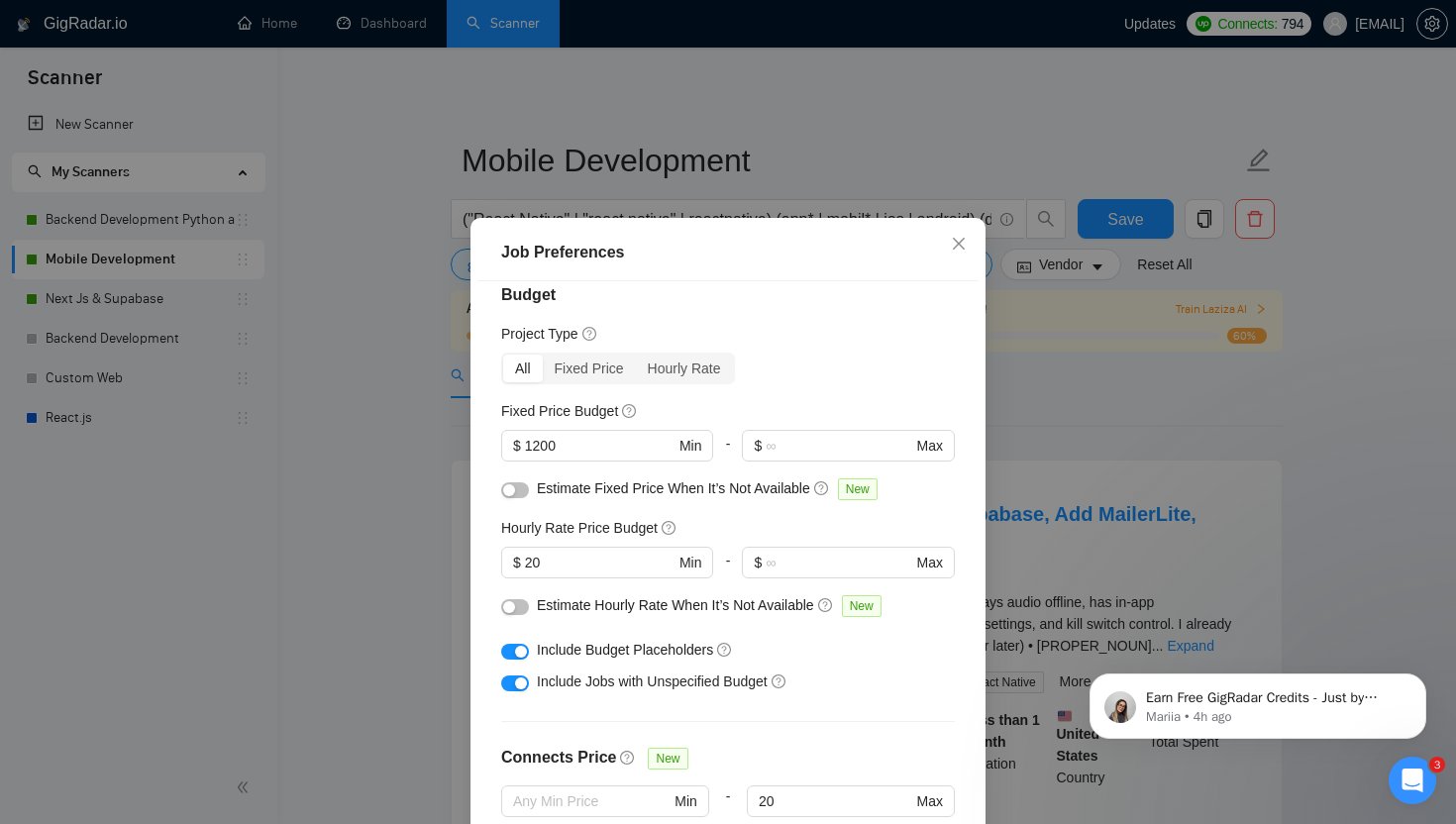 scroll, scrollTop: 25, scrollLeft: 0, axis: vertical 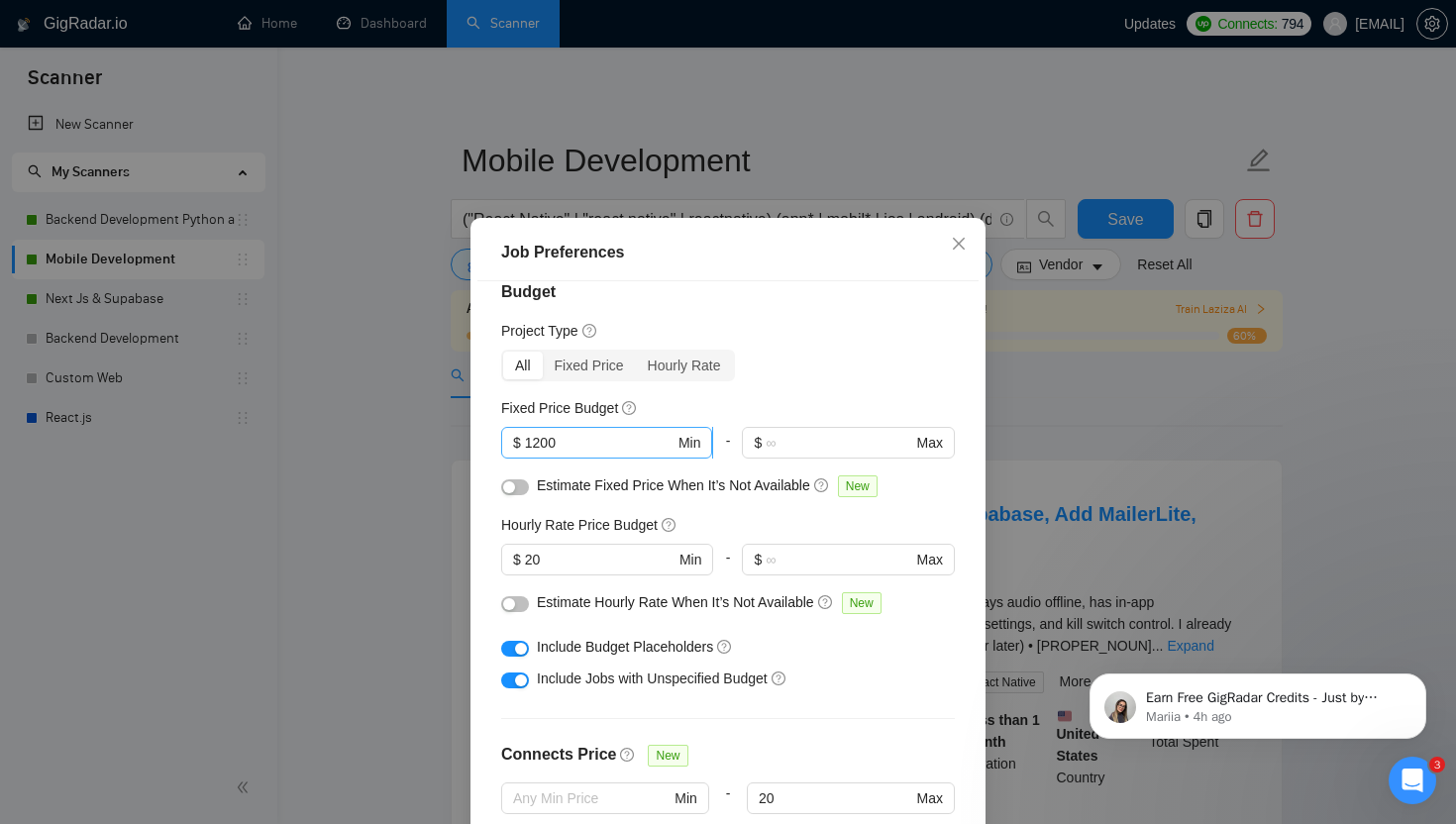 click on "1200" at bounding box center (599, 443) 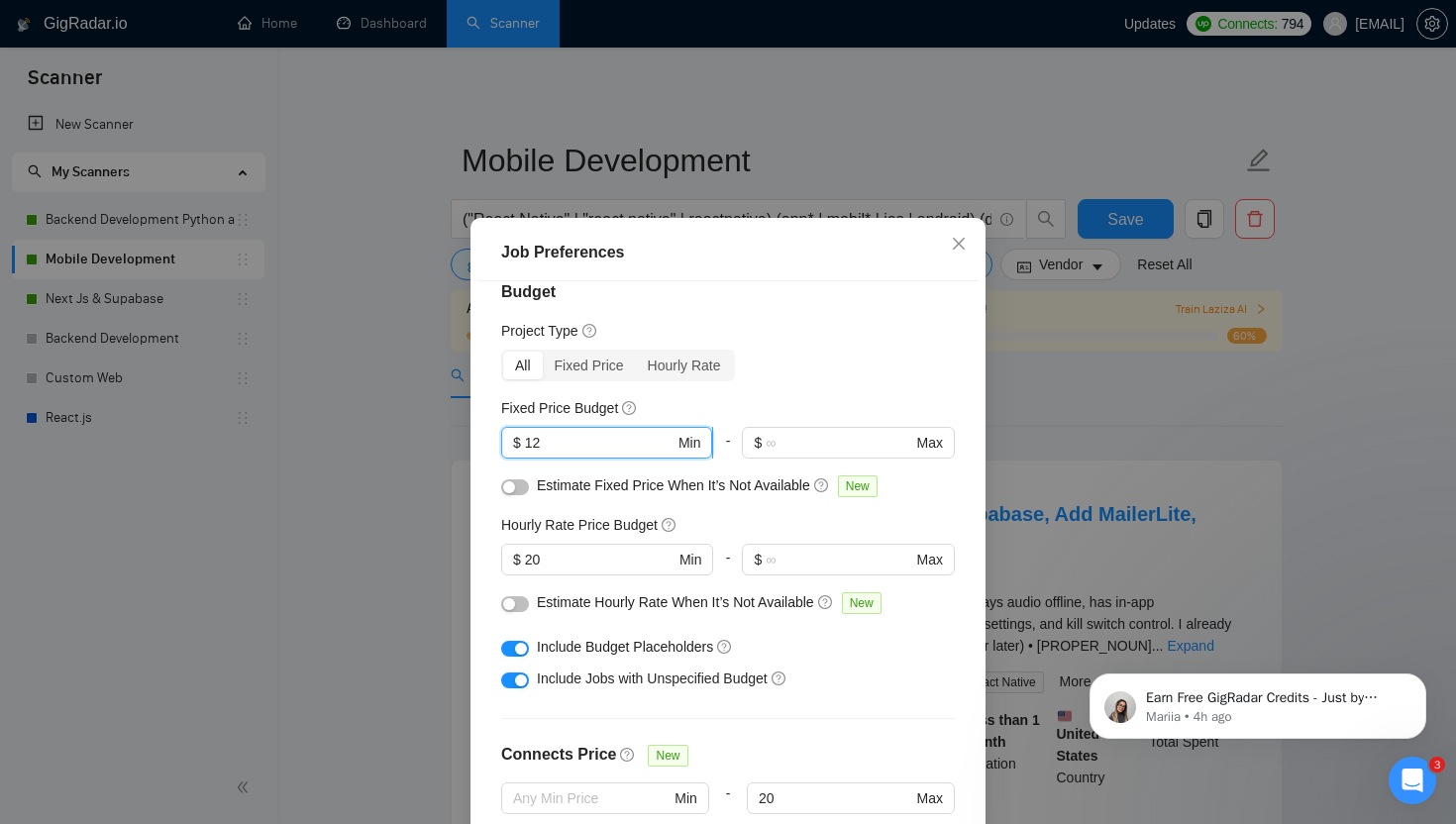 type on "1" 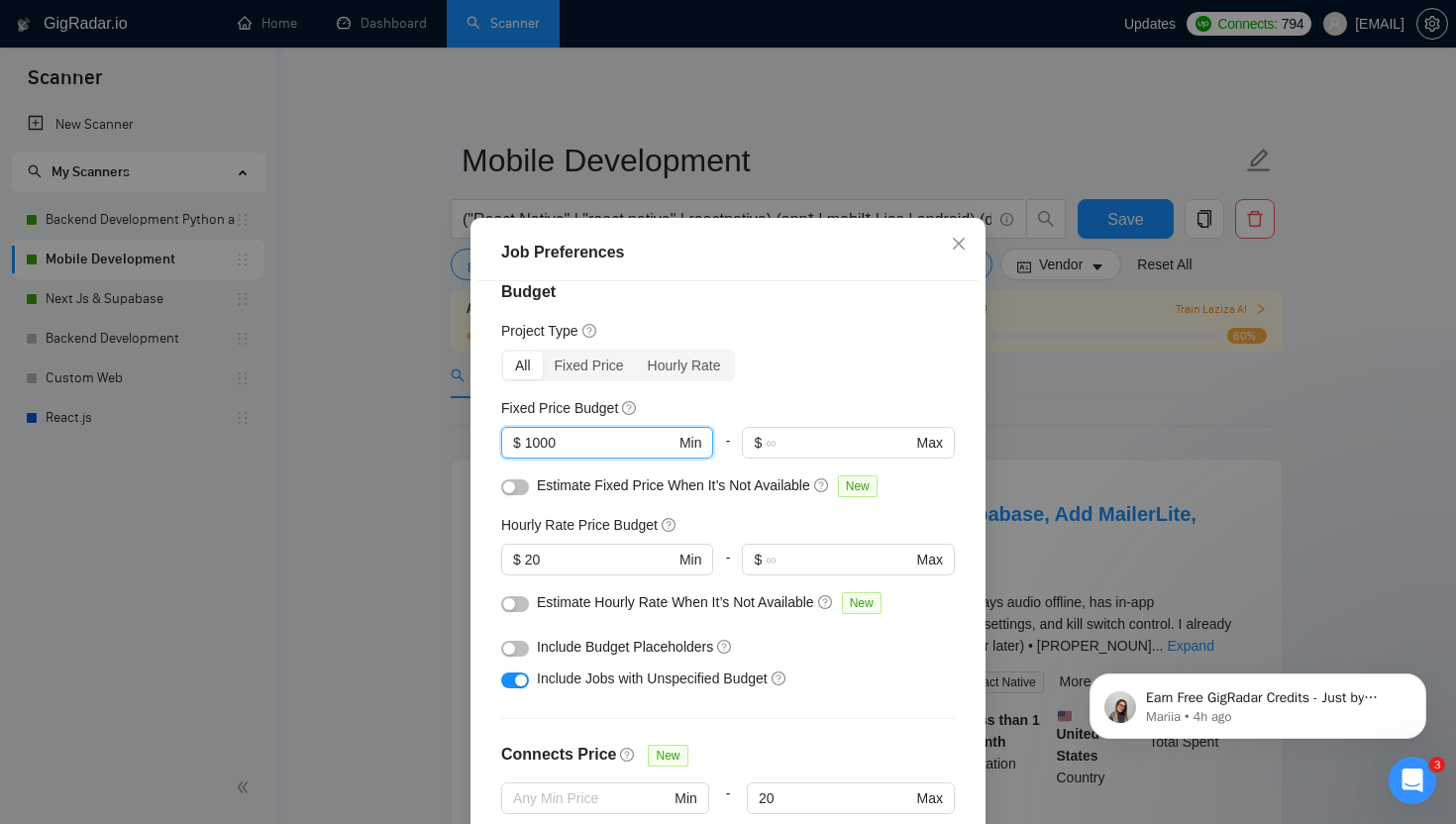 type on "1000" 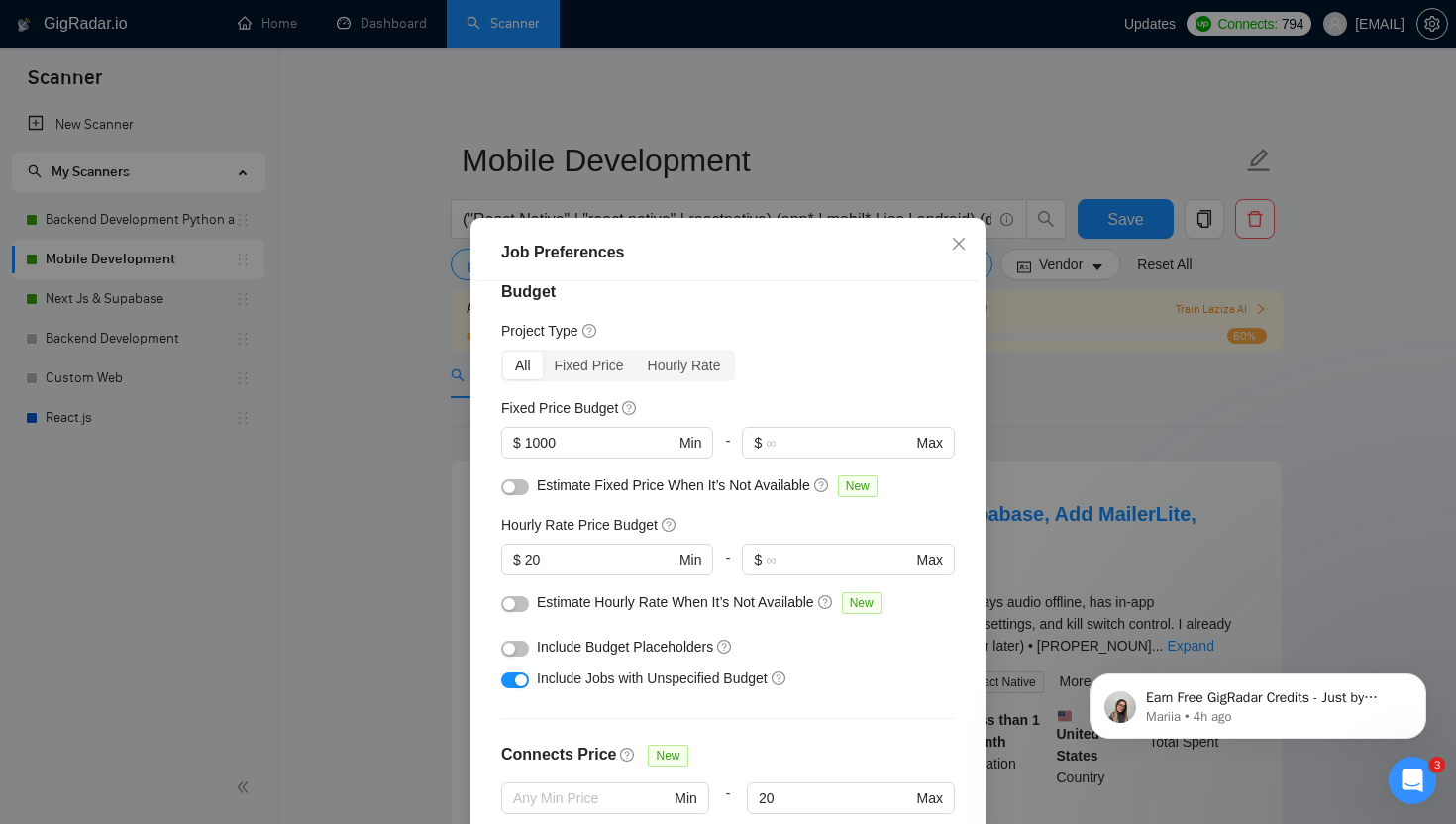 click on "All Fixed Price Hourly Rate" at bounding box center [728, 365] 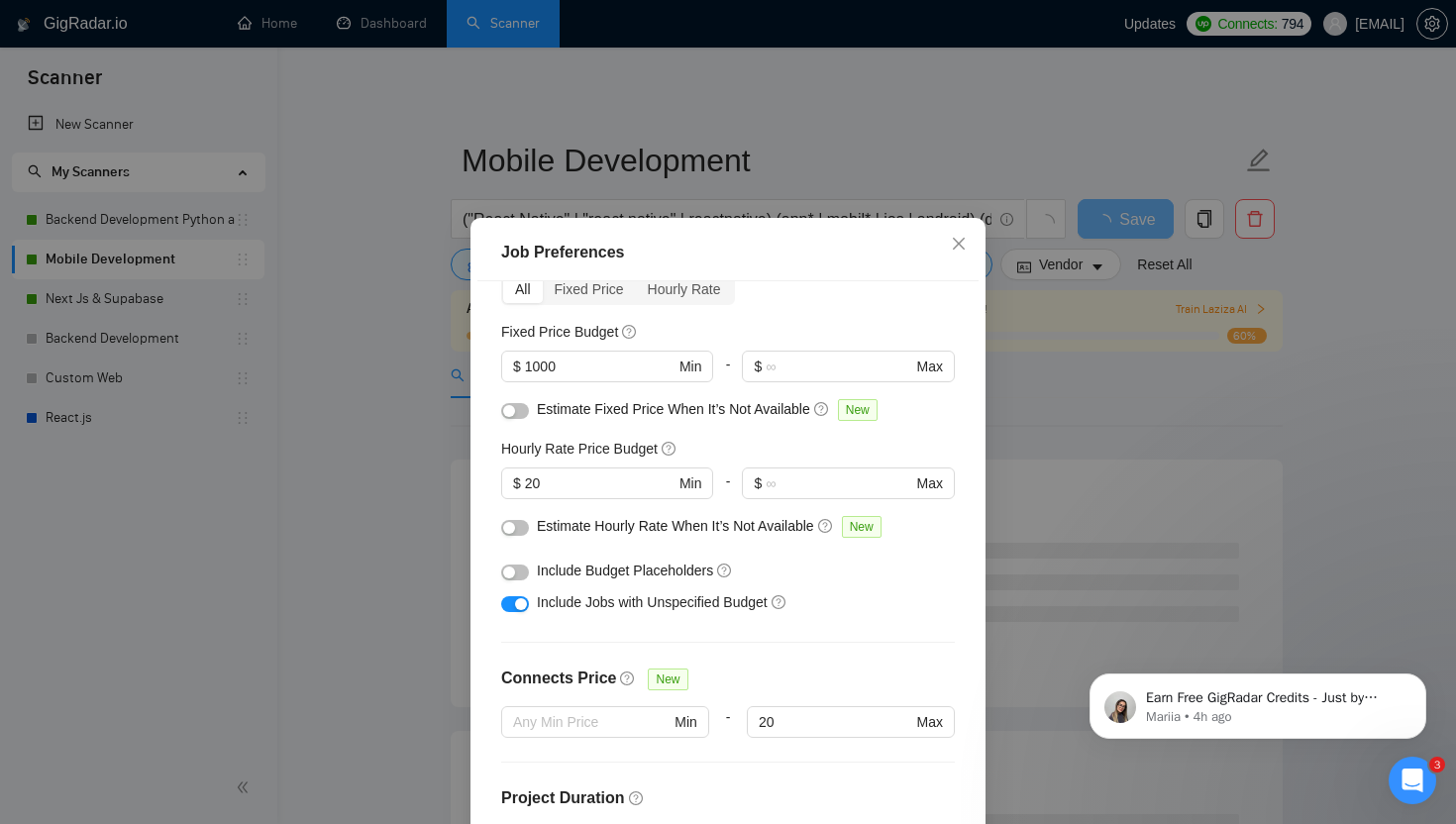 scroll, scrollTop: 119, scrollLeft: 0, axis: vertical 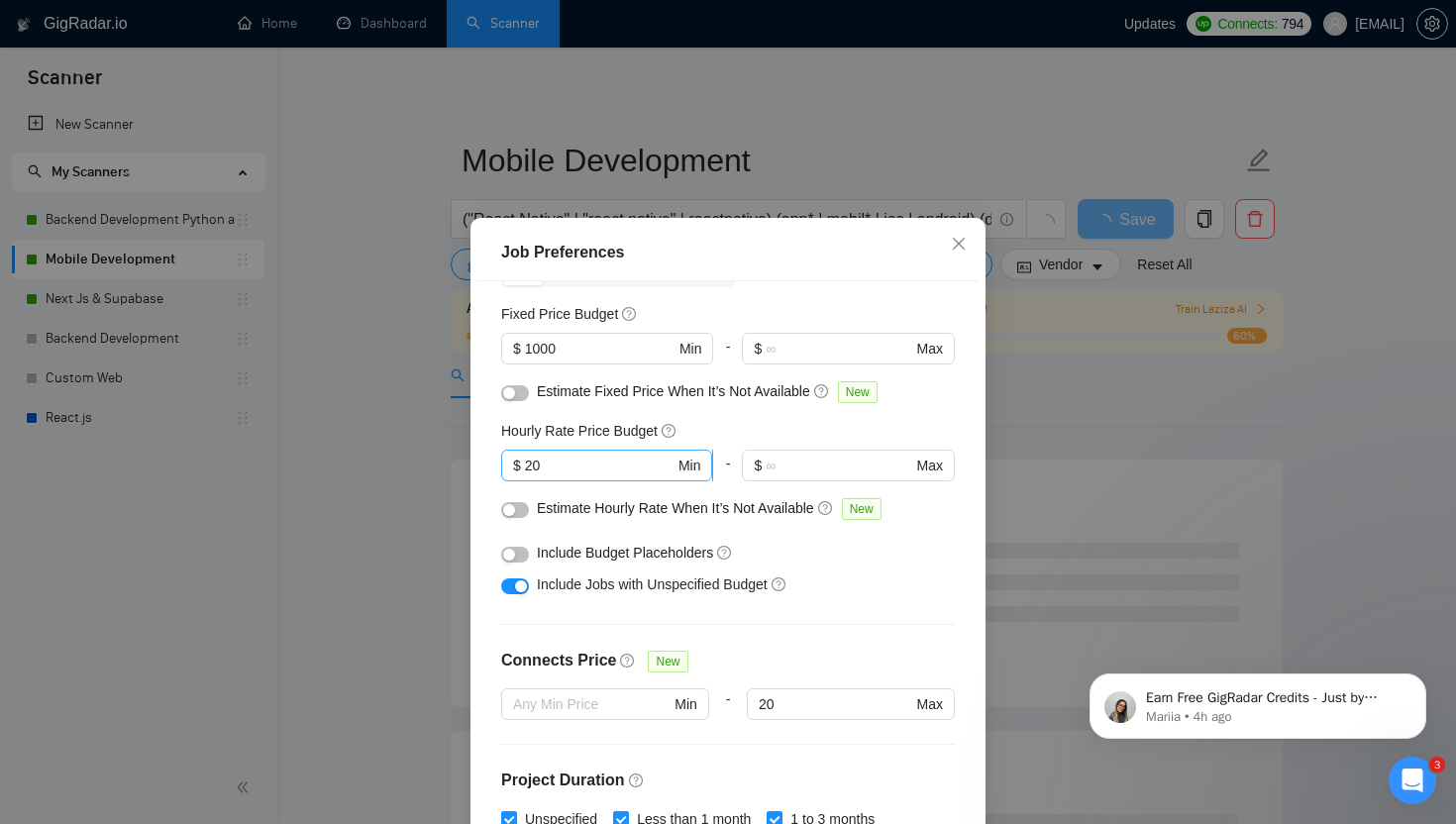 click on "20" at bounding box center (599, 465) 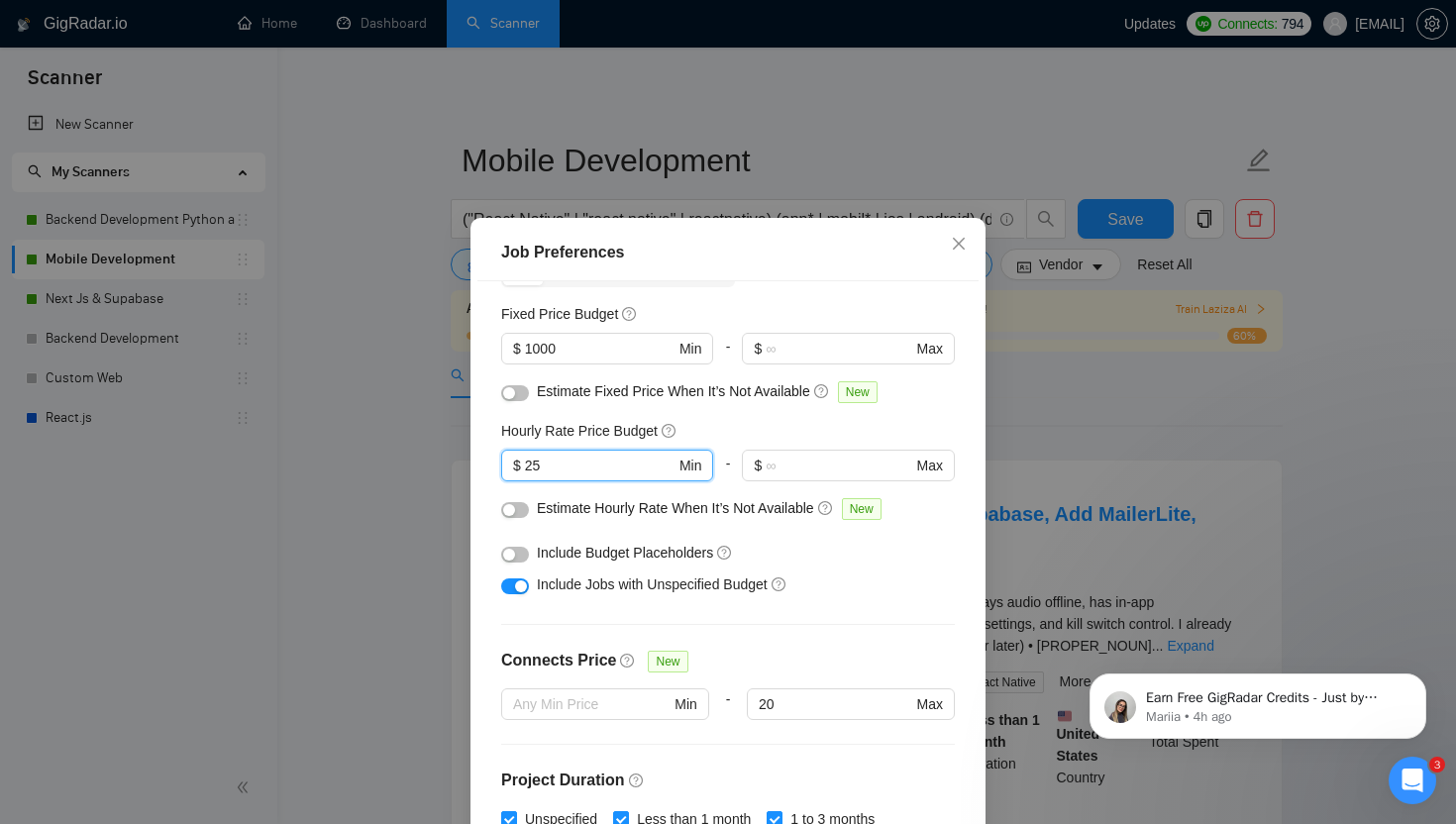type on "25" 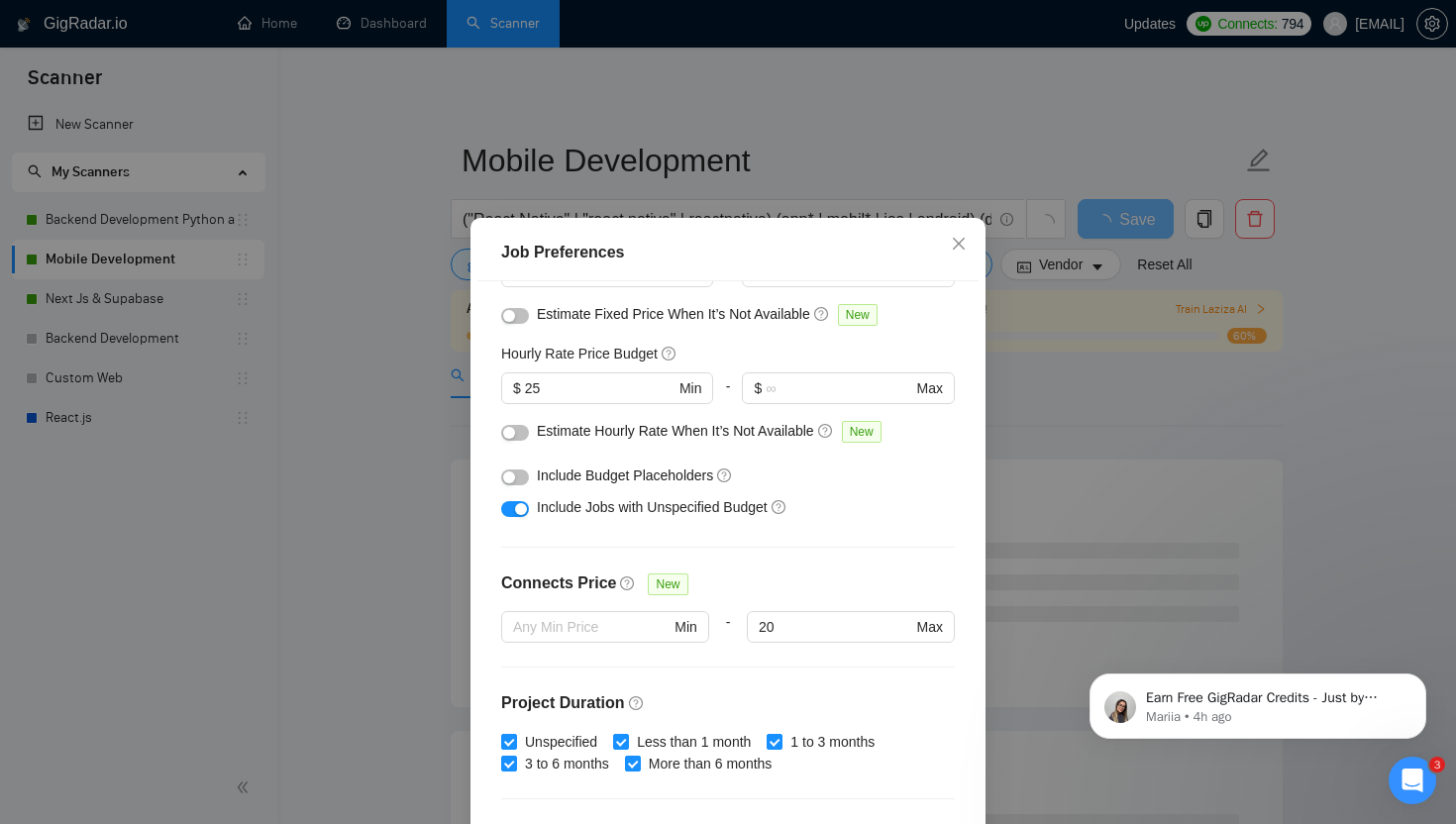scroll, scrollTop: 200, scrollLeft: 0, axis: vertical 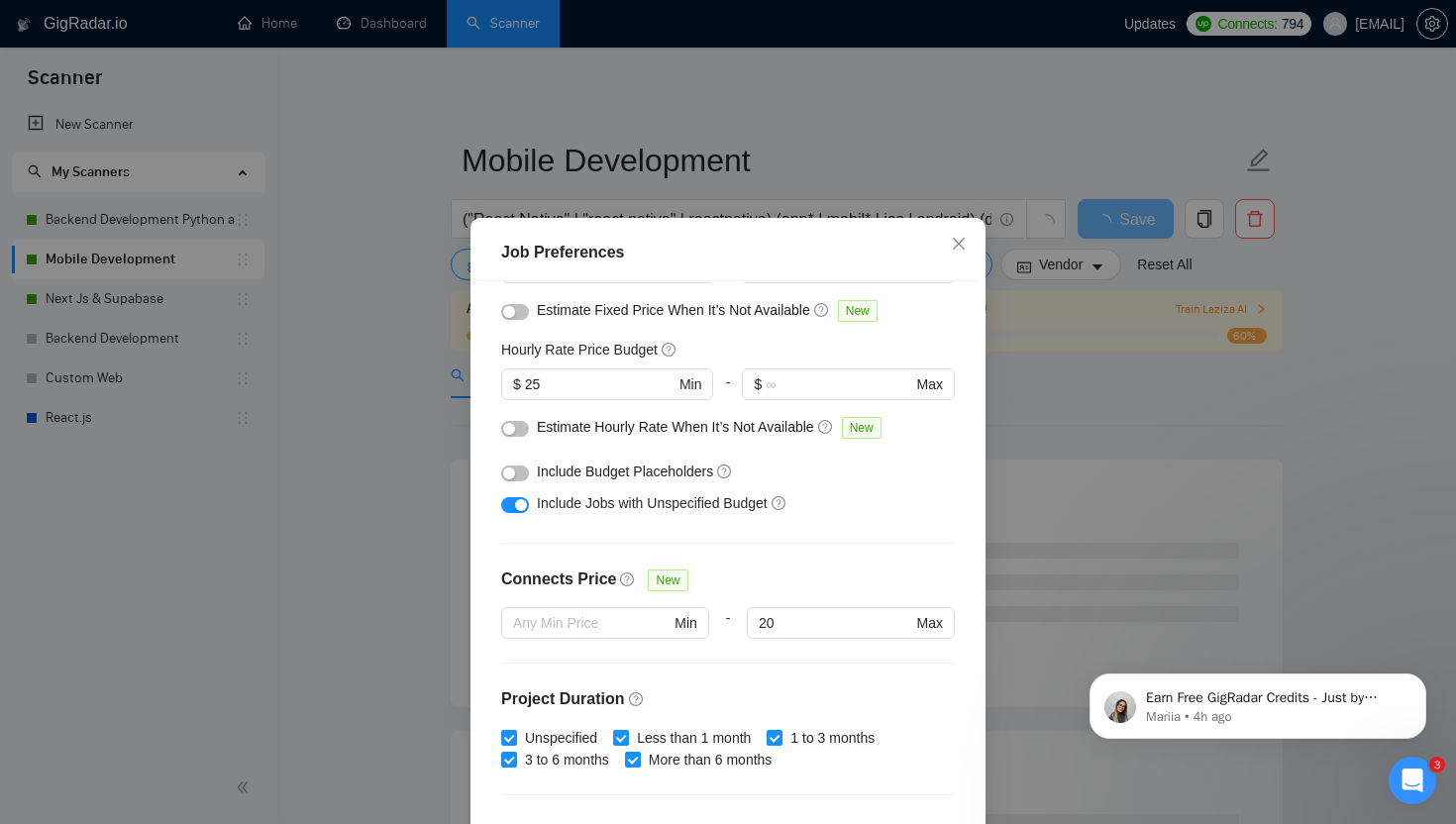 click at bounding box center (515, 473) 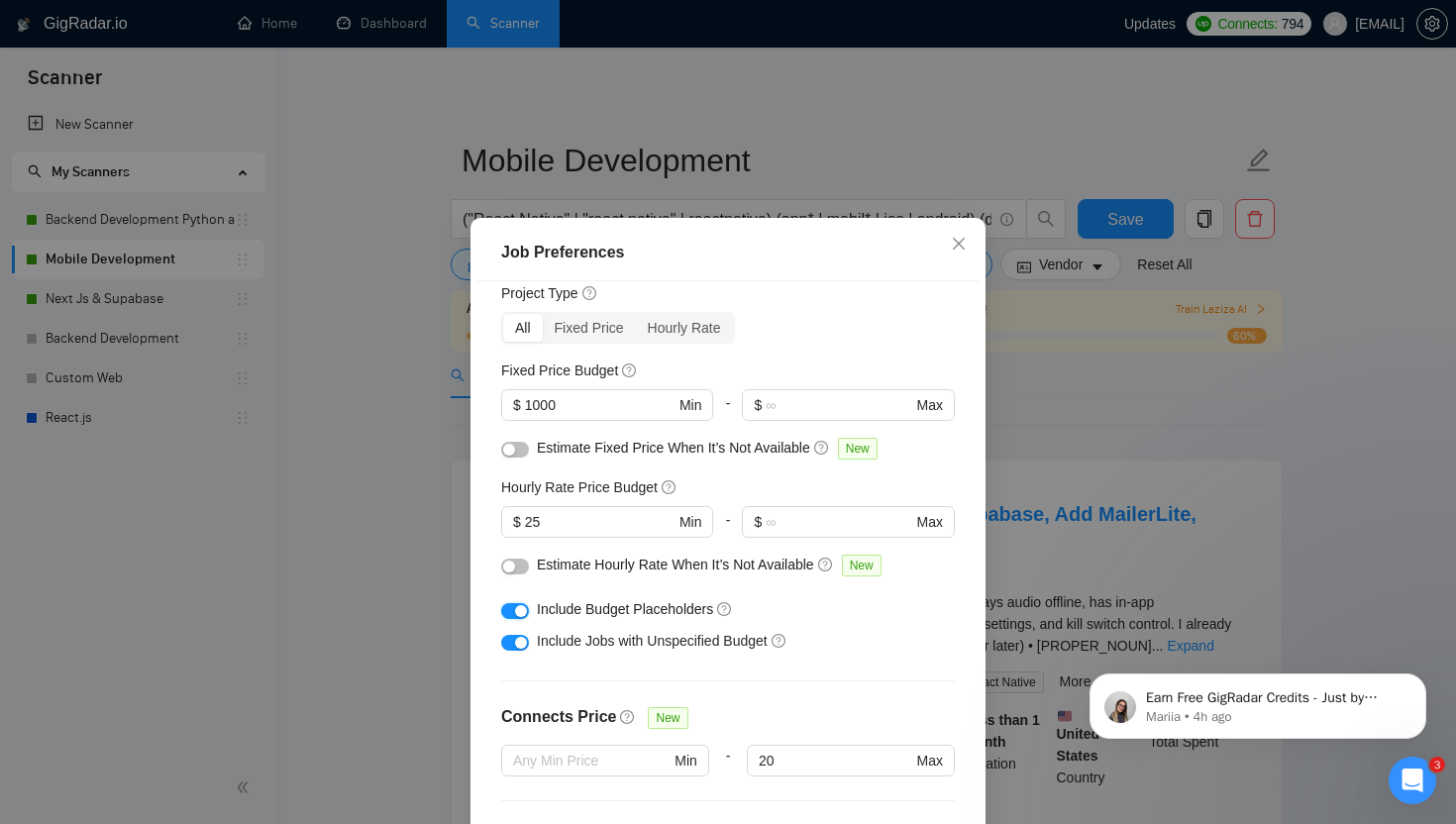 scroll, scrollTop: 0, scrollLeft: 0, axis: both 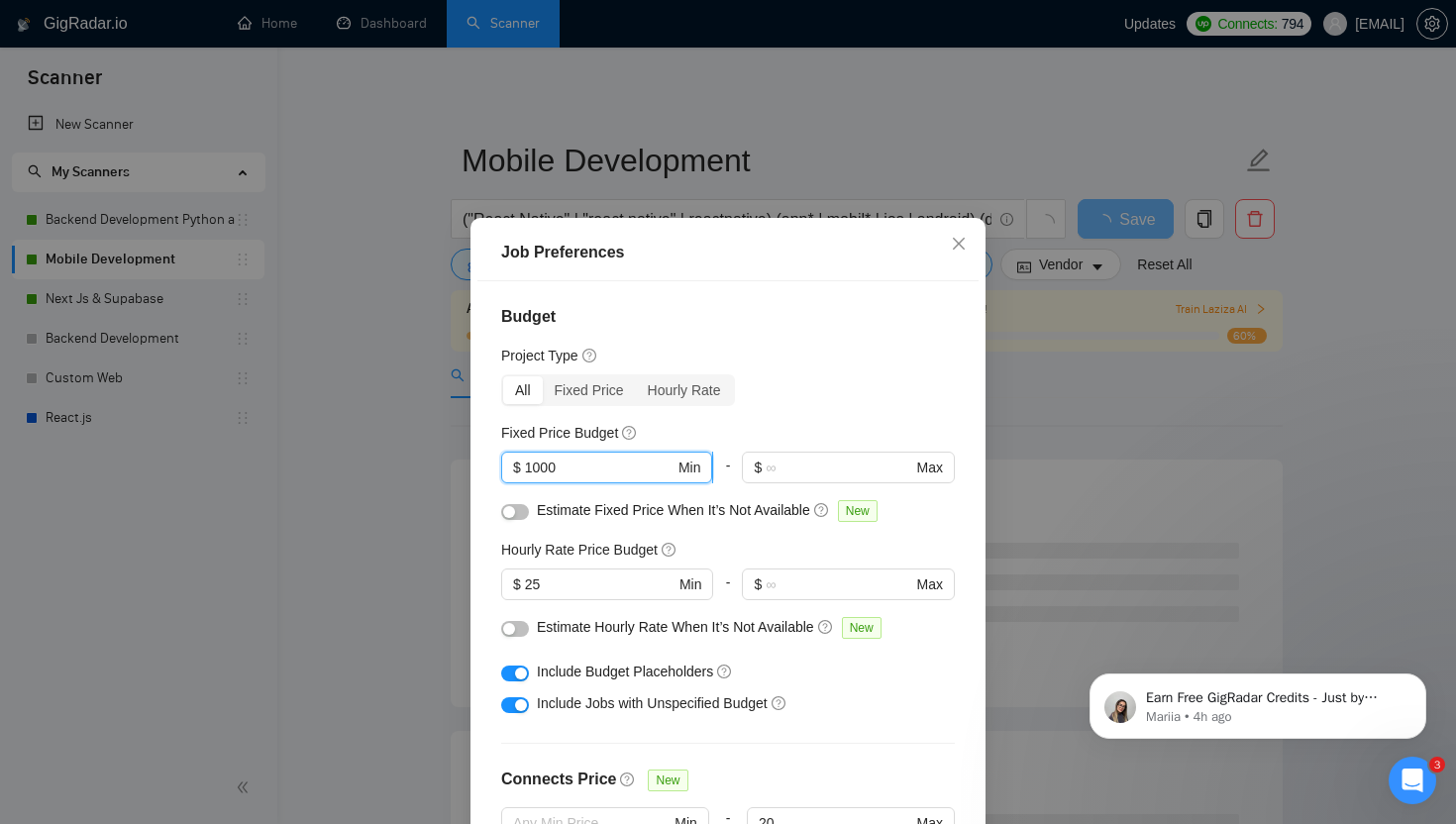 click on "1000" at bounding box center (599, 467) 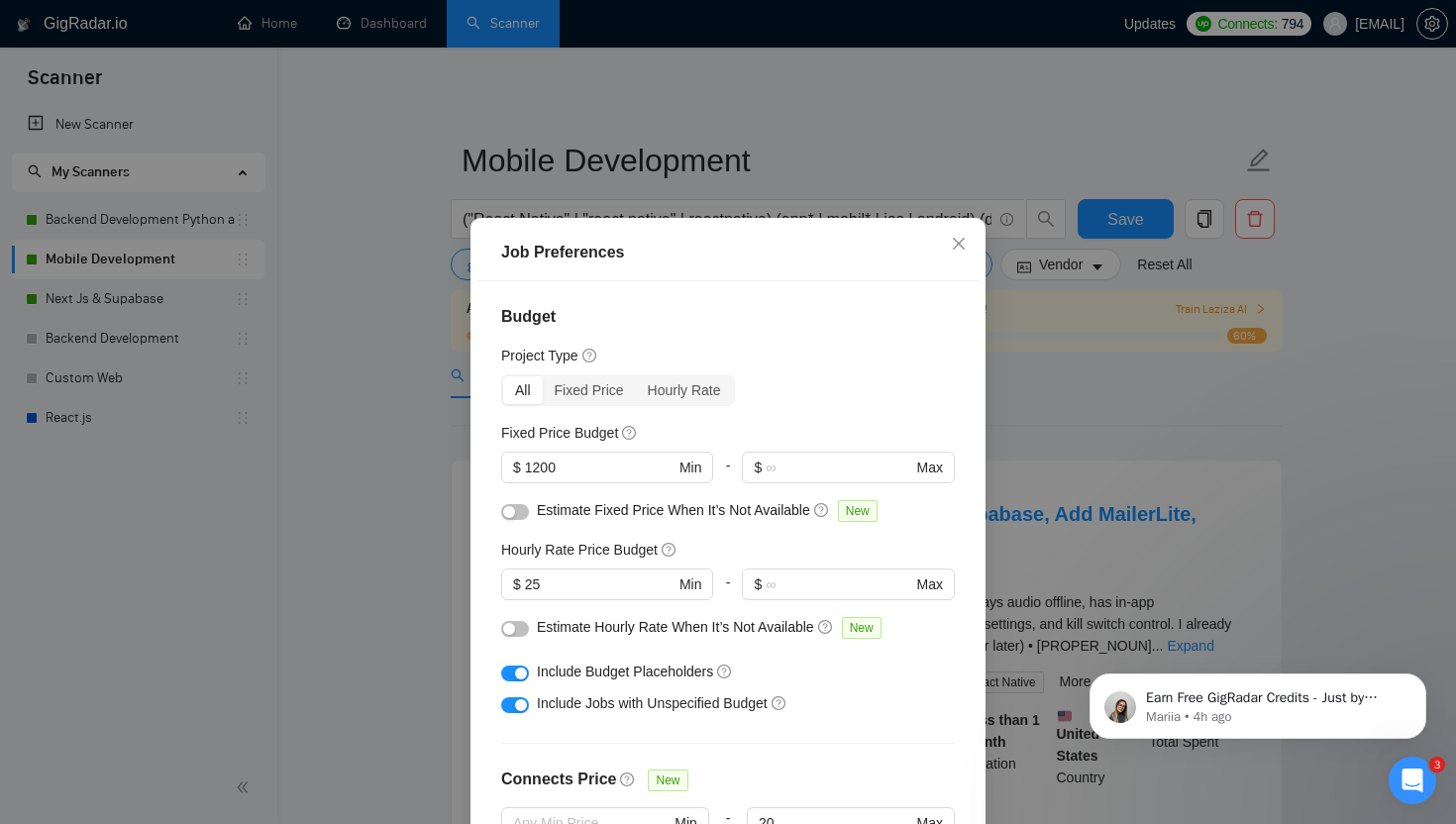 click on "Project Type" at bounding box center (728, 356) 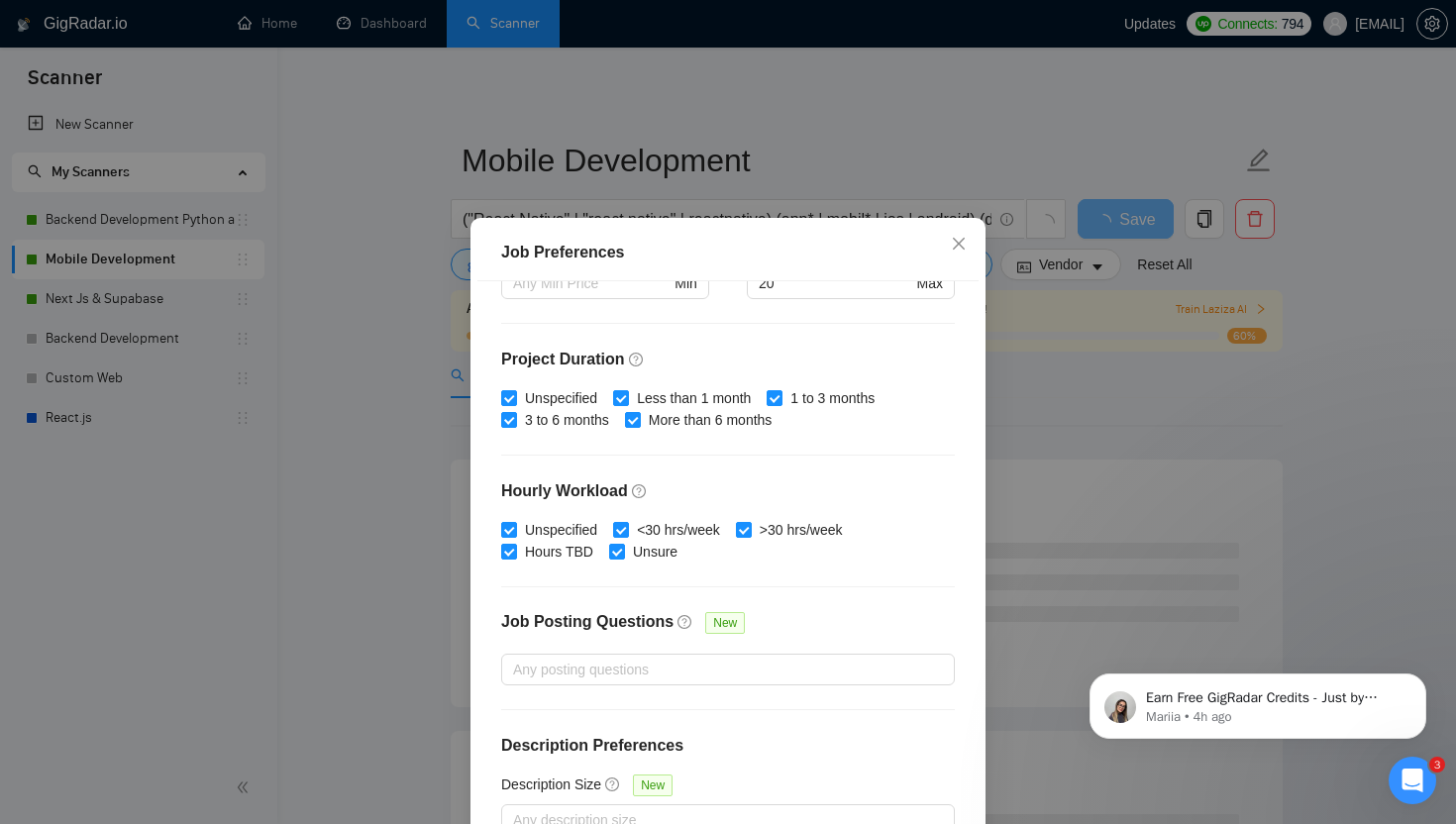 scroll, scrollTop: 0, scrollLeft: 0, axis: both 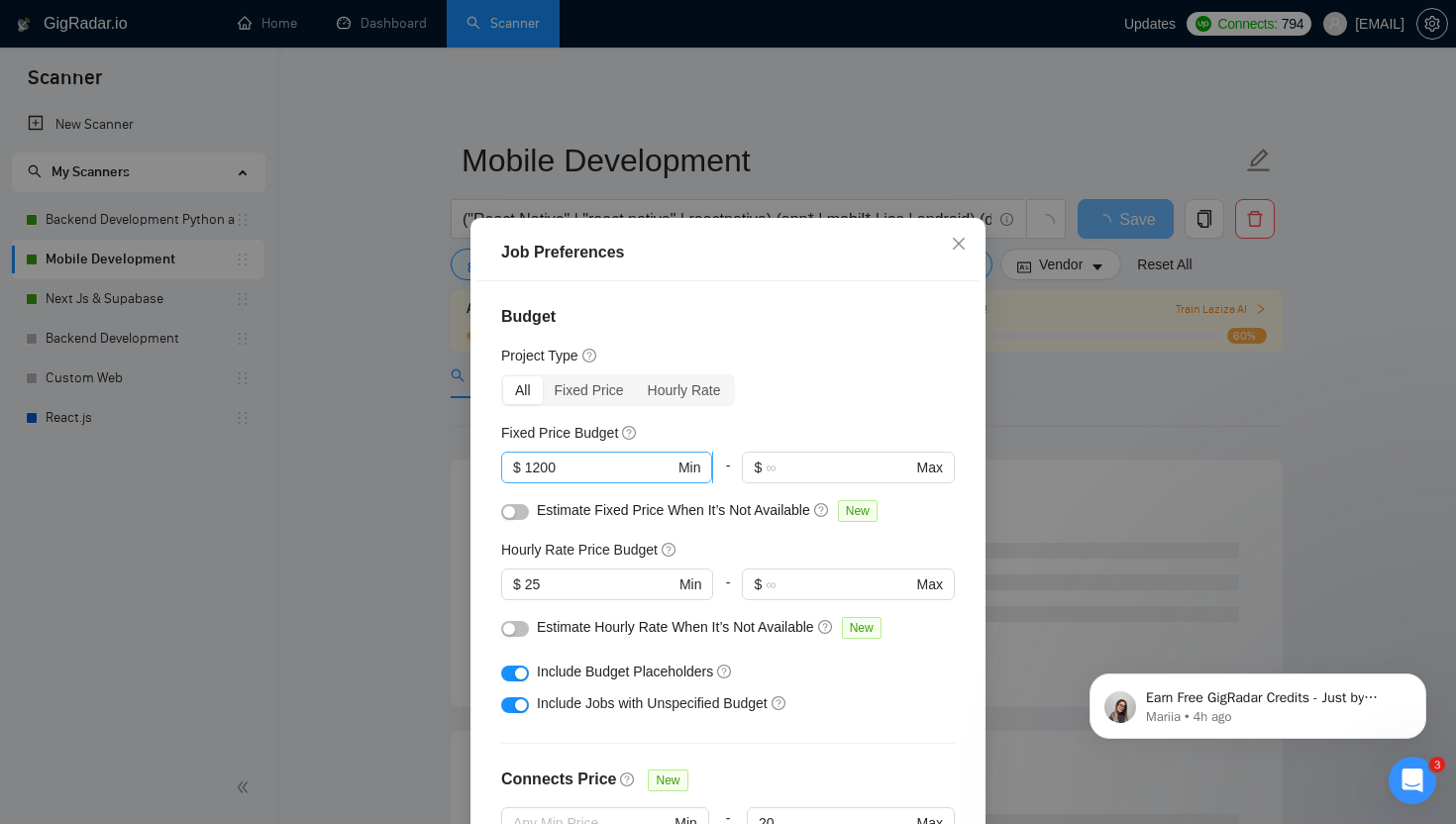 click on "1200" at bounding box center (599, 467) 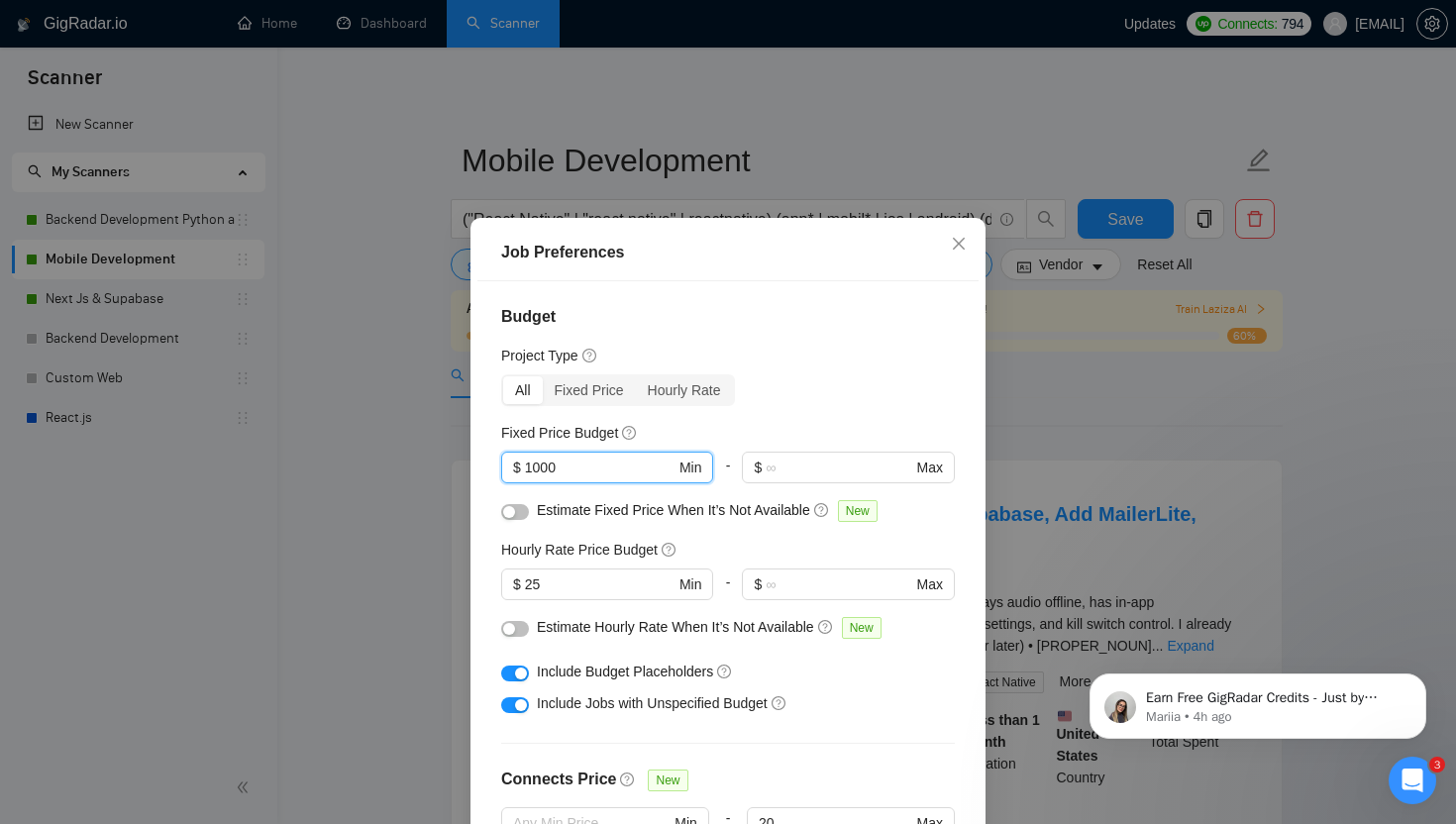 type on "1000" 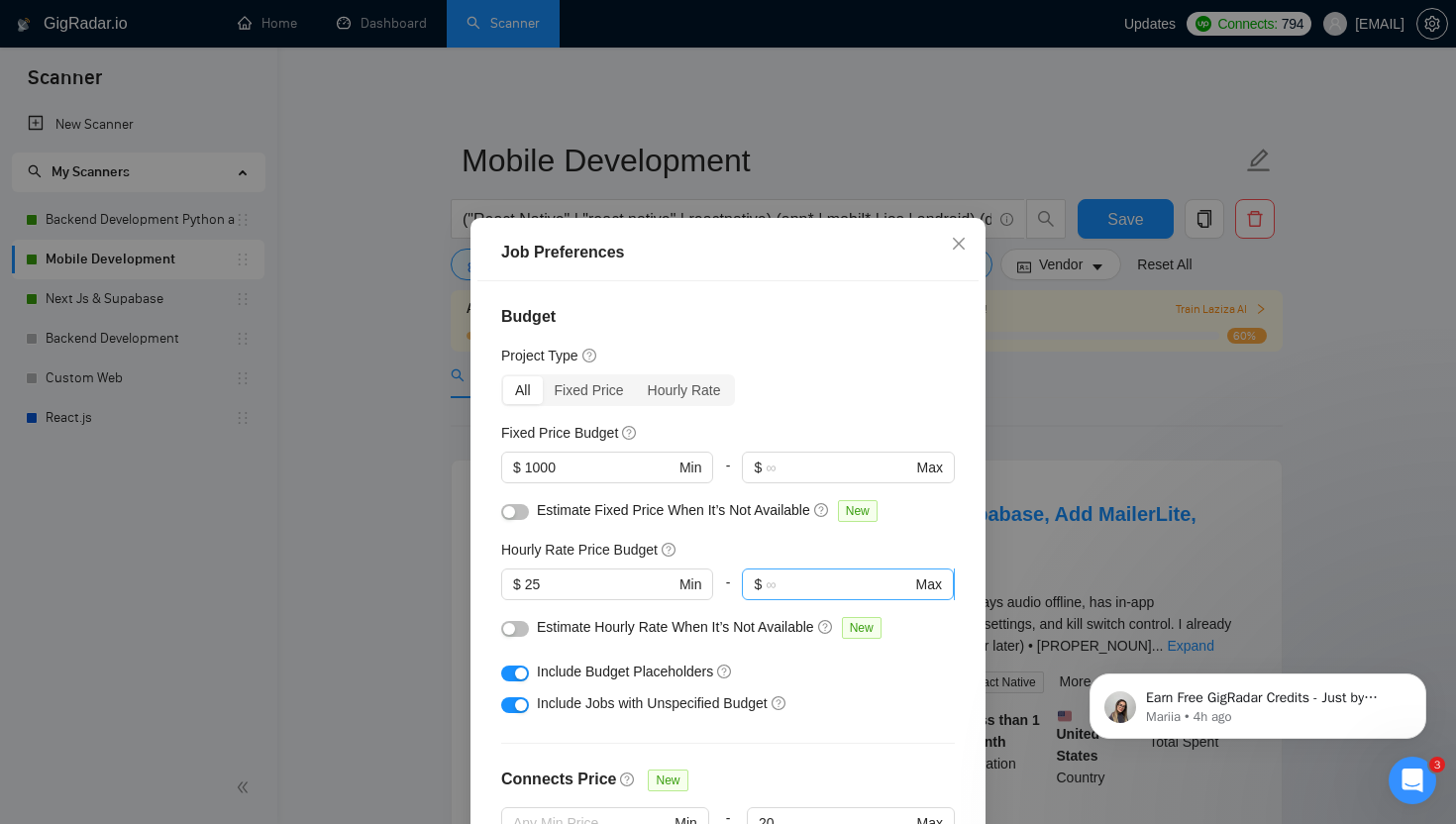 scroll, scrollTop: 540, scrollLeft: 0, axis: vertical 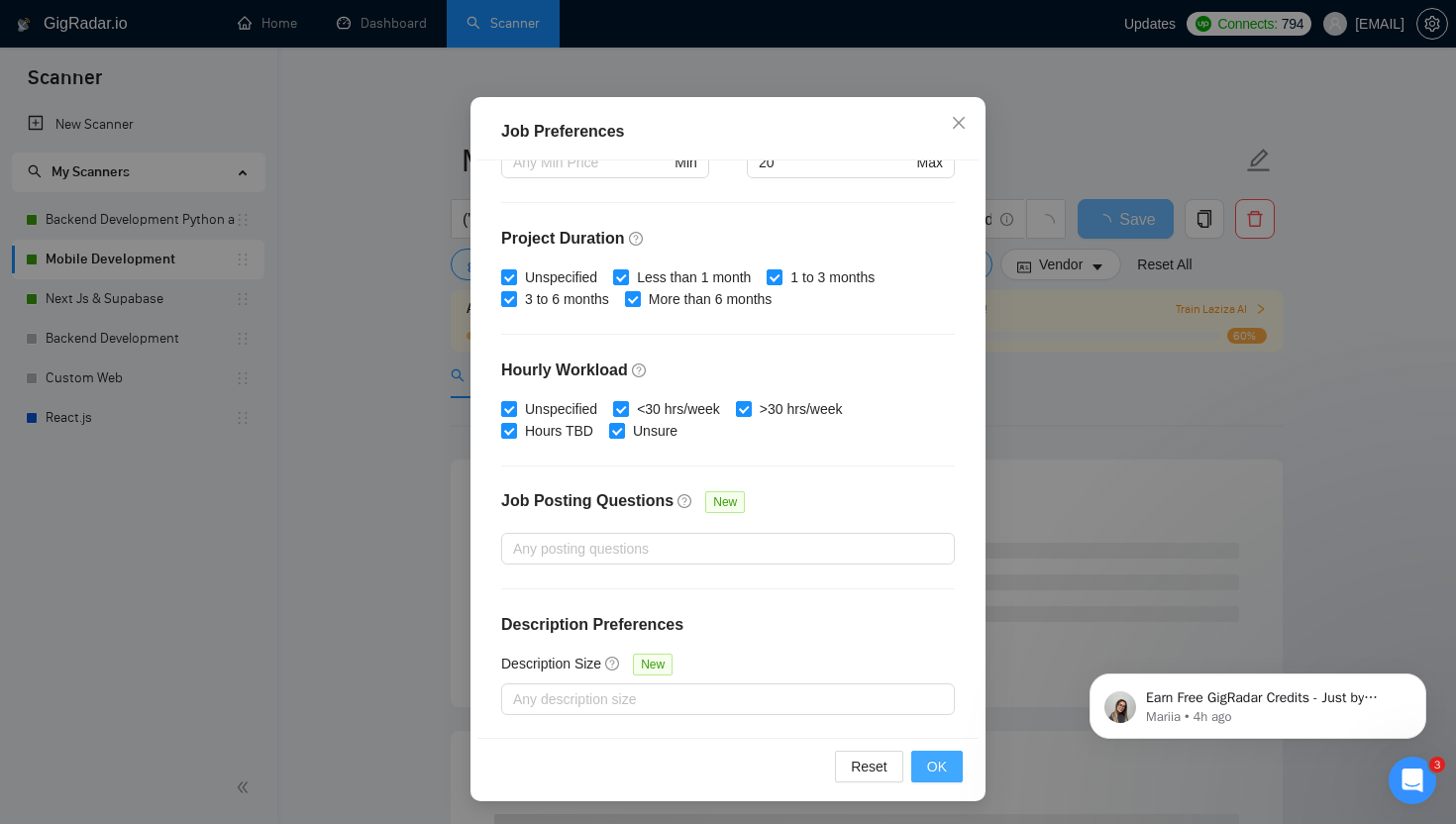 click on "OK" at bounding box center [937, 767] 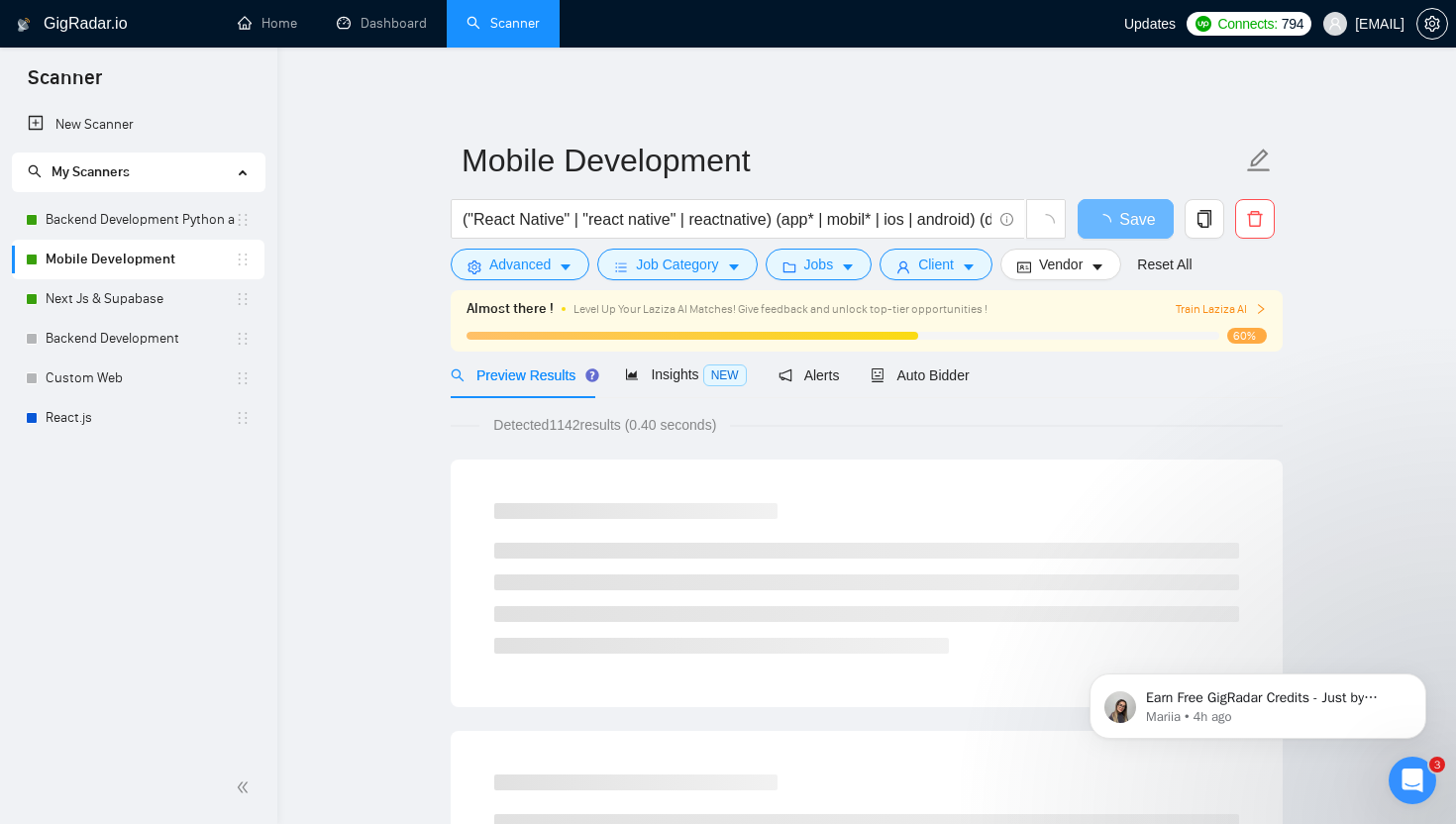 scroll, scrollTop: 22, scrollLeft: 0, axis: vertical 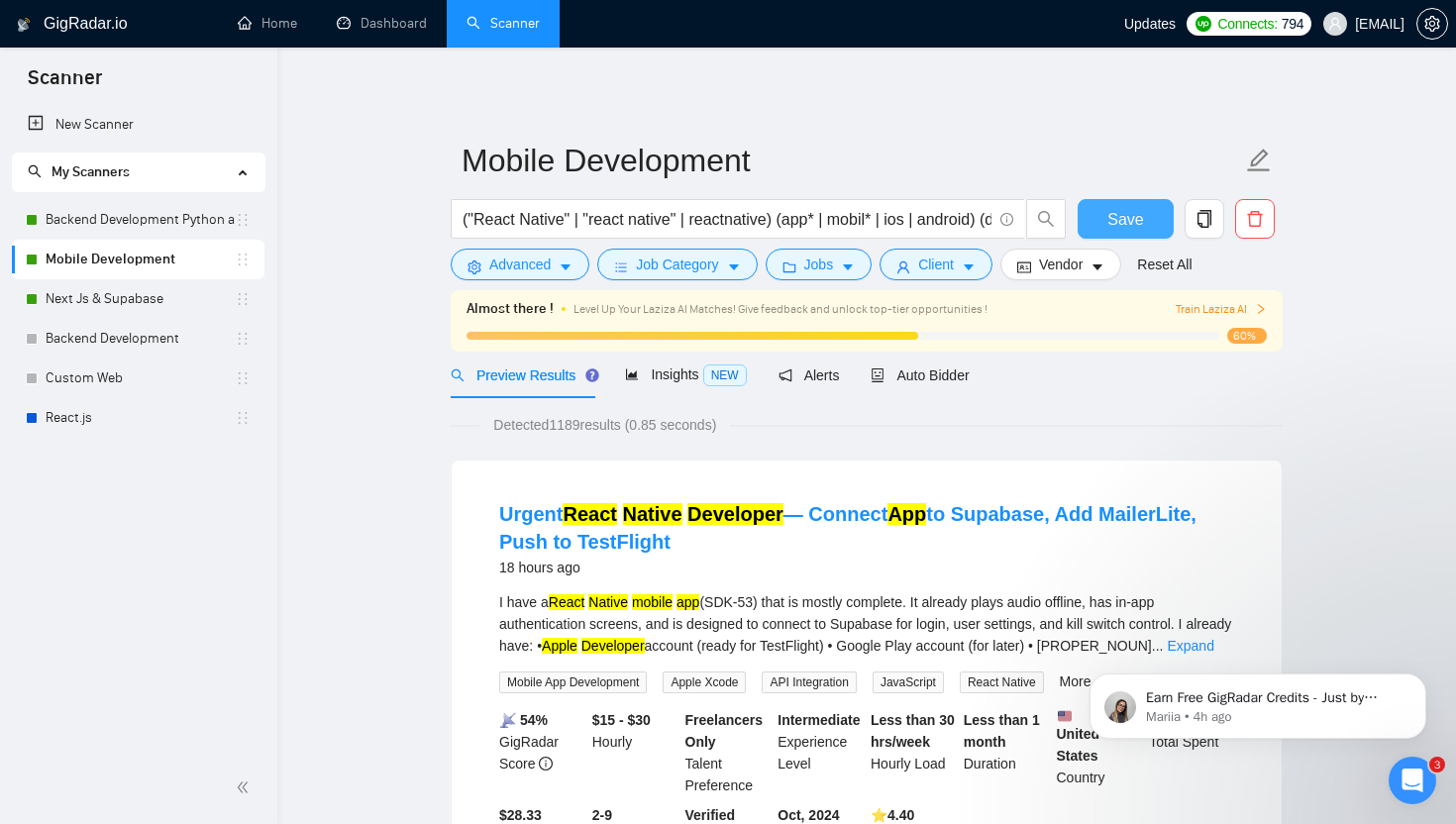 click on "Save" at bounding box center [1125, 219] 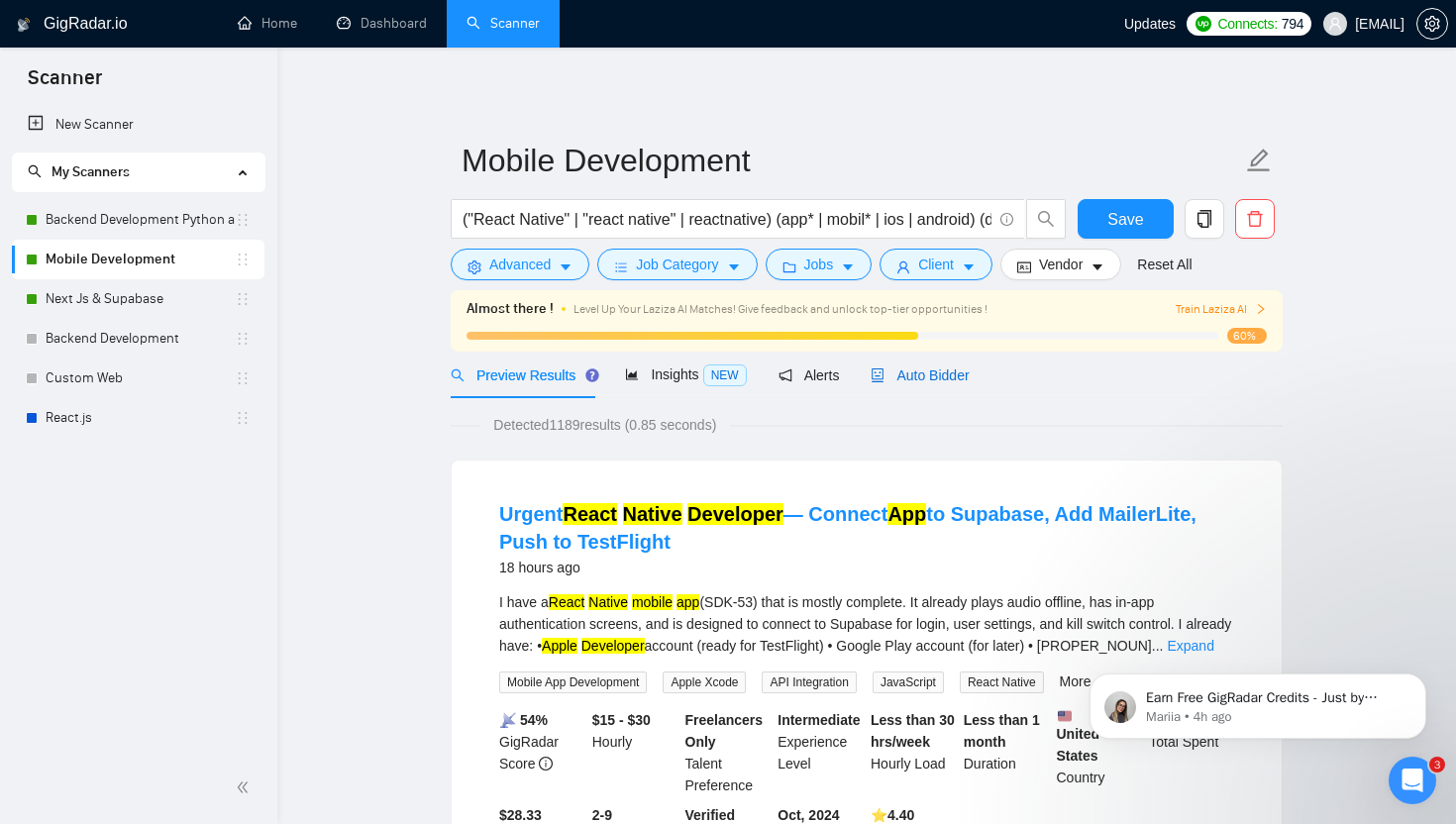 click on "Auto Bidder" at bounding box center [919, 375] 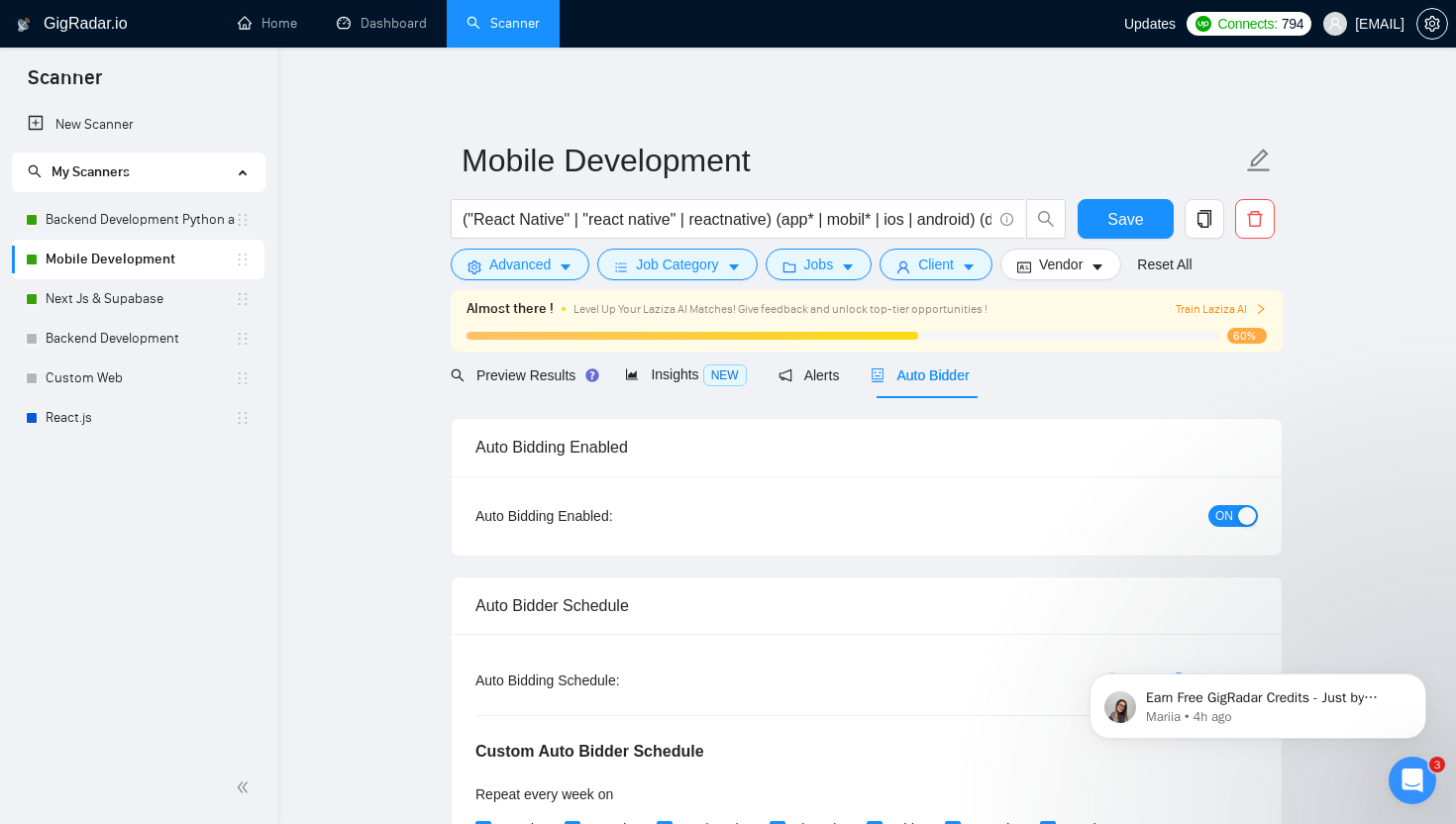 type 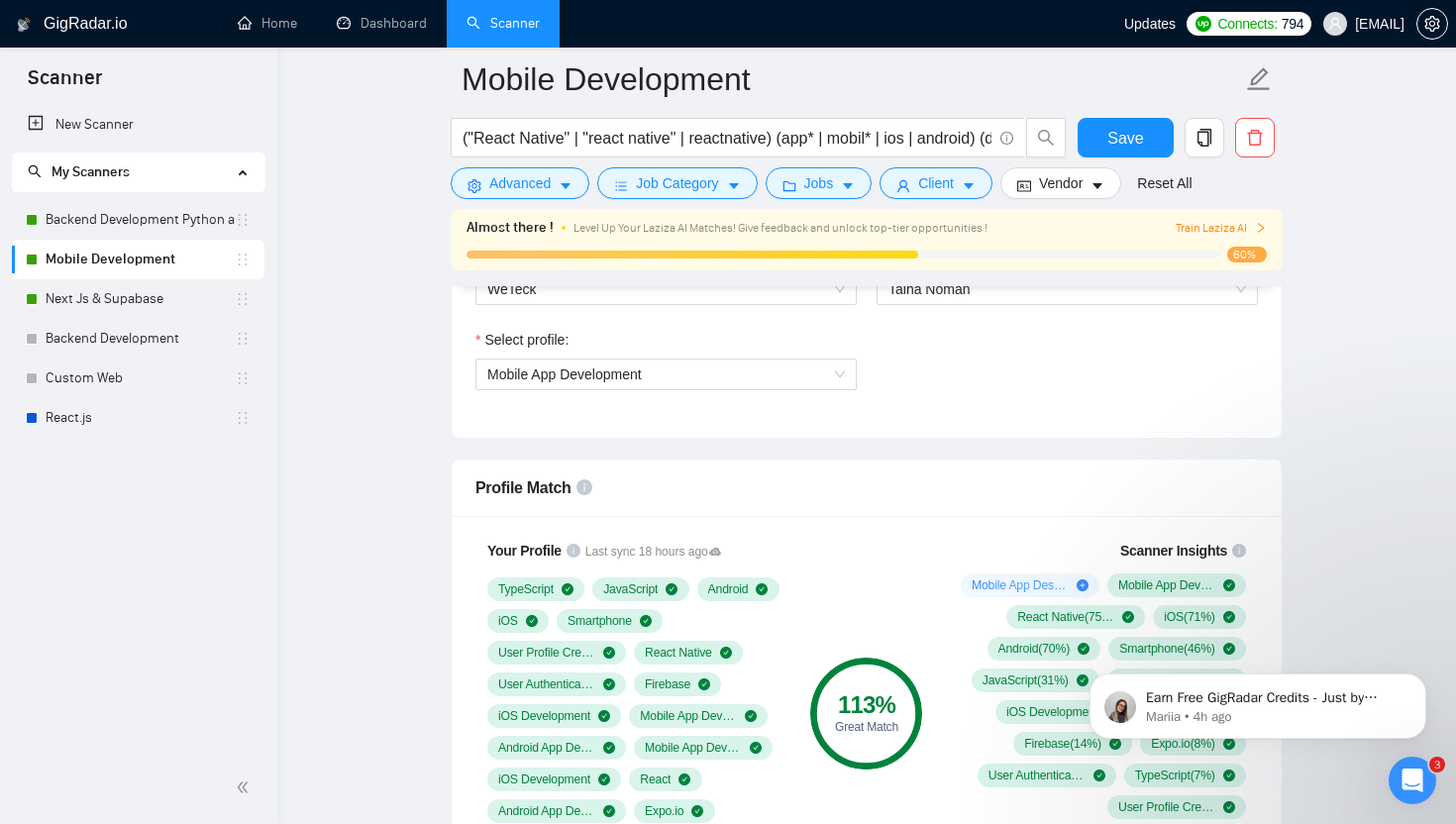 scroll, scrollTop: 2557, scrollLeft: 0, axis: vertical 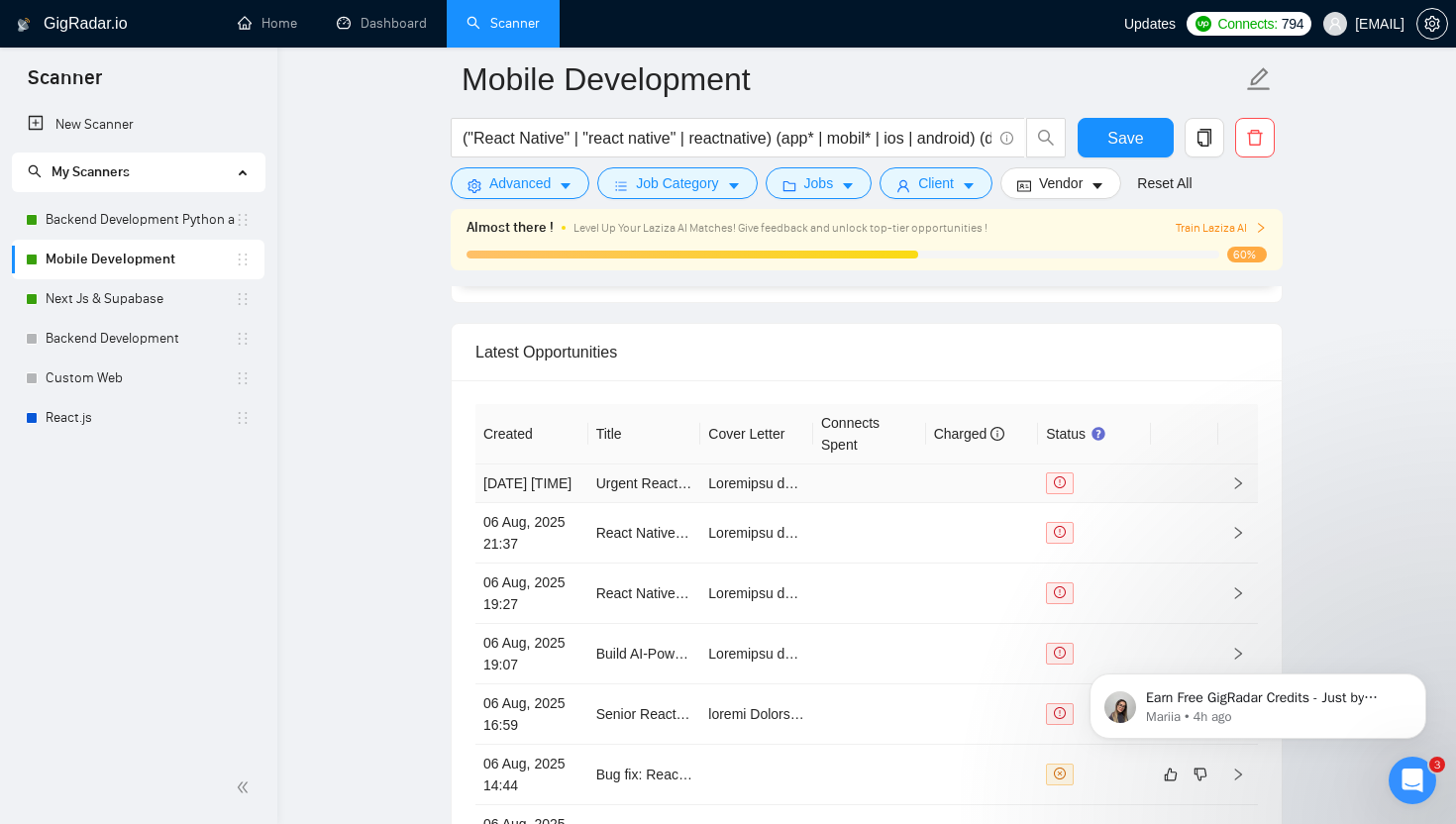 click at bounding box center (983, 483) 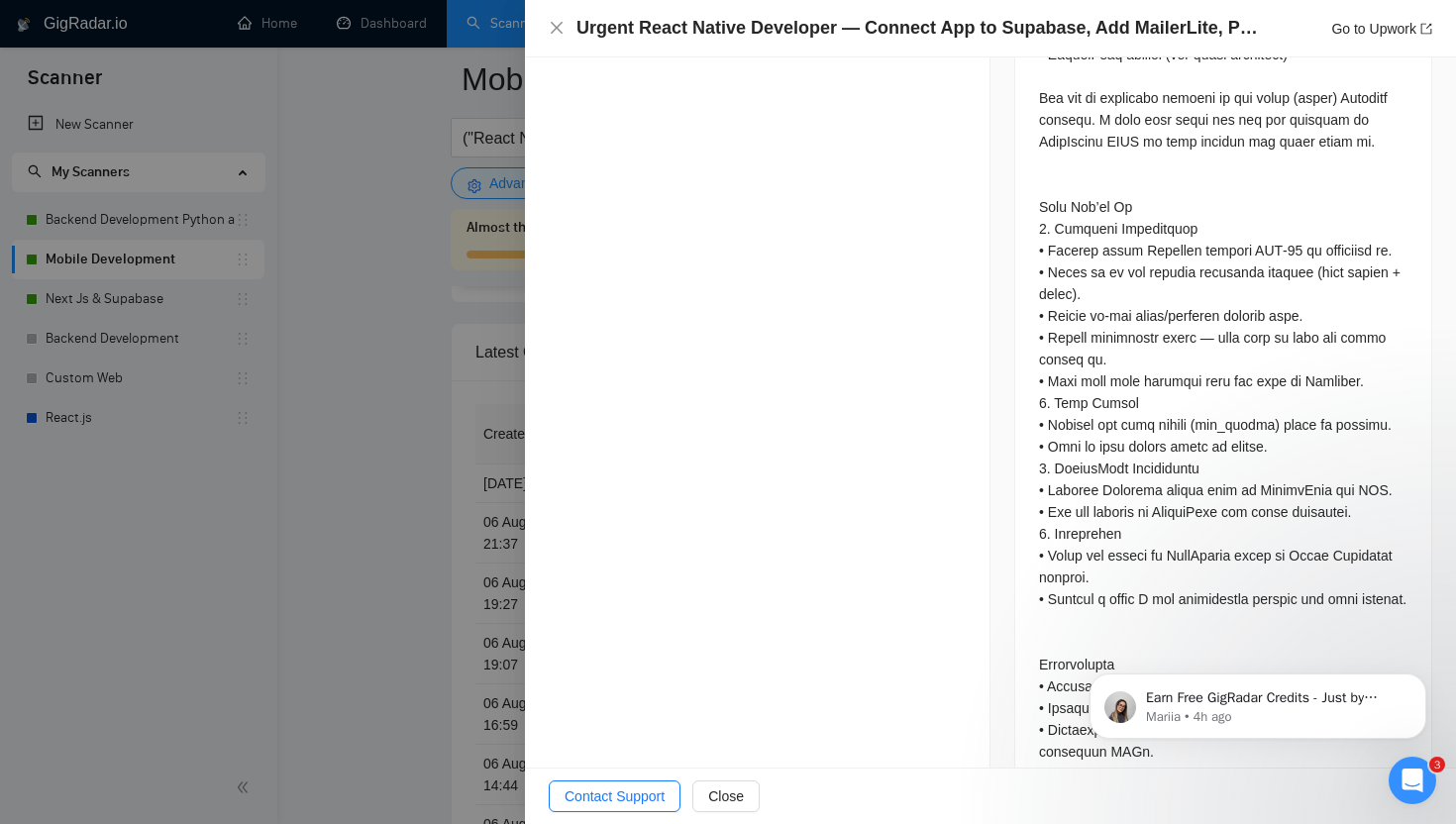 scroll, scrollTop: 1241, scrollLeft: 0, axis: vertical 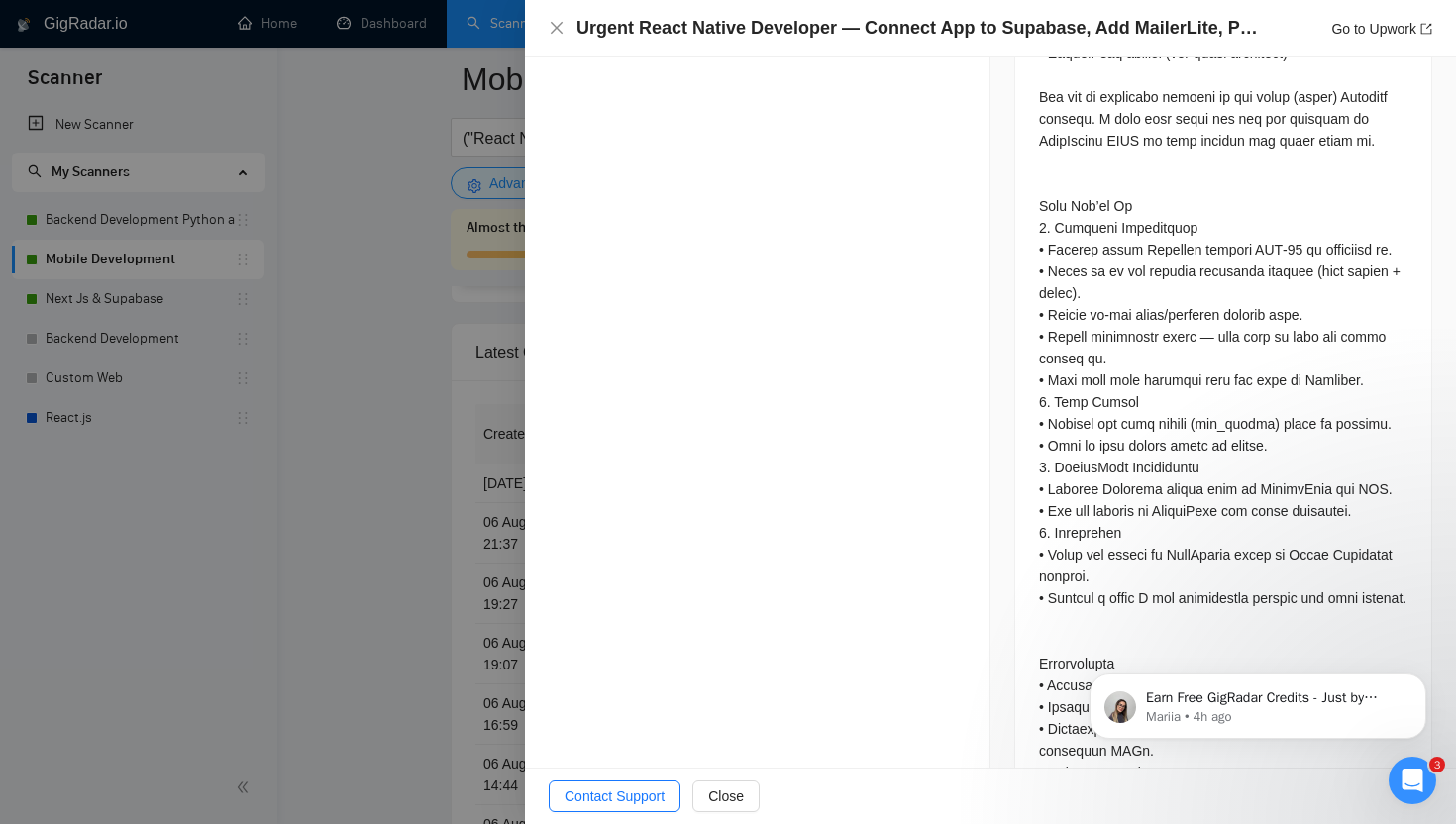 click at bounding box center (728, 412) 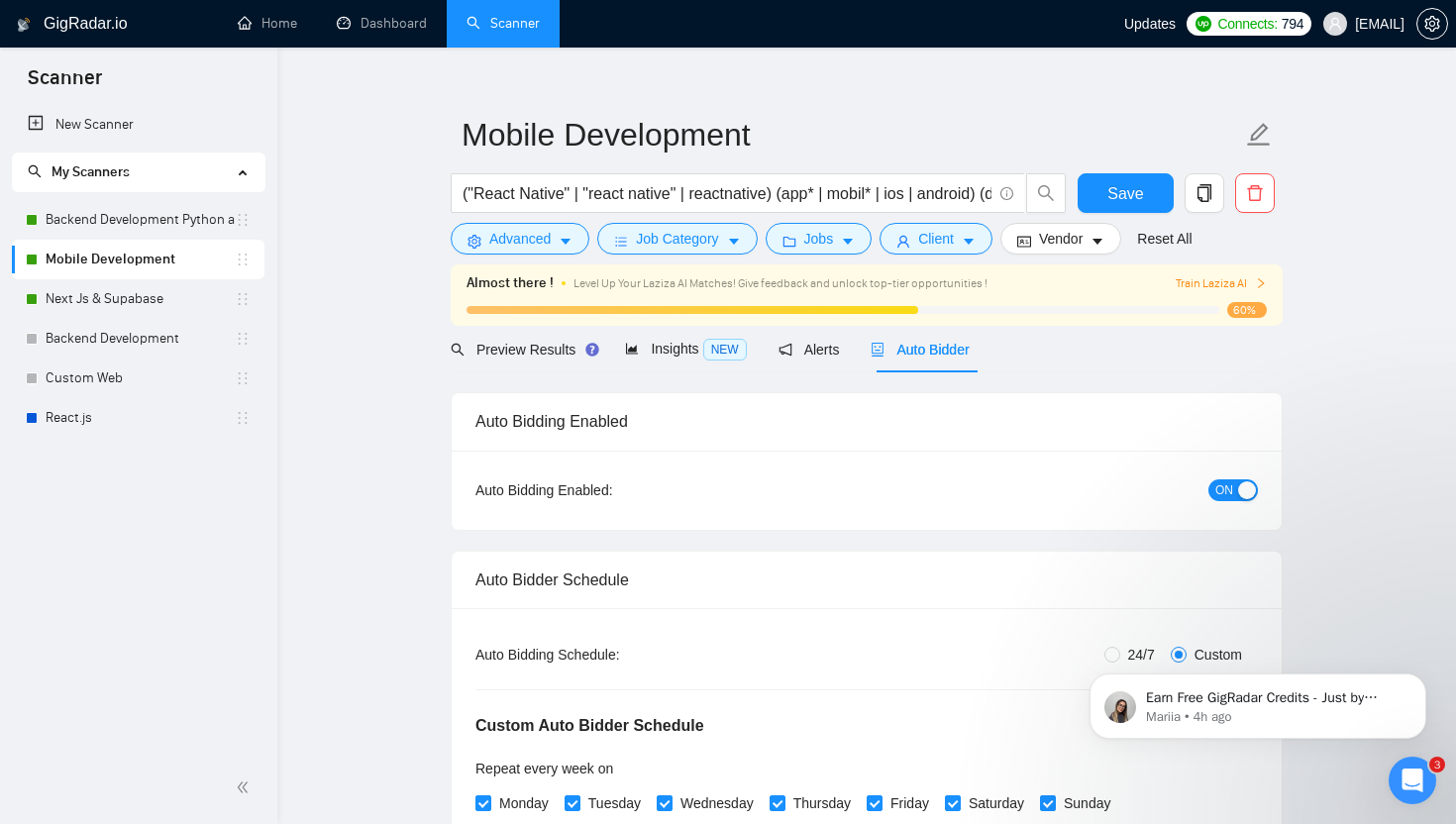 scroll, scrollTop: 0, scrollLeft: 0, axis: both 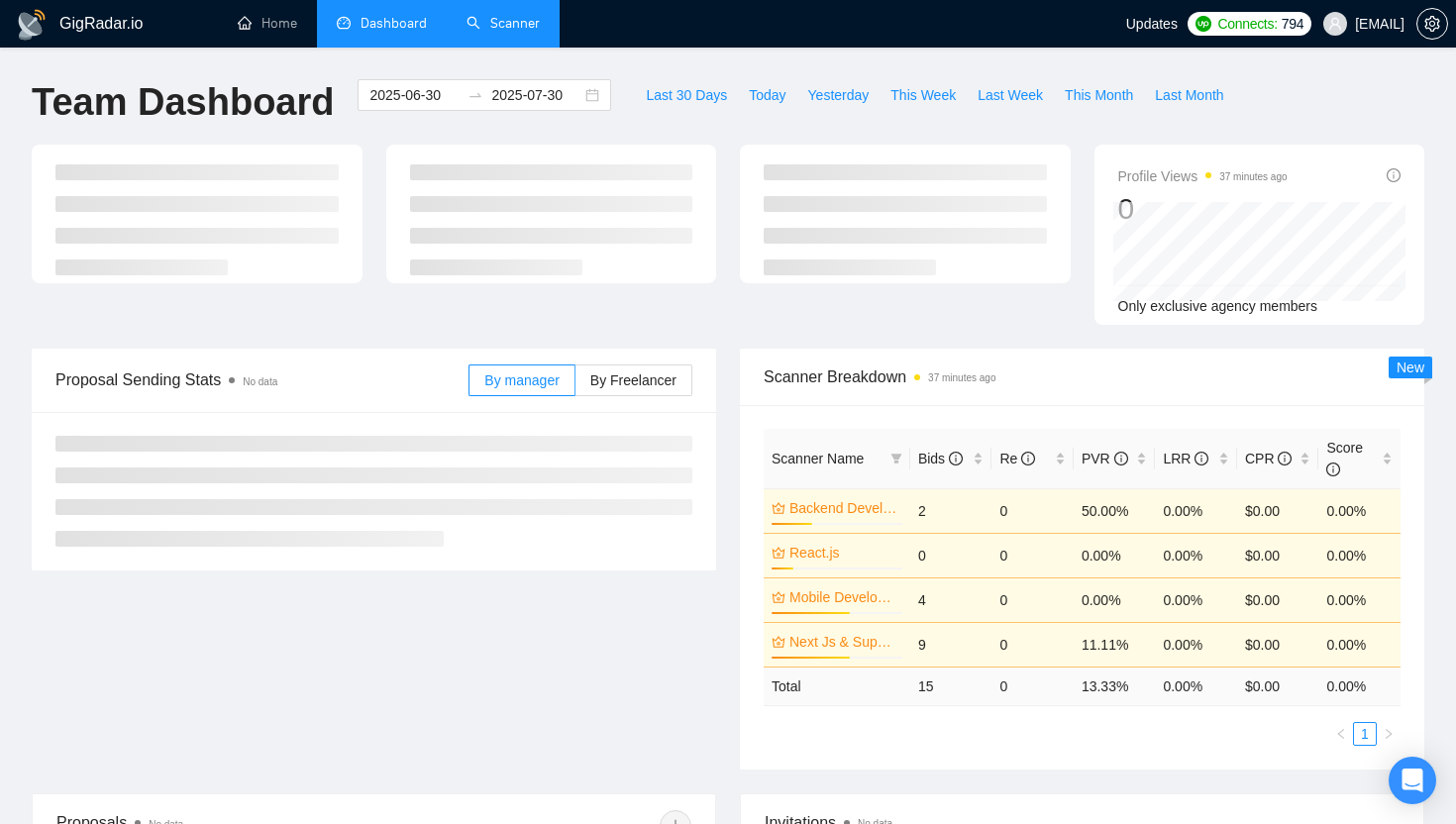 click on "Scanner" at bounding box center (503, 23) 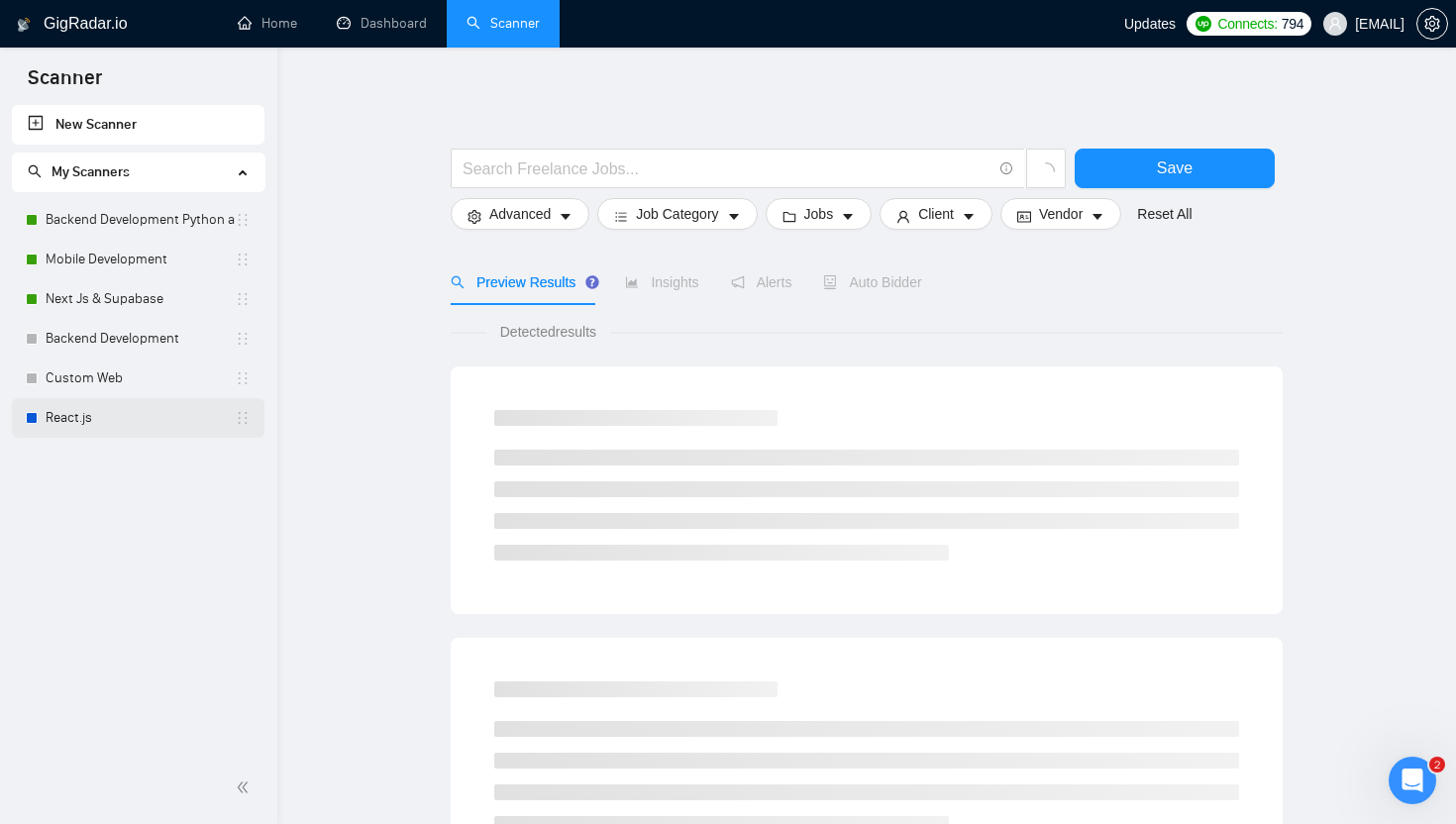 scroll, scrollTop: 0, scrollLeft: 0, axis: both 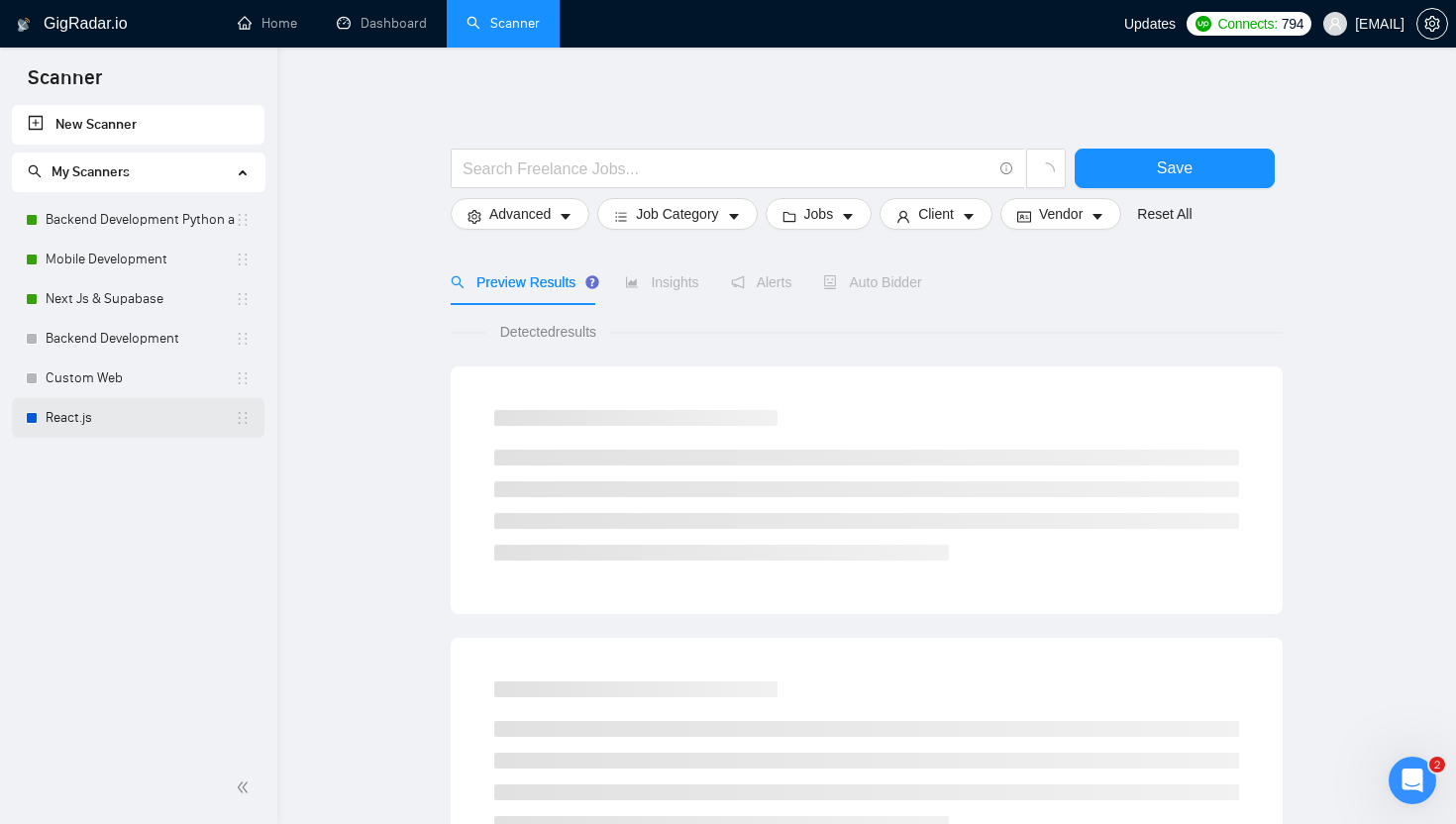 click on "React.js" at bounding box center [140, 418] 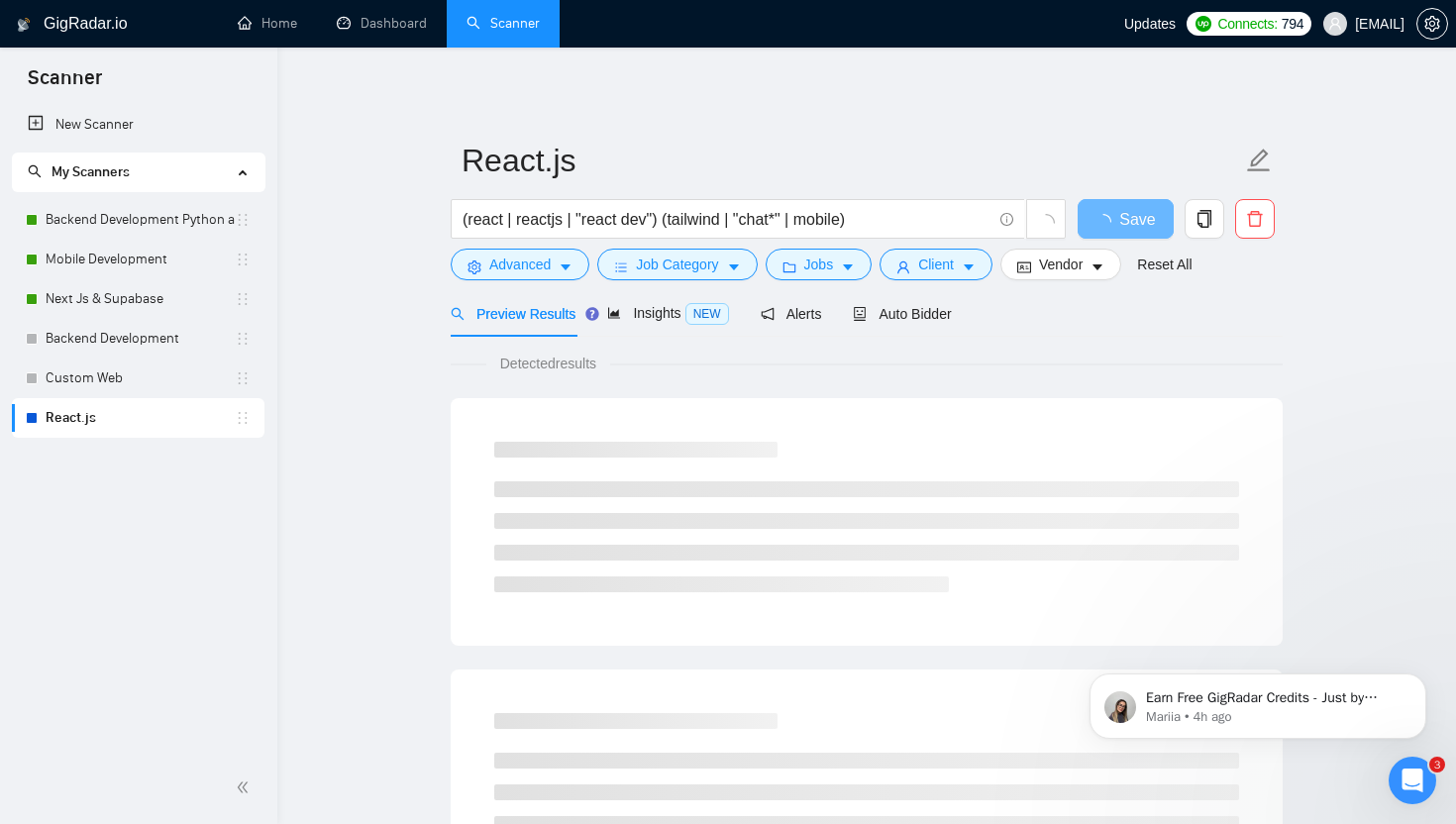 scroll, scrollTop: 0, scrollLeft: 0, axis: both 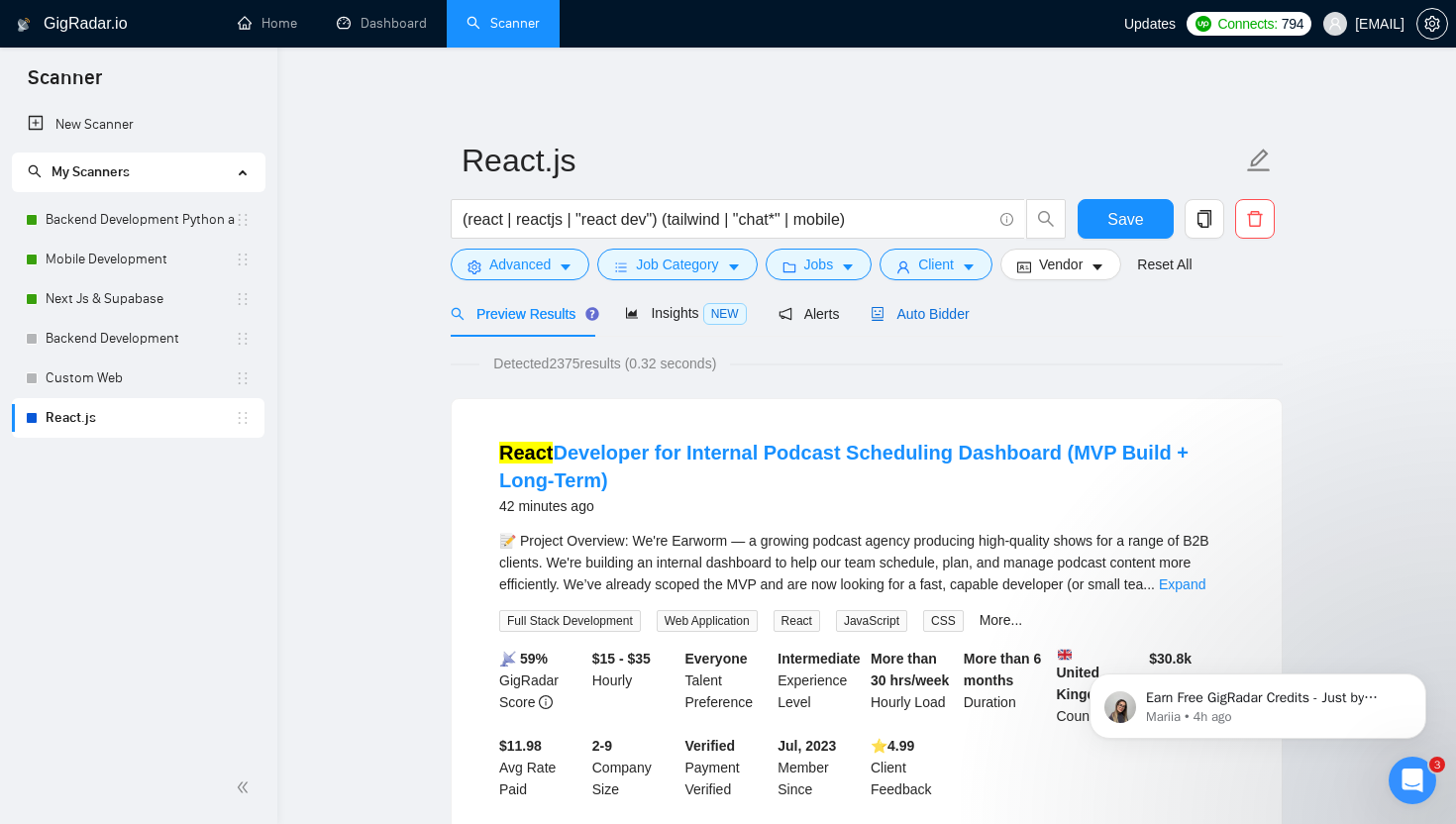 click on "Auto Bidder" at bounding box center (919, 314) 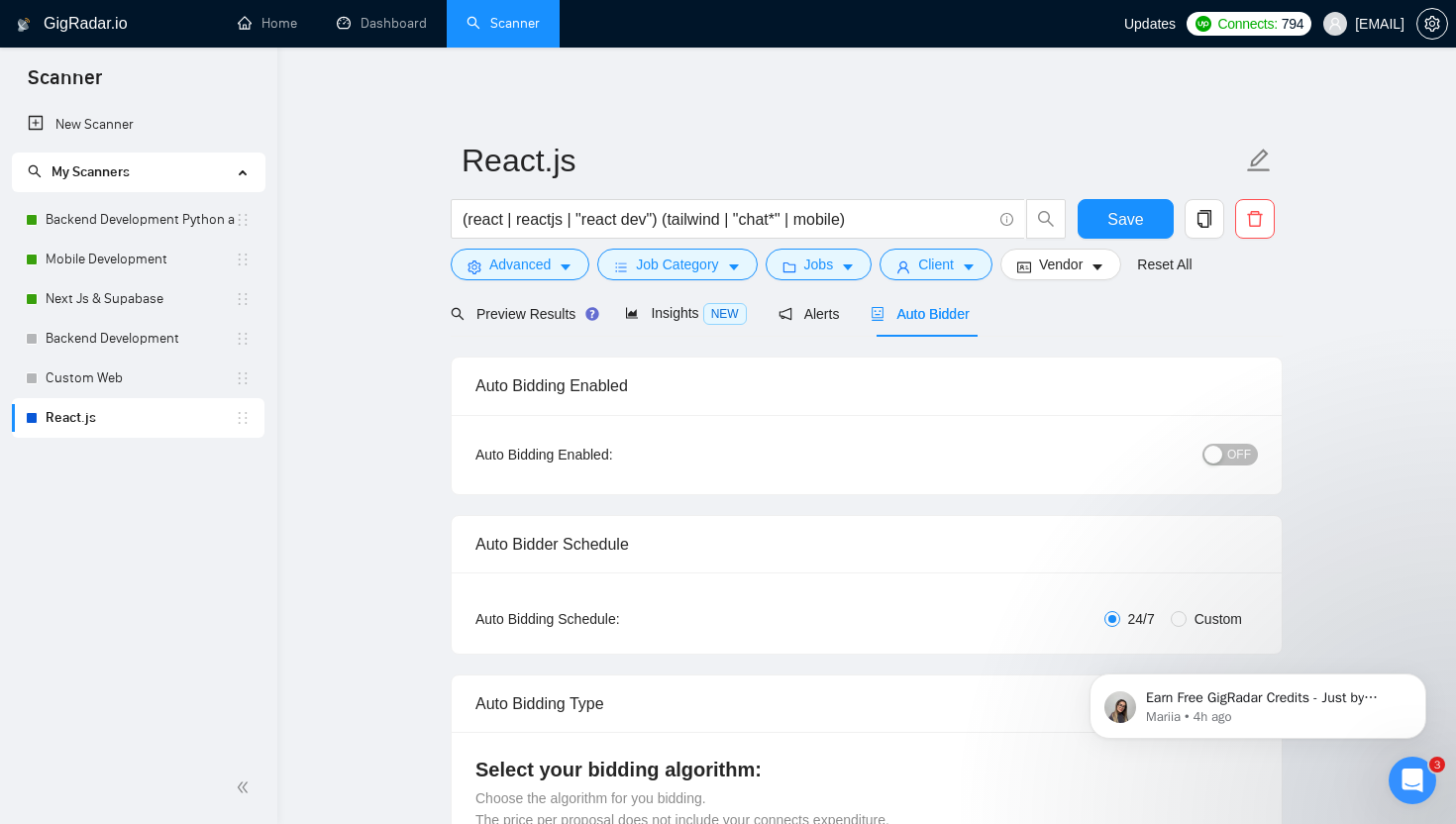 radio on "false" 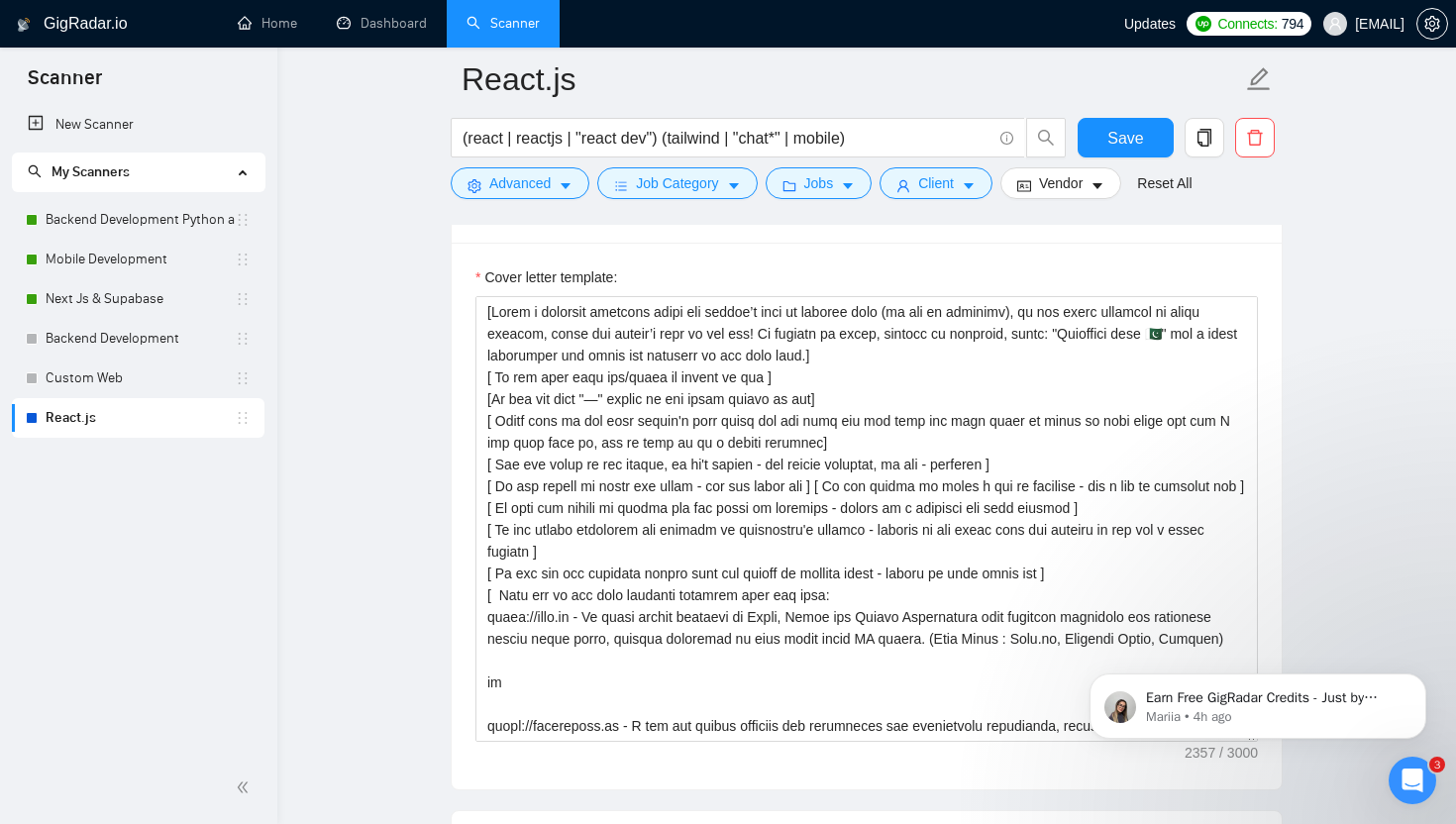 scroll, scrollTop: 2393, scrollLeft: 0, axis: vertical 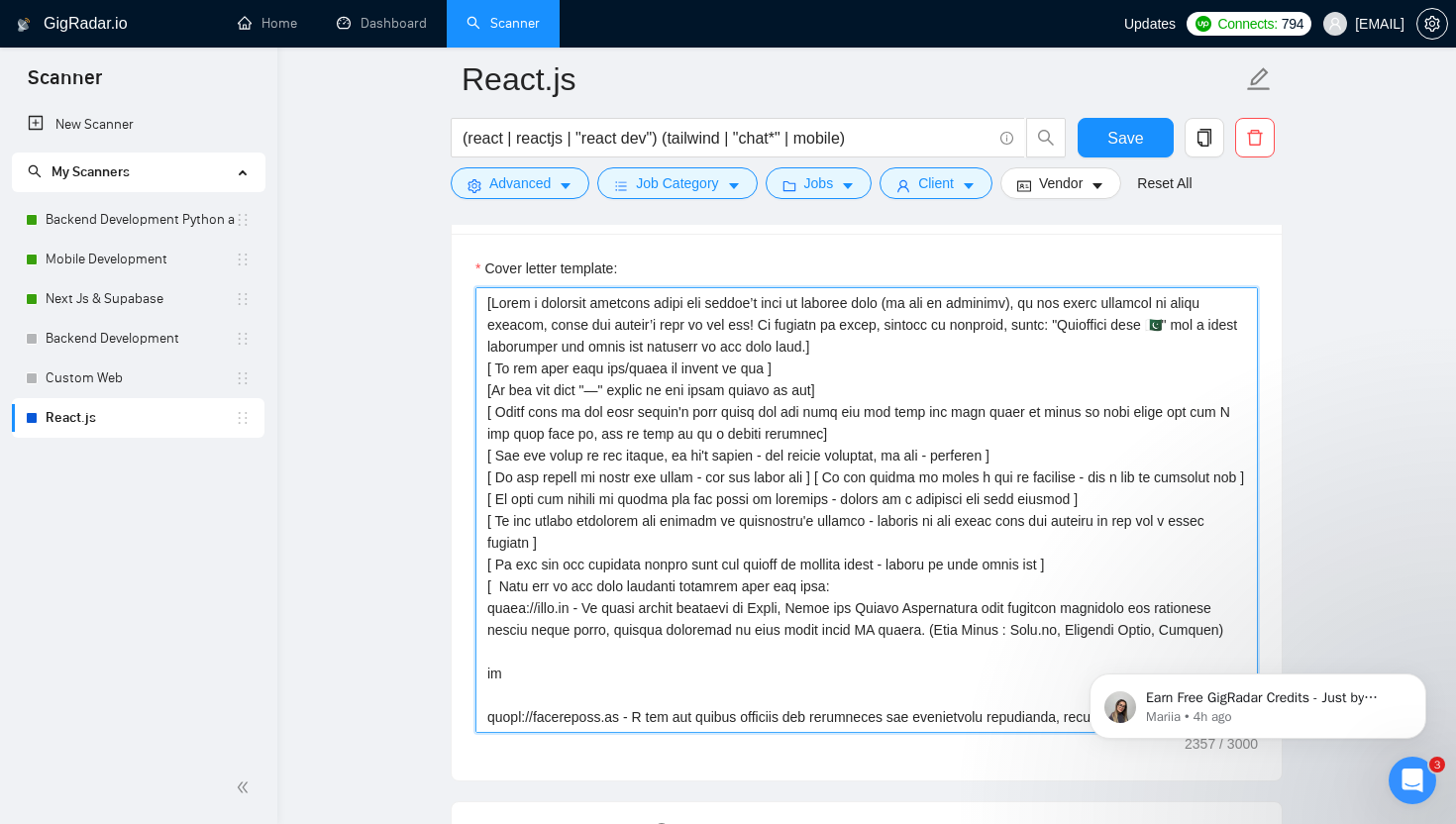 click on "Cover letter template:" at bounding box center (867, 510) 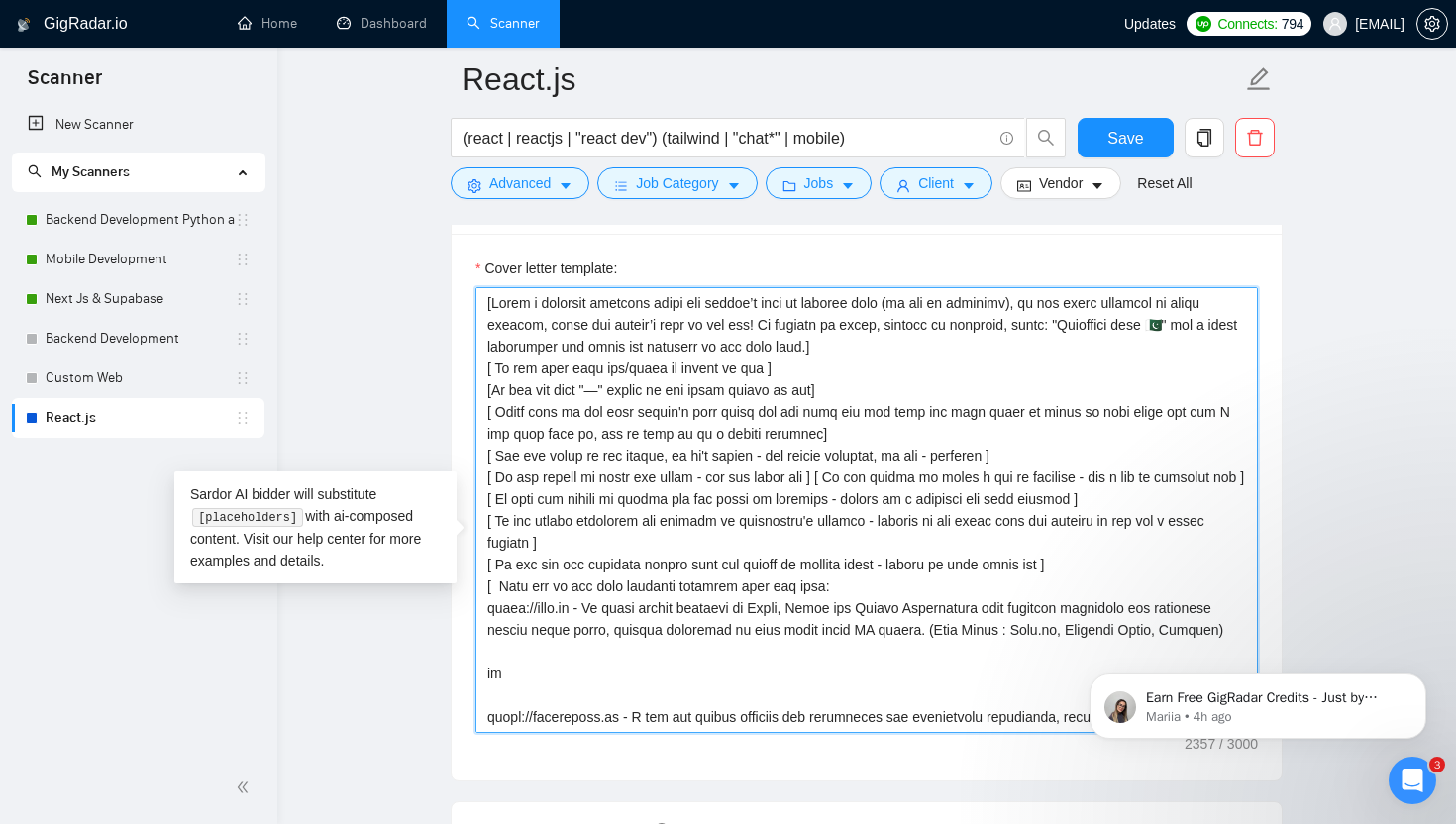 scroll, scrollTop: 458, scrollLeft: 0, axis: vertical 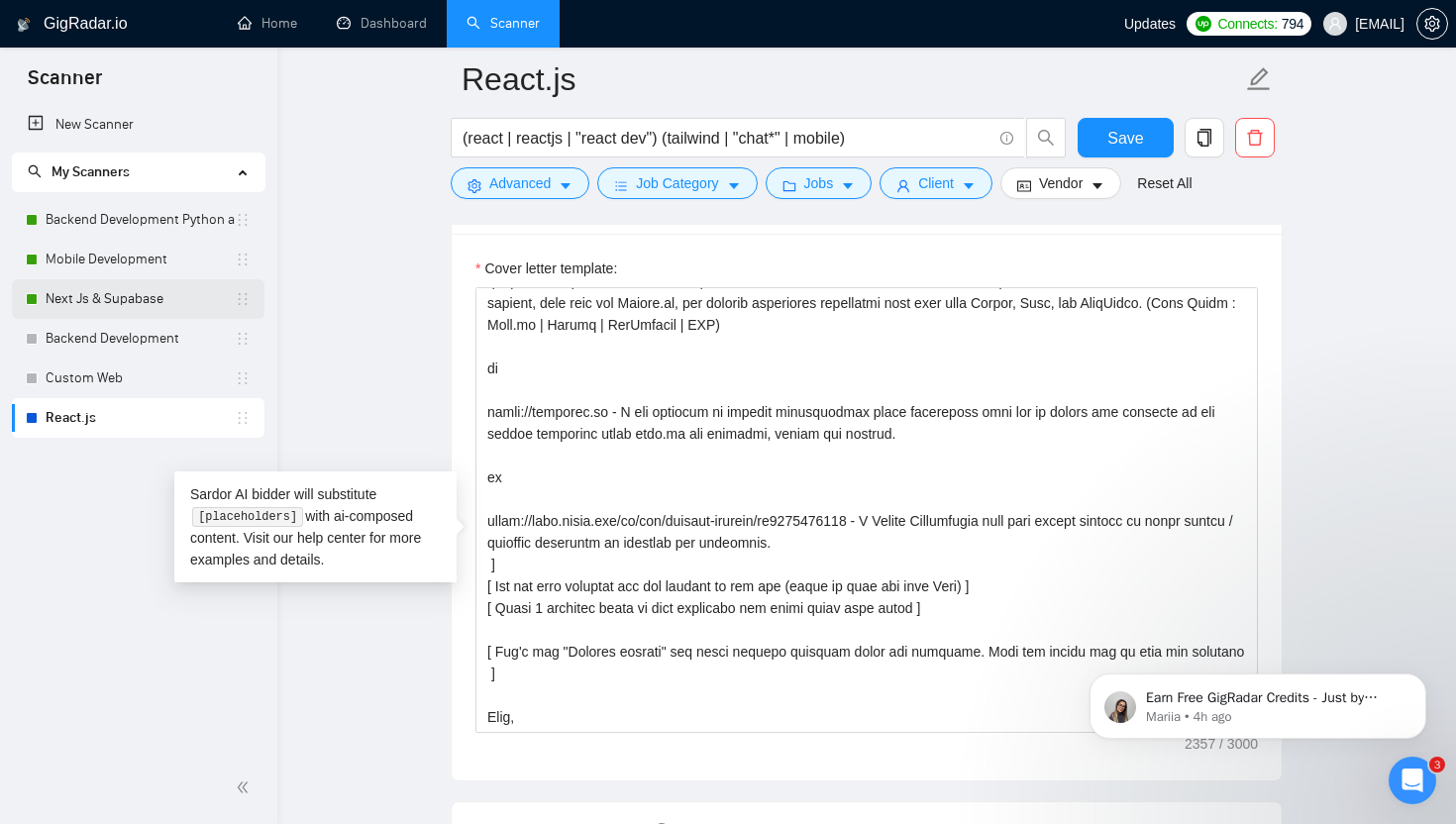 click on "Next Js & Supabase" at bounding box center (140, 299) 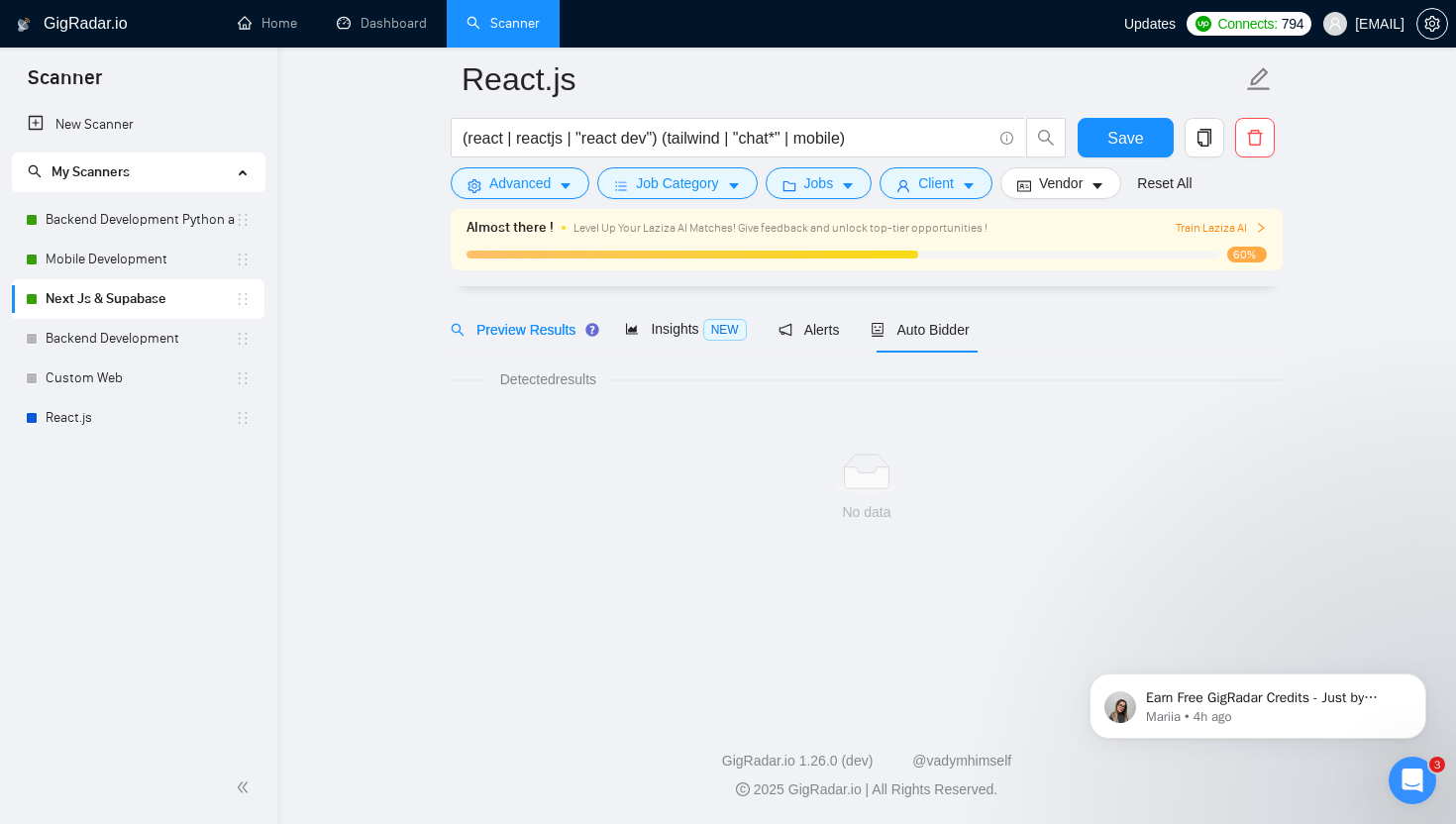 scroll, scrollTop: 0, scrollLeft: 0, axis: both 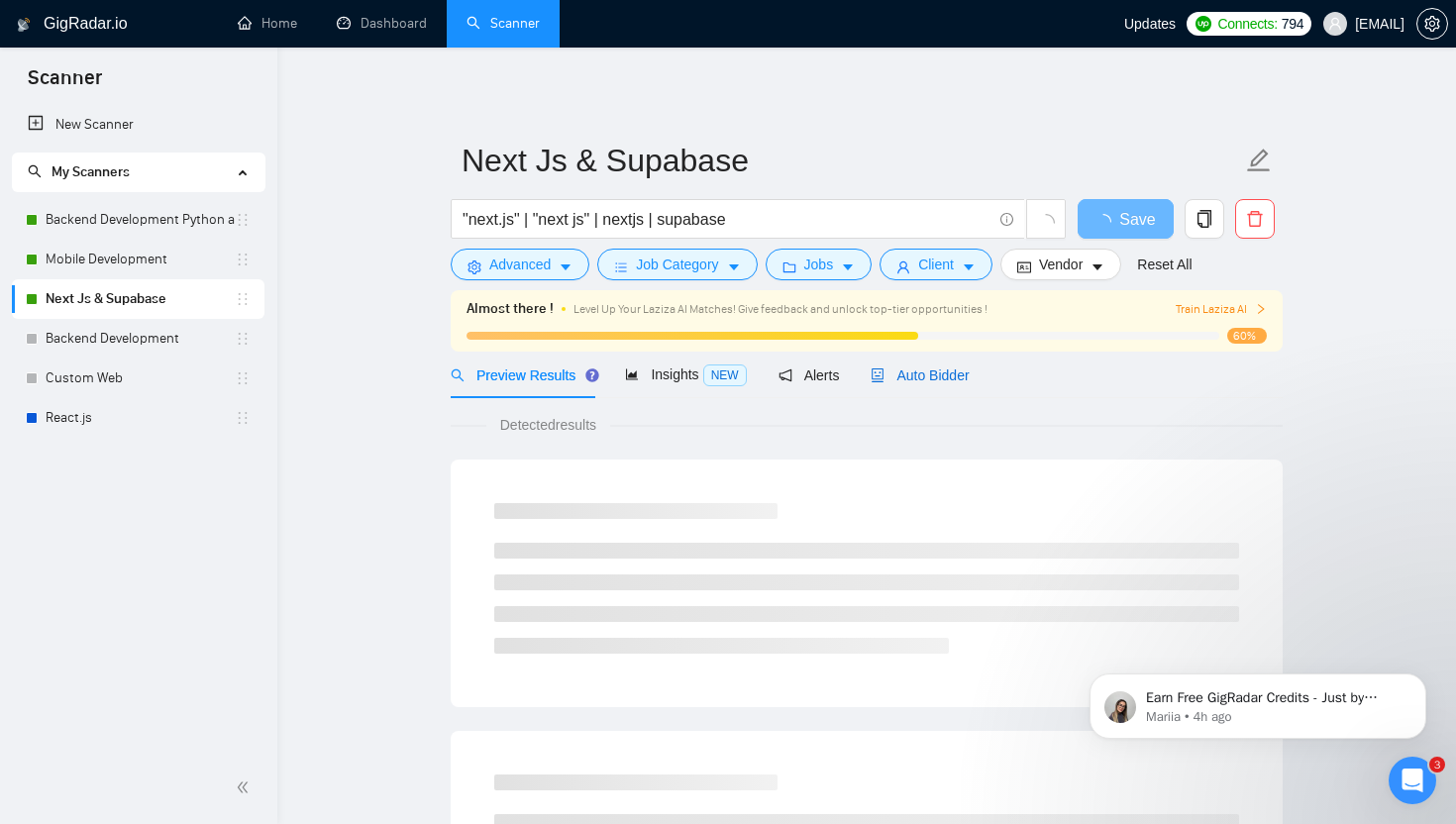 click on "Auto Bidder" at bounding box center (919, 375) 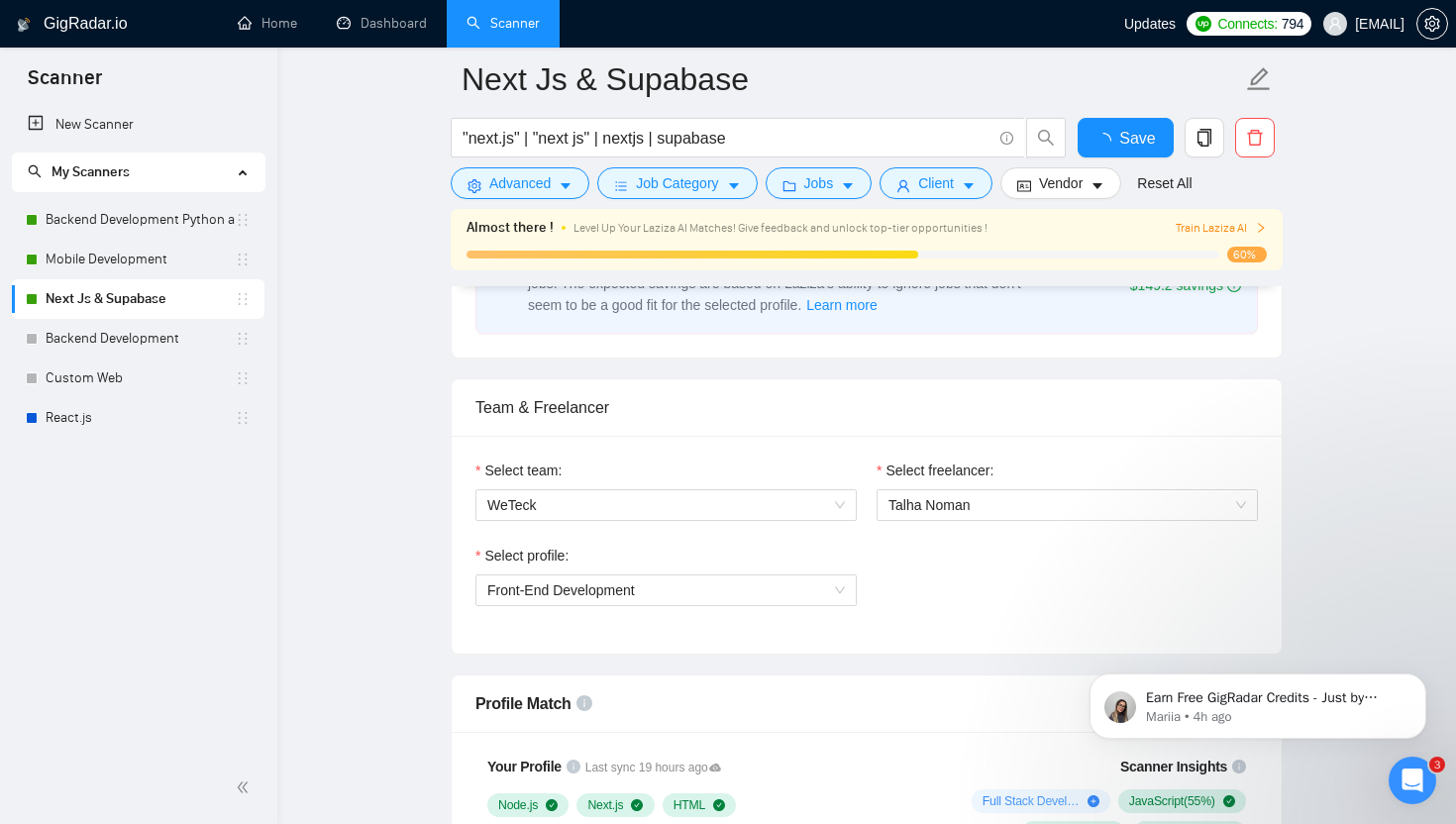type 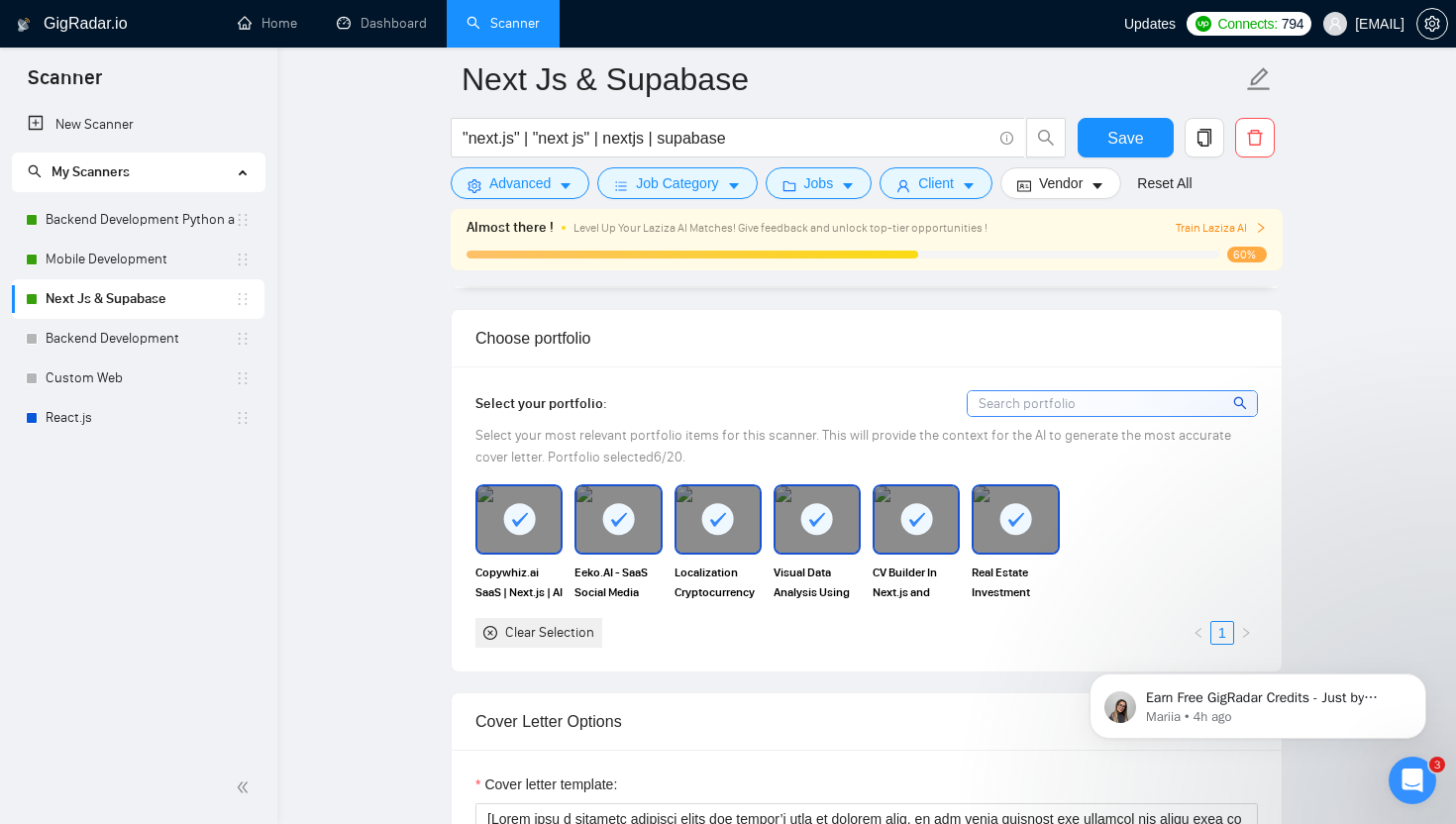 scroll, scrollTop: 2171, scrollLeft: 0, axis: vertical 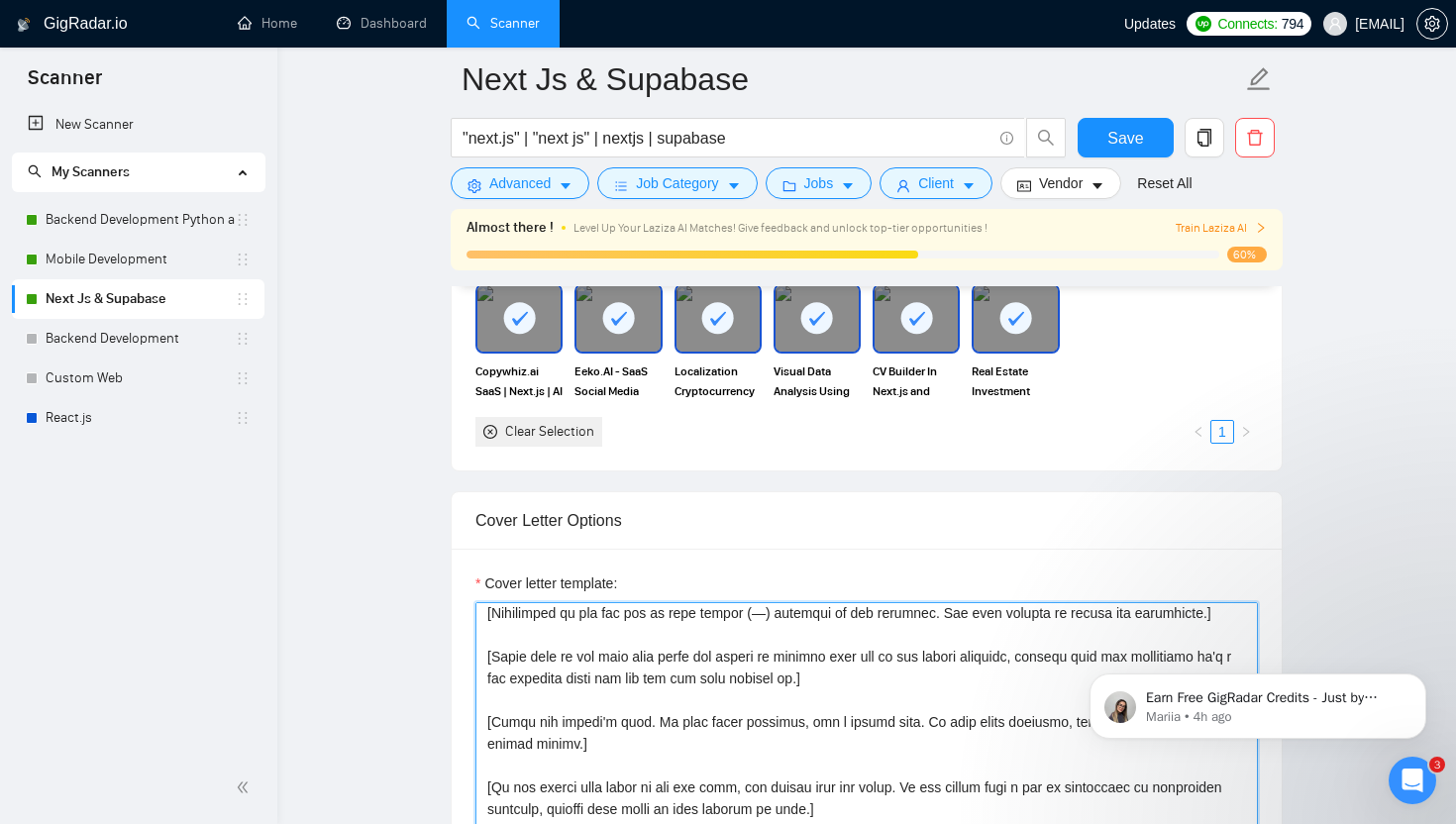 click on "Cover letter template:" at bounding box center (867, 825) 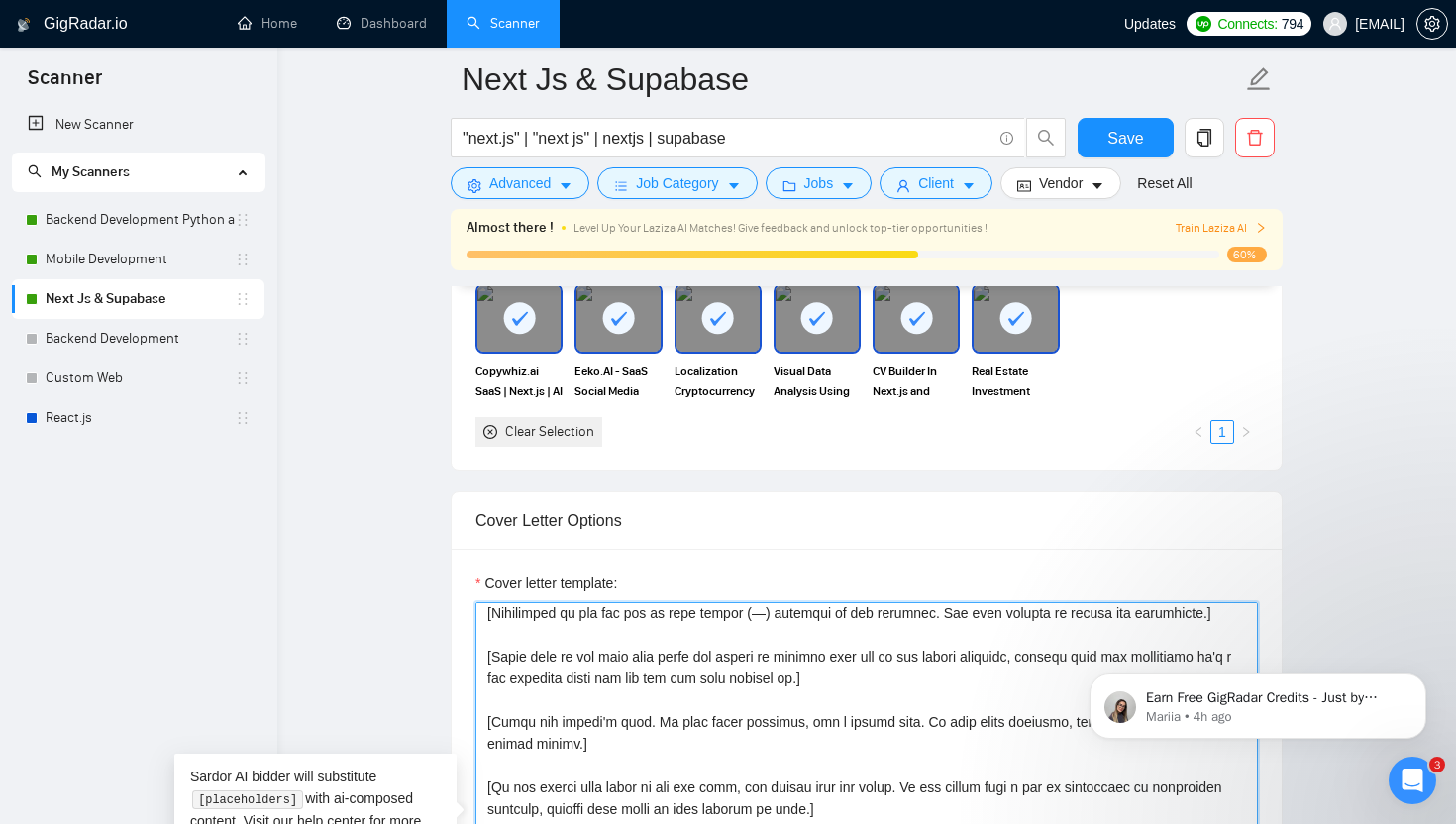 paste on "Learn Lovable fundamentals, GitHub sync, Supabase backend, Stripe & OpenAI integrations, CI/CD and troubleshooting." 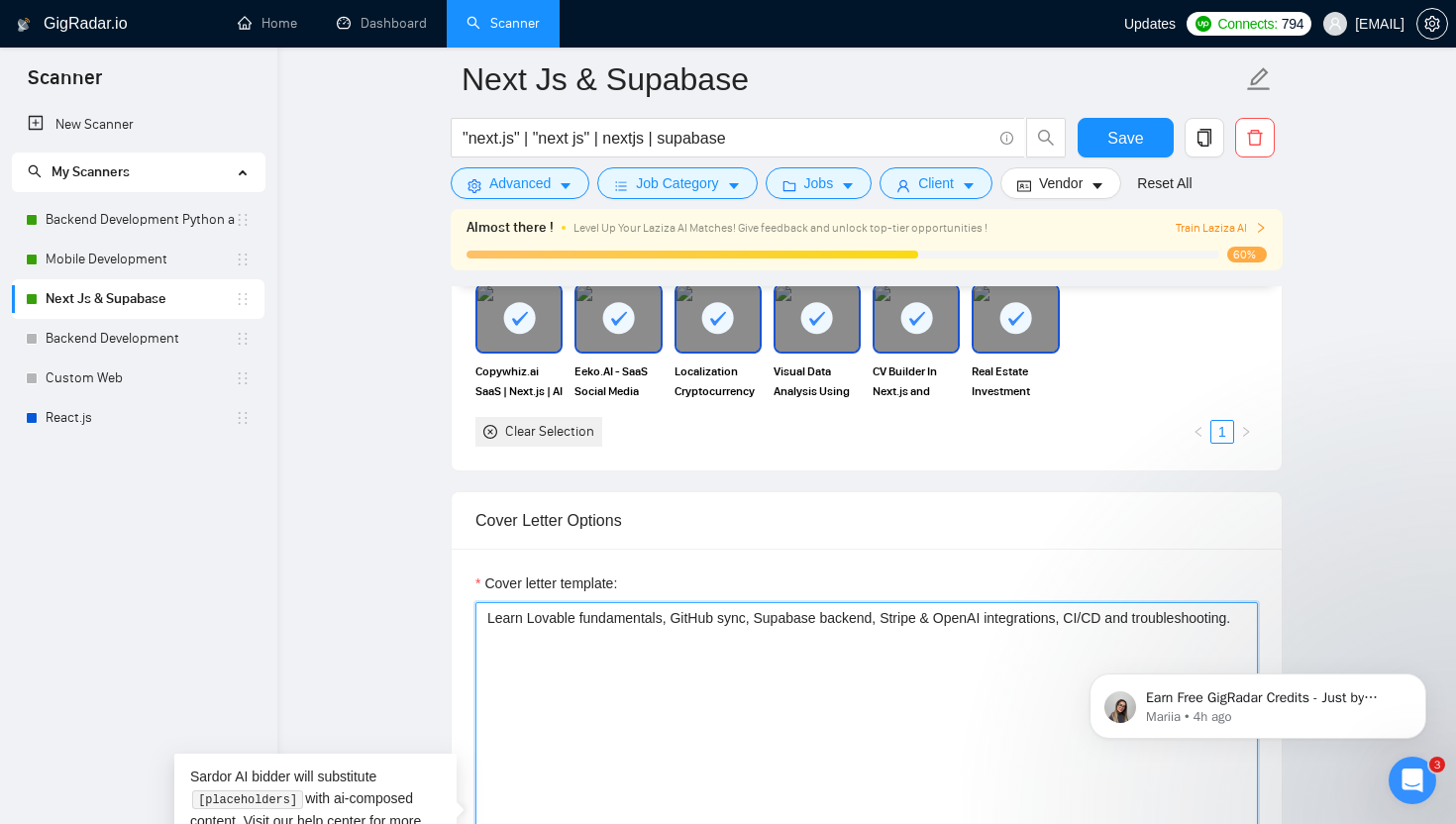 scroll, scrollTop: 0, scrollLeft: 0, axis: both 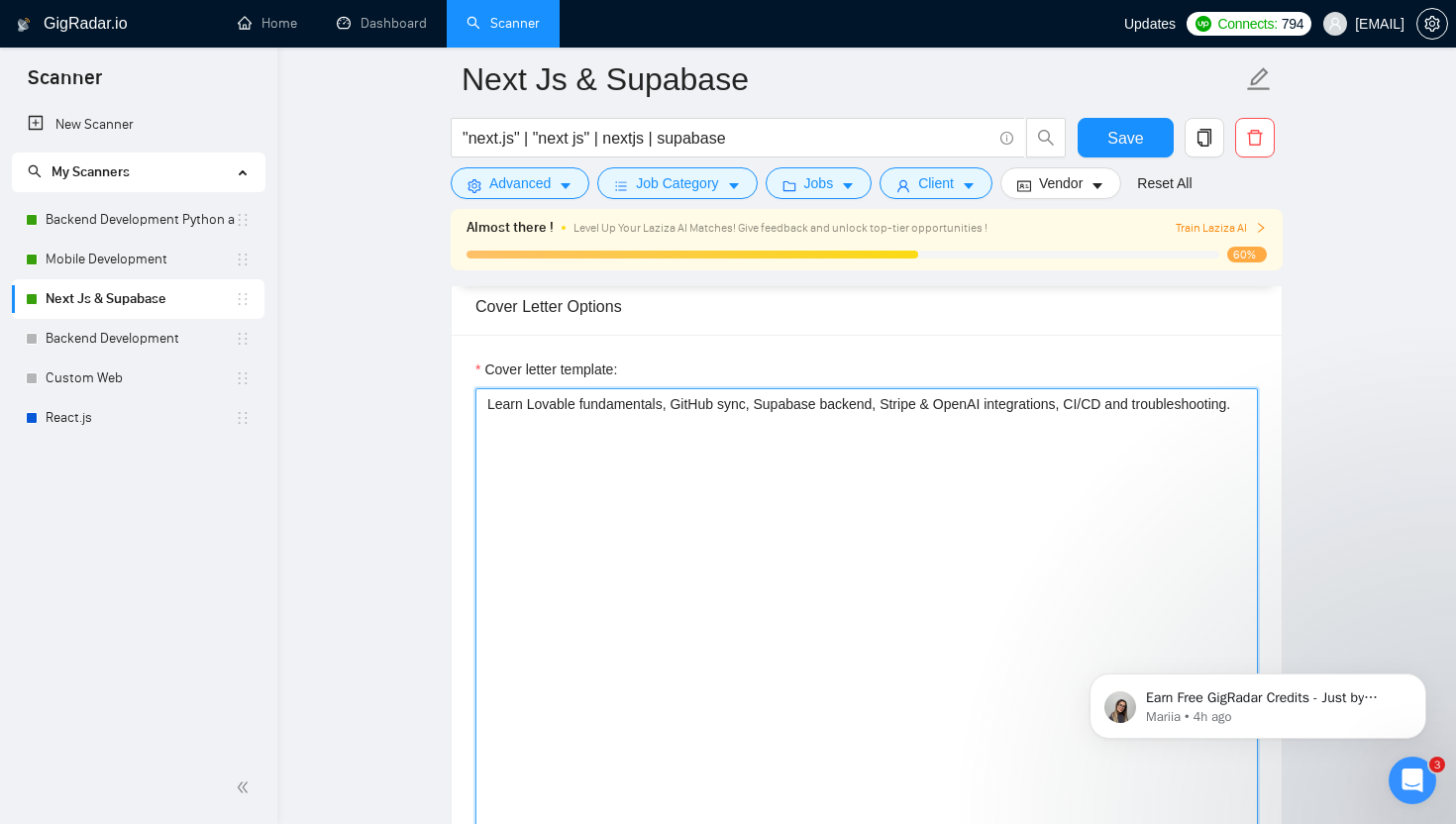 type on "[Start with a personal greeting using the client’s name or company name, in the local language and adjusted for their time of day. If nothing is found, write: "Greetings from 🇵🇰," and continue on the same line with a confident, relevant opening that shows instant alignment. Do not add a line break after the greeting. Skip generic compliments and instead mention a specific skill, experience, or observation related to the job post. Make sure the tone feels very natural and human.]
[Do not call them sir/madam or client at all]
[Absolutely do not use the em dash symbol (—) anywhere in the proposal. Use only periods or commas for separation.]
[Check what is the main pain point the client is dealing with and in the second sentence, mention that you understand it's a key starting point and how you can help address it.]
[Match the client's tone. If they write casually, use a casual tone. If they write formally, keep the tone formal. Do not overdo either.]
[If the client uses lists in the job post, you should ..." 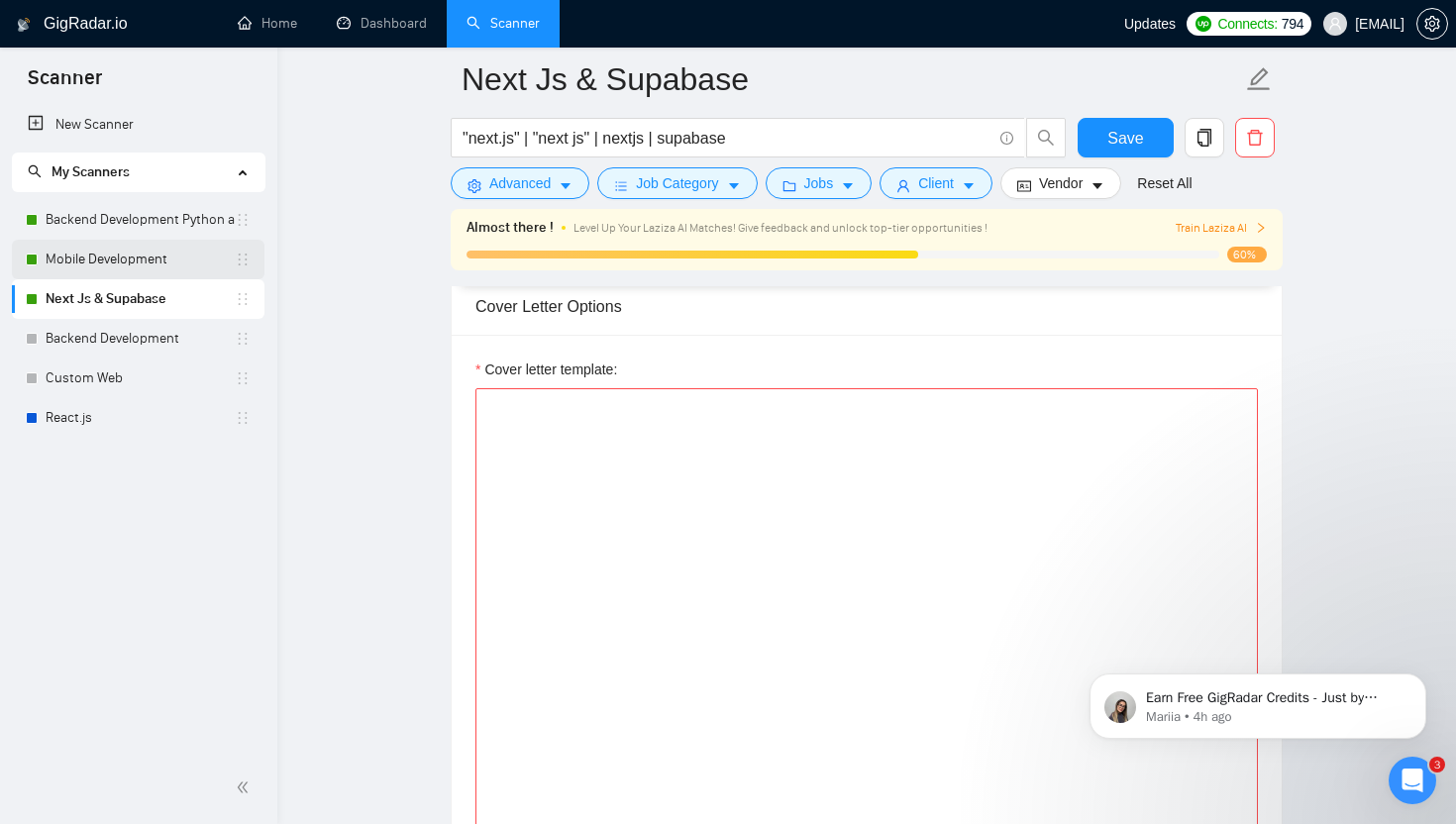 click on "Mobile Development" at bounding box center [140, 259] 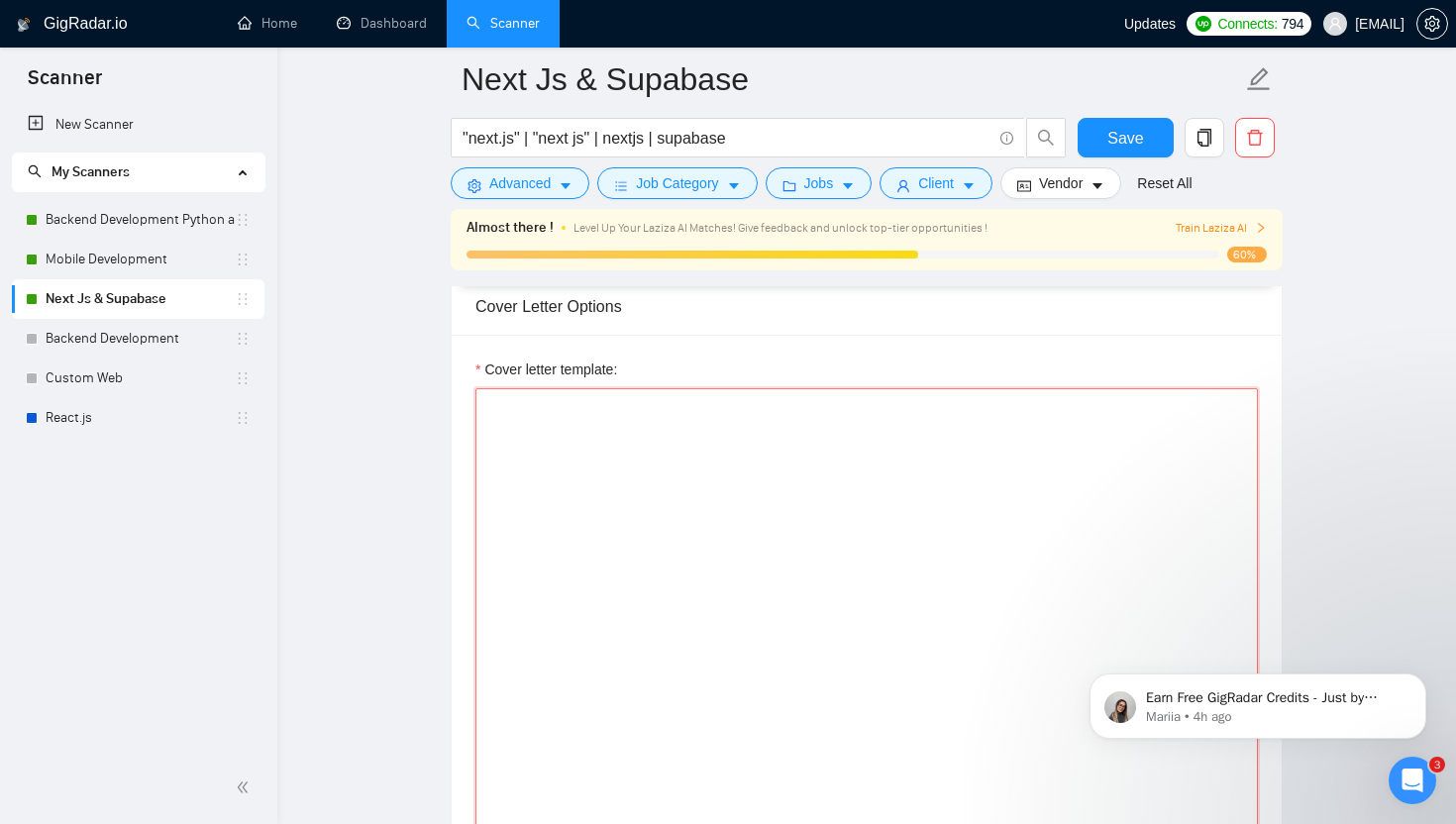 click on "Cover letter template:" at bounding box center [867, 611] 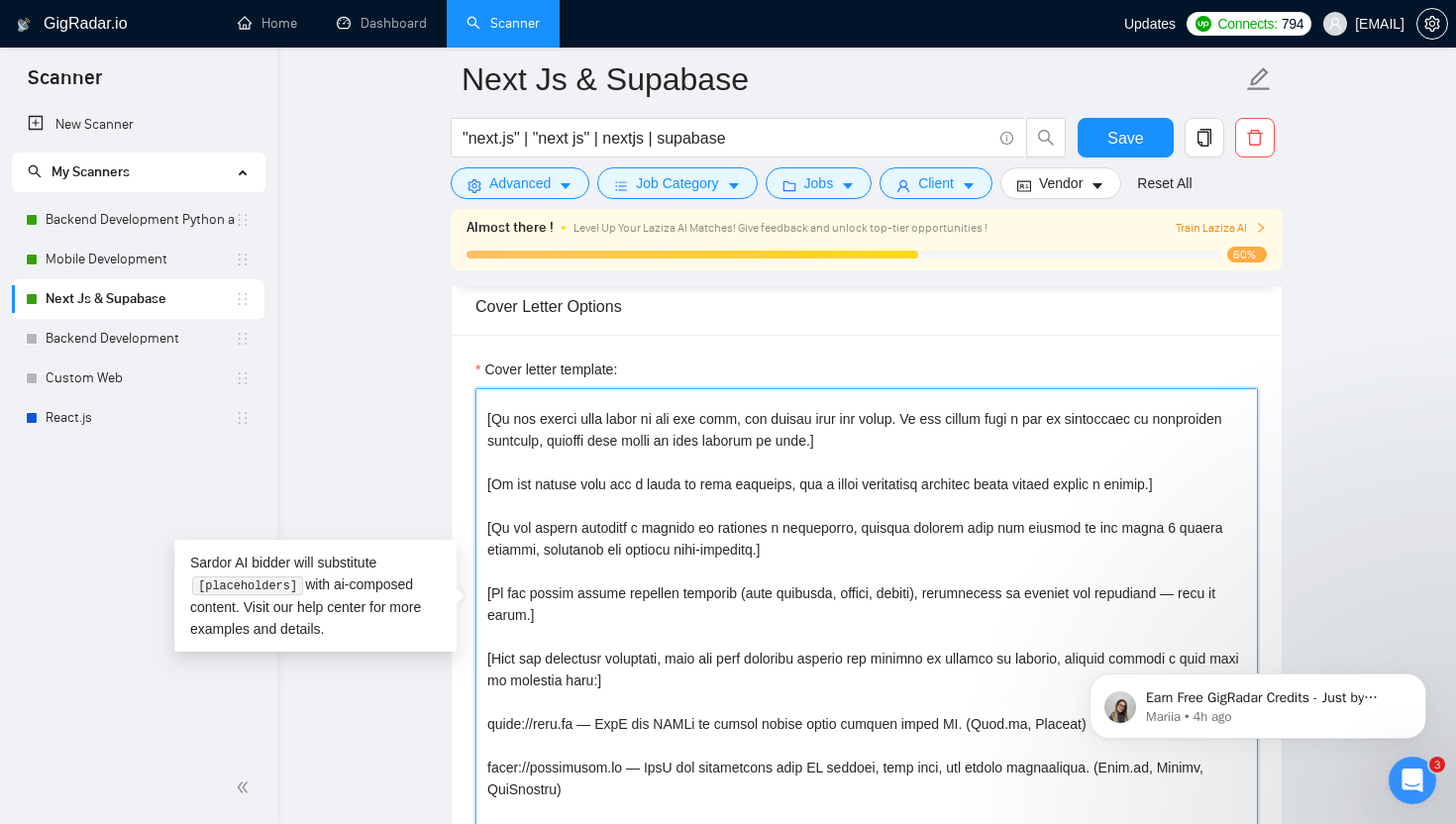 scroll, scrollTop: 341, scrollLeft: 0, axis: vertical 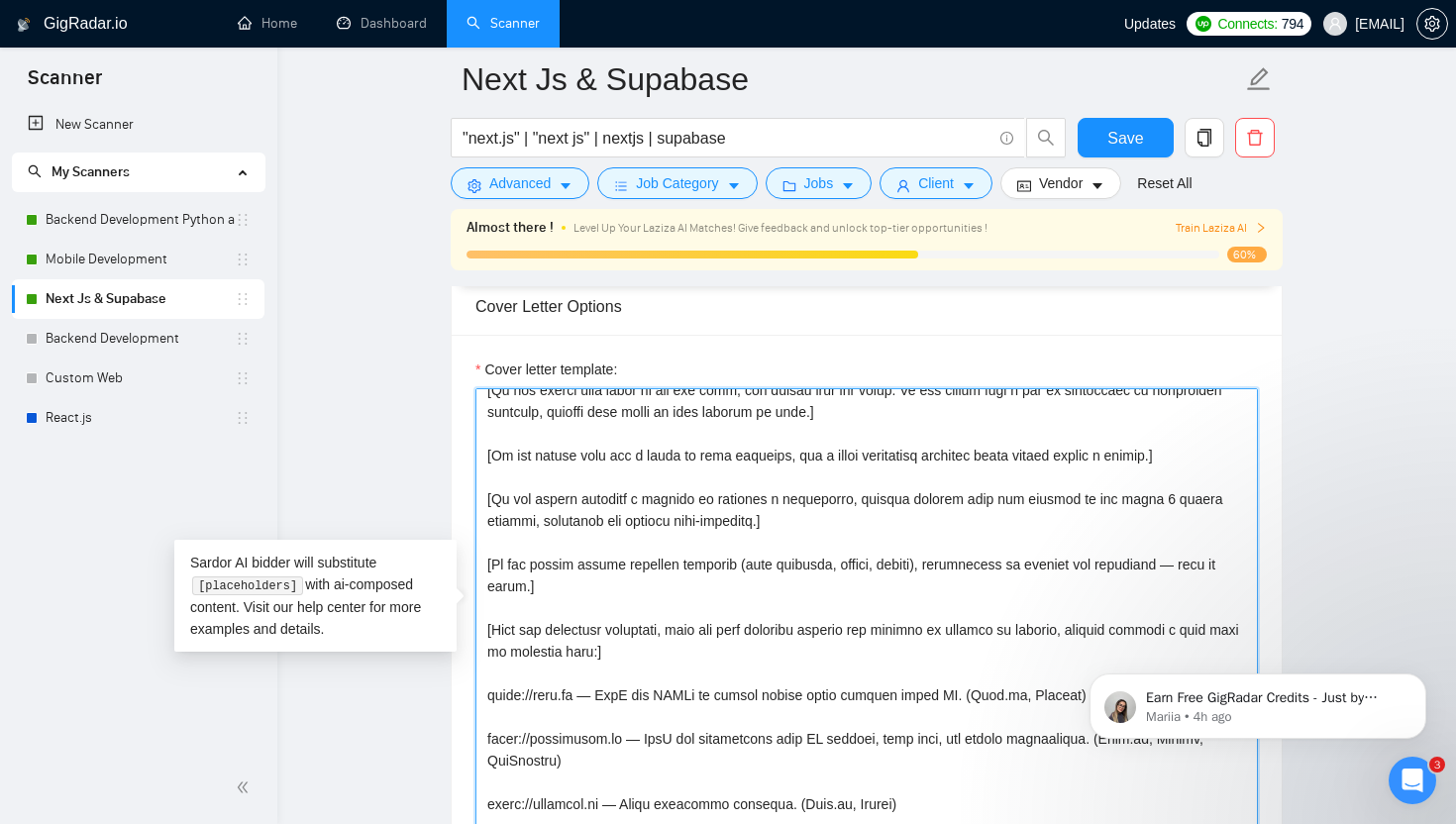 click on "Cover letter template:" at bounding box center [867, 611] 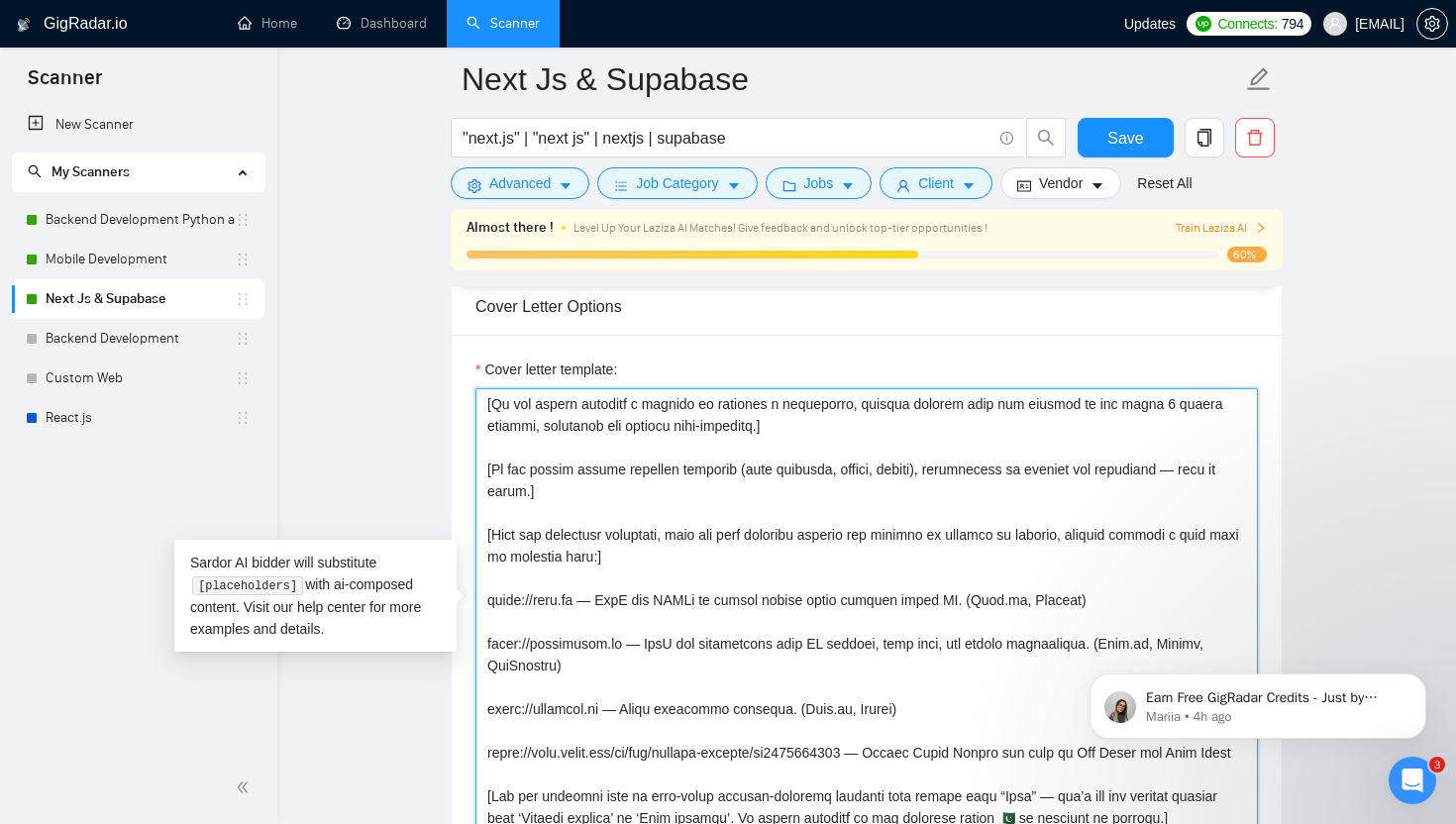 scroll, scrollTop: 479, scrollLeft: 0, axis: vertical 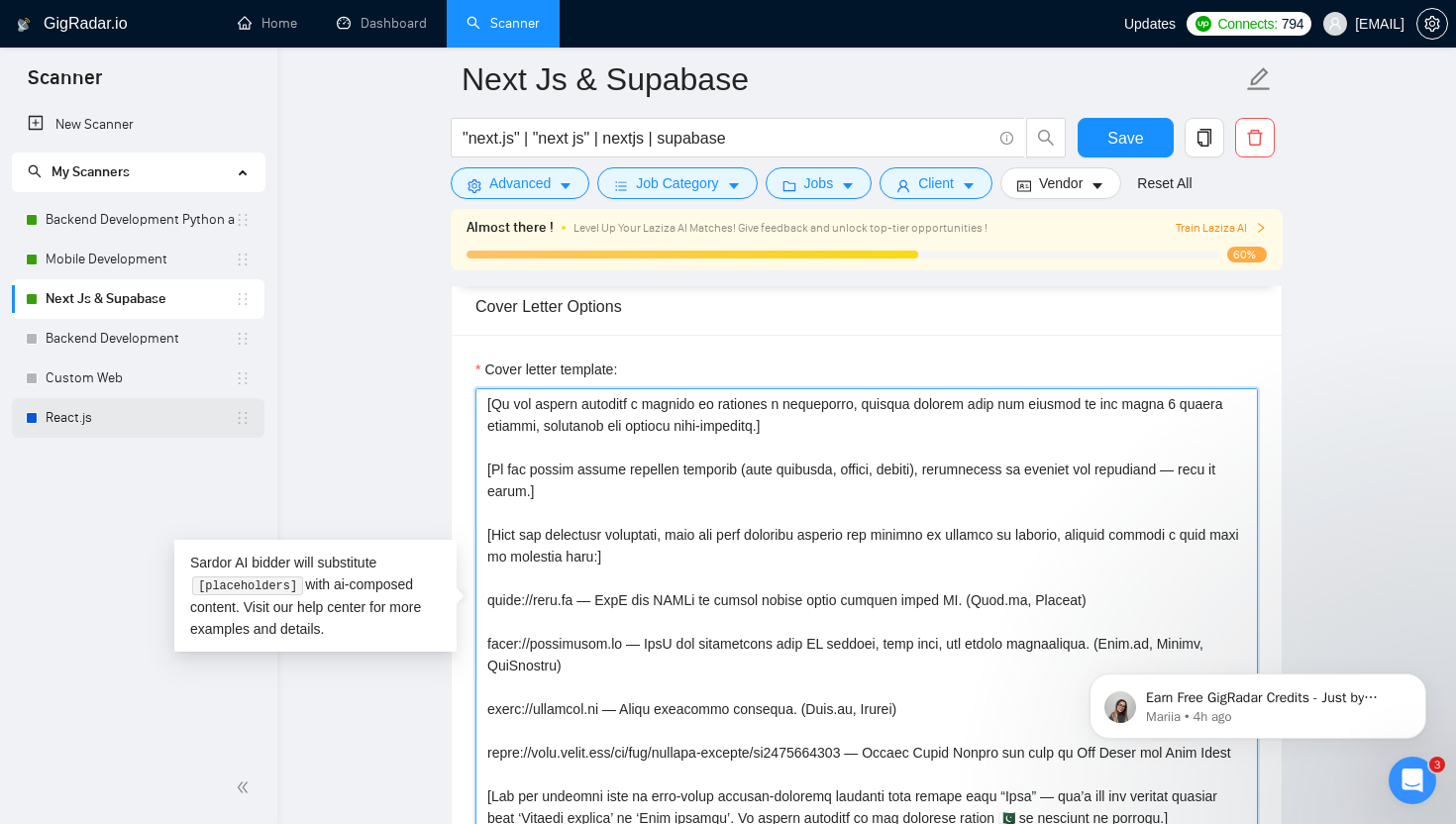 type on "[Start with a personal greeting using the client’s name or company name, in the local language and adjusted for their time of day. If nothing is found, write: "Greetings from 🇵🇰," and continue on the same line with a confident, relevant opening that shows instant alignment. Do not add a line break after the greeting. Skip generic compliments and instead mention a specific skill, experience, or observation related to the job post. Make sure the tone feels very natural and human.]
[Do not call them sir/madam or client at all]
[Absolutely do not use the em dash symbol (—) anywhere in the proposal. Use only periods or commas for separation.]
[Check what is the main pain point the client is dealing with and in the second sentence, mention that you understand it's a key starting point and how you can help address it.]
[Match the client's tone. If they write casually, use a casual tone. If they write formally, keep the tone formal. Do not overdo either.]
[If the client uses lists in the job post, you should ..." 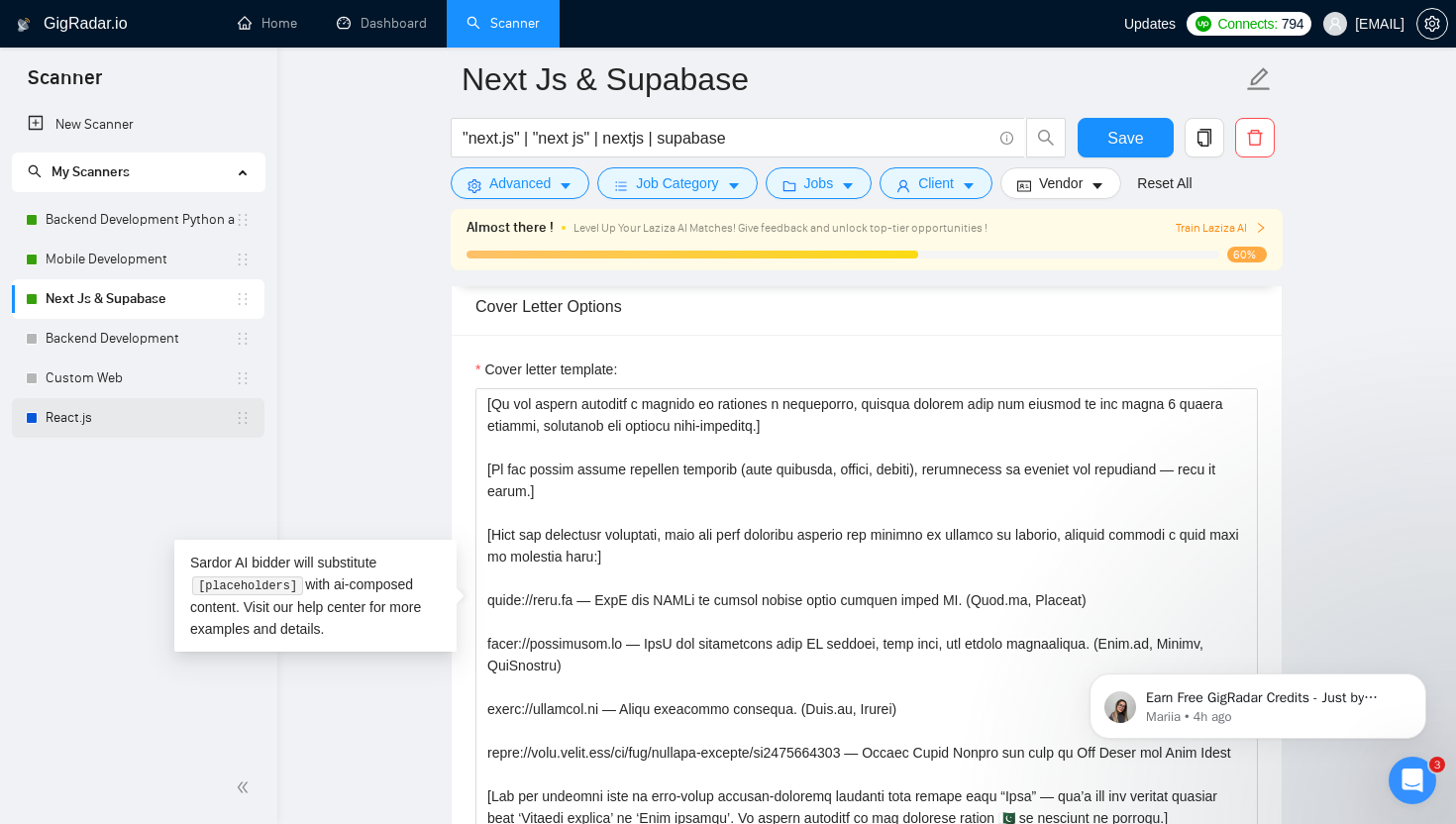 click on "React.js" at bounding box center [140, 418] 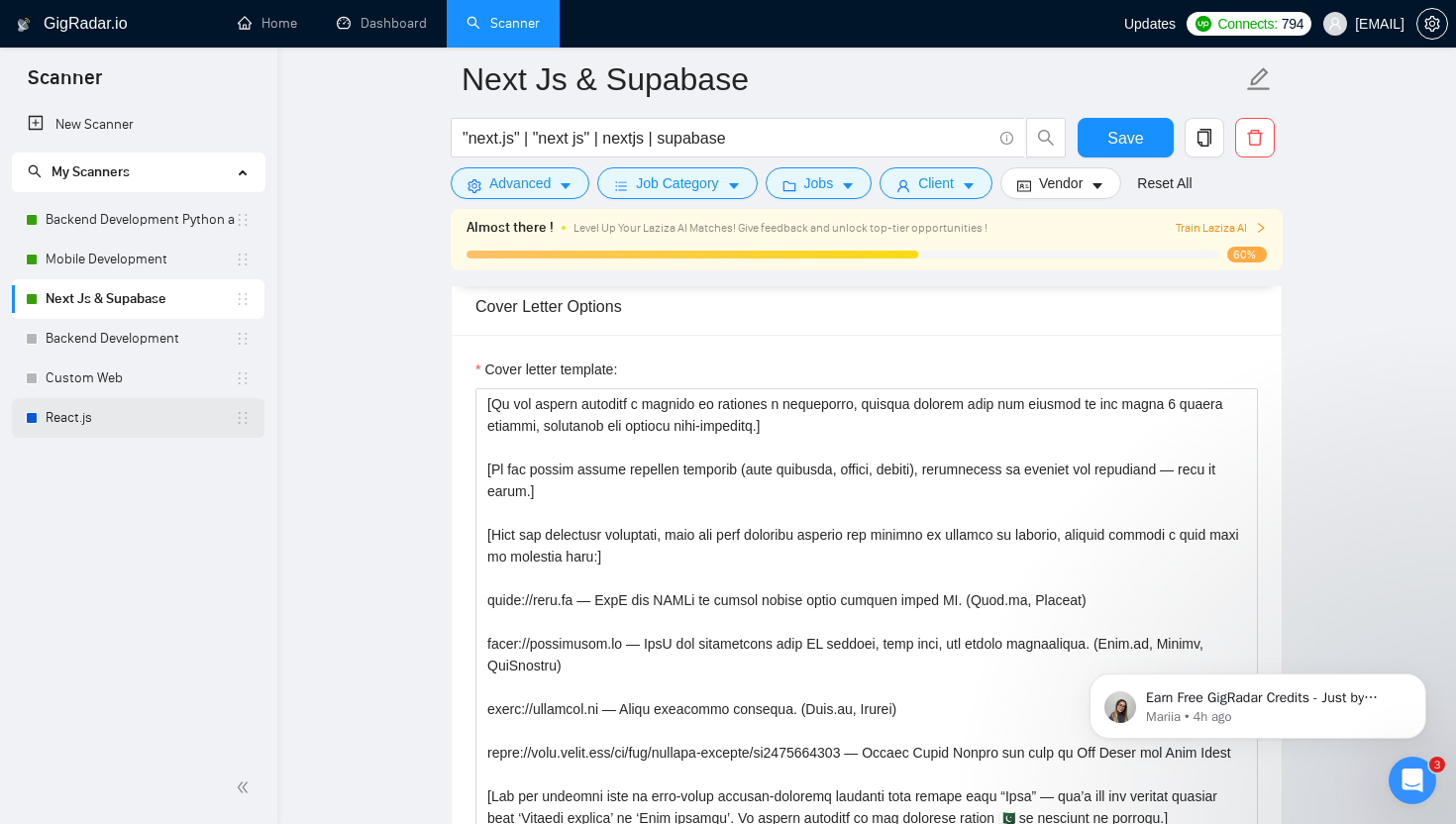 click on "React.js" at bounding box center (140, 418) 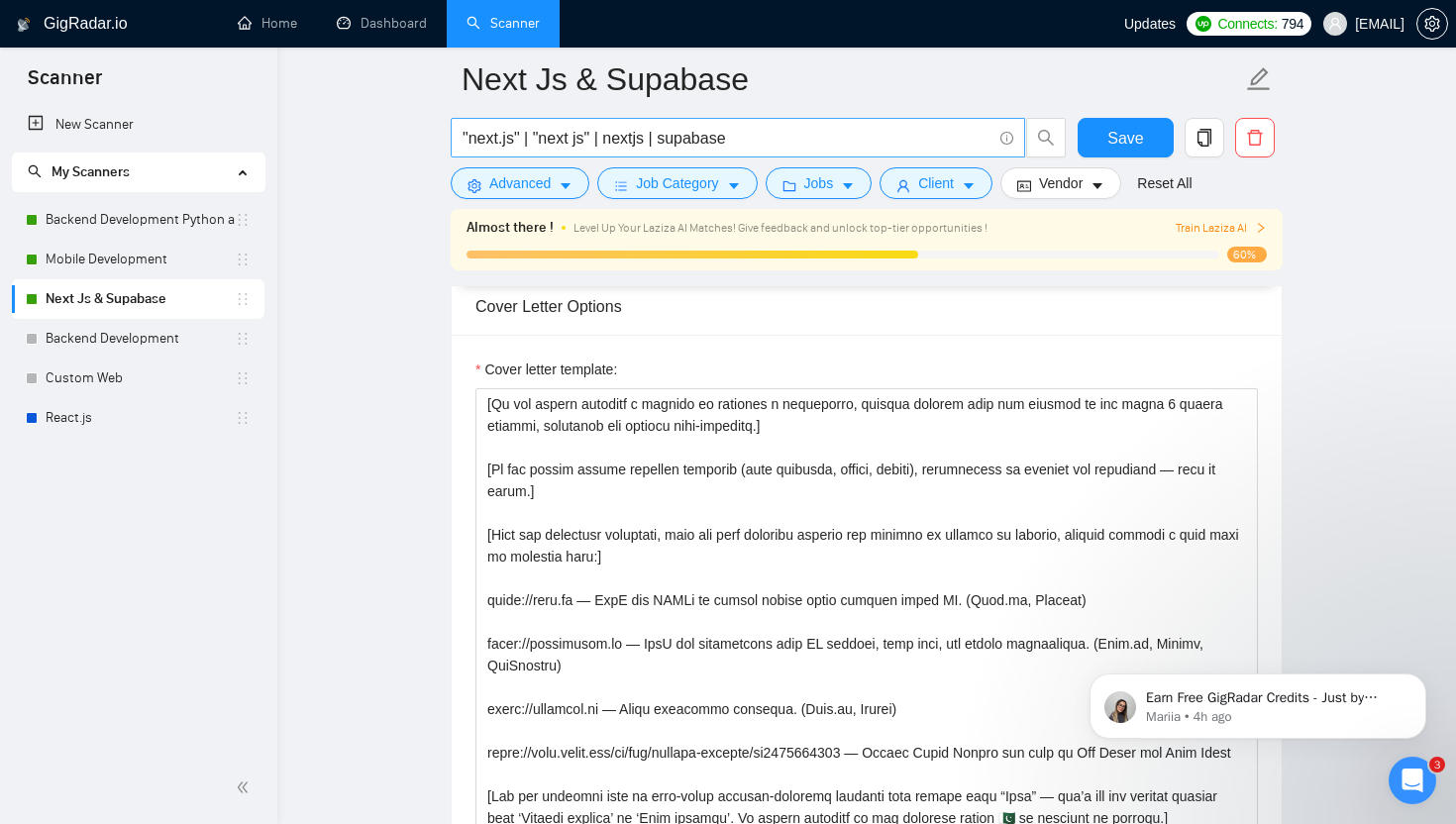 scroll, scrollTop: 0, scrollLeft: 0, axis: both 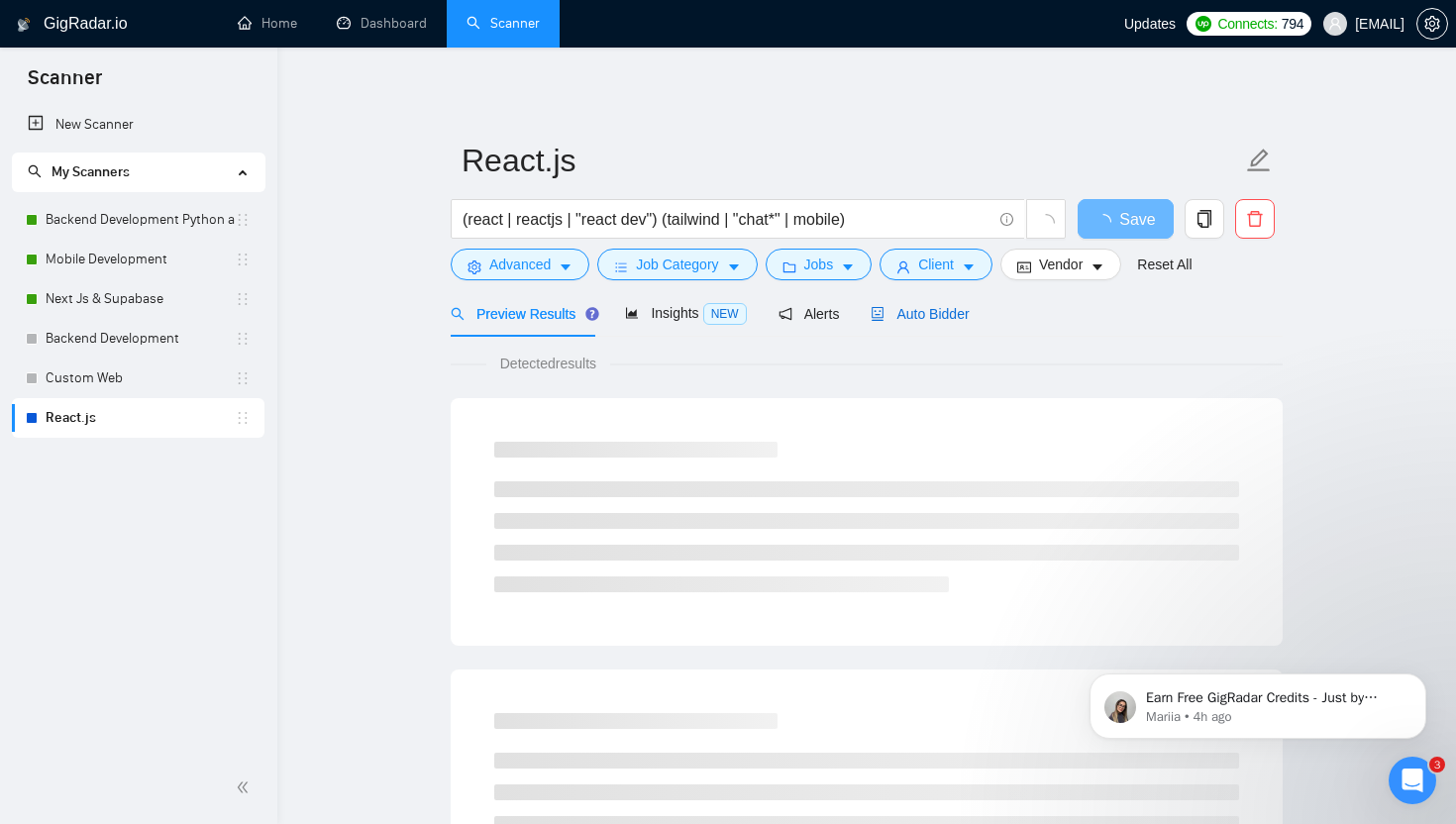 click on "Auto Bidder" at bounding box center [919, 314] 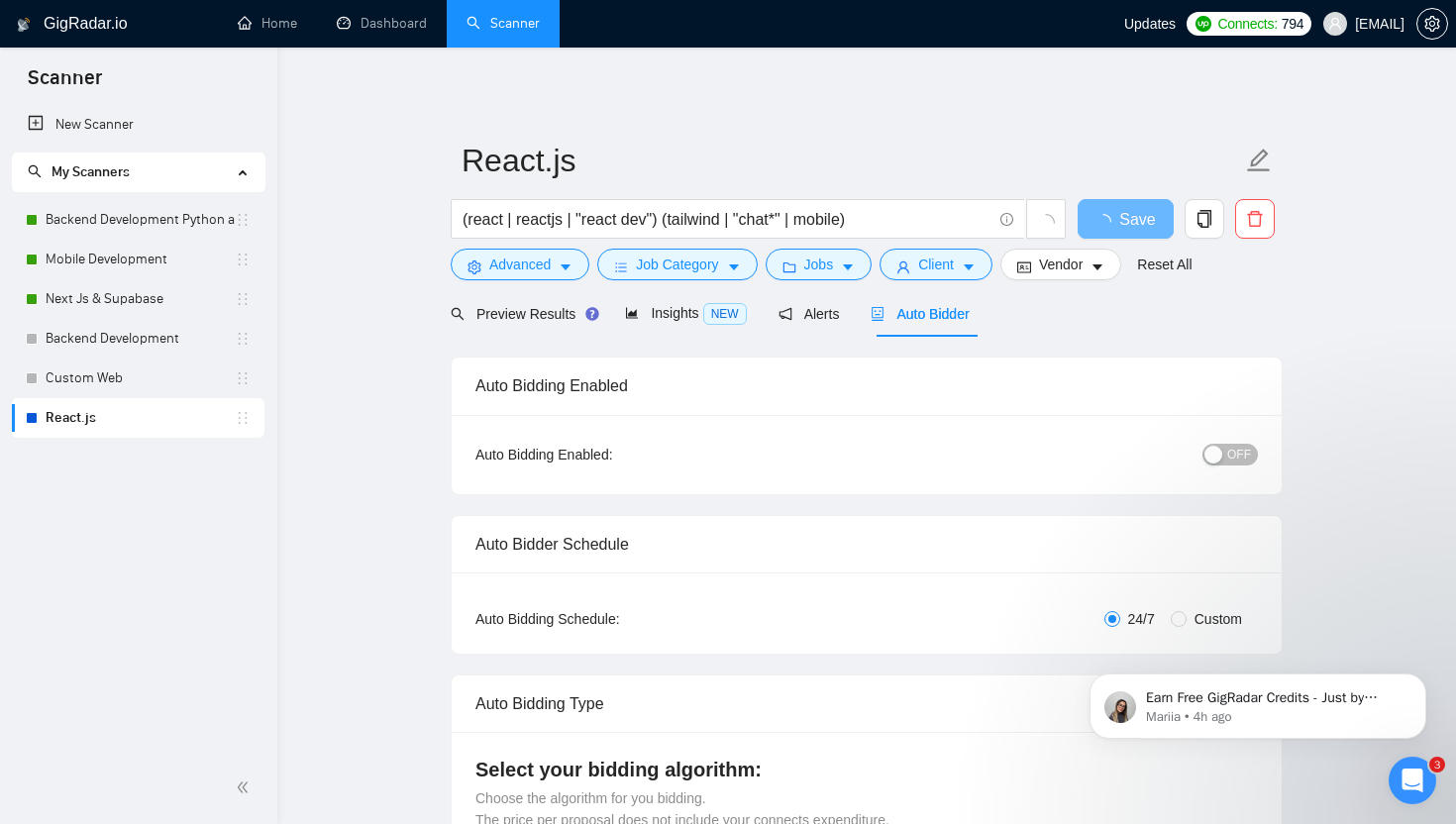 type 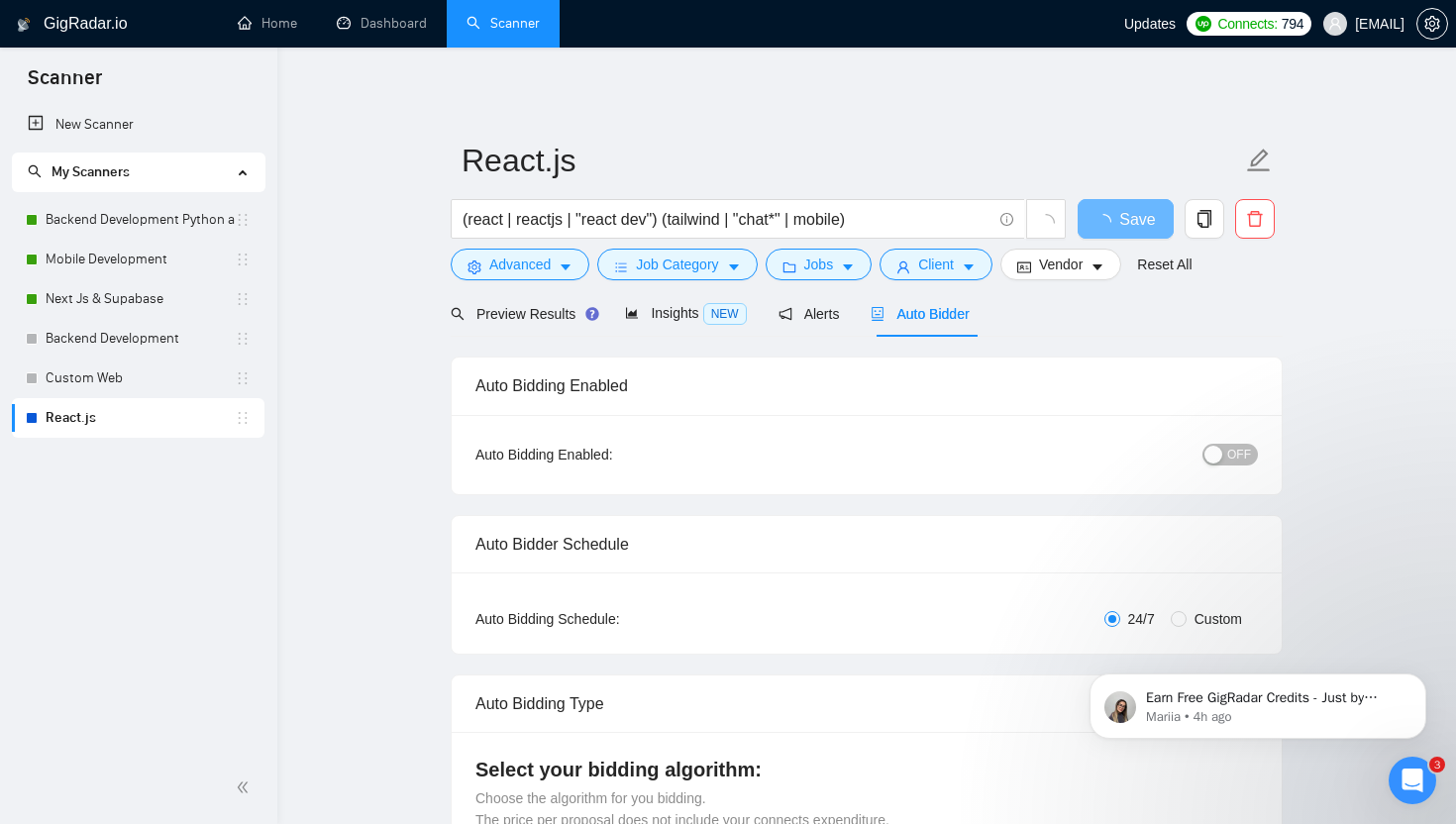 radio on "false" 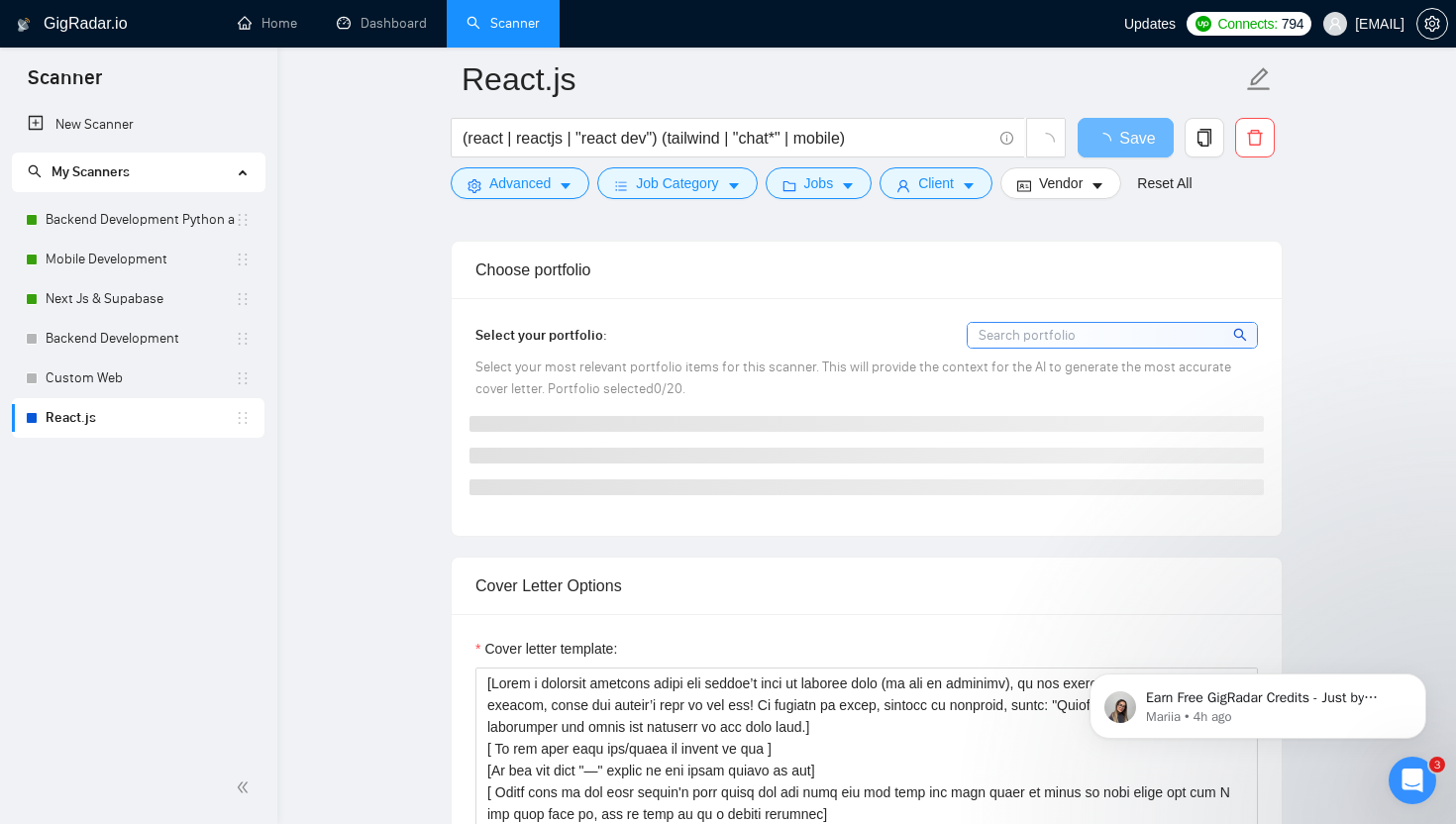 scroll, scrollTop: 2032, scrollLeft: 0, axis: vertical 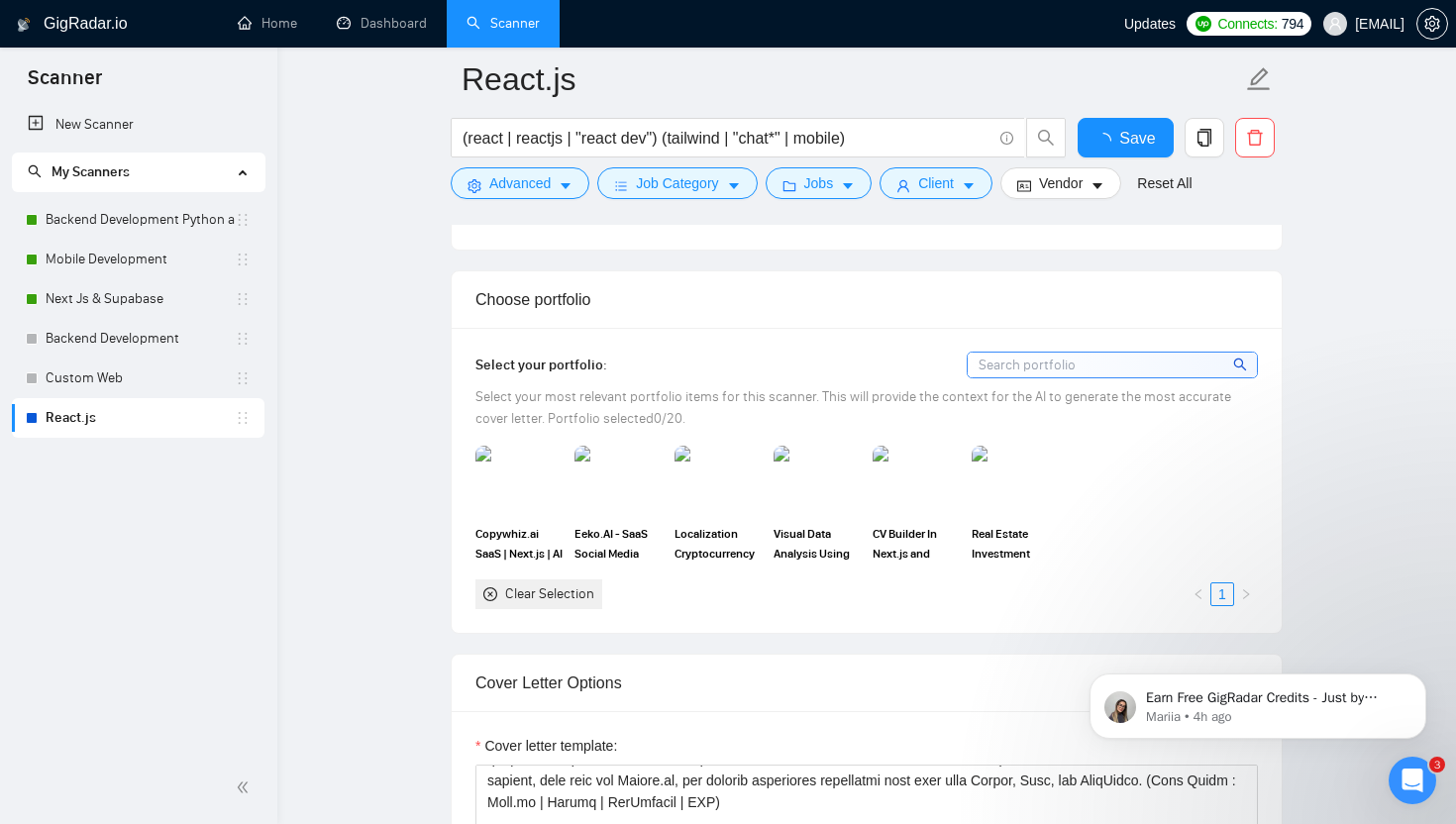 type 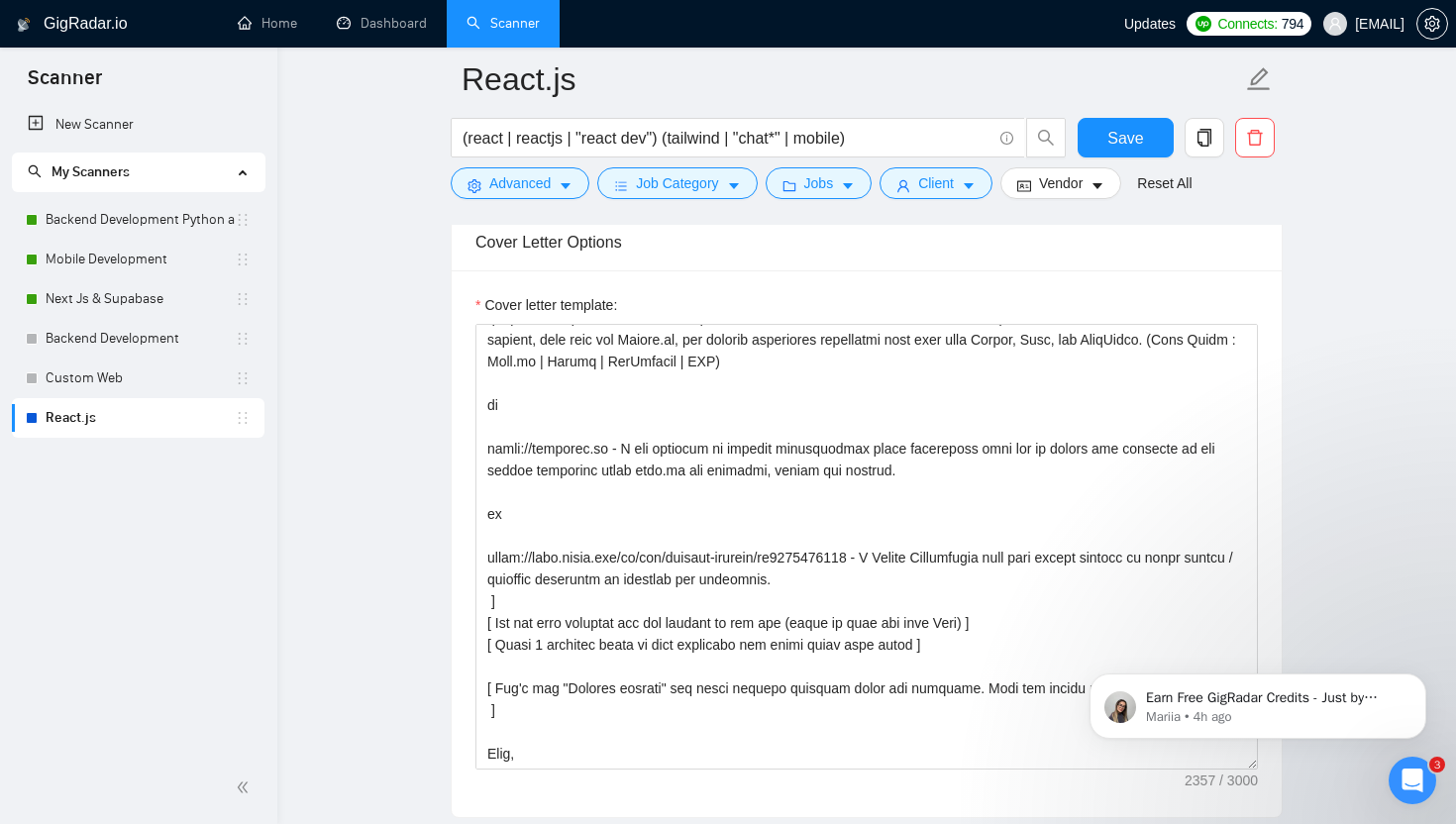 scroll, scrollTop: 2372, scrollLeft: 0, axis: vertical 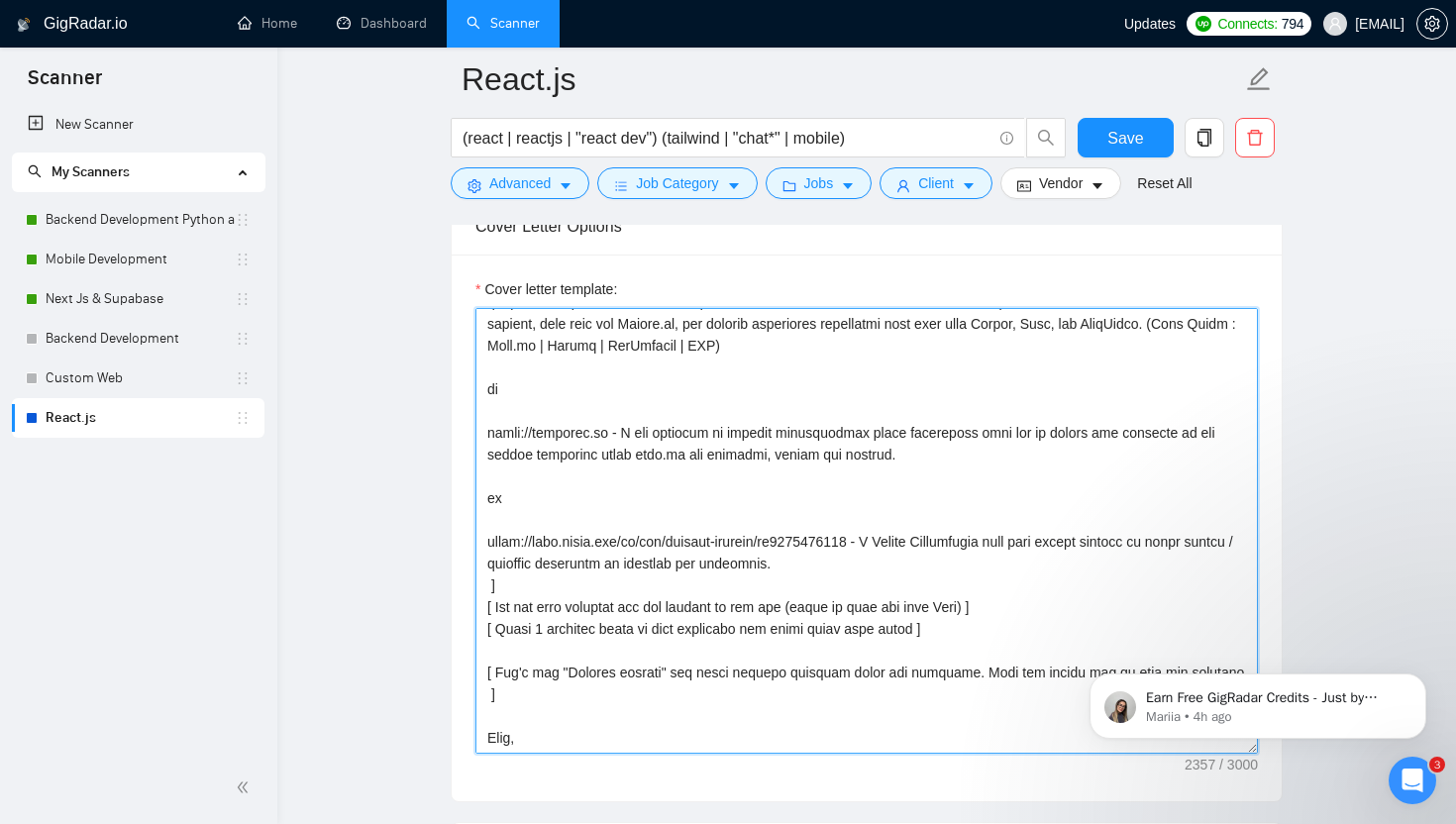 click on "Cover letter template:" at bounding box center [867, 531] 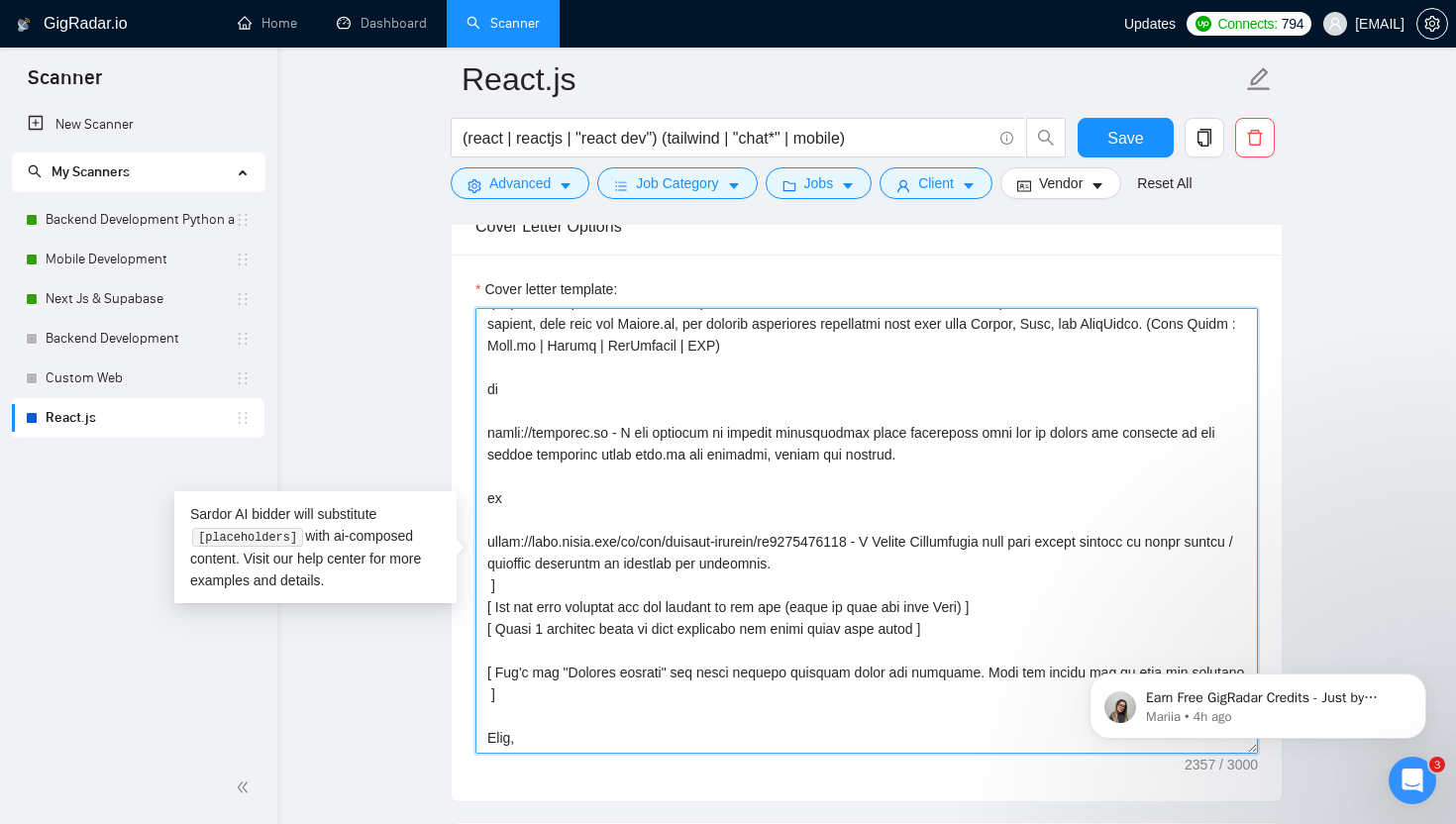 paste on "Start with a personal greeting using the client’s name or company name, in the local language and adjusted for their time of day. If nothing is found, write: "Greetings from 🇵🇰," and continue on the same line with a confident, relevant opening that shows instant alignment. Do not add a line break after the greeting. Skip generic compliments and instead mention a specific skill, experience, or observation related to the job post. Make sure the tone feels very natural and human.]
[Do not call them sir/madam or client at all]
[Absolutely do not use the em dash symbol (—) anywhere in the proposal. Use only periods or commas for separation.]
[Check what is the main pain point the client is dealing with and in the second sentence, mention that you understand it's a key starting point and how you can help address it.]
[Match the client's tone. If they write casually, use a casual tone. If they write formally, keep the tone formal. Do not overdo either.]
[If the client uses lists in the job post, you should a..." 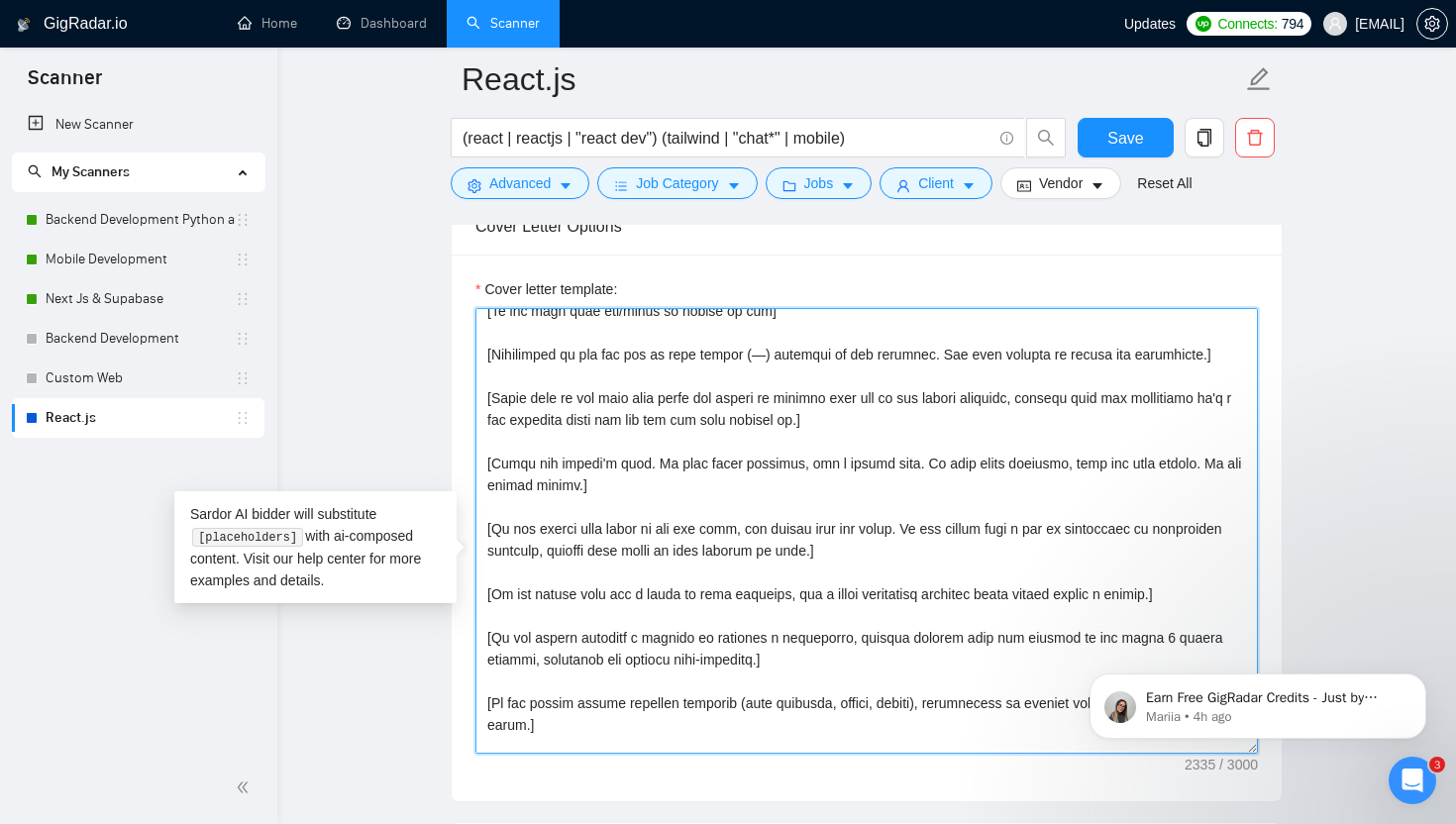 scroll, scrollTop: 0, scrollLeft: 0, axis: both 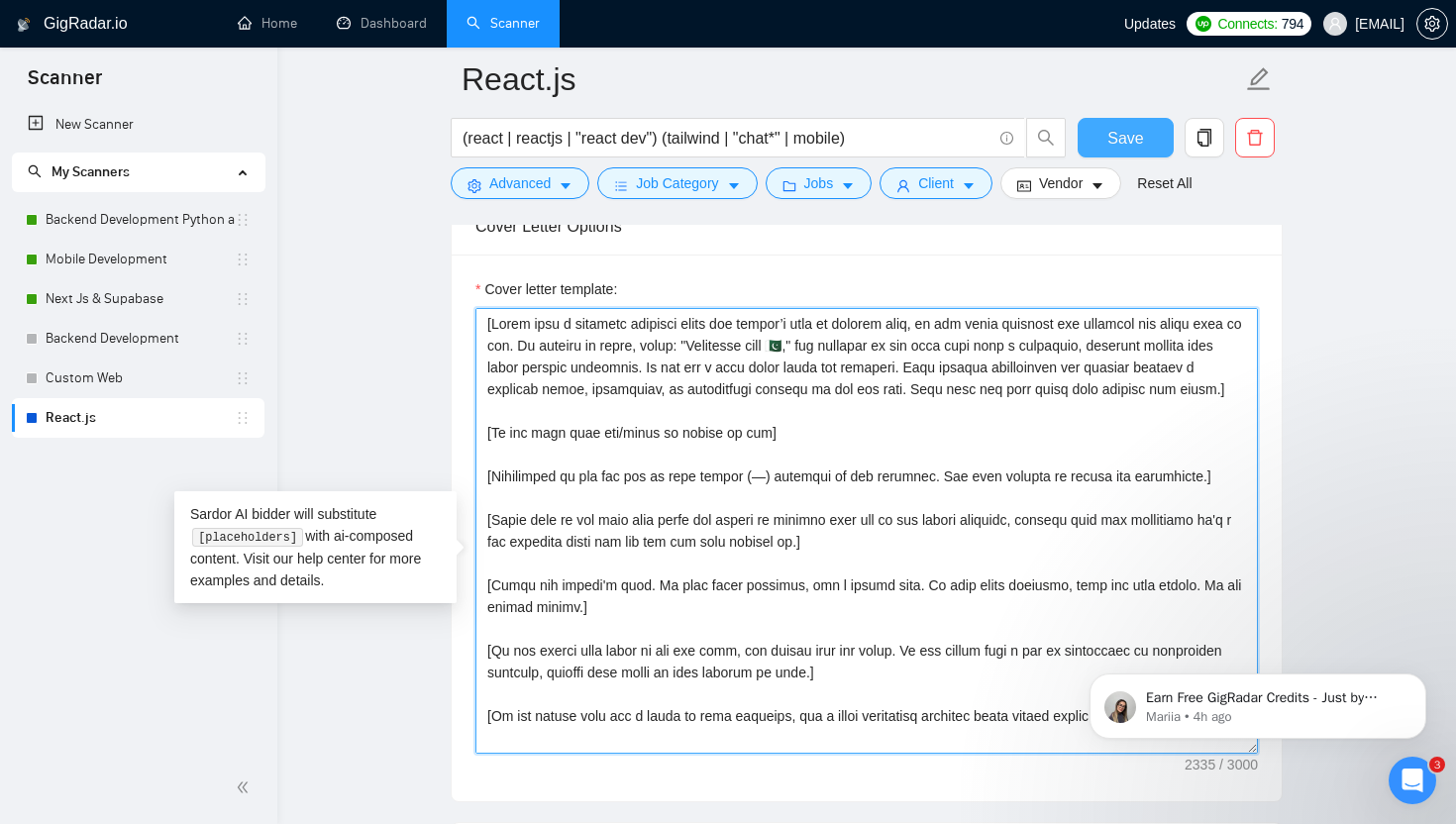 type on "[Start with a personal greeting using the client’s name or company name, in the local language and adjusted for their time of day. If nothing is found, write: "Greetings from 🇵🇰," and continue on the same line with a confident, relevant opening that shows instant alignment. Do not add a line break after the greeting. Skip generic compliments and instead mention a specific skill, experience, or observation related to the job post. Make sure the tone feels very natural and human.]
[Do not call them sir/madam or client at all]
[Absolutely do not use the em dash symbol (—) anywhere in the proposal. Use only periods or commas for separation.]
[Check what is the main pain point the client is dealing with and in the second sentence, mention that you understand it's a key starting point and how you can help address it.]
[Match the client's tone. If they write casually, use a casual tone. If they write formally, keep the tone formal. Do not overdo either.]
[If the client uses lists in the job post, you should ..." 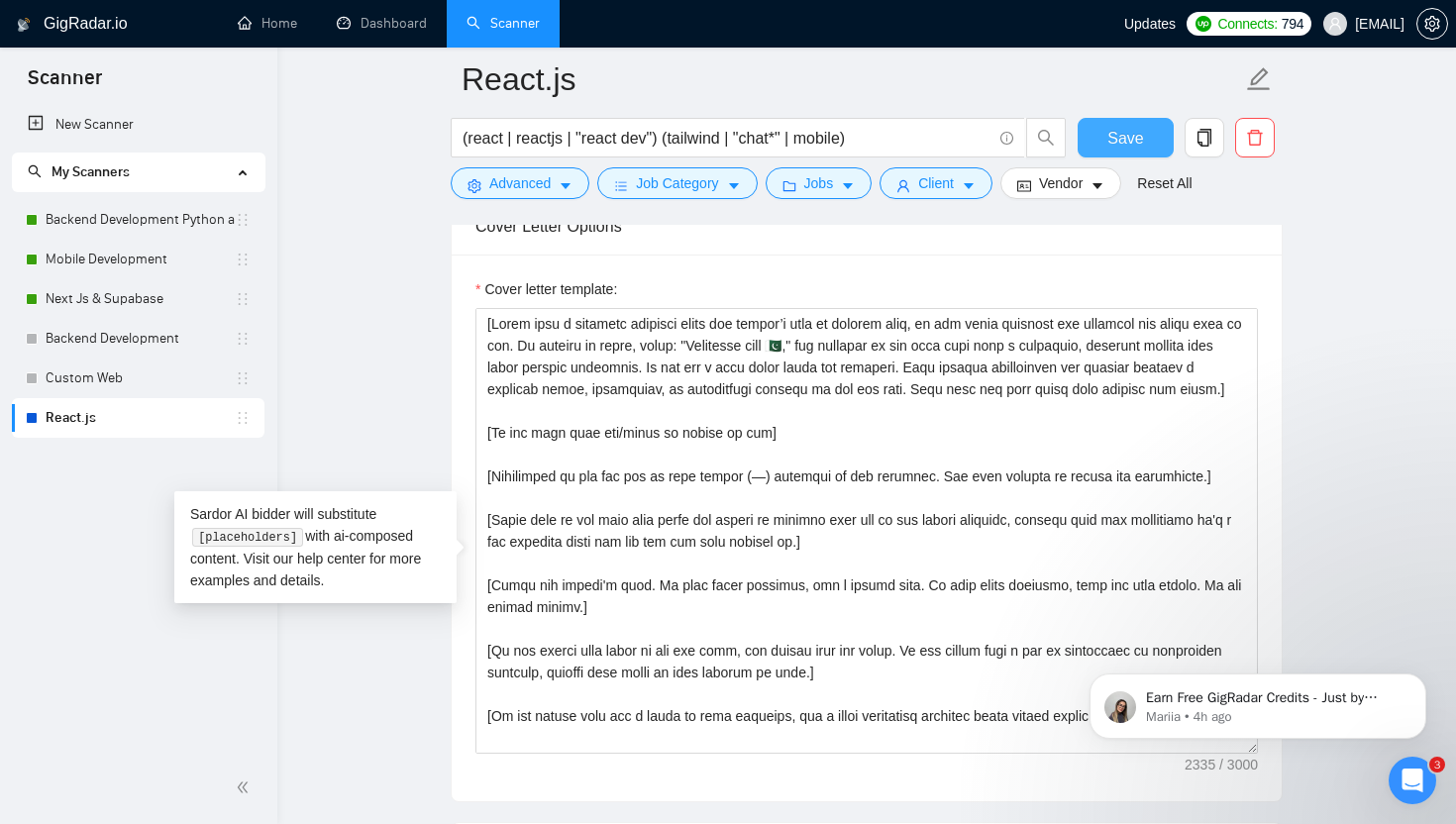 click on "Save" at bounding box center (1125, 138) 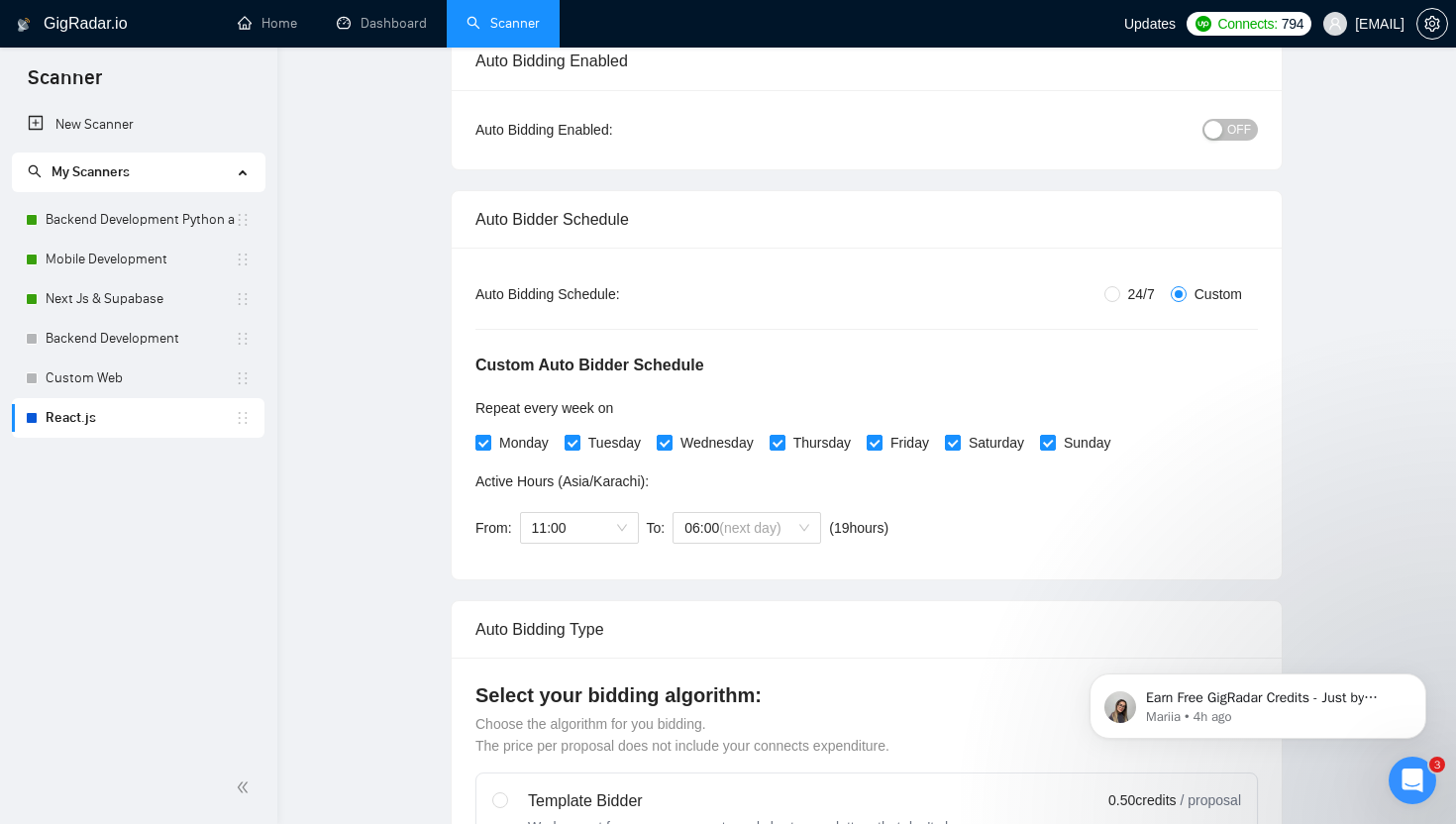 scroll, scrollTop: 0, scrollLeft: 0, axis: both 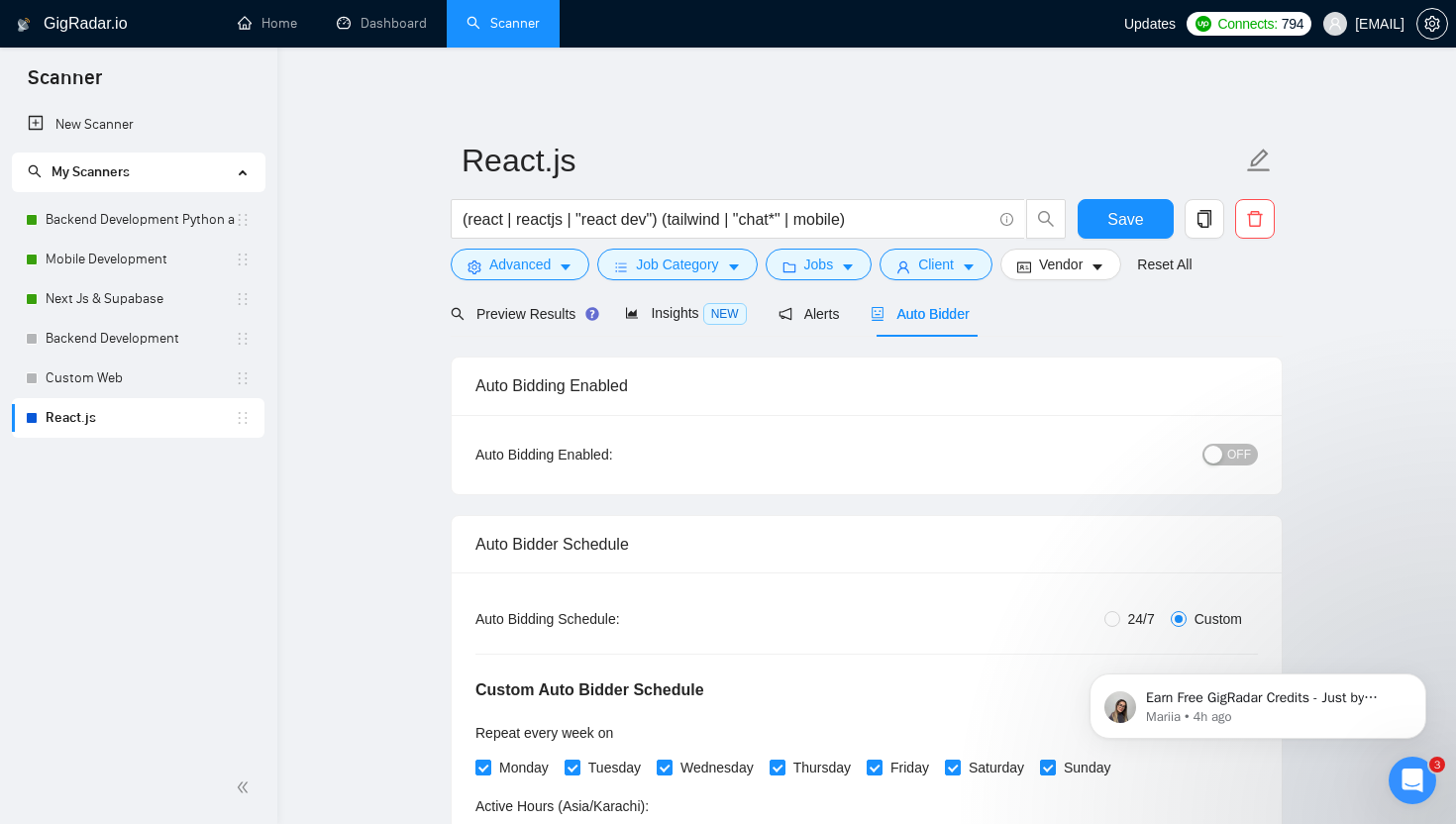 click on "OFF" at bounding box center [1239, 455] 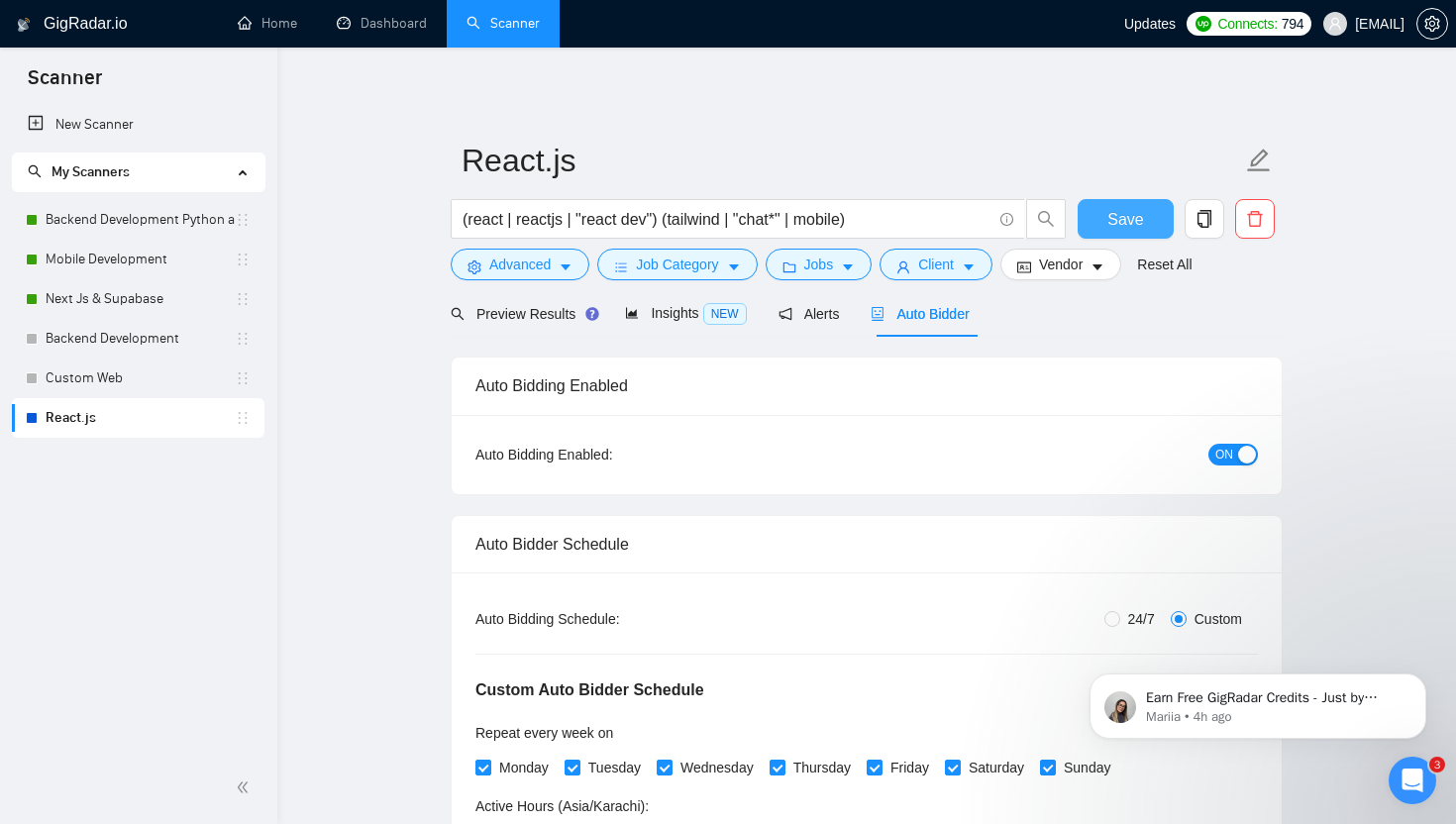 click on "Save" at bounding box center [1125, 219] 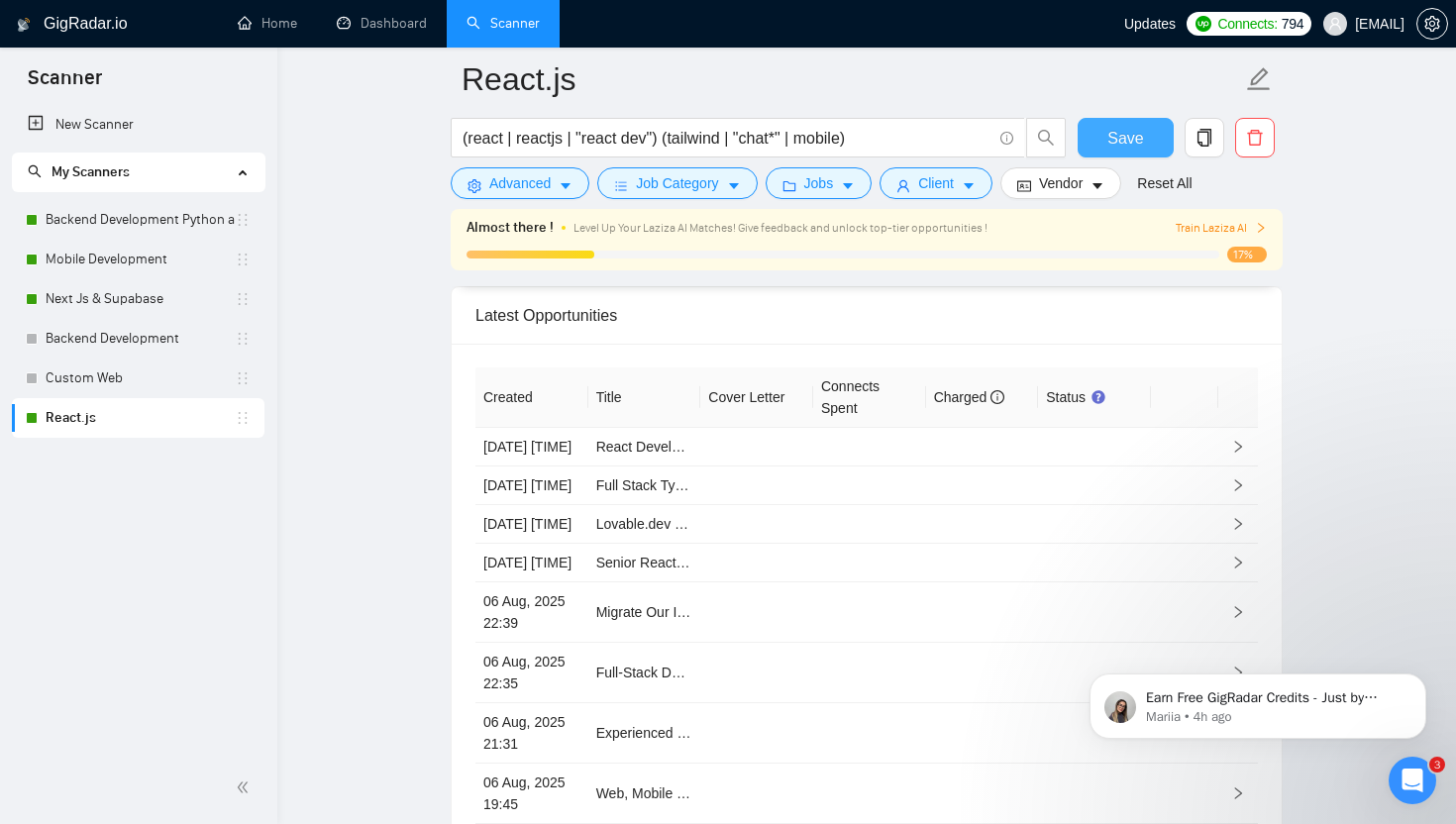 scroll, scrollTop: 5029, scrollLeft: 0, axis: vertical 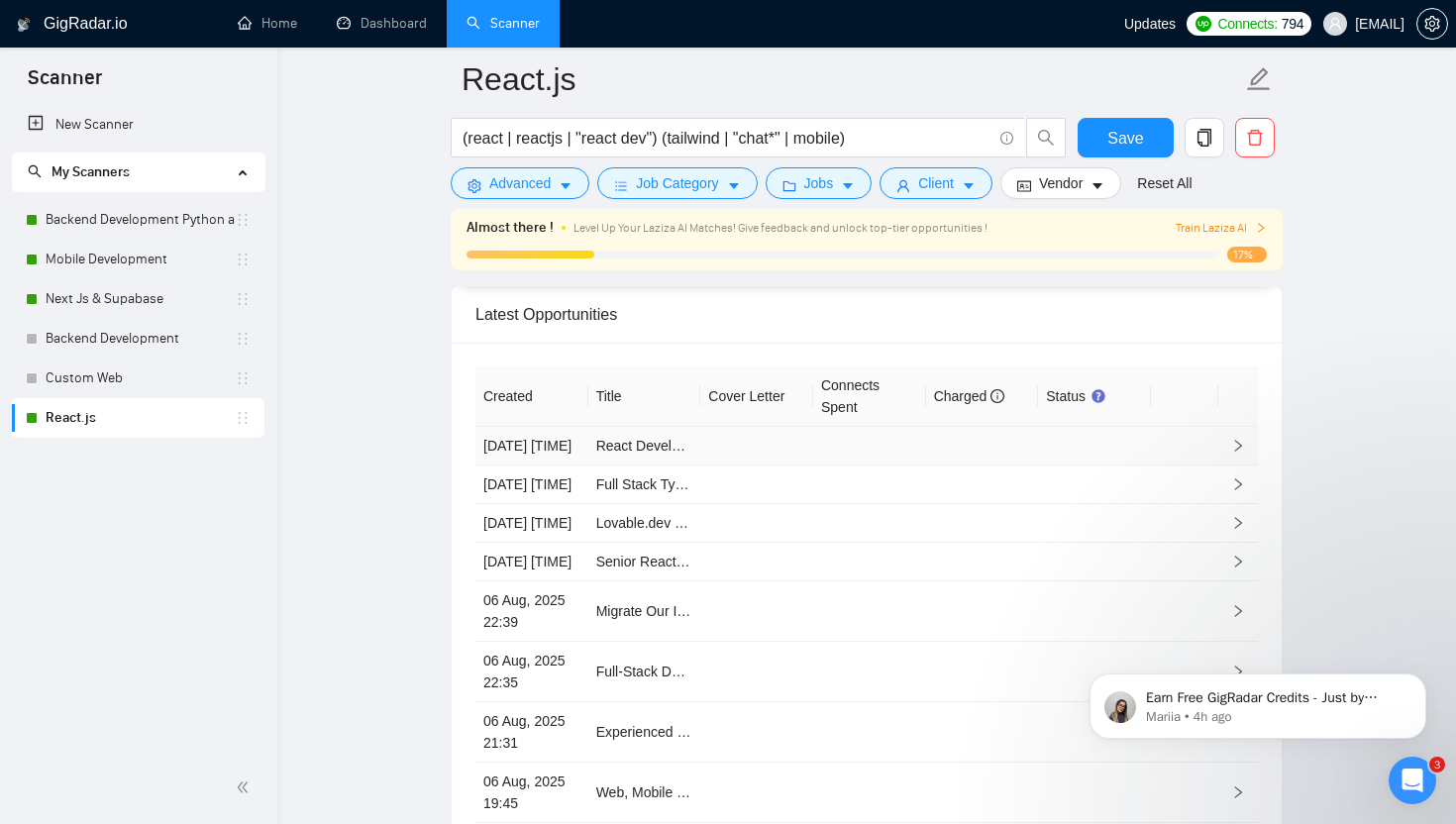 click at bounding box center (1094, 446) 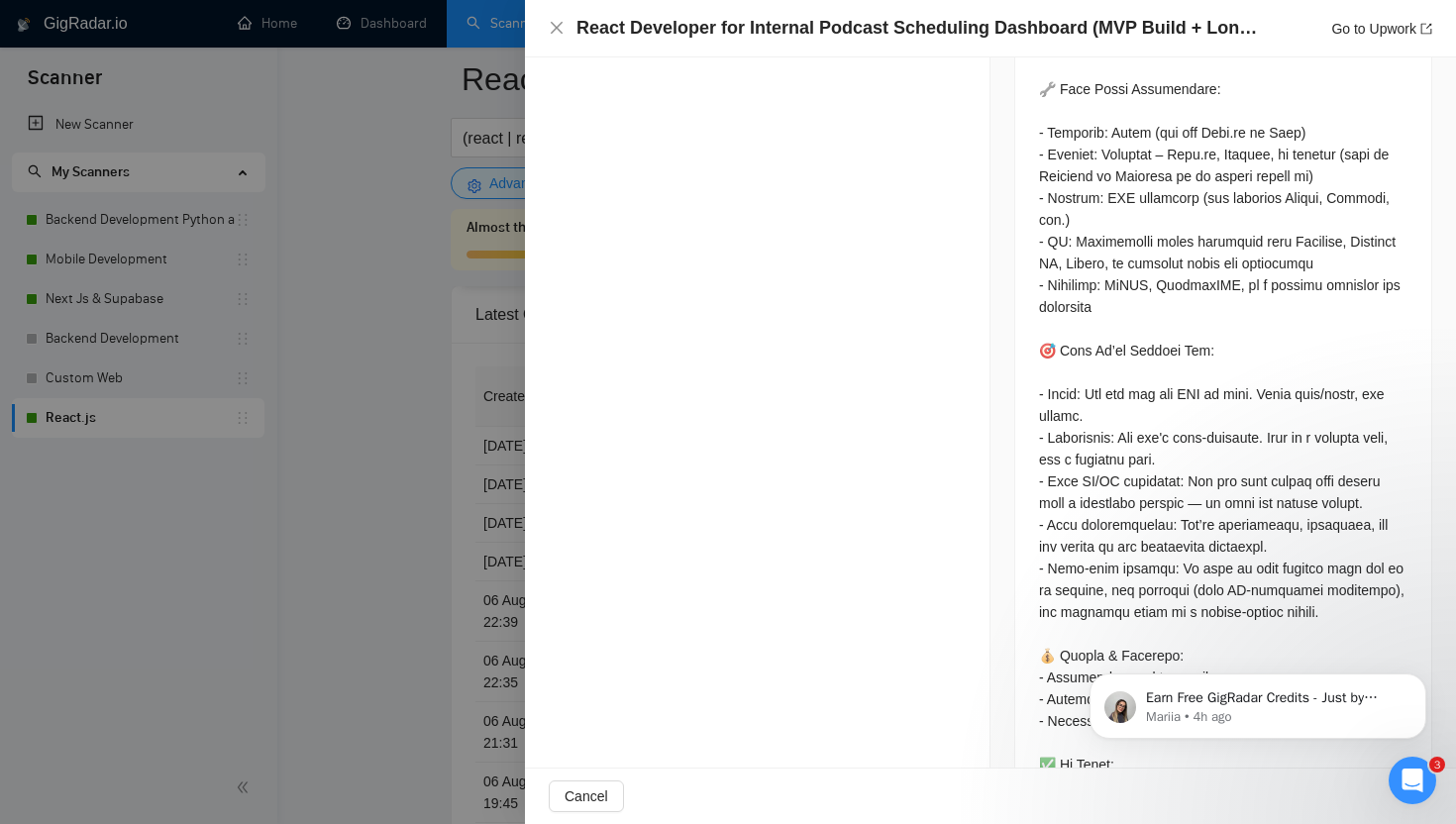 scroll, scrollTop: 1969, scrollLeft: 0, axis: vertical 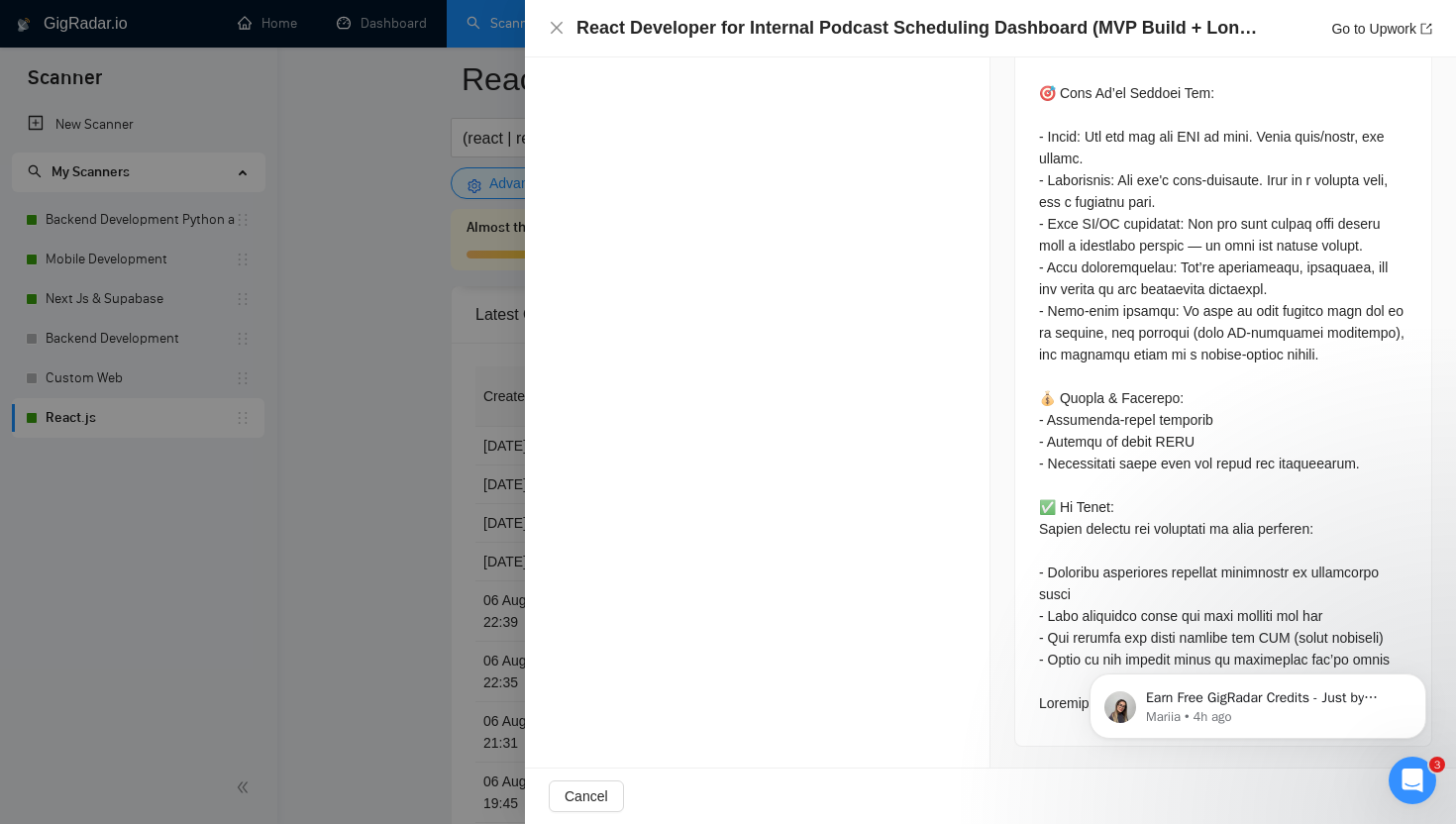 click at bounding box center [728, 412] 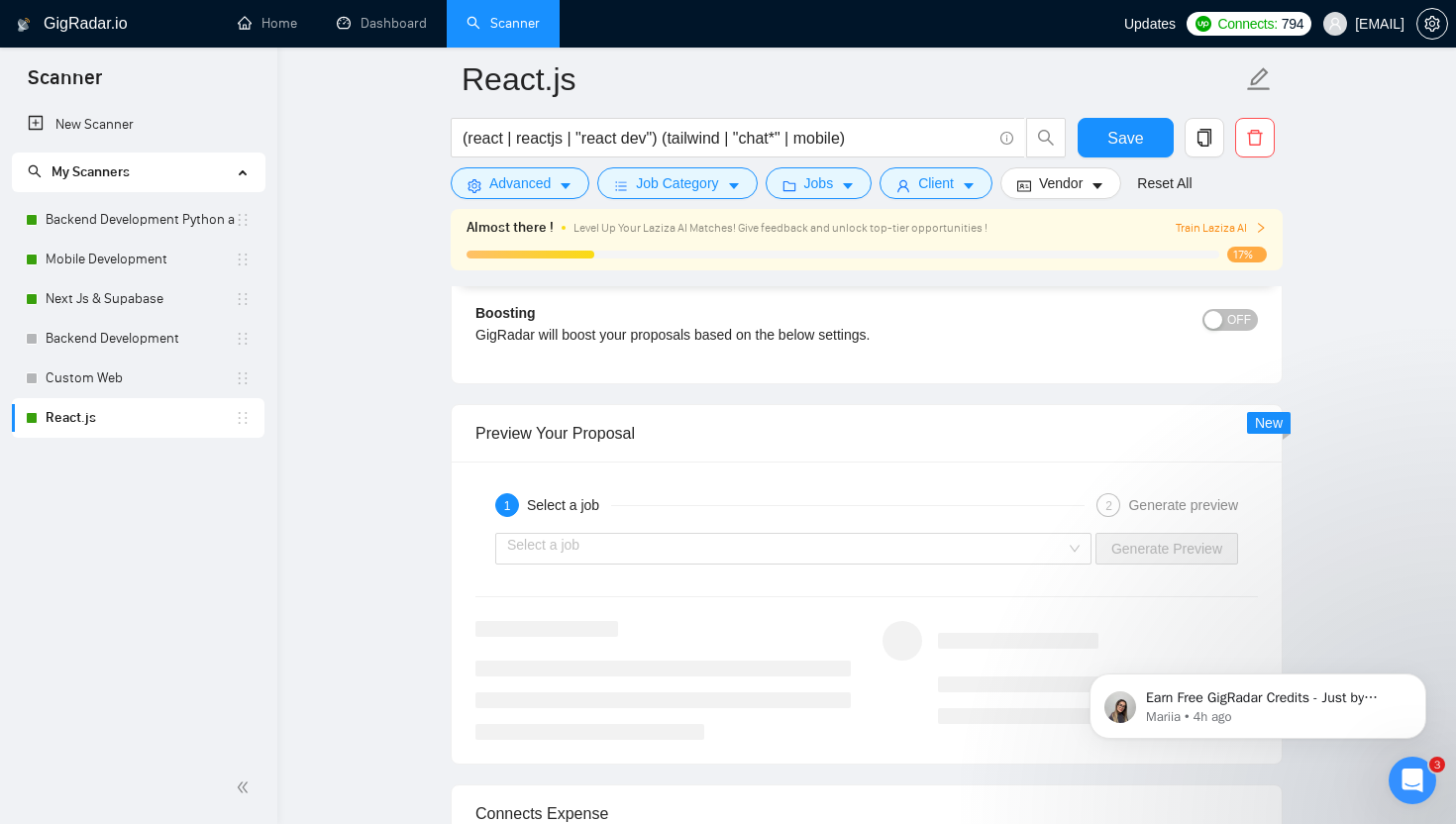 scroll, scrollTop: 3756, scrollLeft: 0, axis: vertical 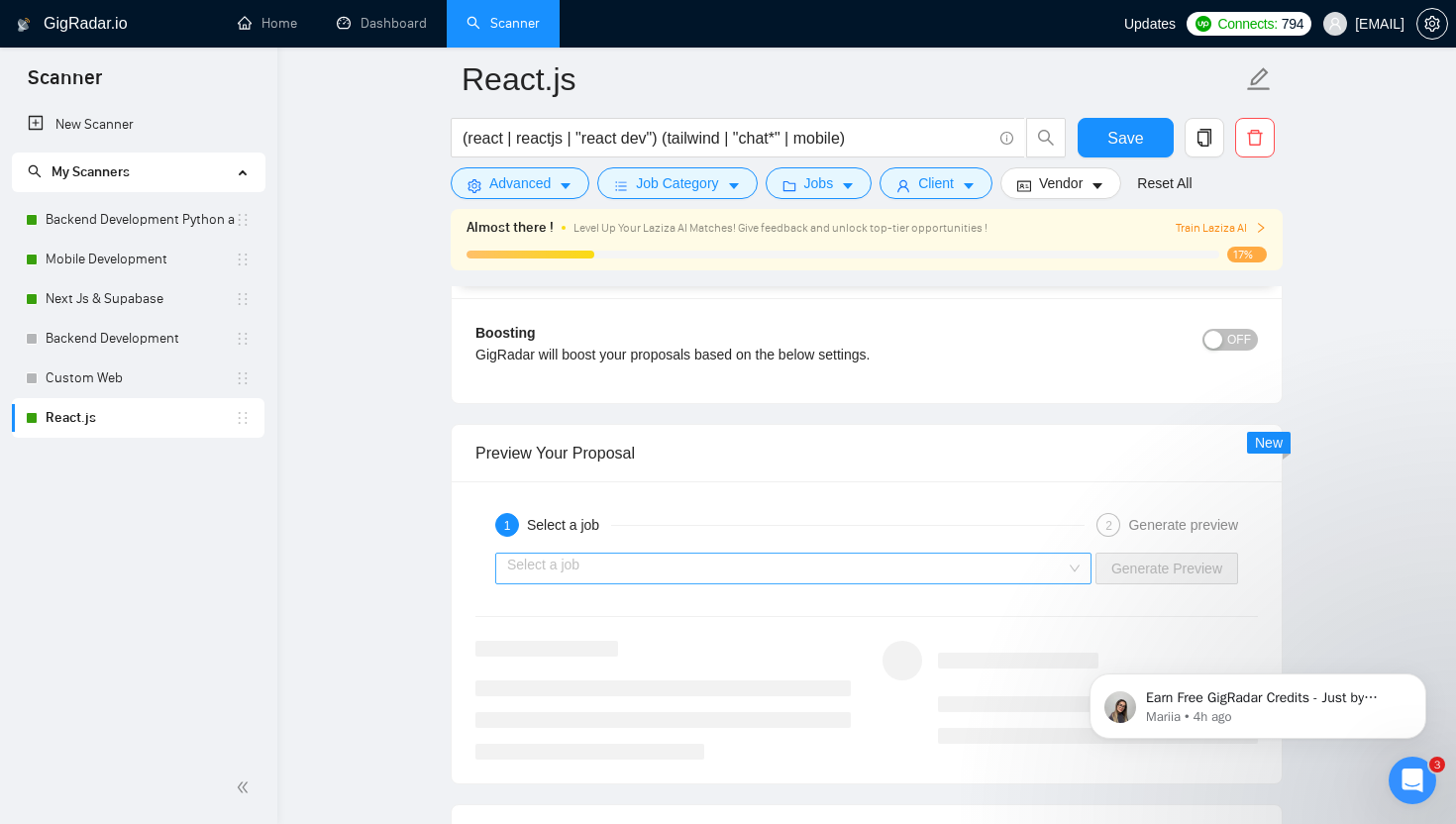 click at bounding box center [786, 568] 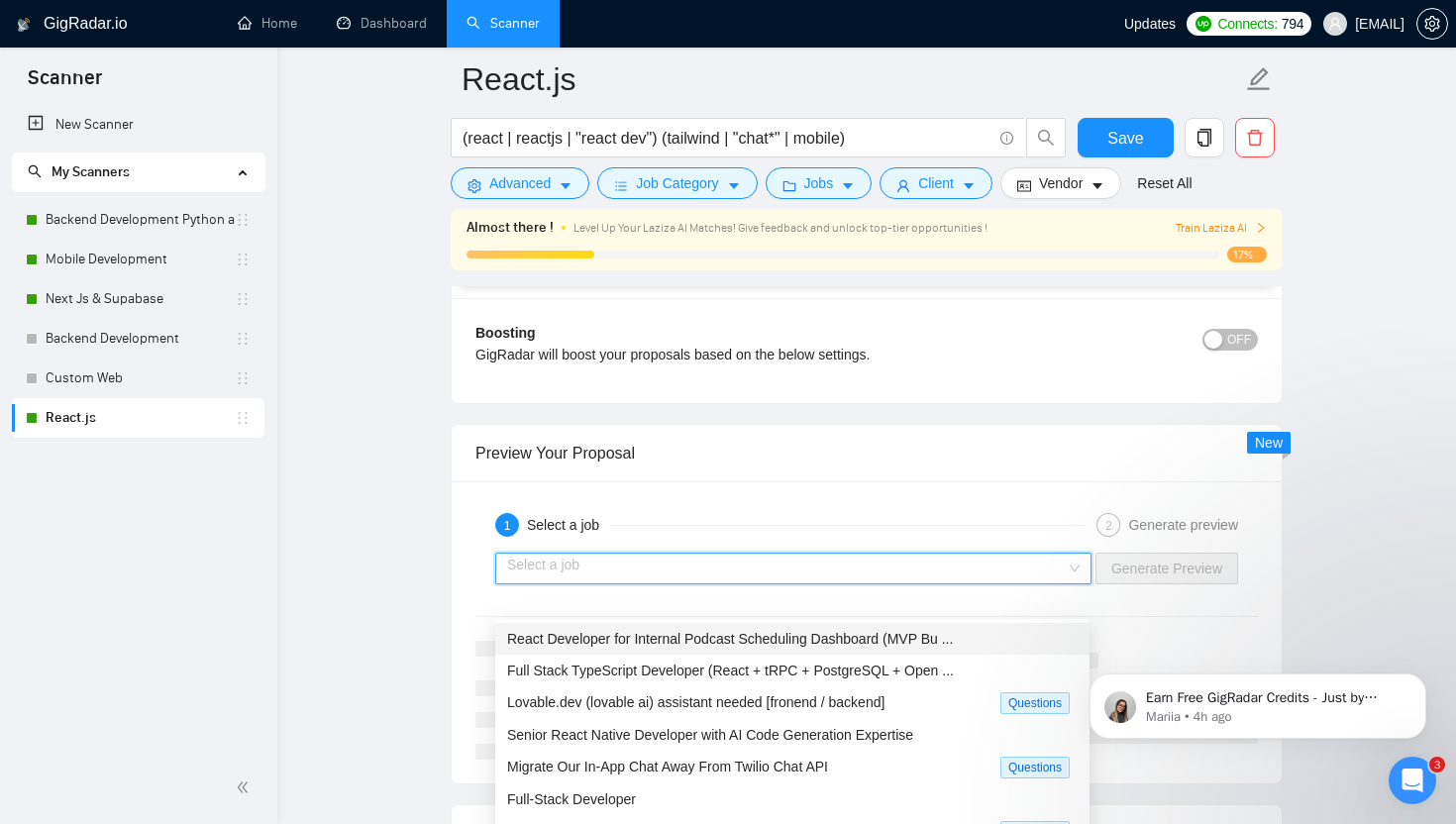 click on "React Developer for Internal Podcast Scheduling Dashboard (MVP Bu ..." at bounding box center [730, 639] 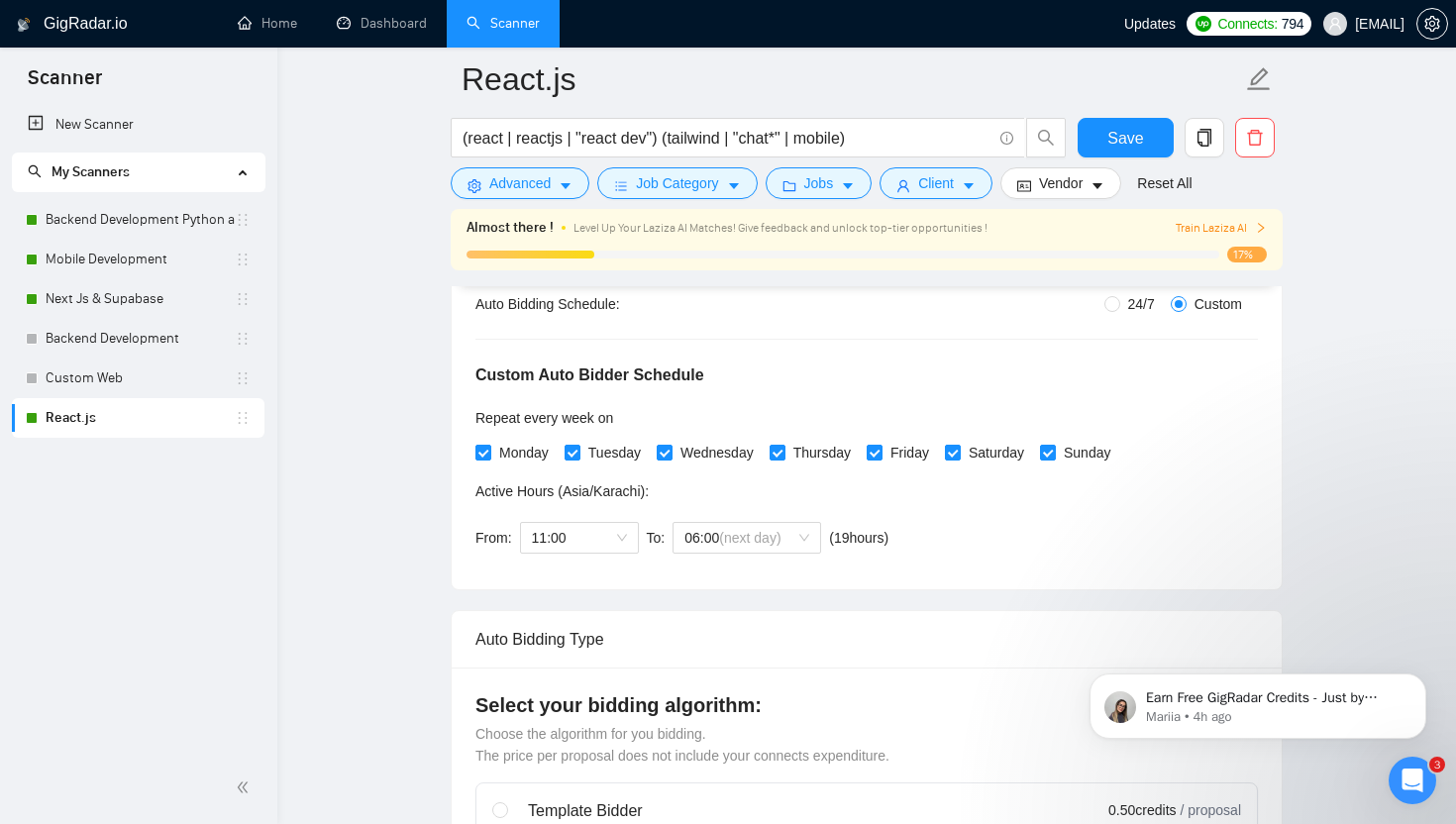 scroll, scrollTop: 0, scrollLeft: 0, axis: both 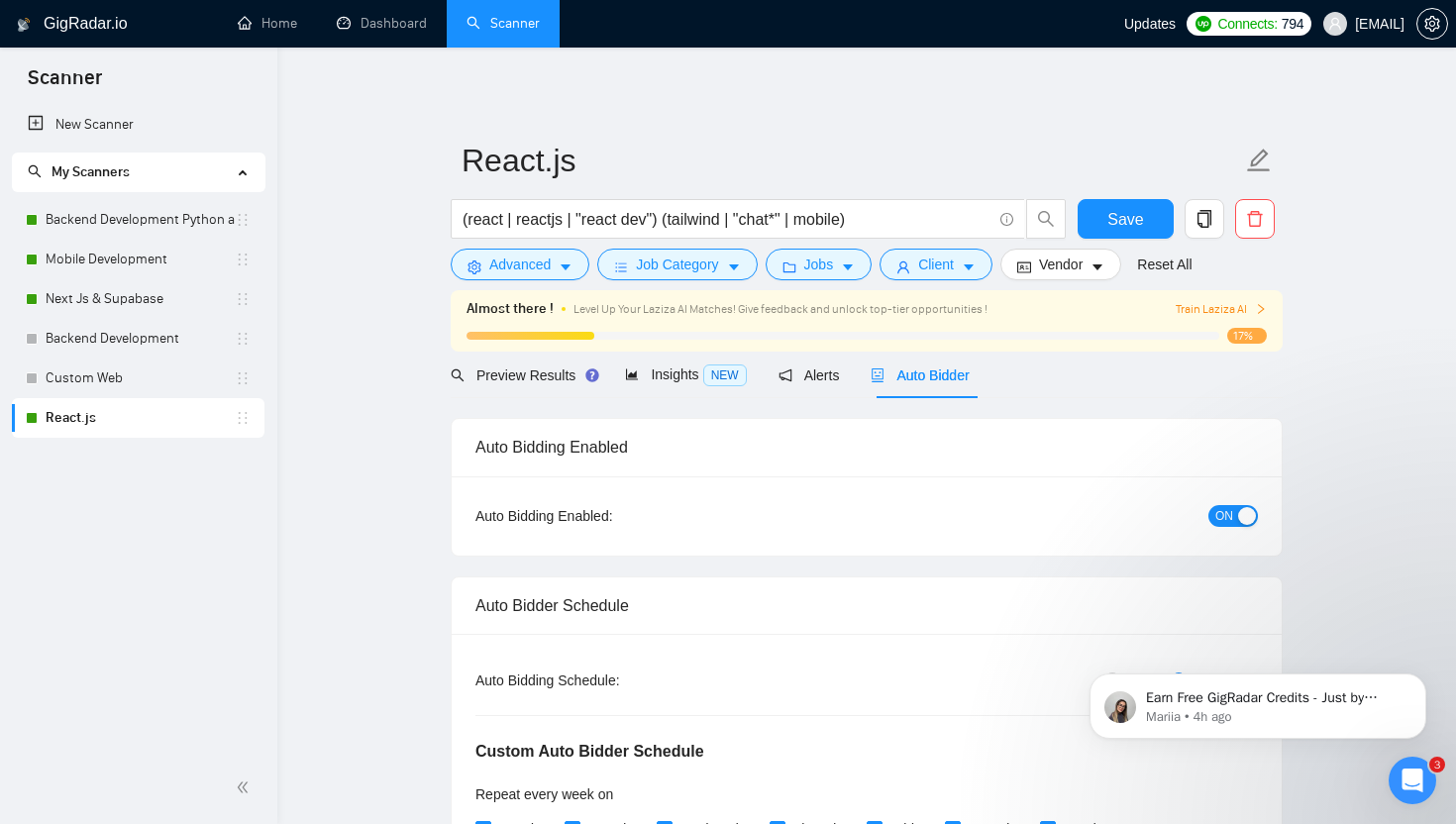 click on "ON" at bounding box center (1224, 516) 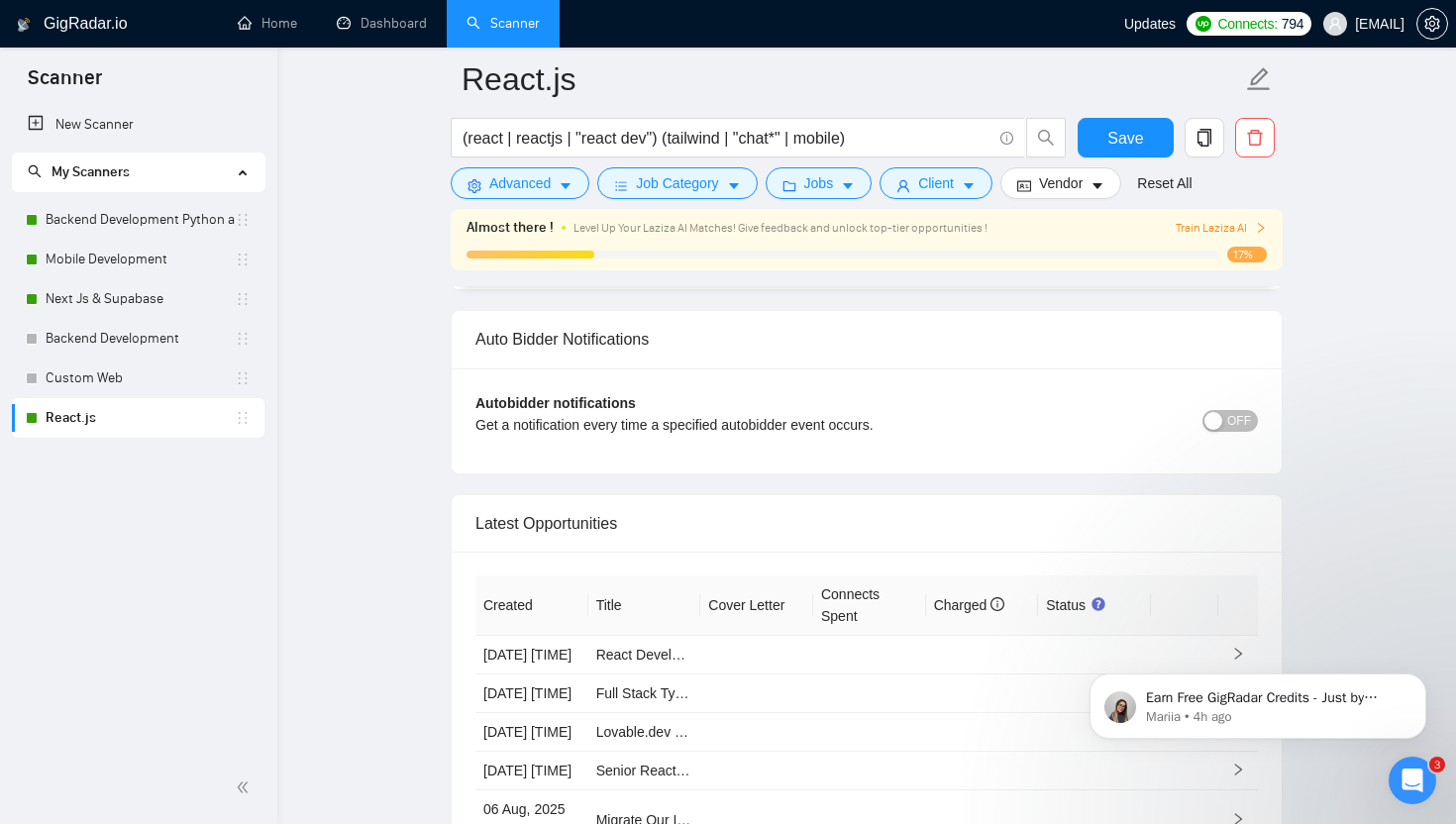 scroll, scrollTop: 4965, scrollLeft: 0, axis: vertical 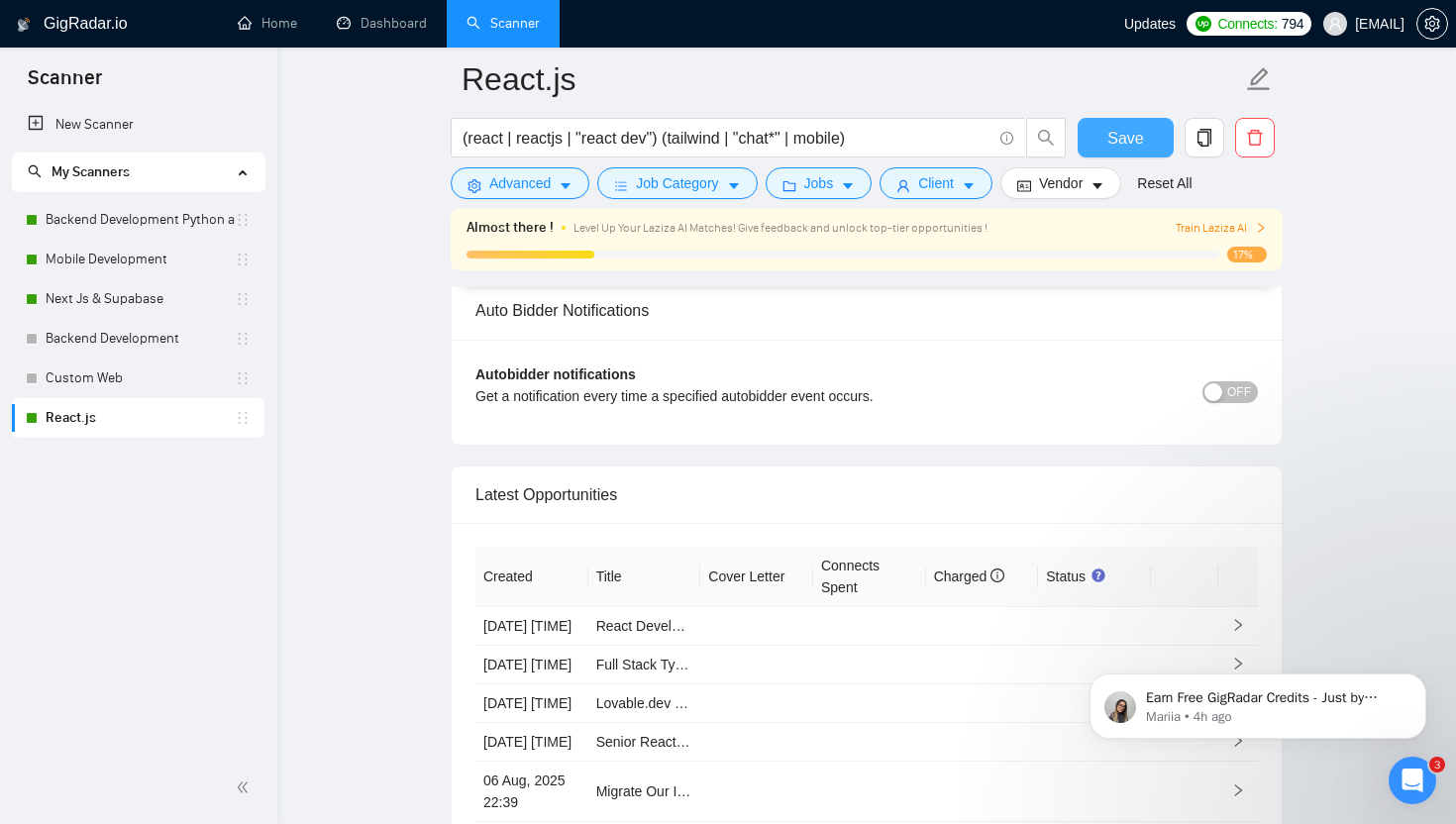 click on "Save" at bounding box center [1125, 138] 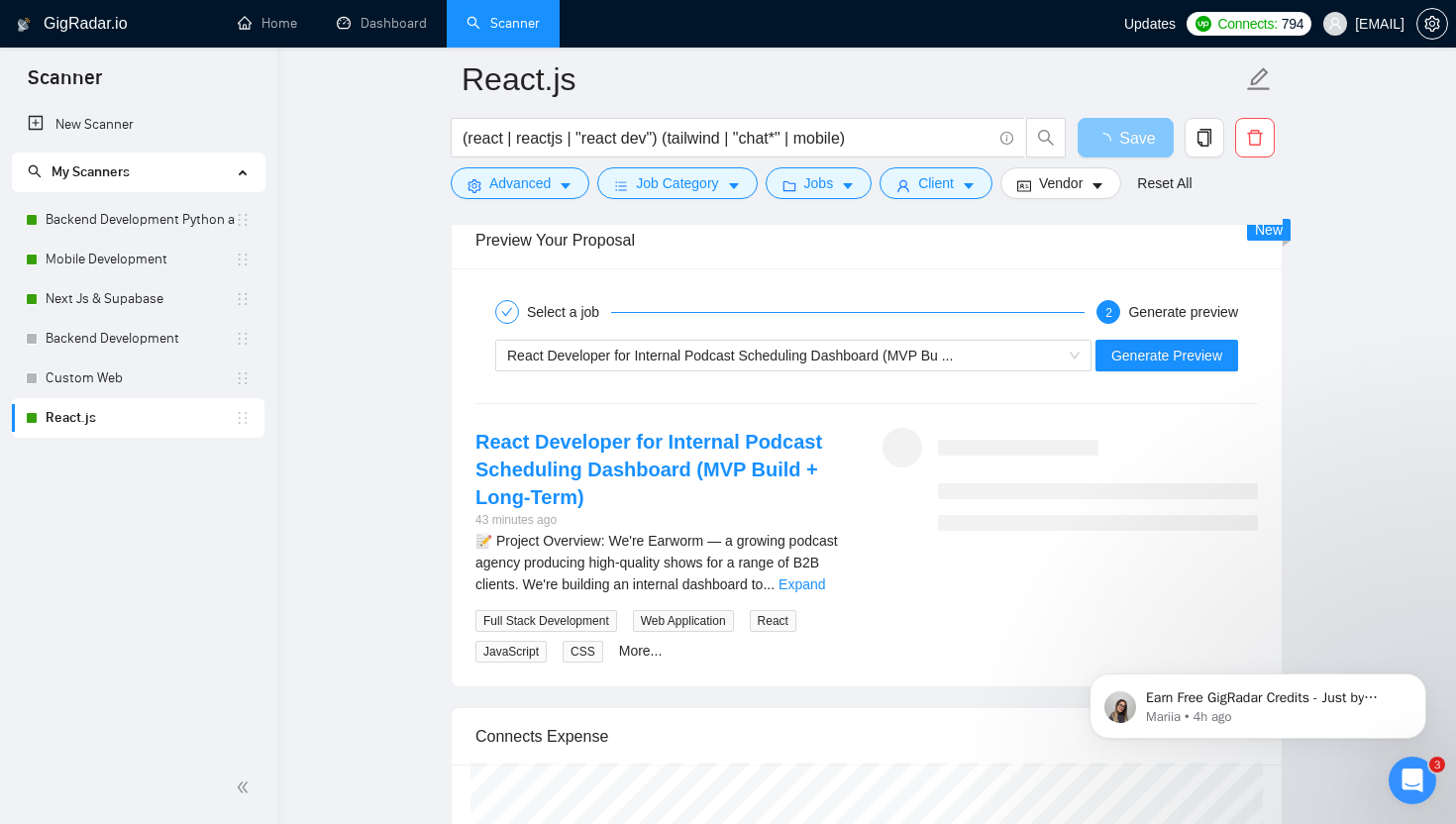 scroll, scrollTop: 3878, scrollLeft: 0, axis: vertical 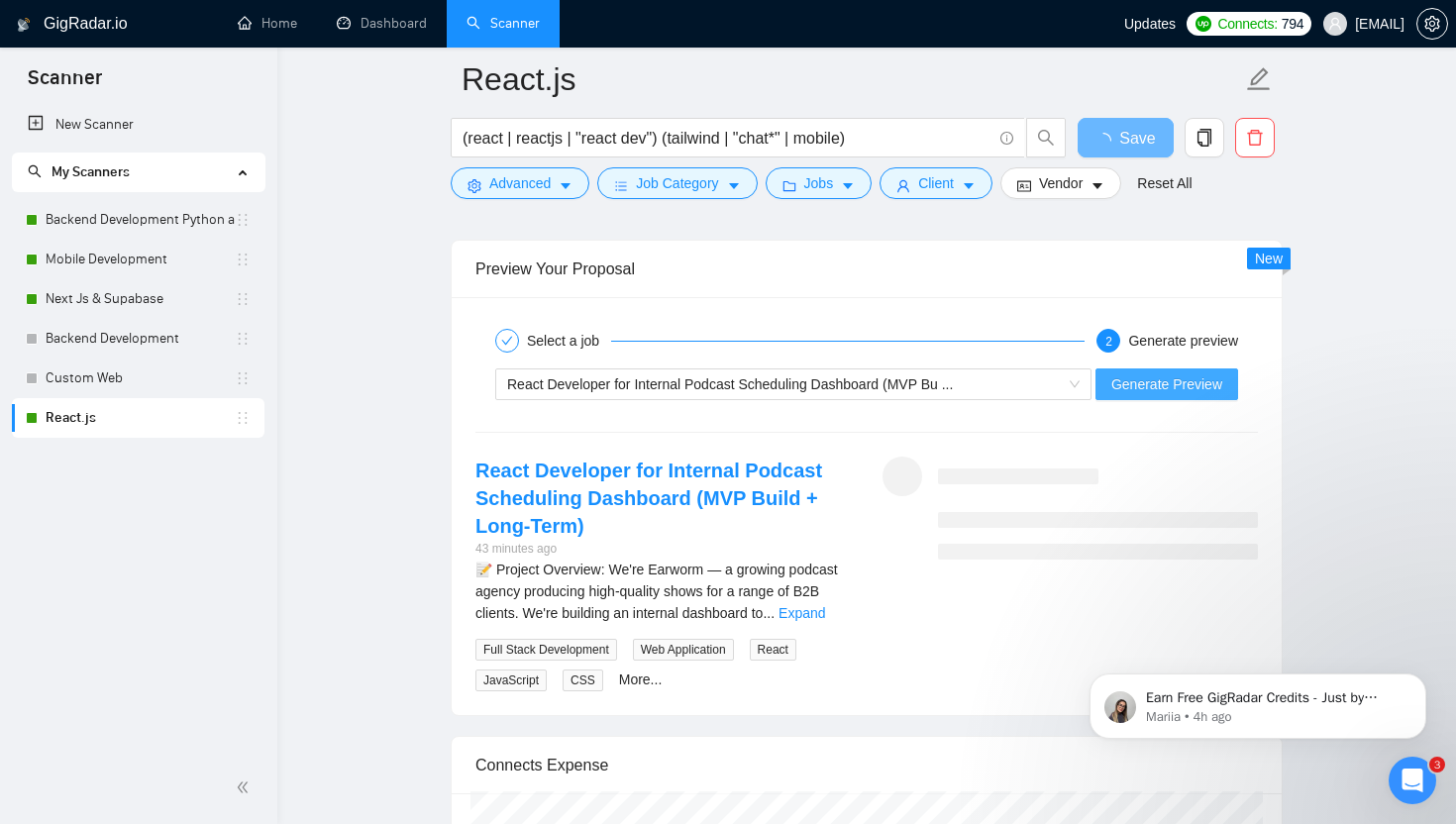 click on "Generate Preview" at bounding box center [1167, 384] 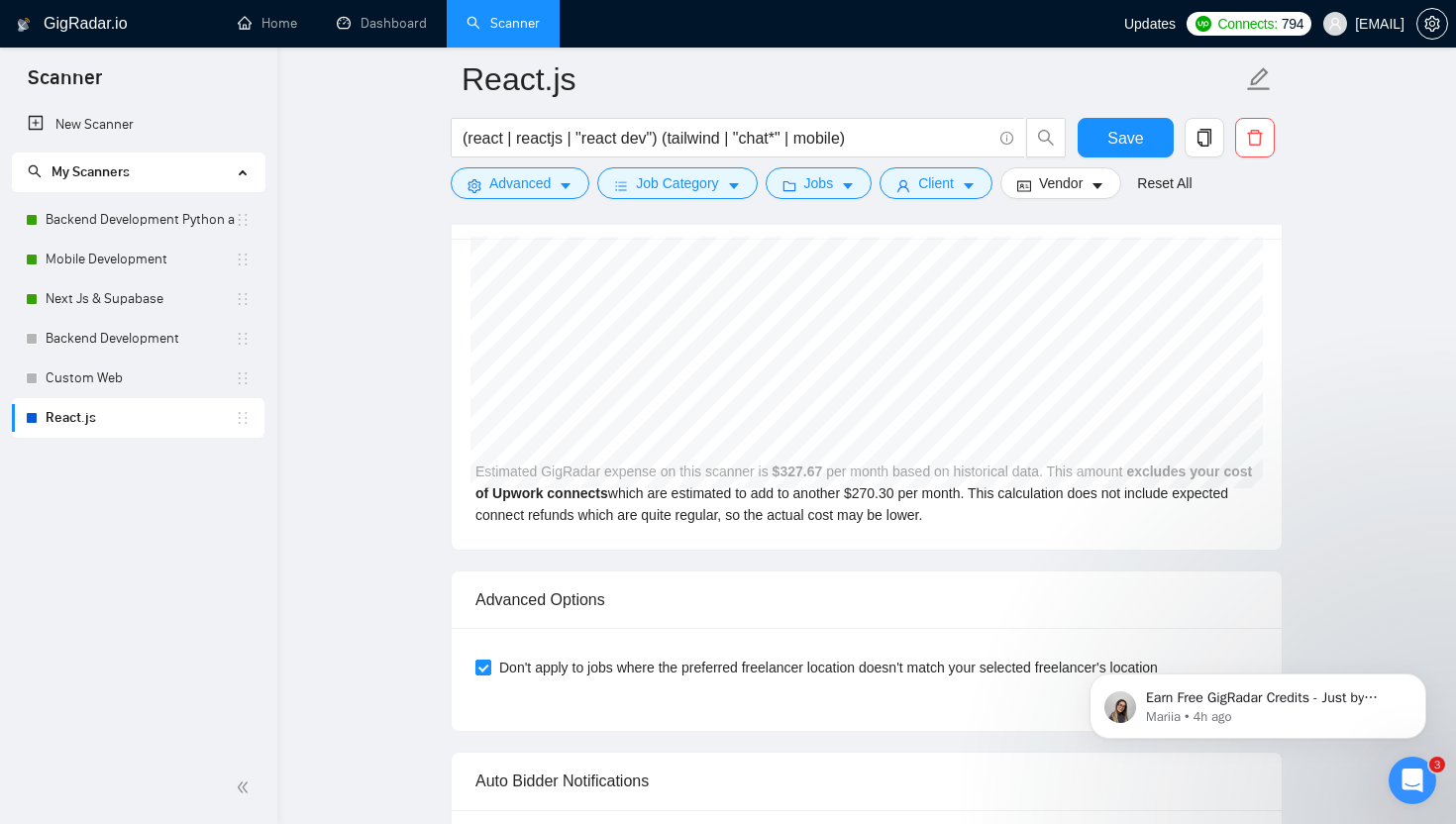 scroll, scrollTop: 4429, scrollLeft: 0, axis: vertical 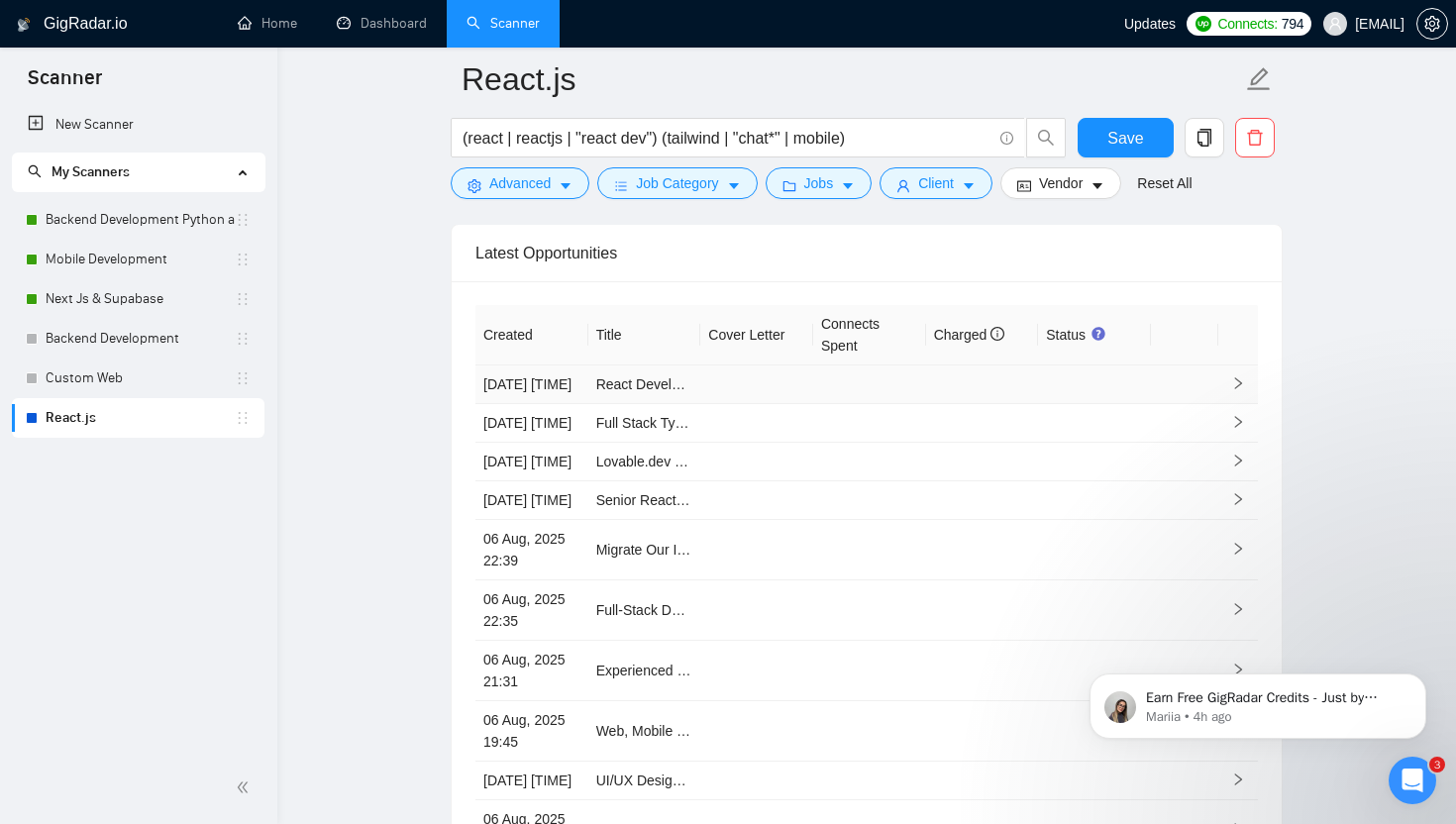 click at bounding box center (983, 384) 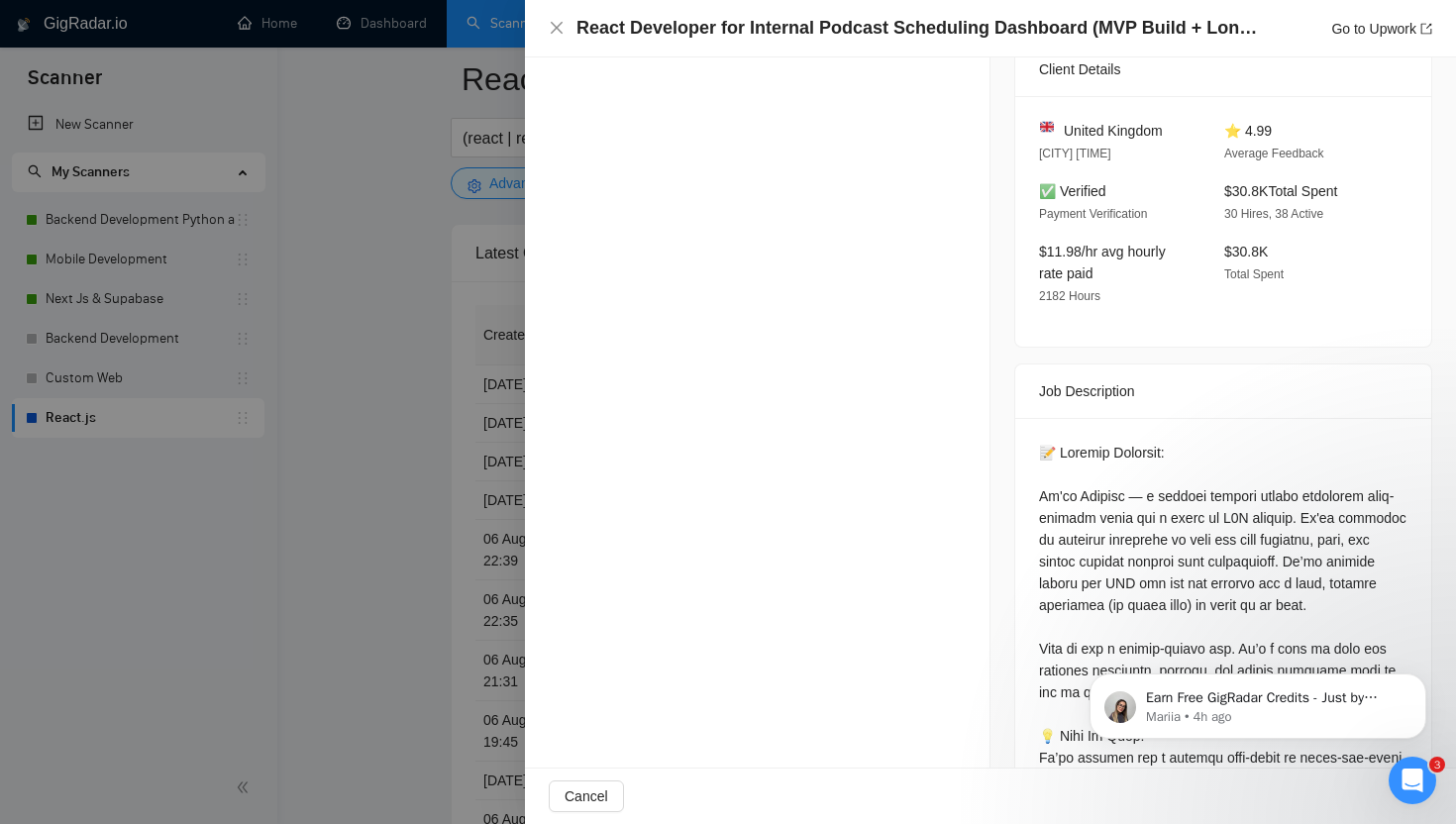 scroll, scrollTop: 0, scrollLeft: 0, axis: both 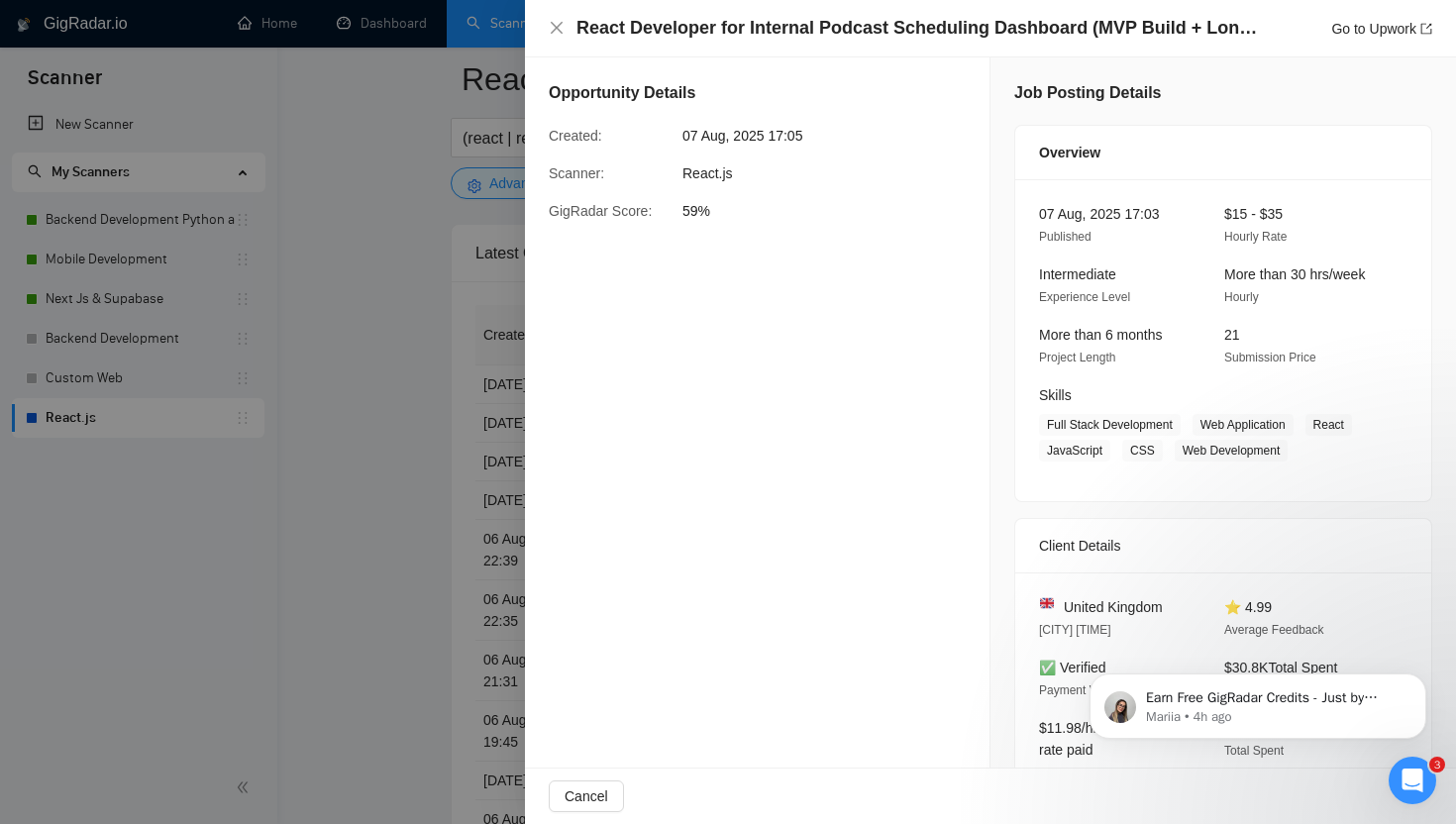 click at bounding box center [728, 412] 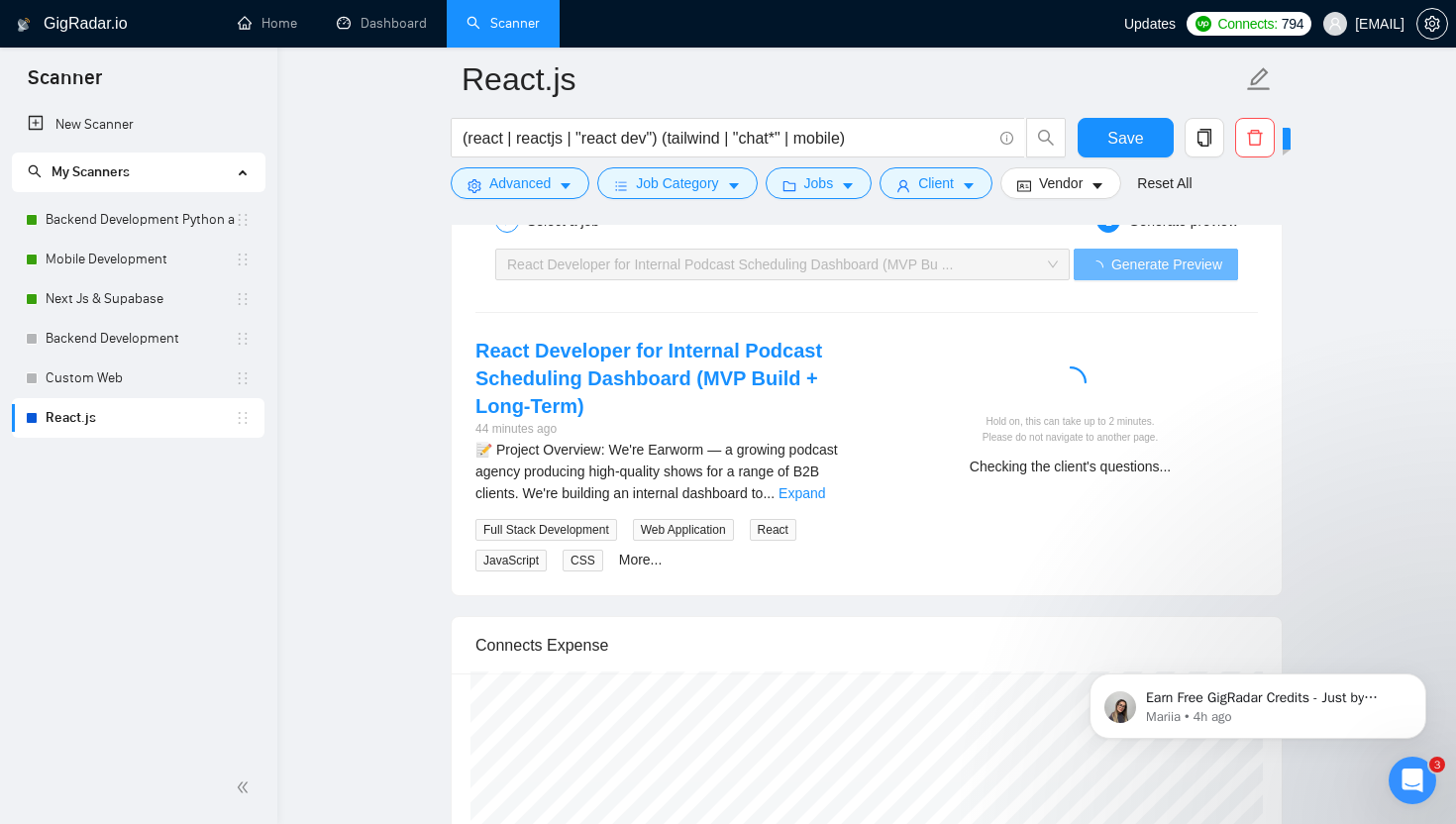 scroll, scrollTop: 4005, scrollLeft: 0, axis: vertical 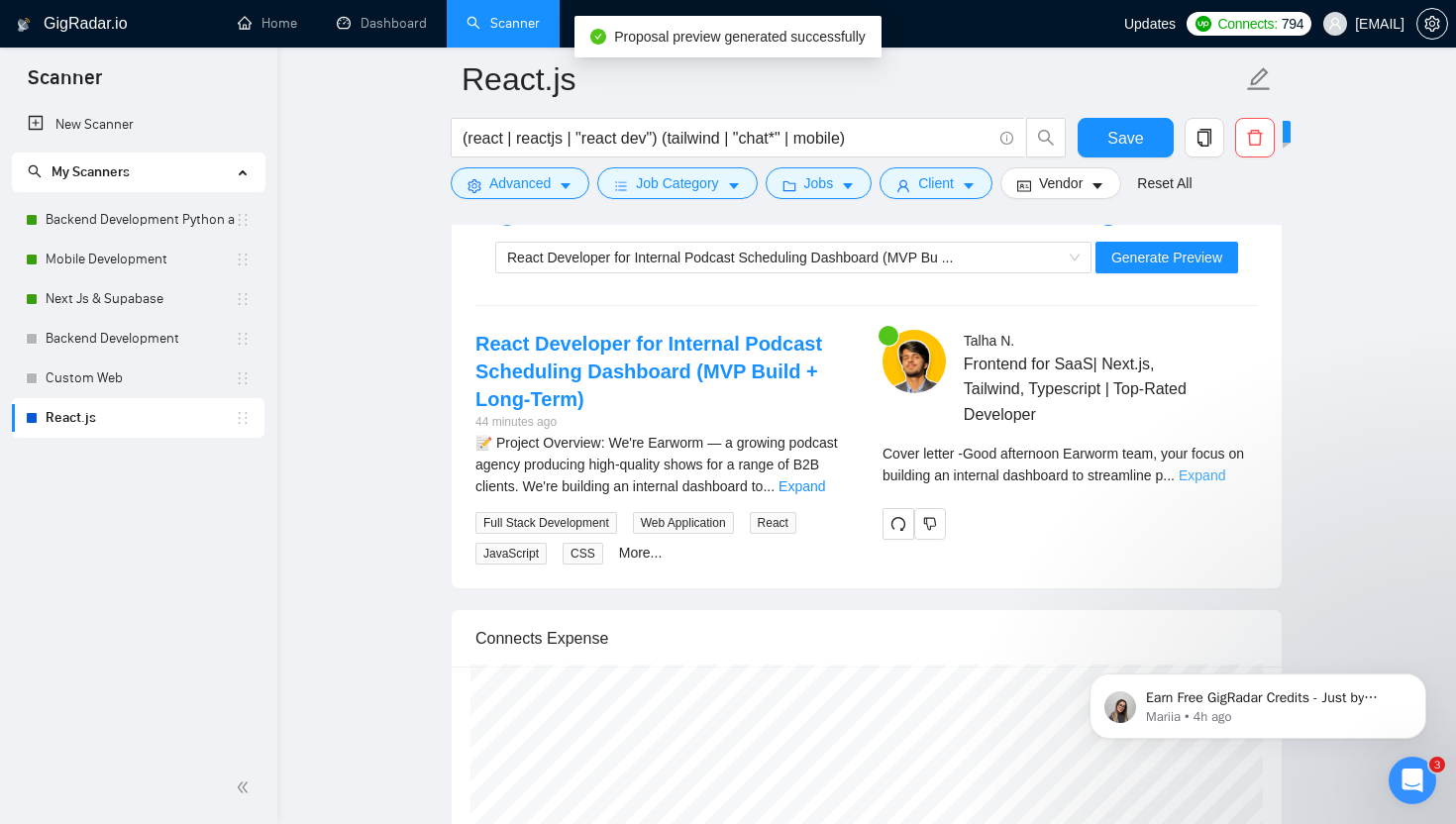 click on "Expand" at bounding box center [1201, 475] 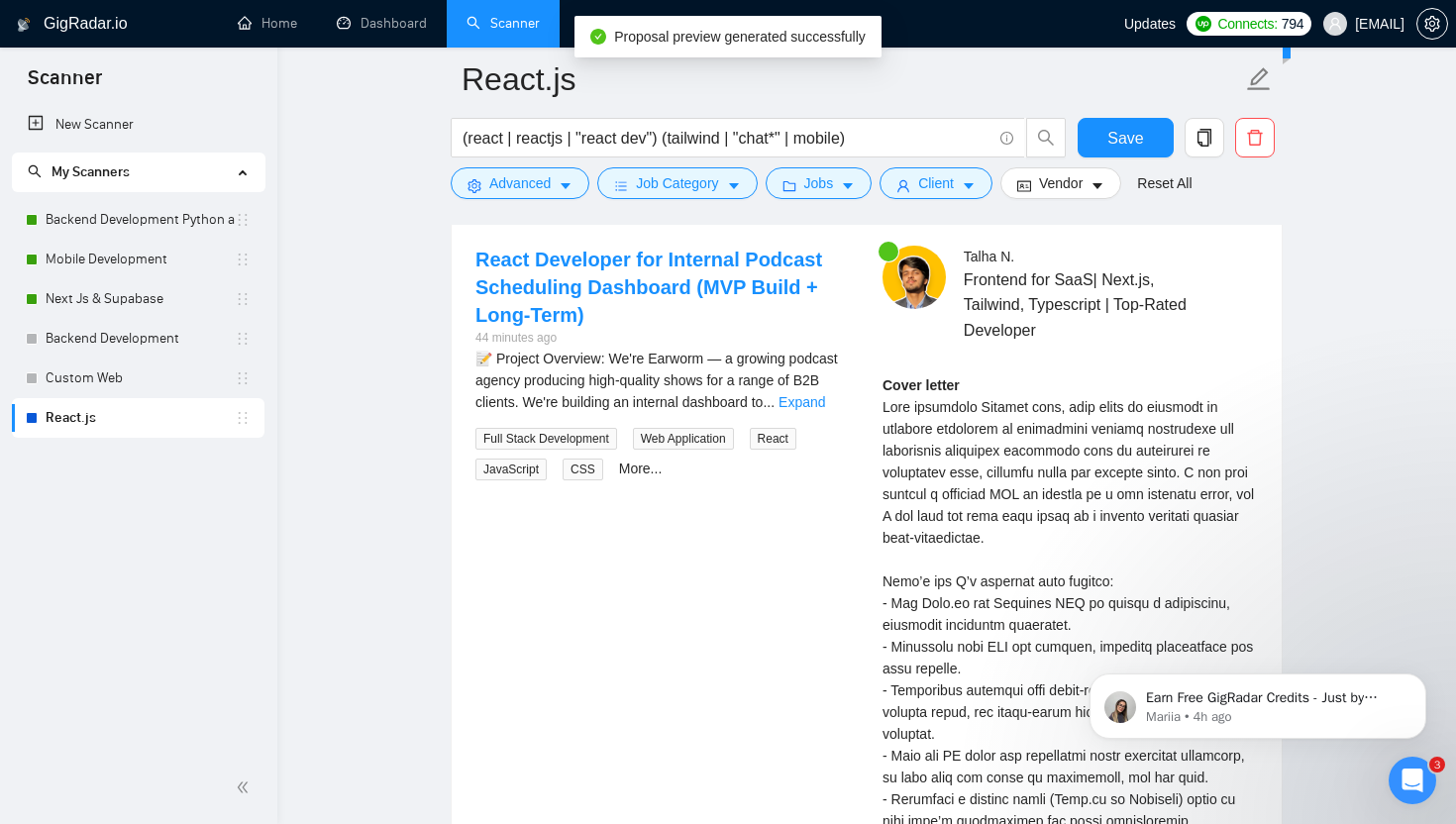 scroll, scrollTop: 4088, scrollLeft: 0, axis: vertical 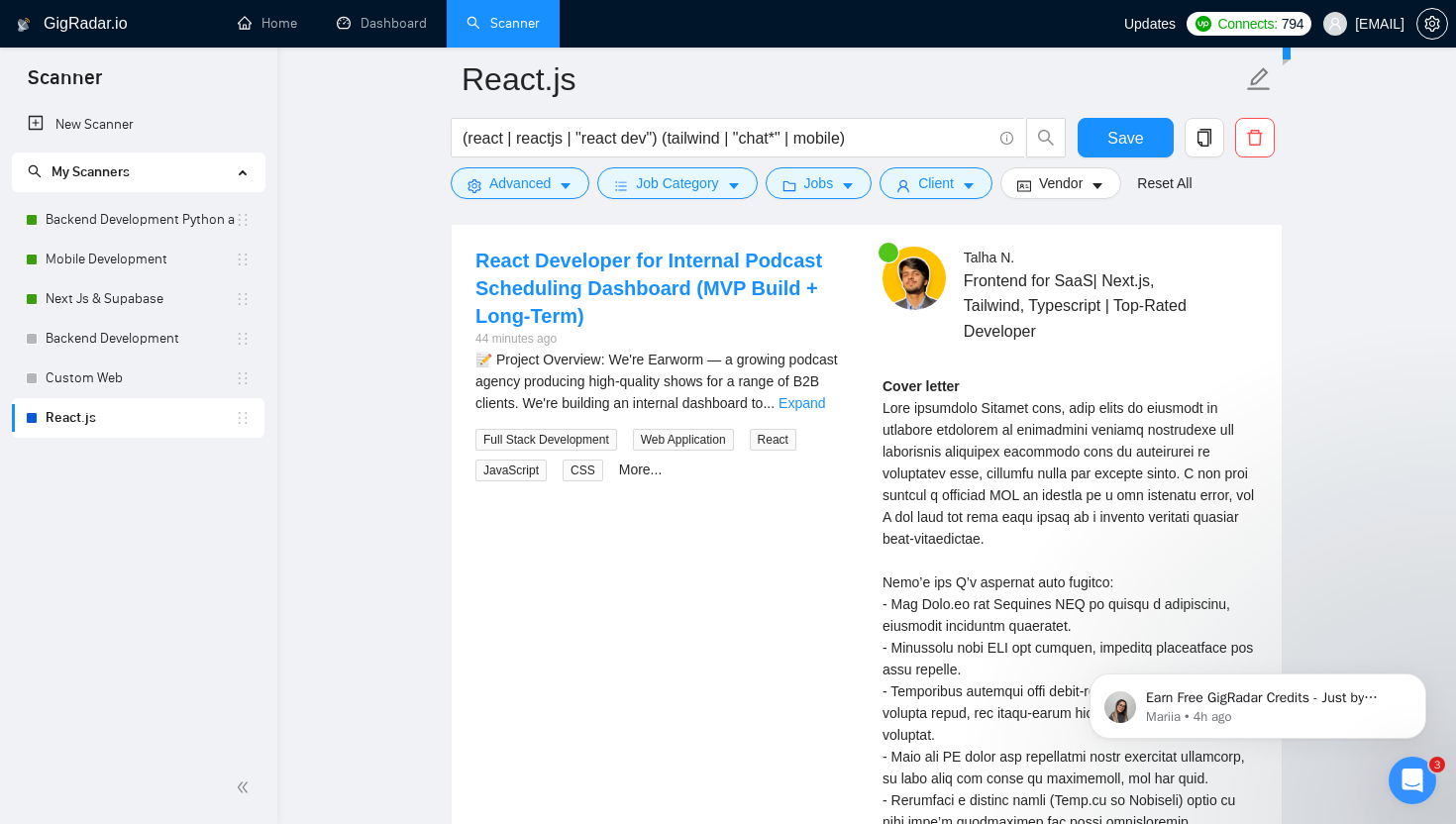 click on "Cover letter" at bounding box center [1070, 746] 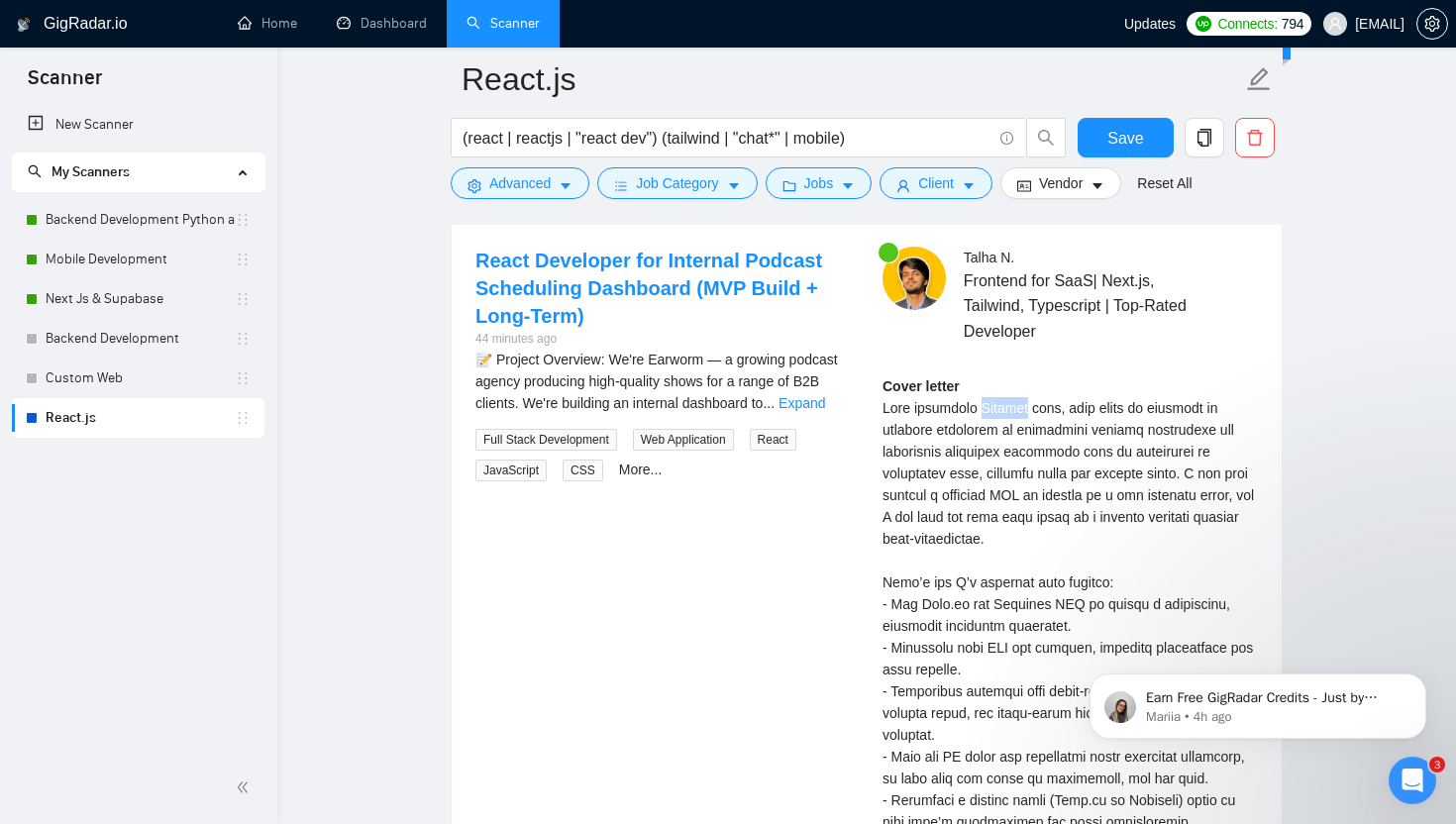 click on "Cover letter" at bounding box center (1070, 746) 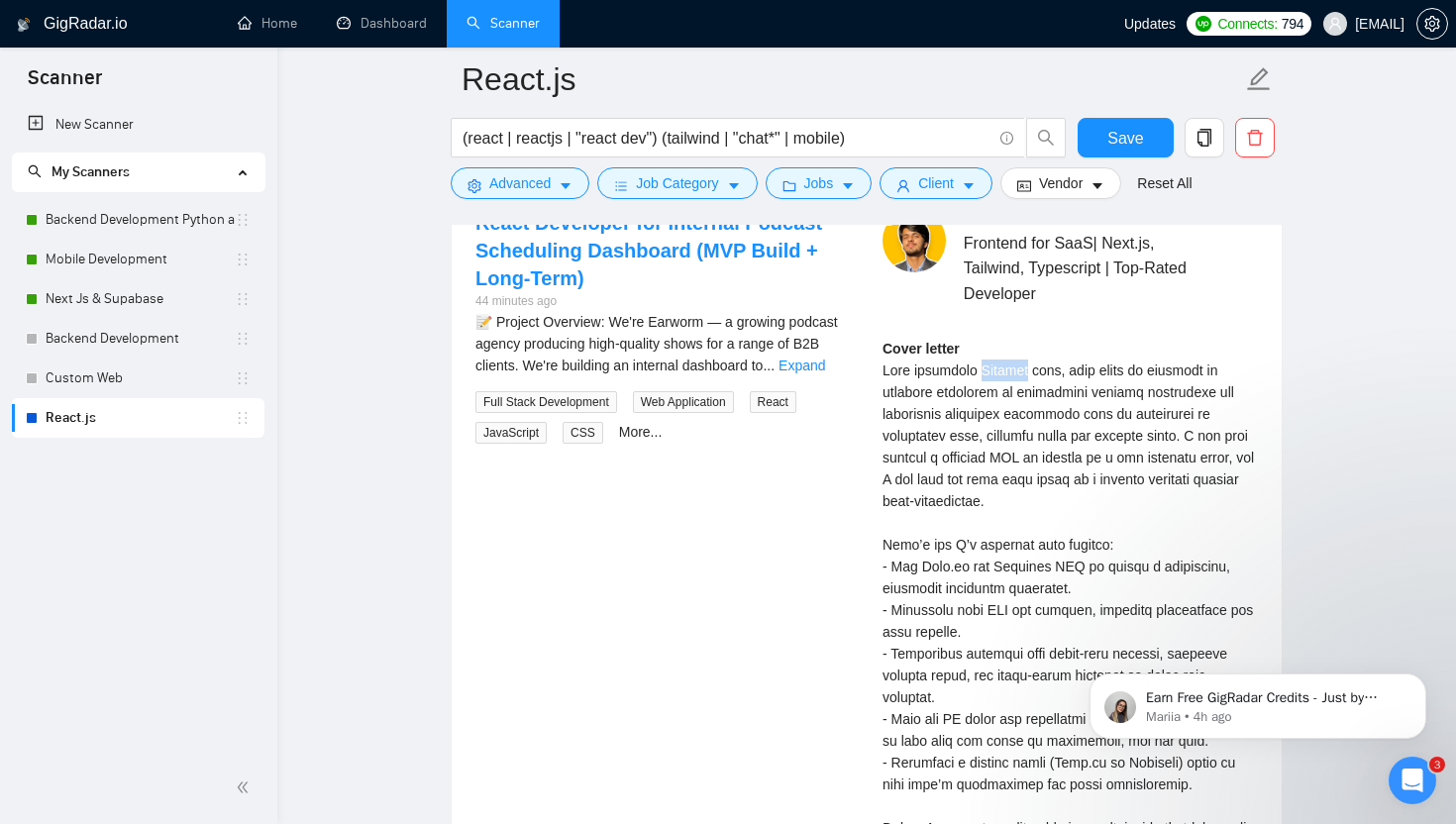 scroll, scrollTop: 4129, scrollLeft: 0, axis: vertical 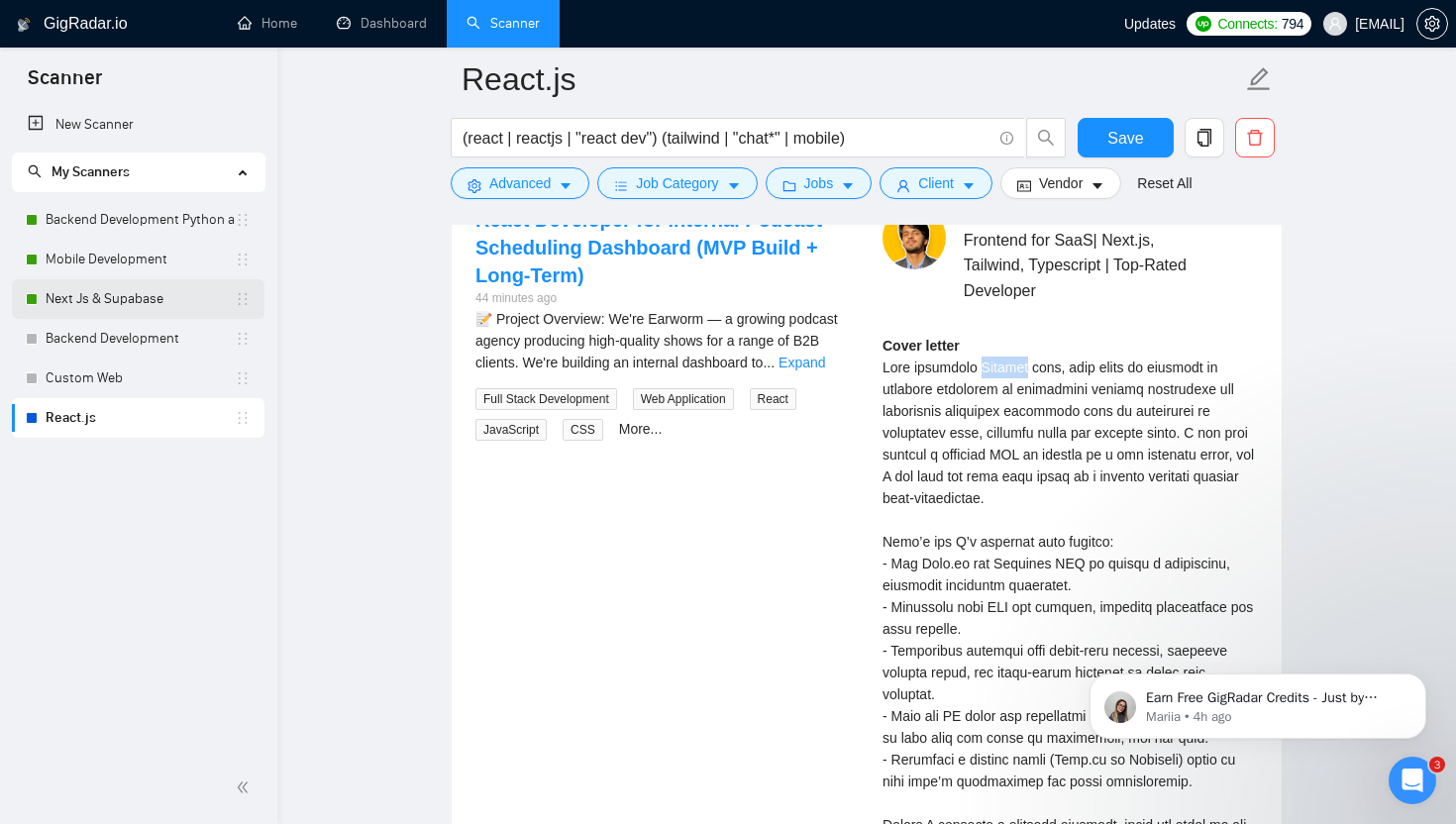 click on "Next Js & Supabase" at bounding box center (140, 299) 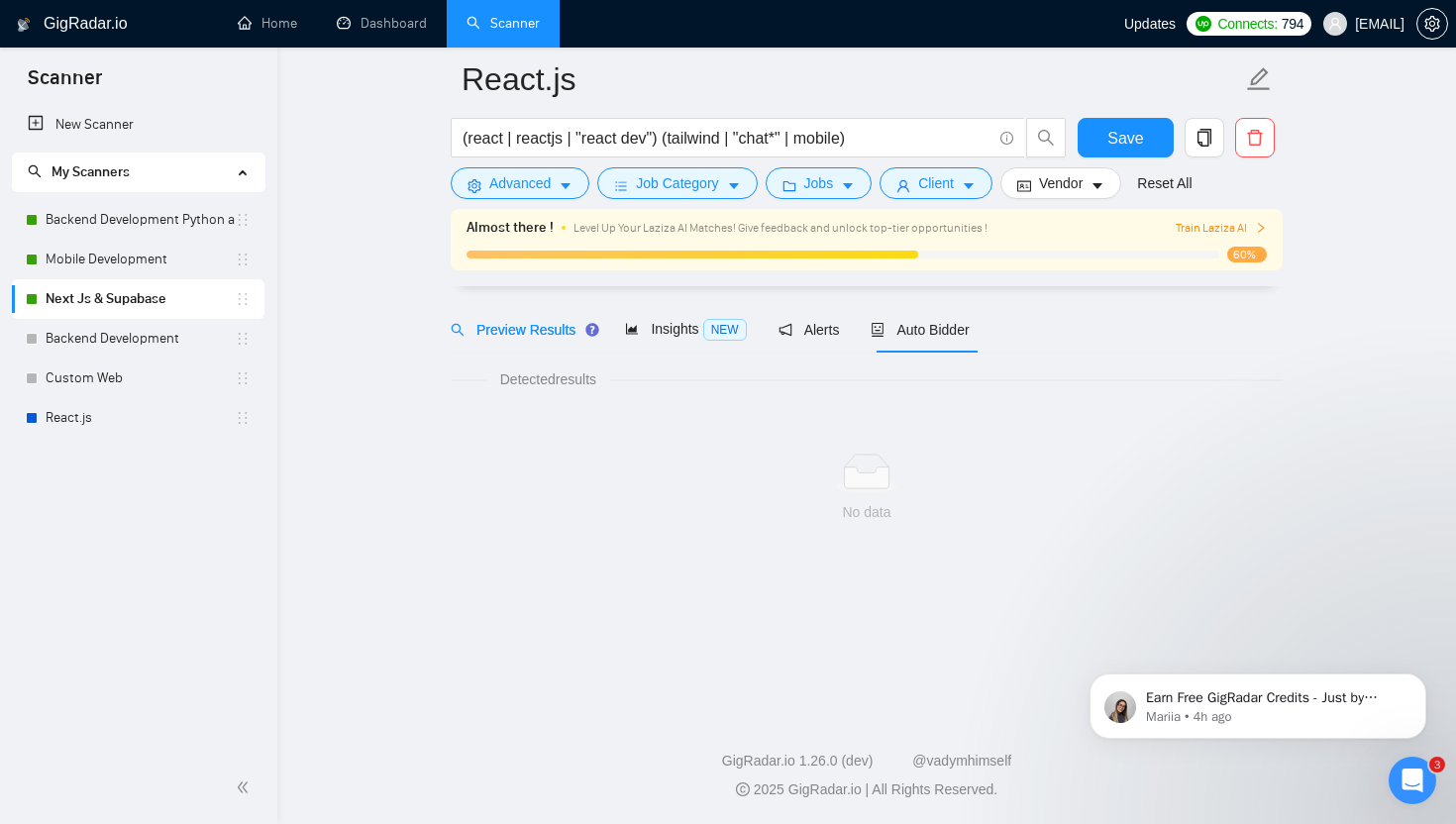 scroll, scrollTop: 0, scrollLeft: 0, axis: both 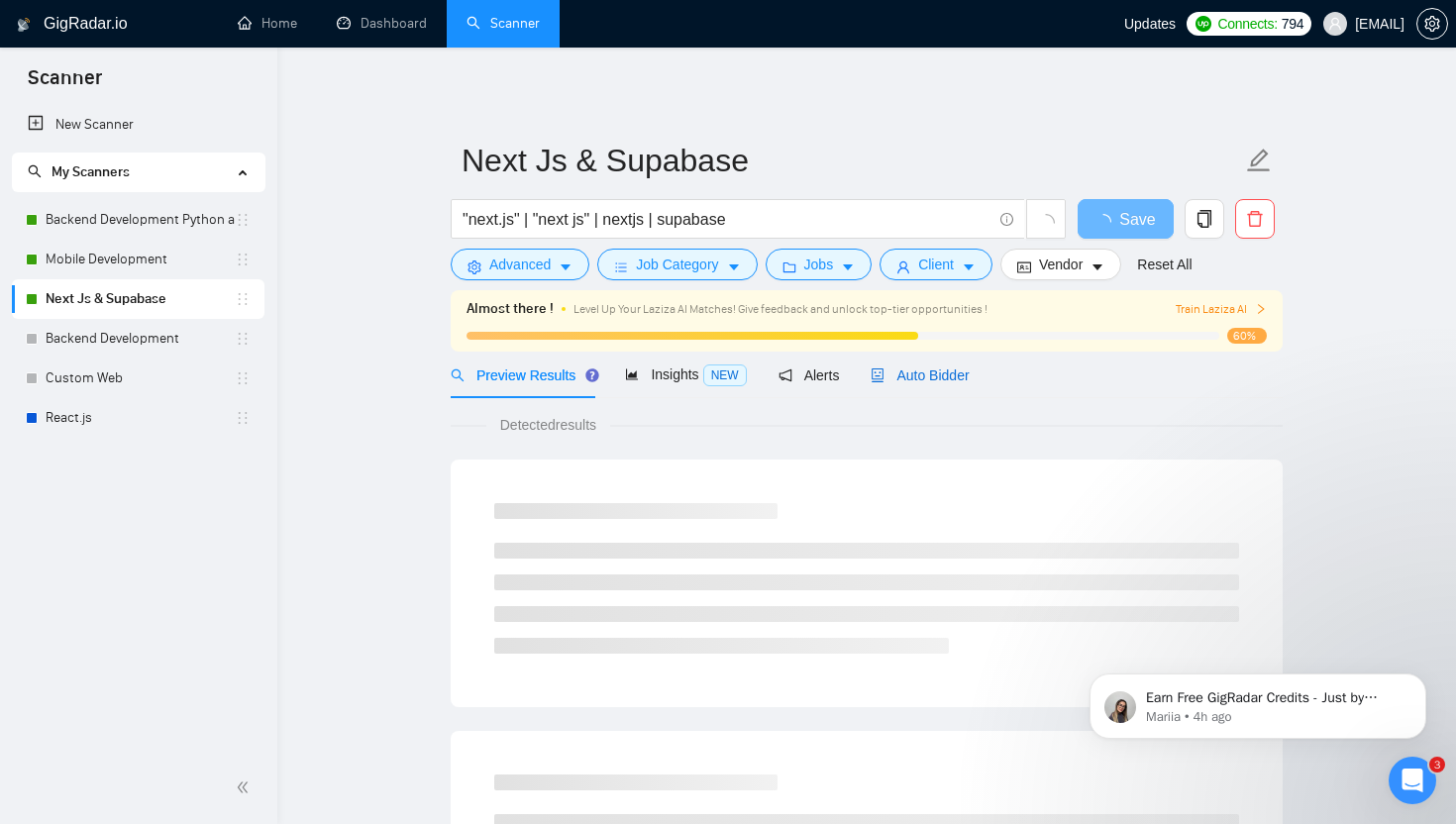 click on "Auto Bidder" at bounding box center (919, 375) 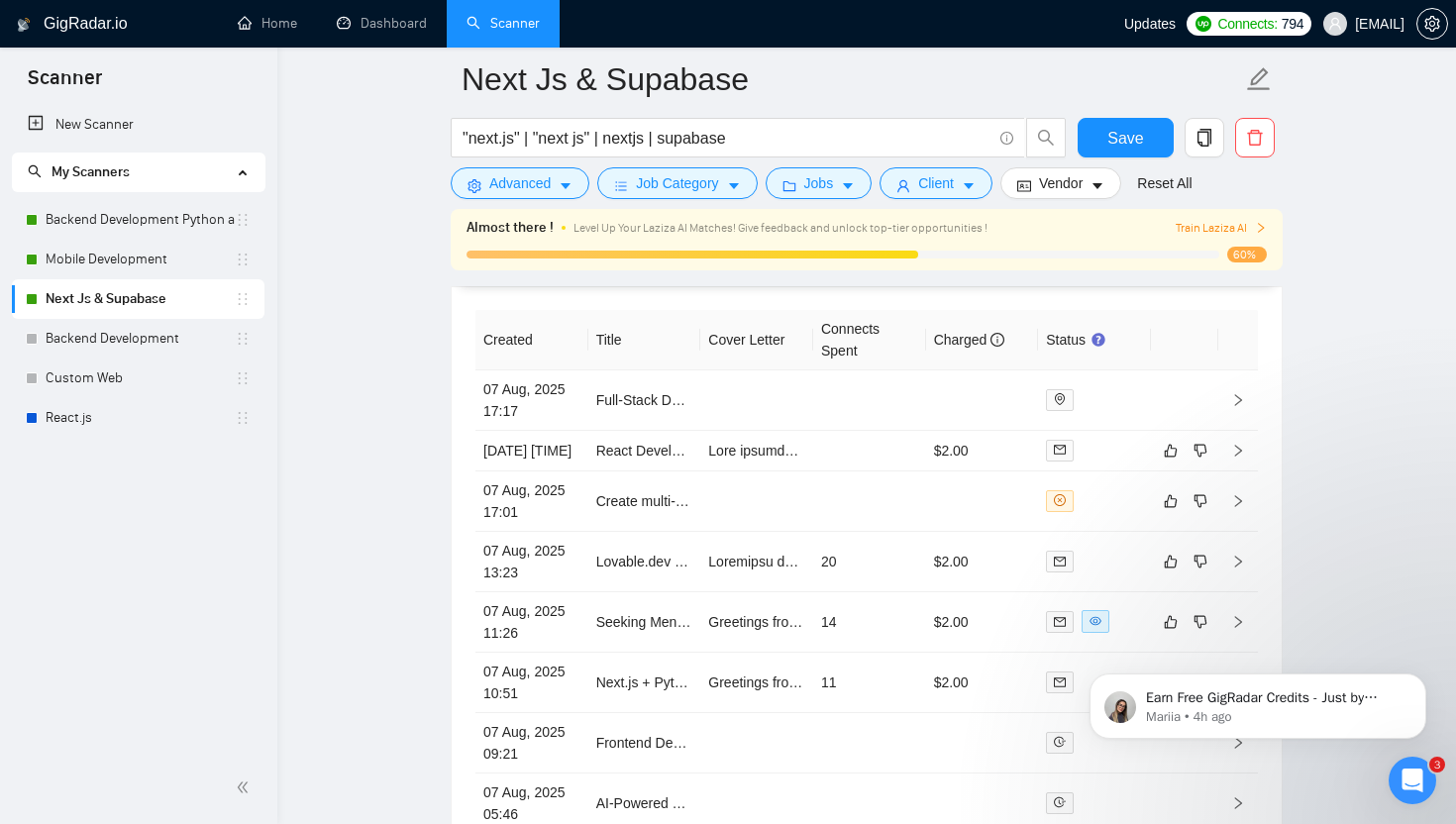 scroll, scrollTop: 5353, scrollLeft: 0, axis: vertical 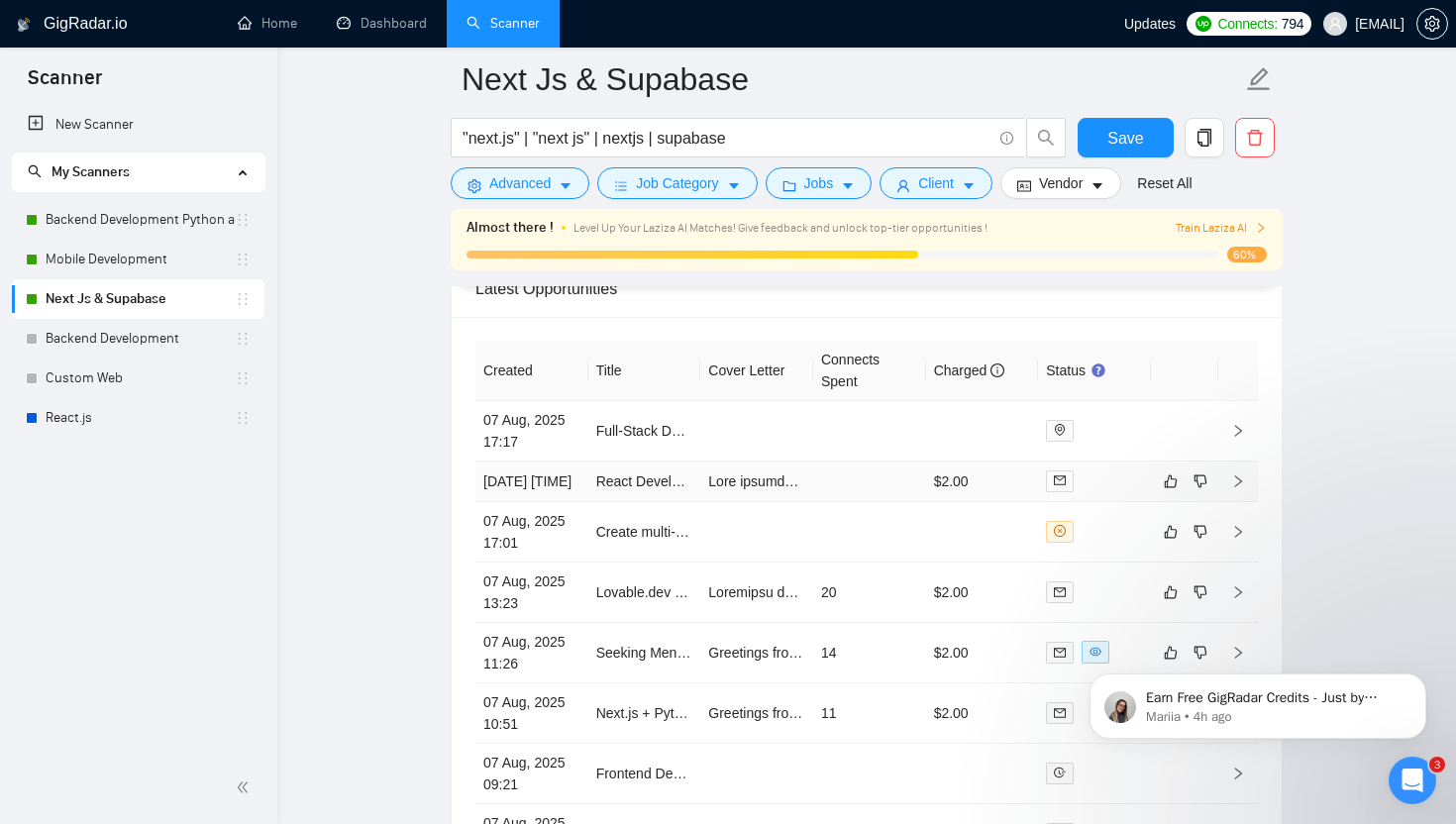 click at bounding box center (870, 481) 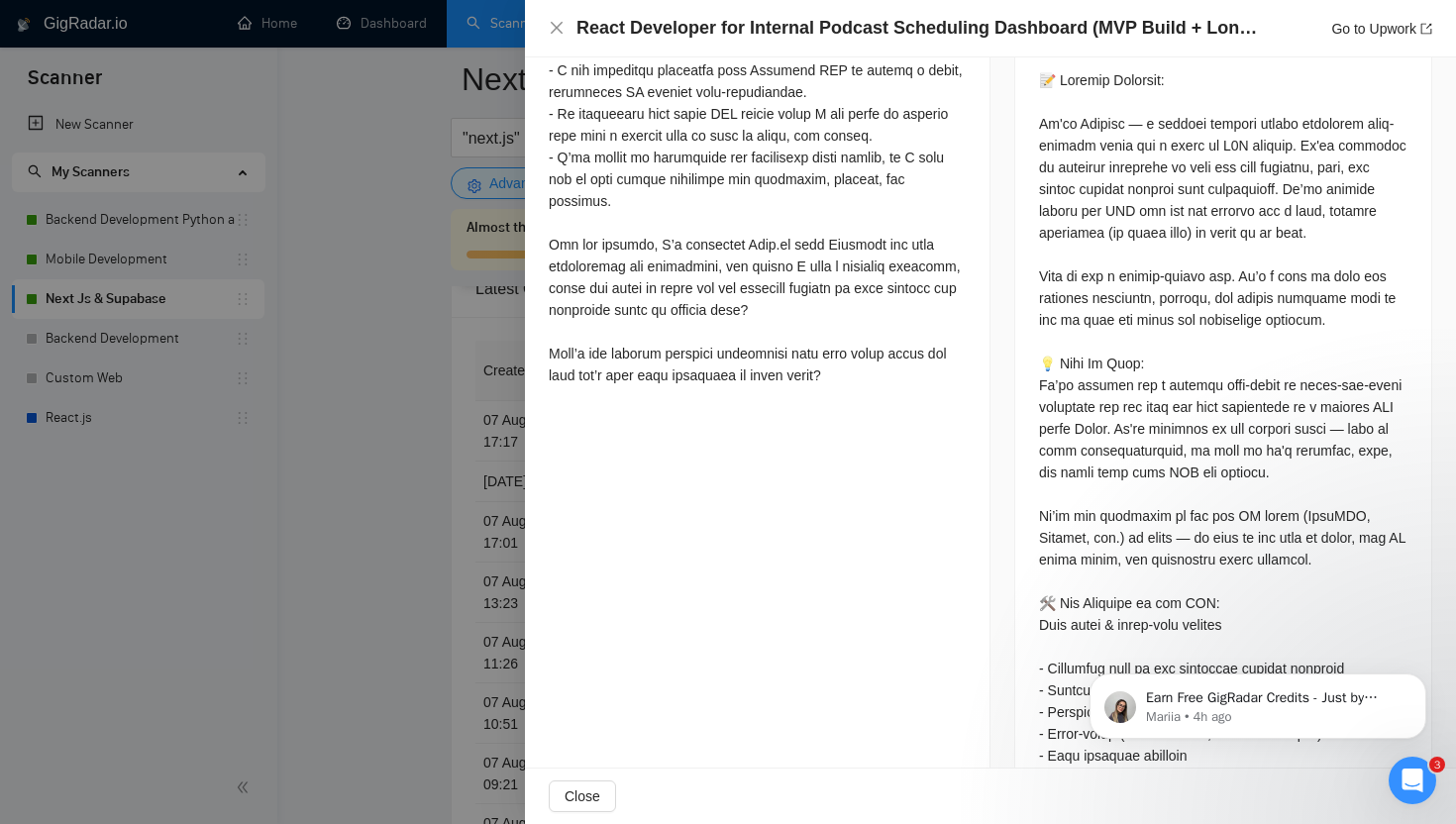 scroll, scrollTop: 854, scrollLeft: 0, axis: vertical 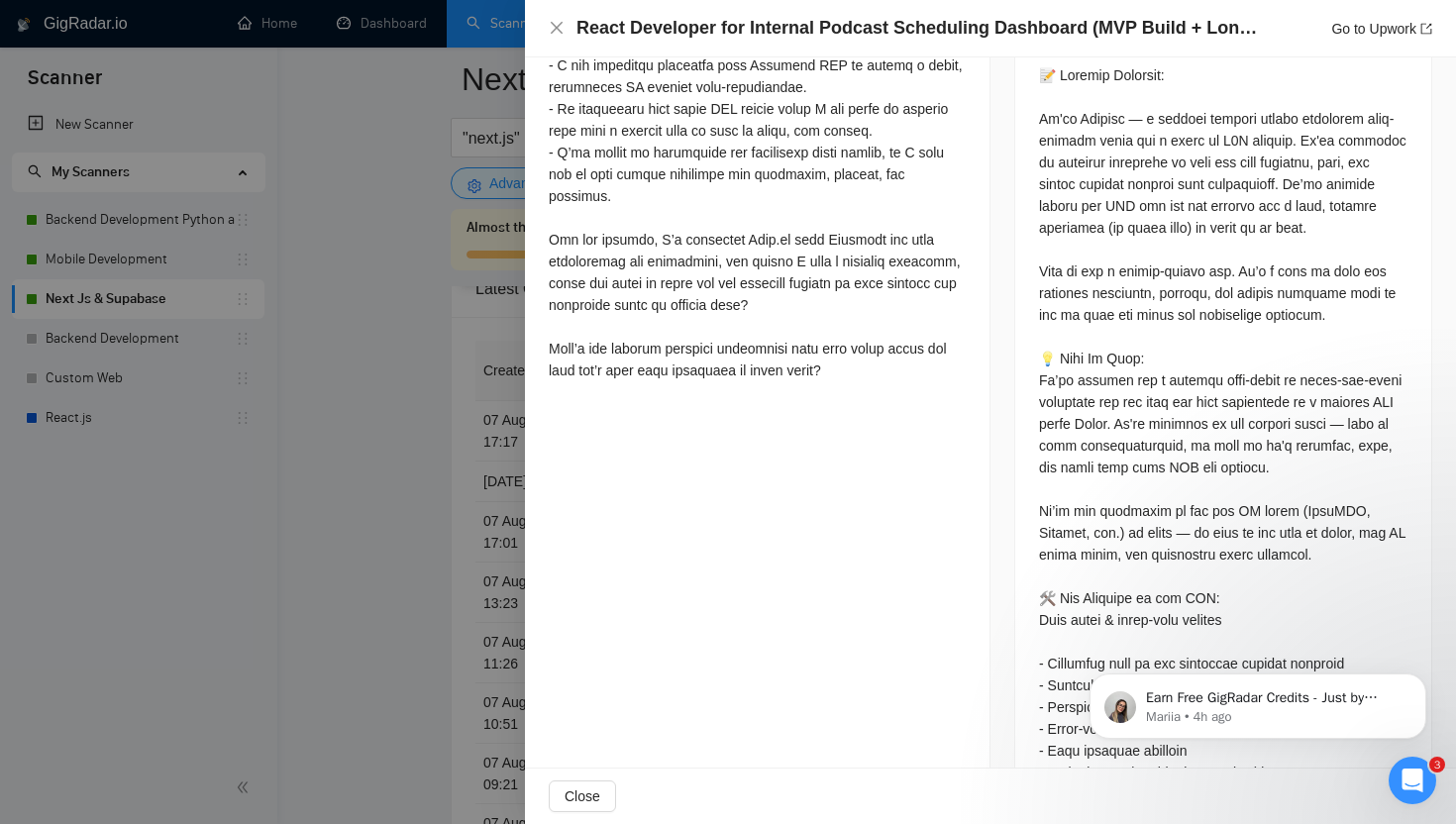 click at bounding box center (728, 412) 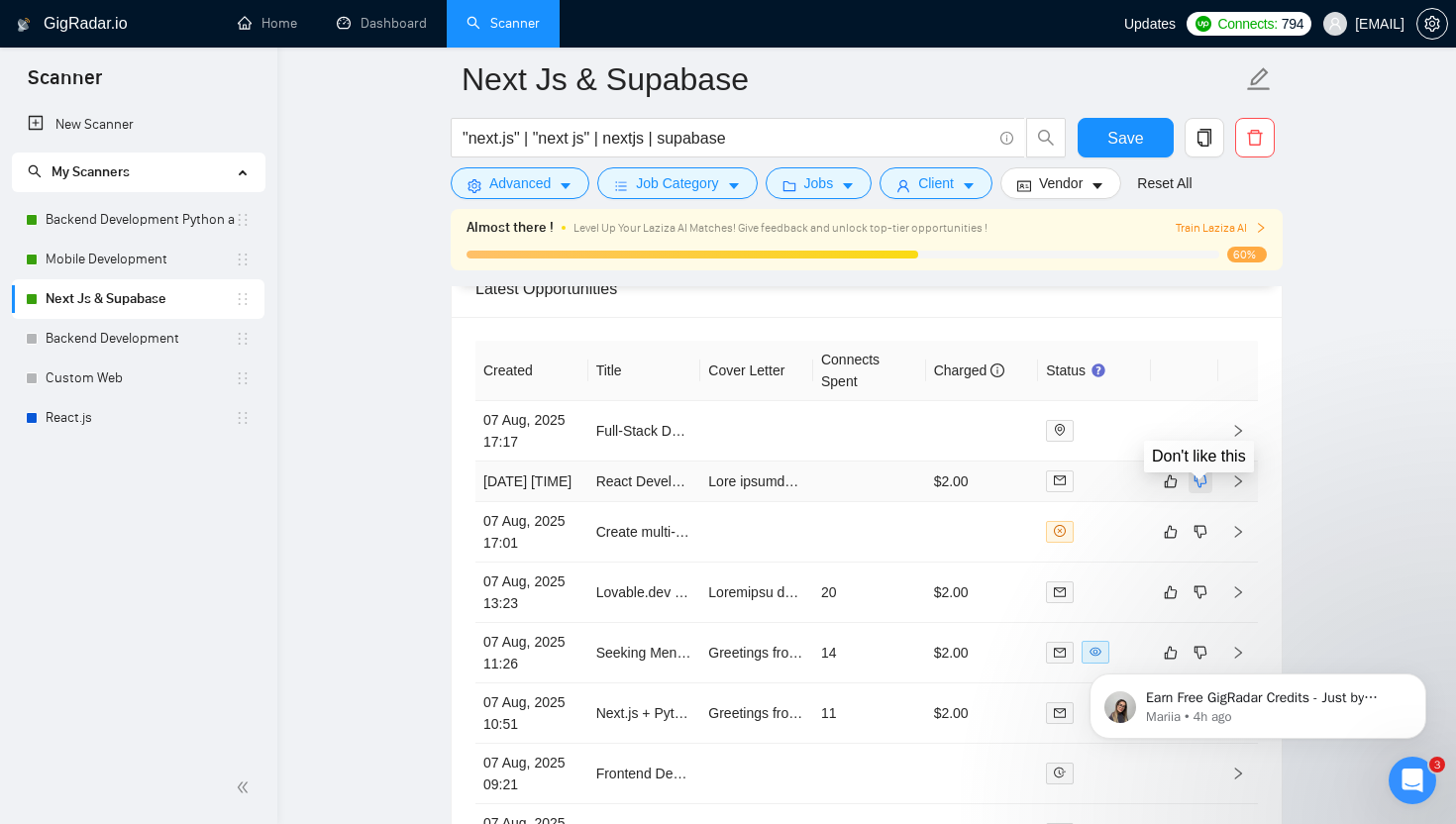 click 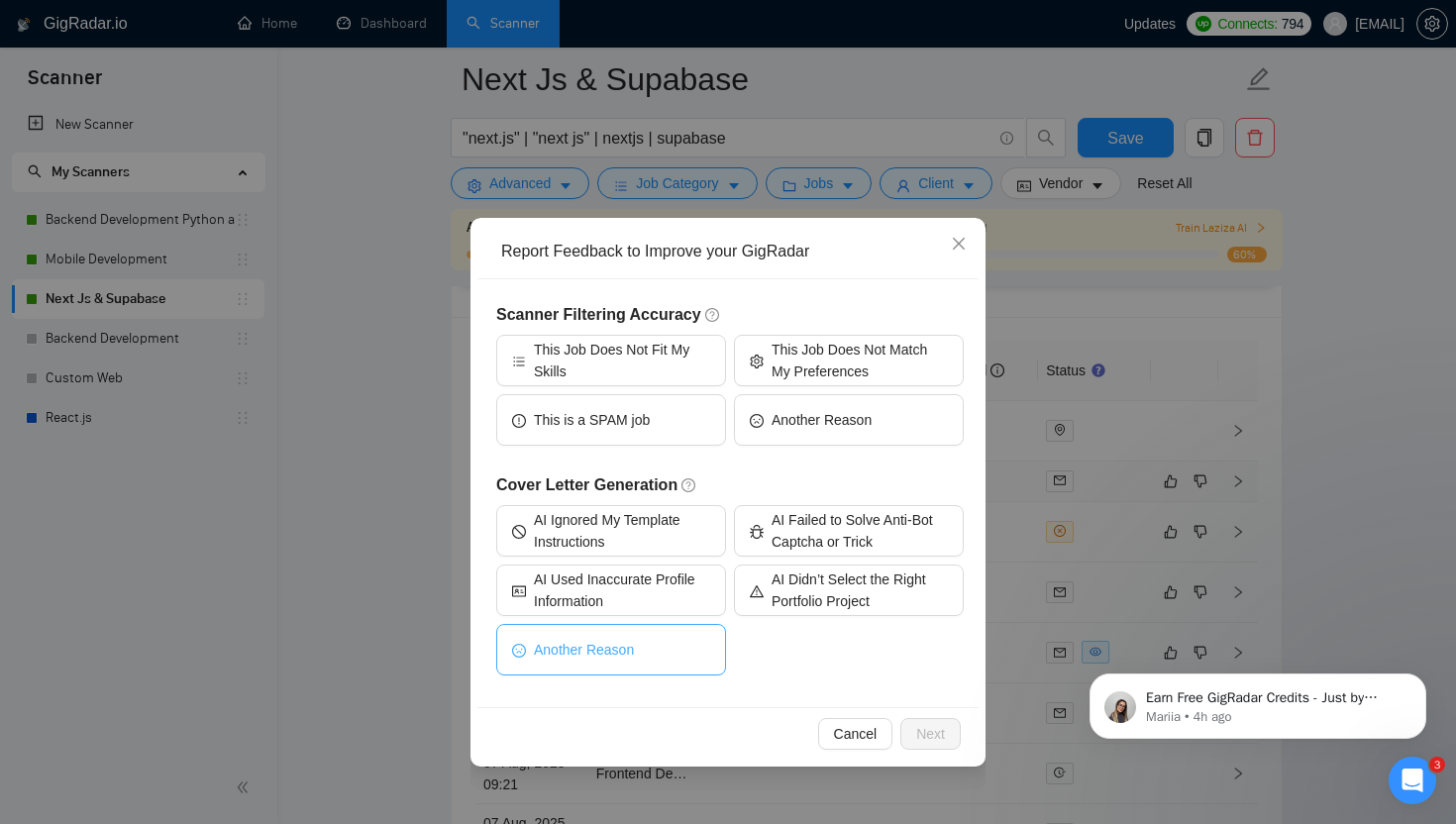 click on "Another Reason" at bounding box center [583, 650] 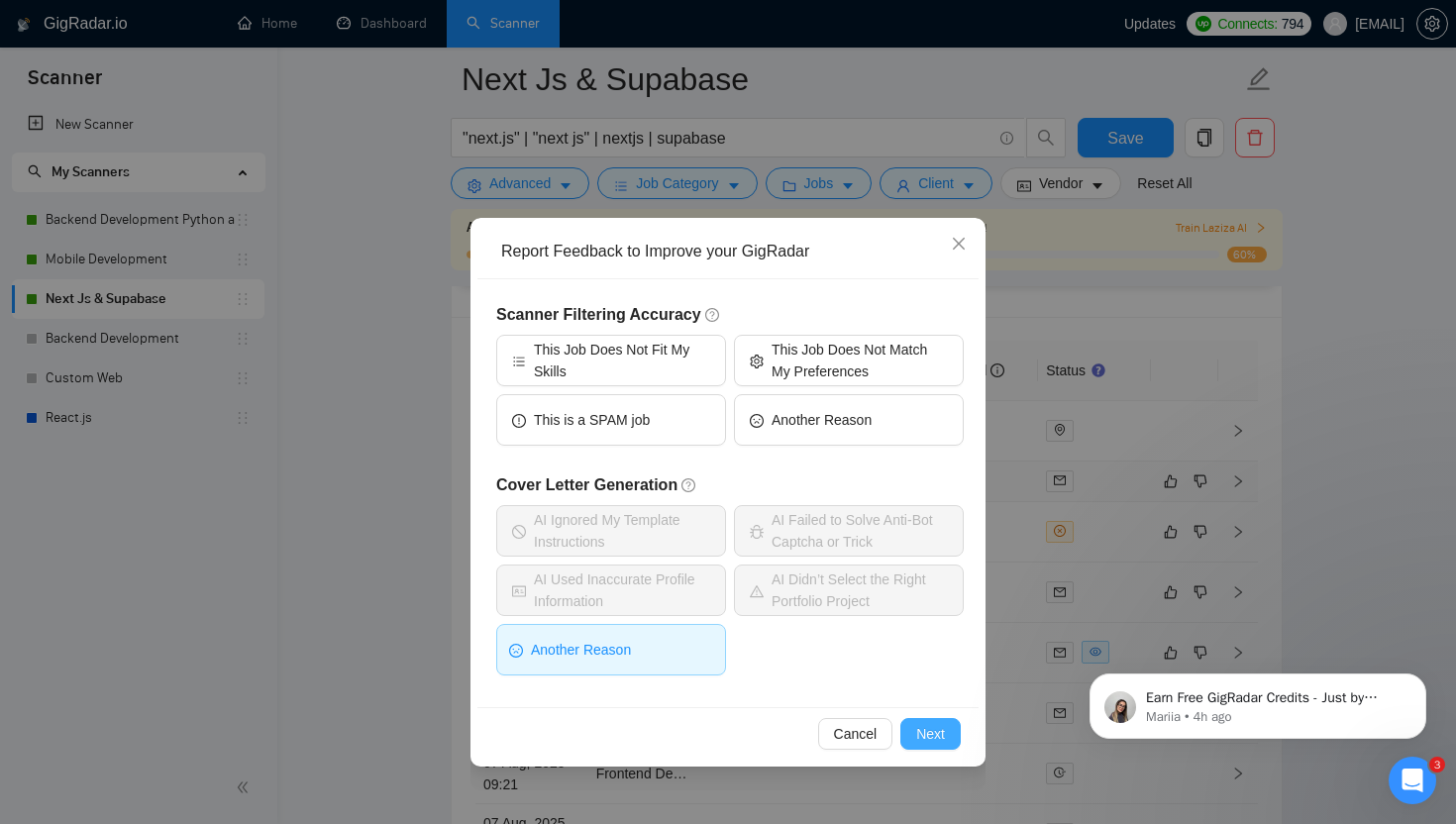 click on "Next" at bounding box center (930, 734) 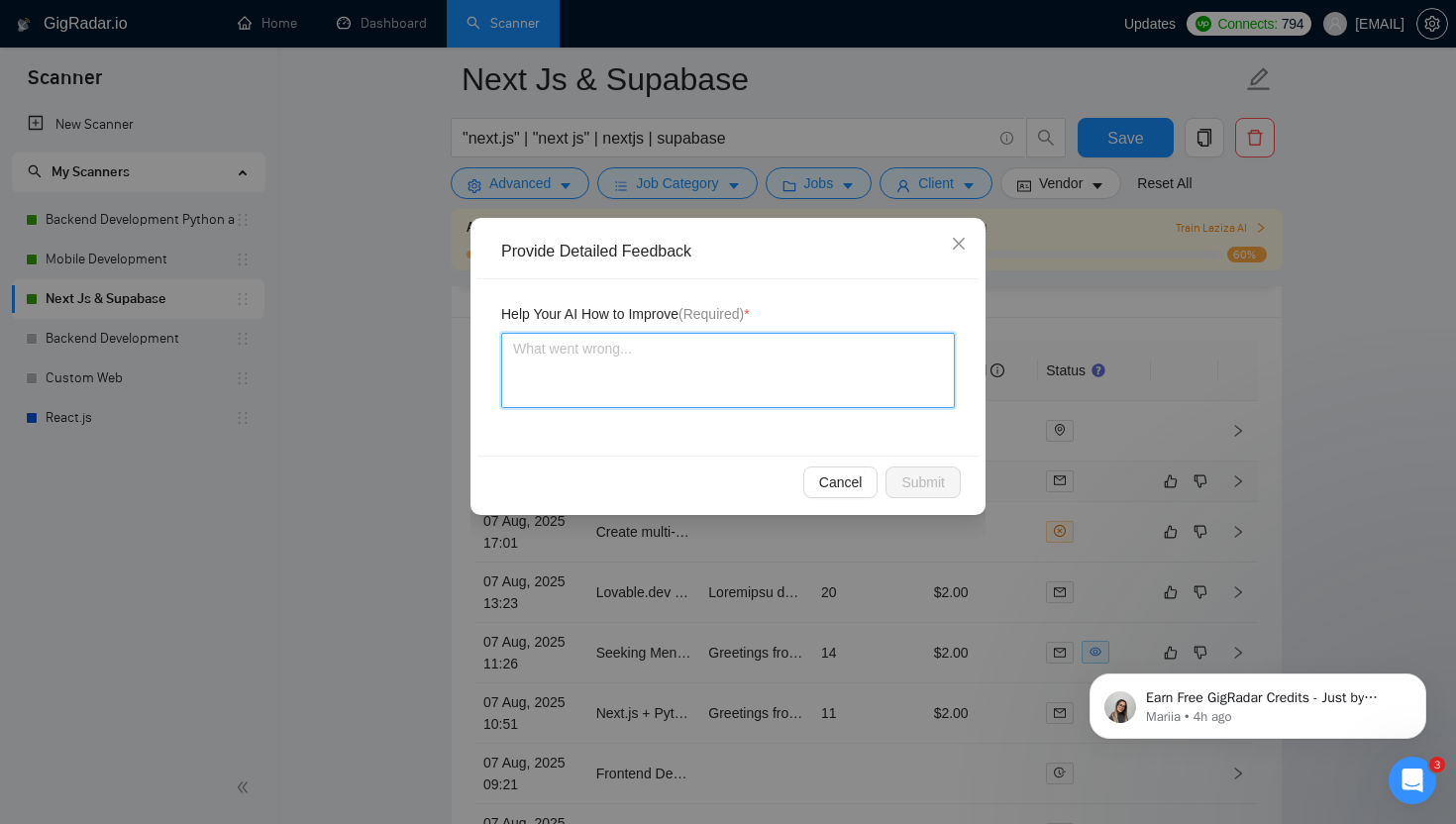 click at bounding box center (728, 370) 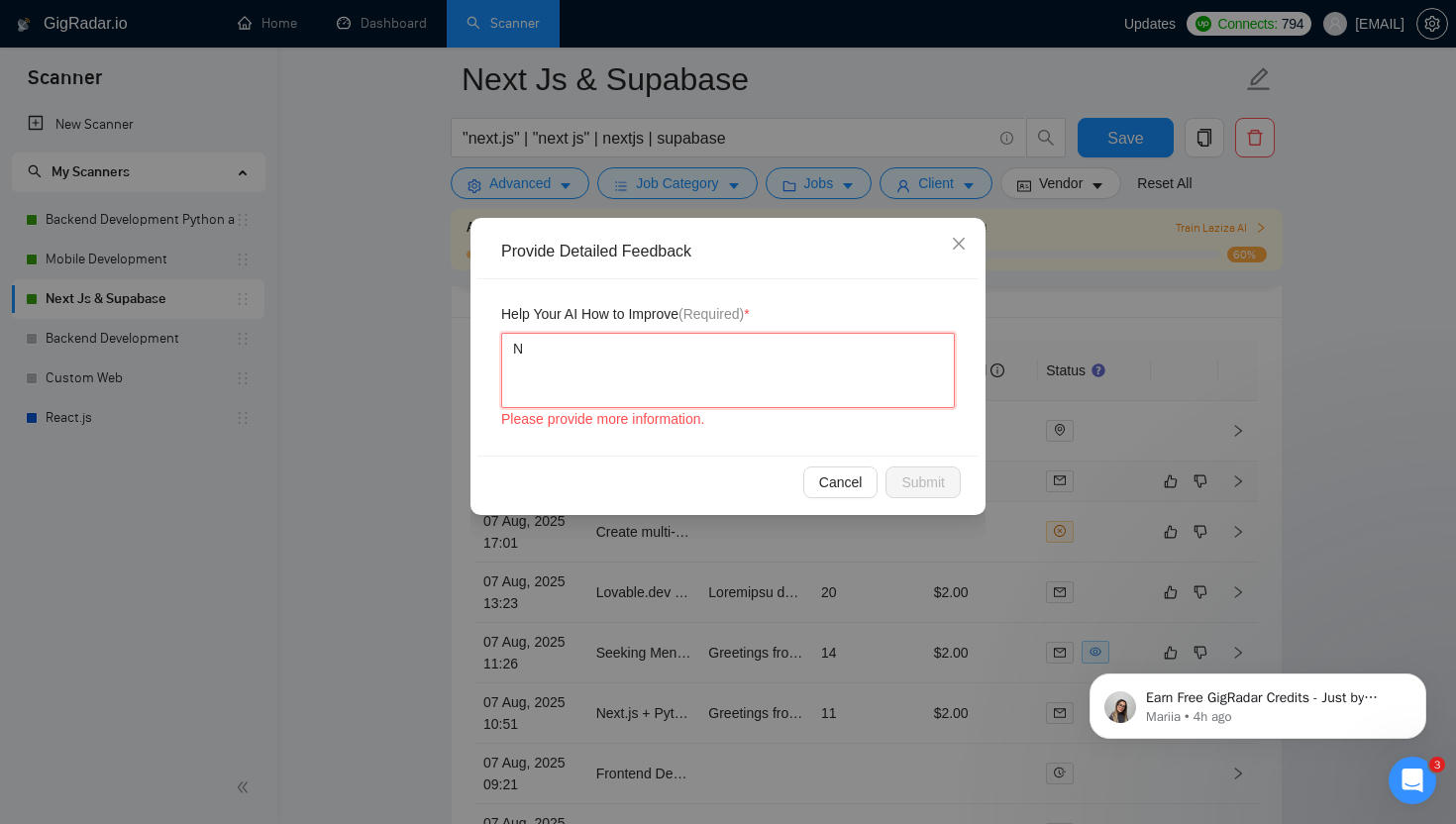 type 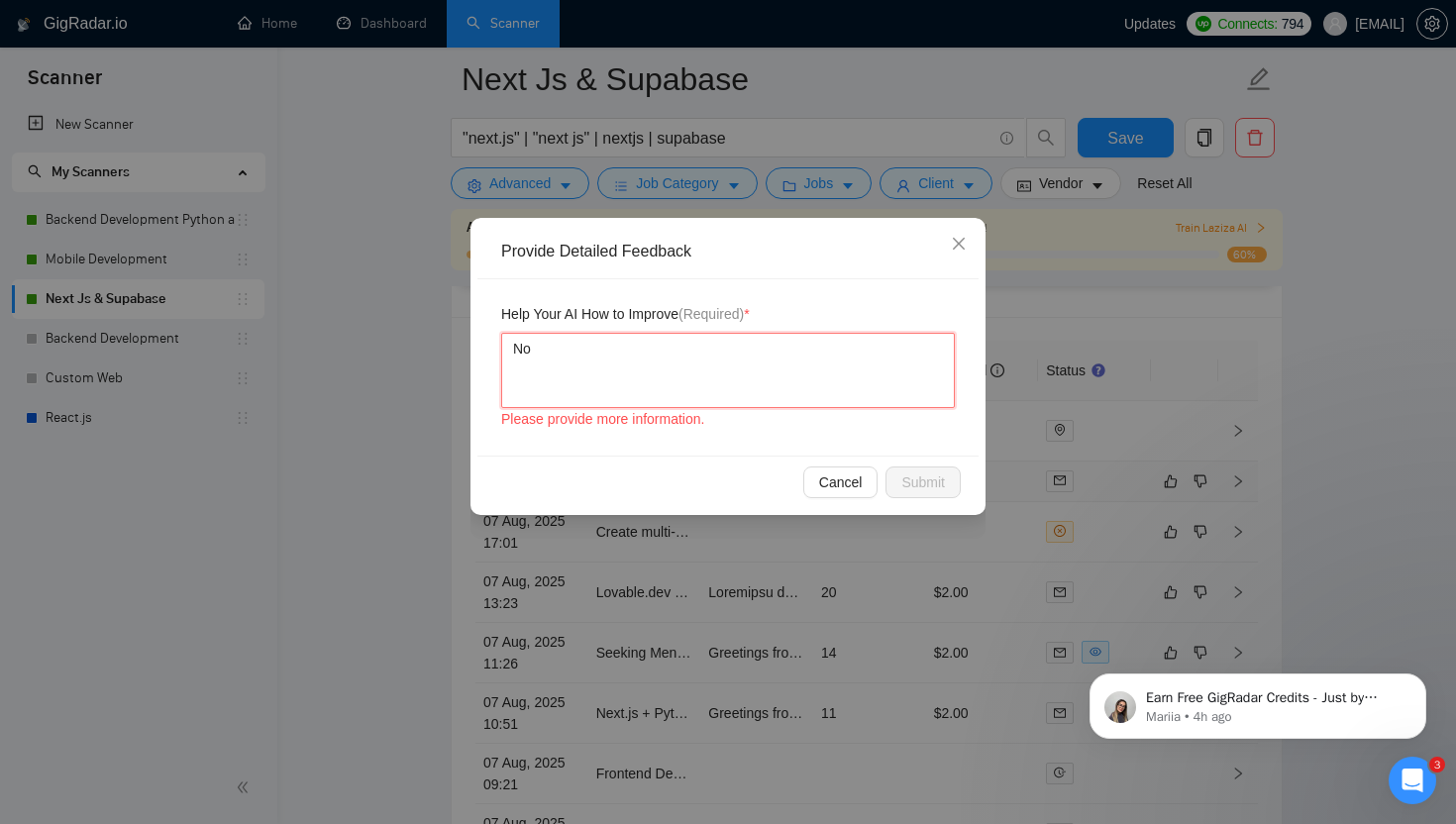 type 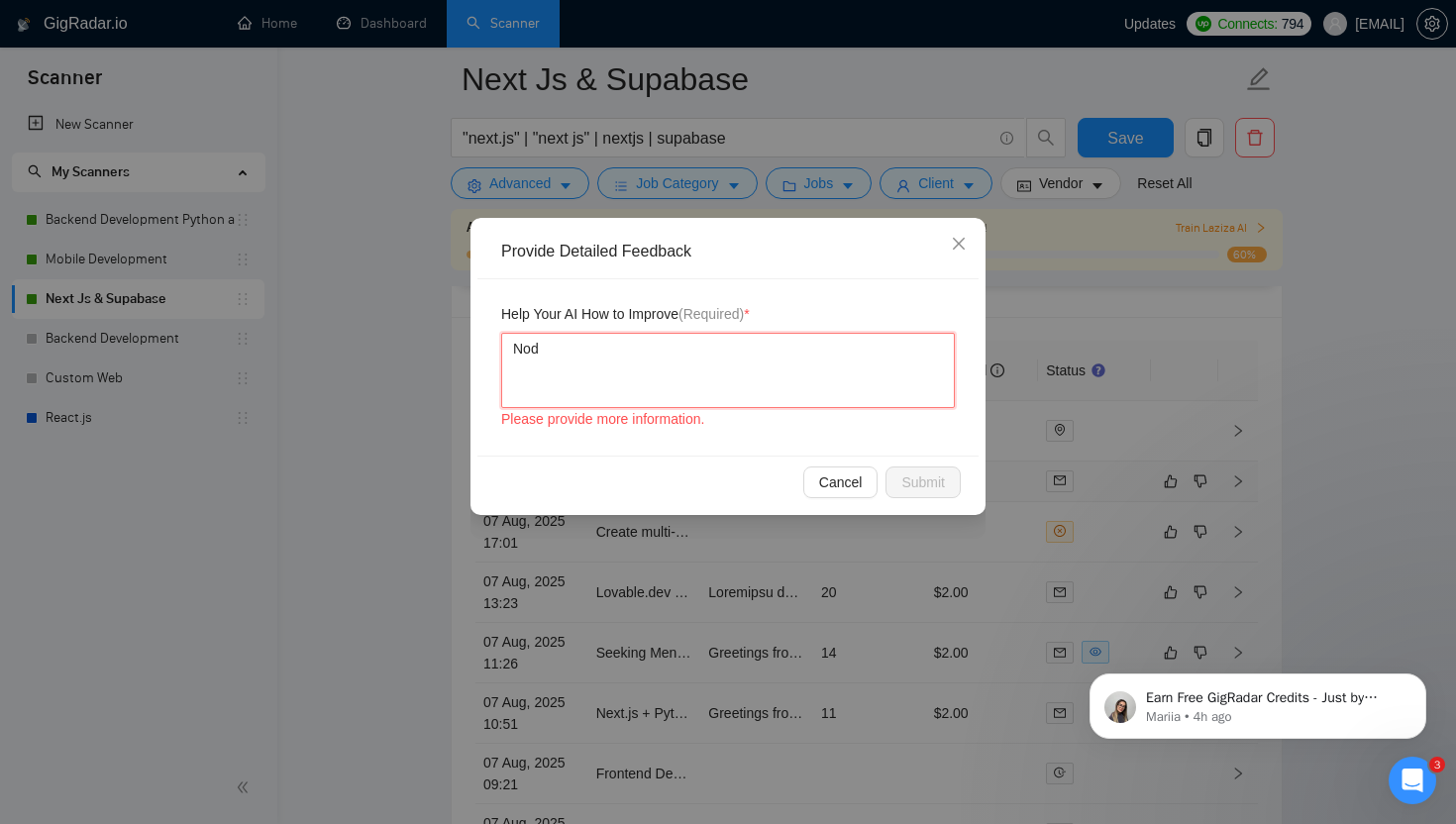 type 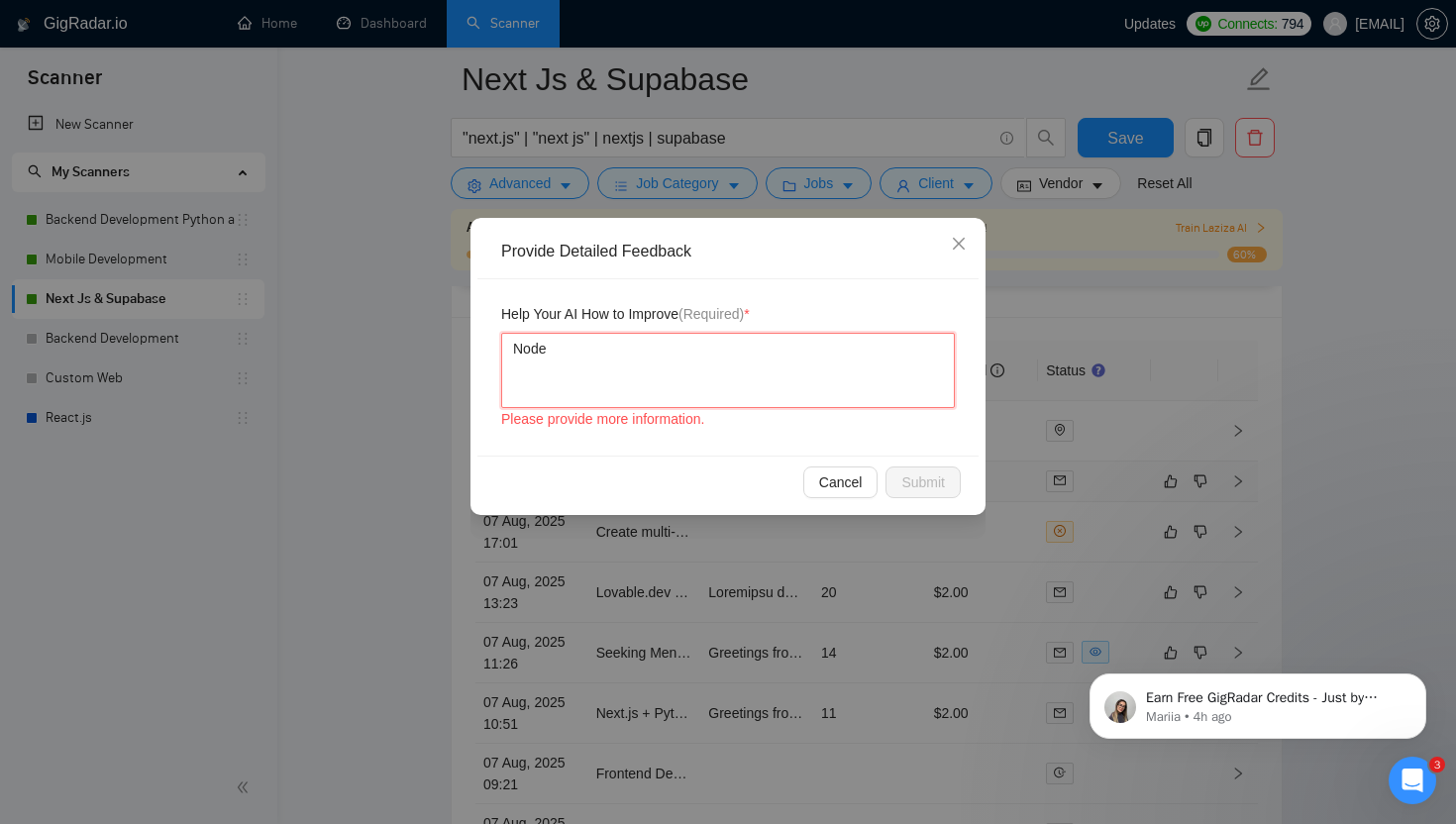 type 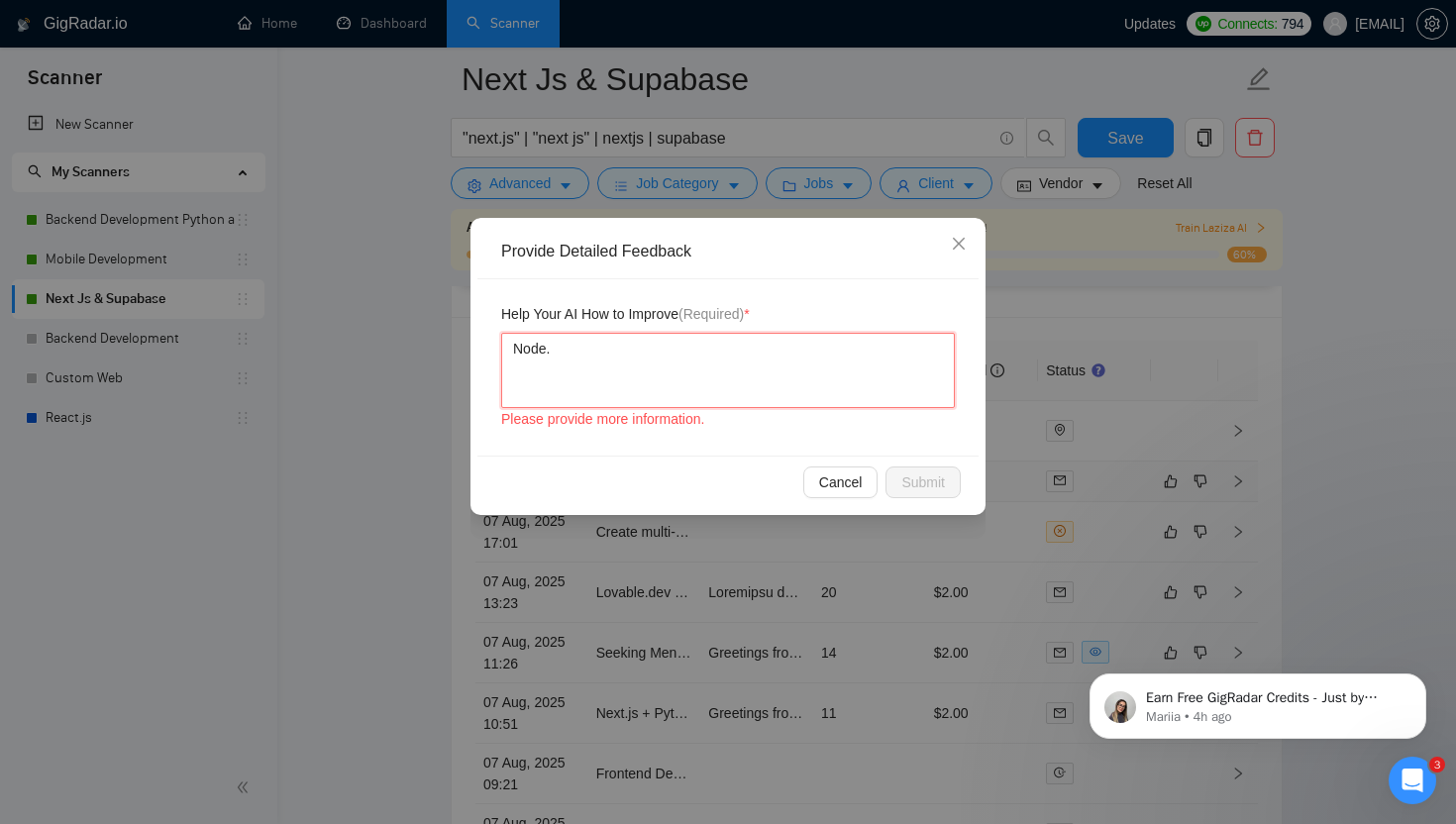 type 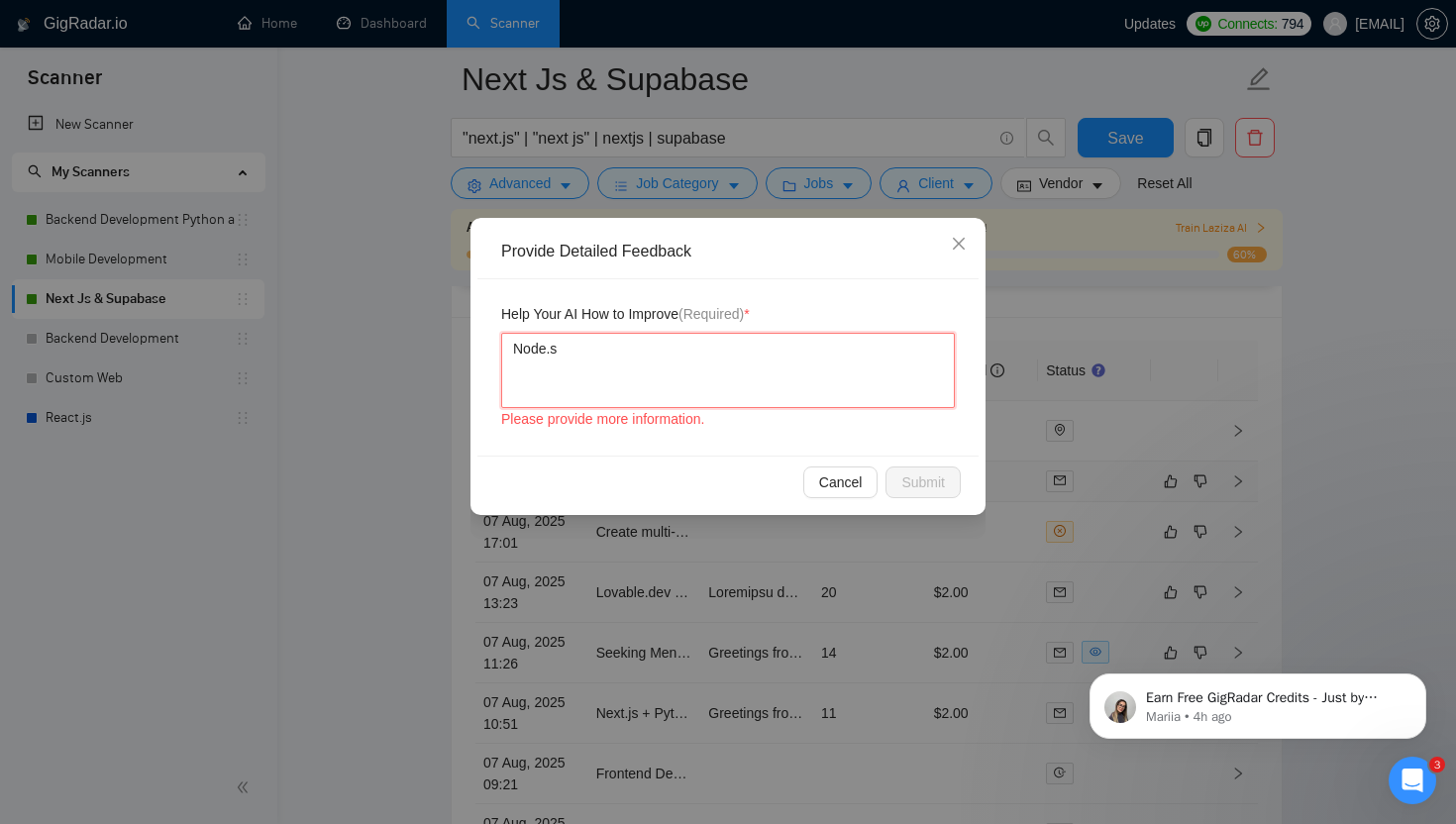 type 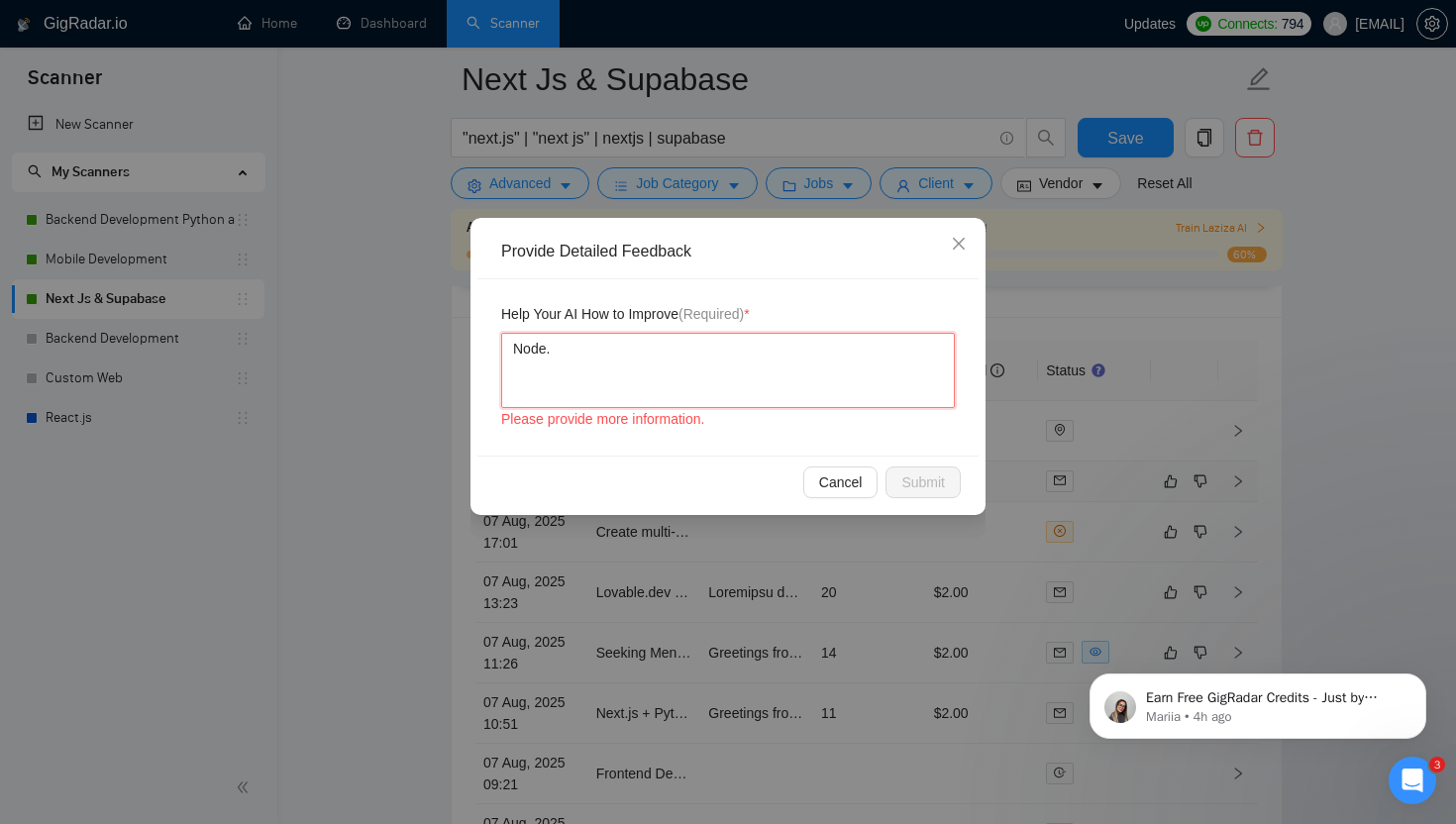 type 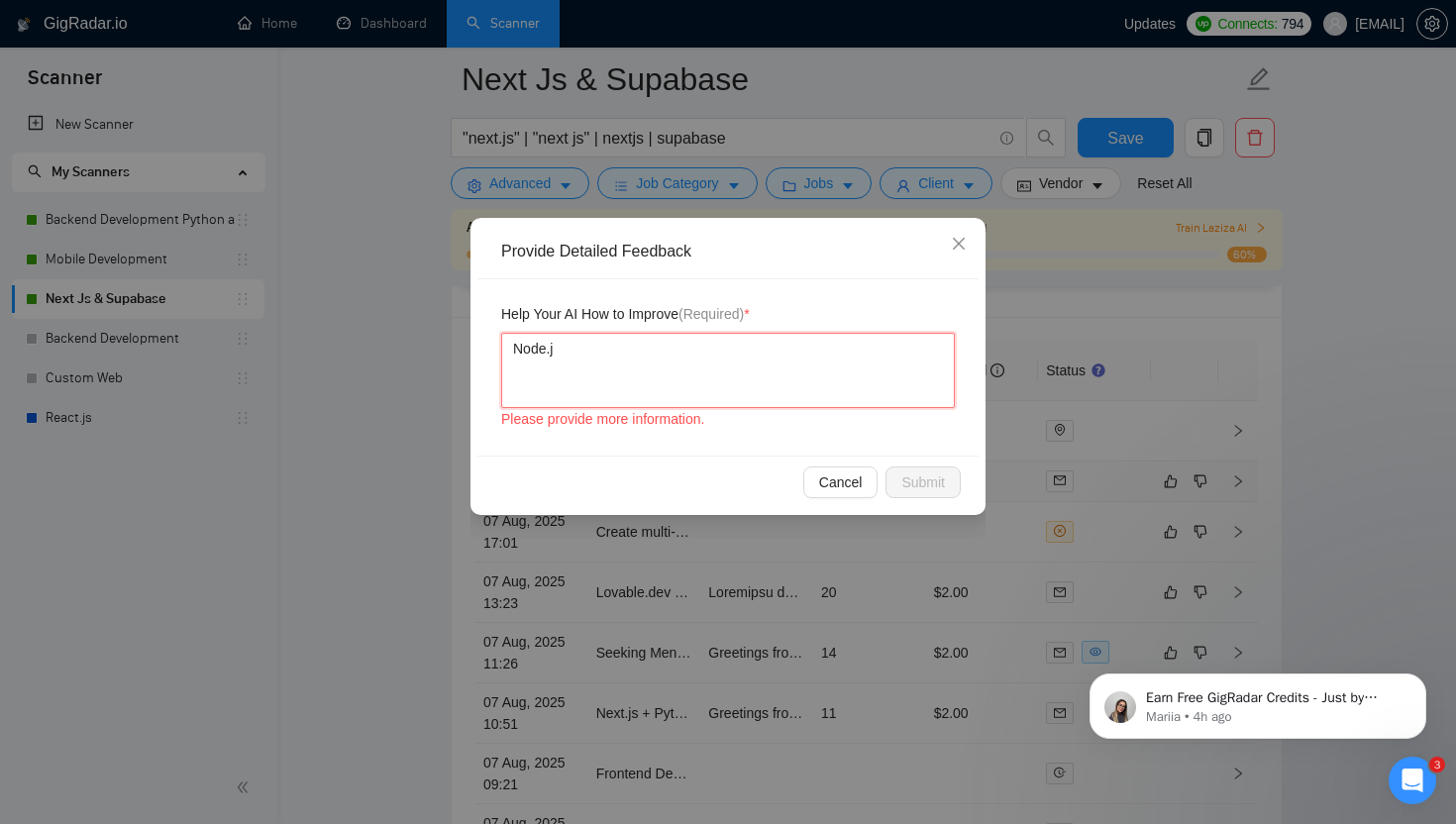 type on "Node.js" 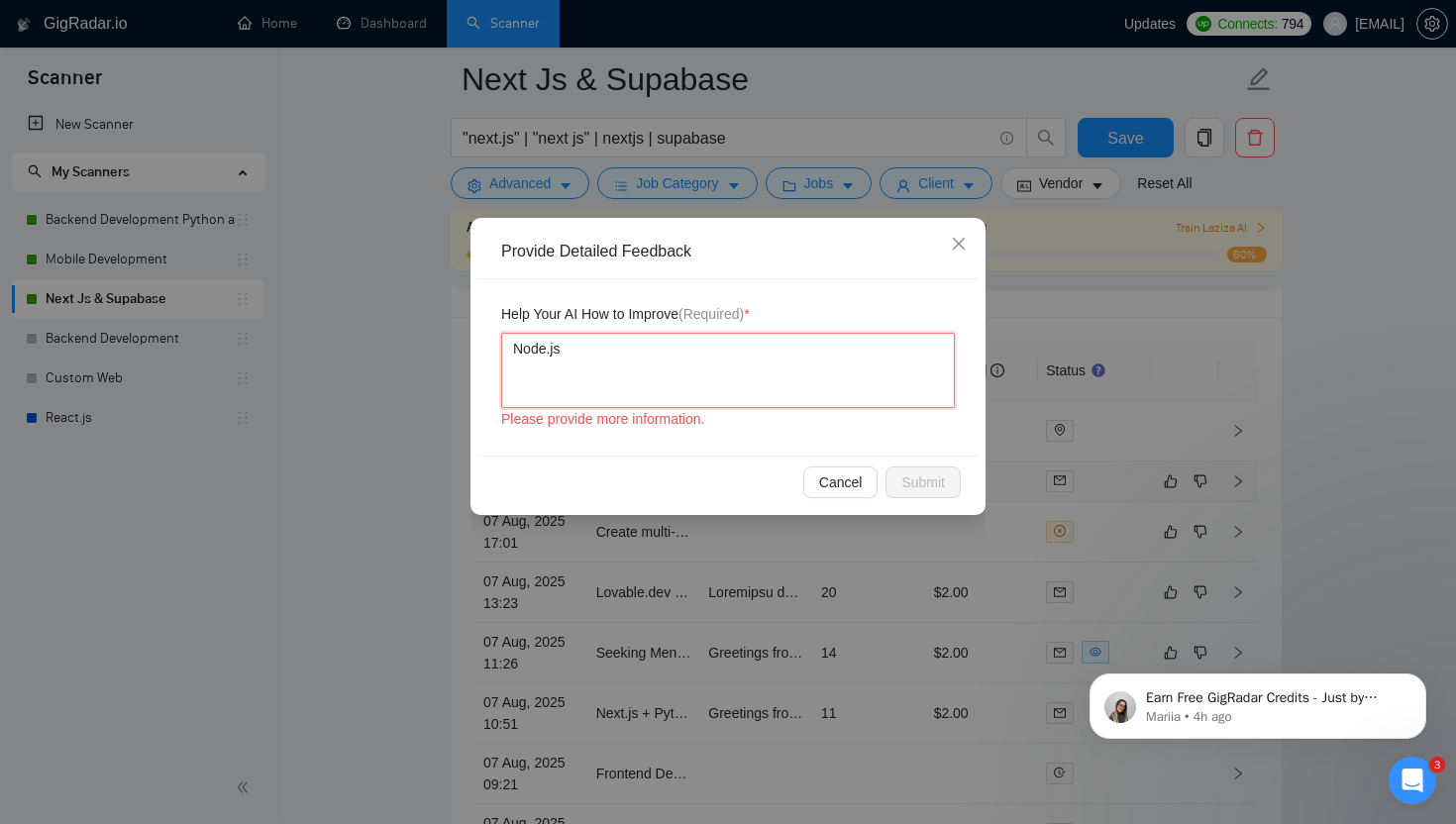 type 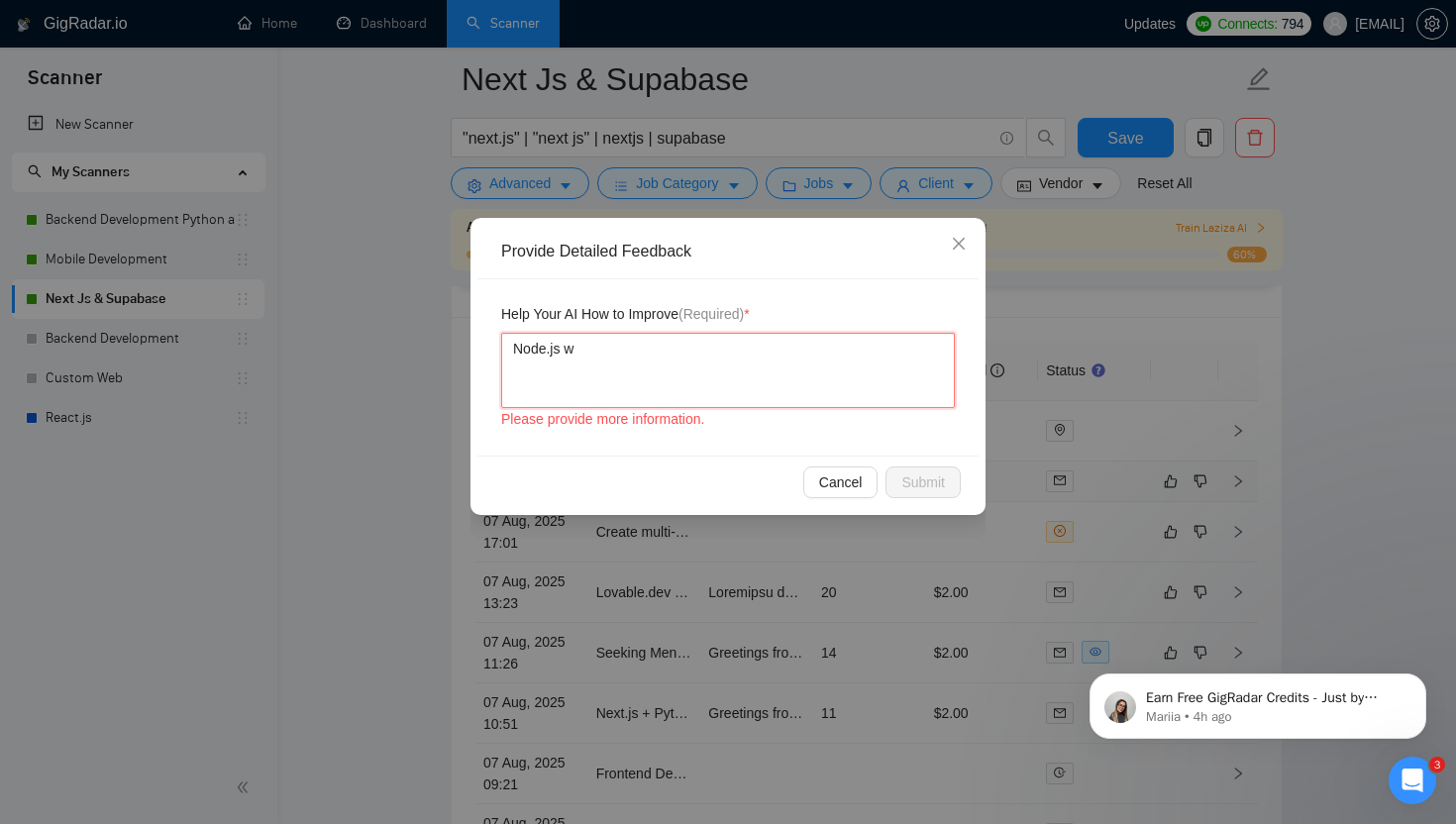 type 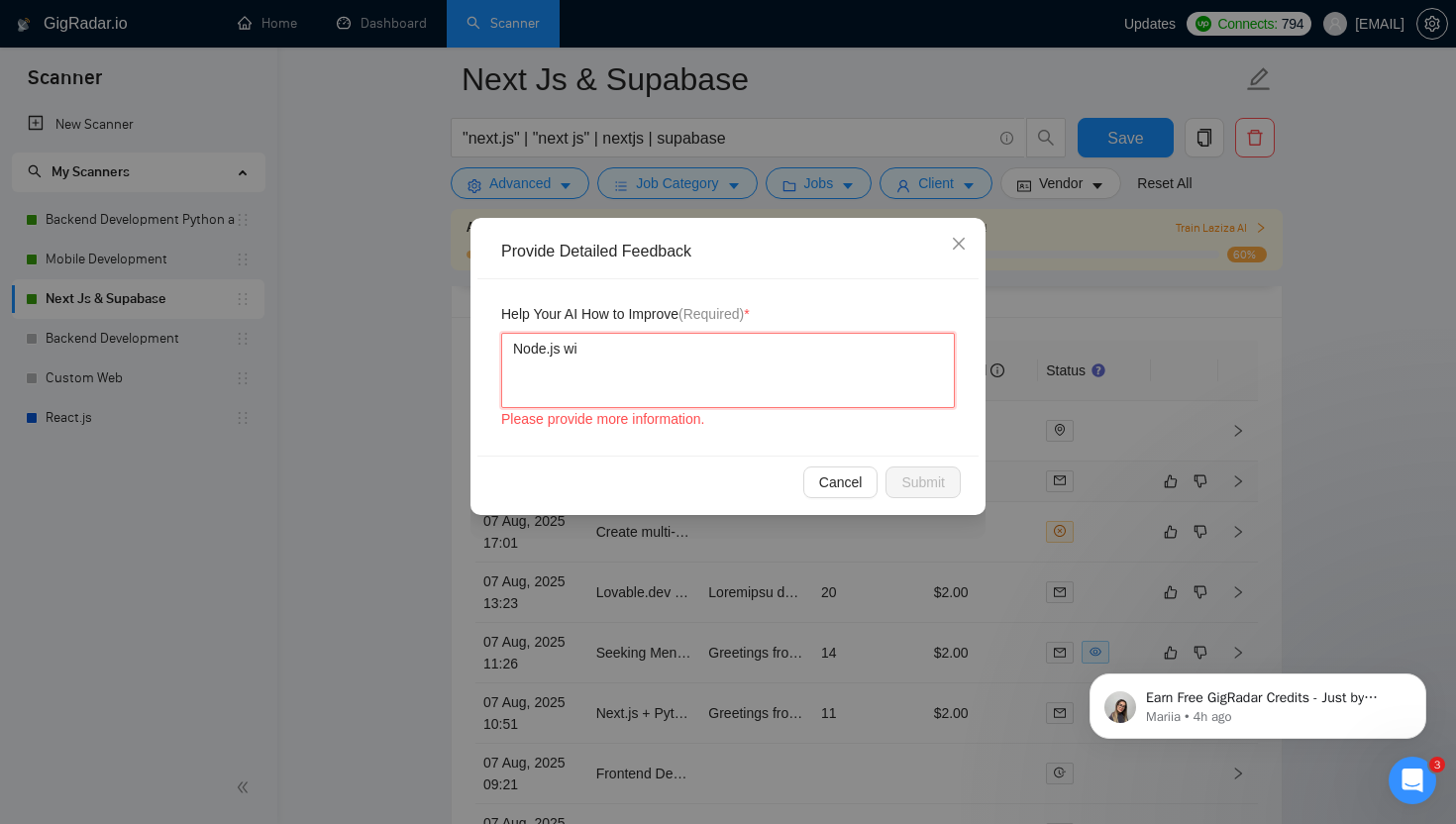 type 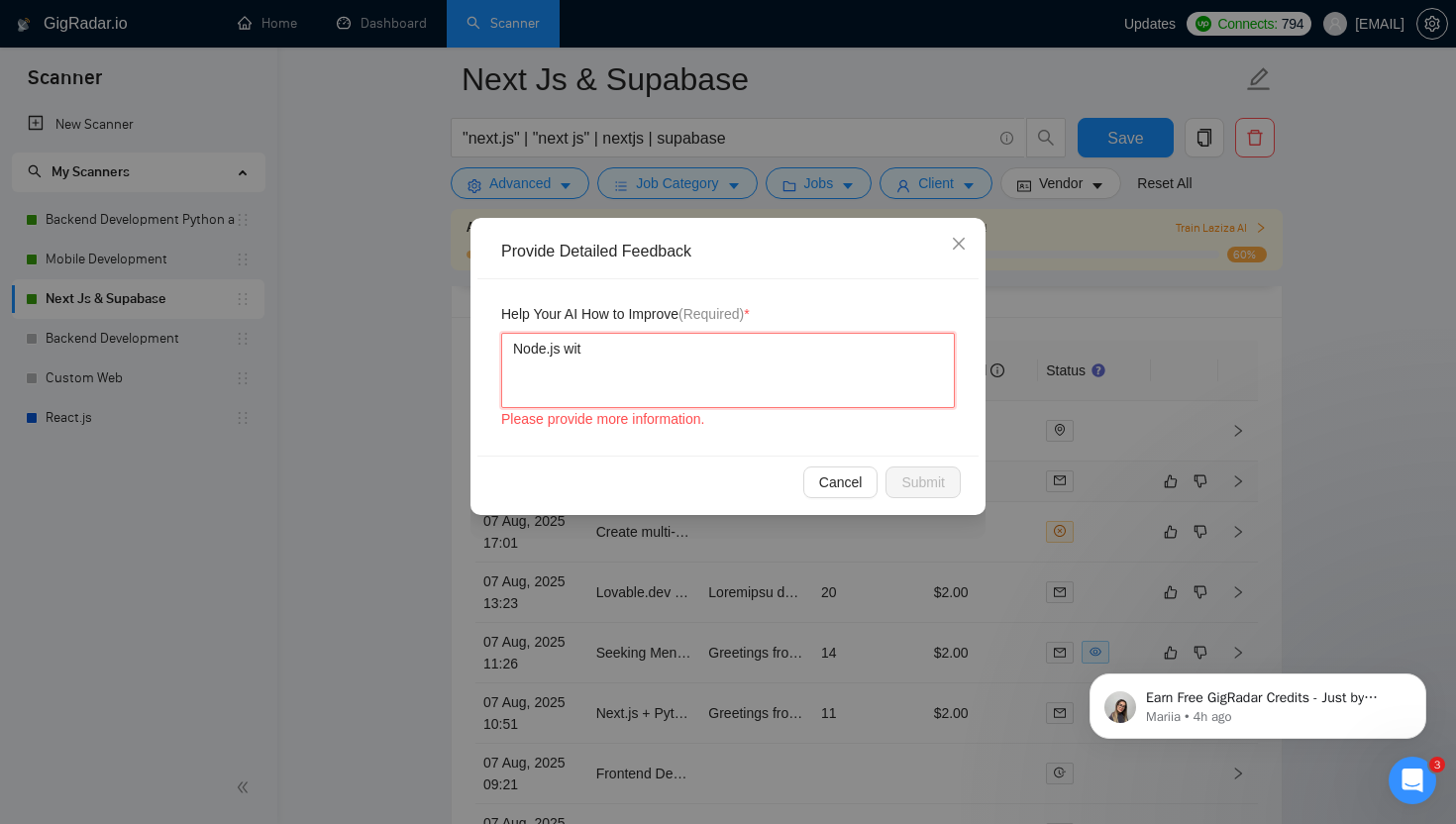 type 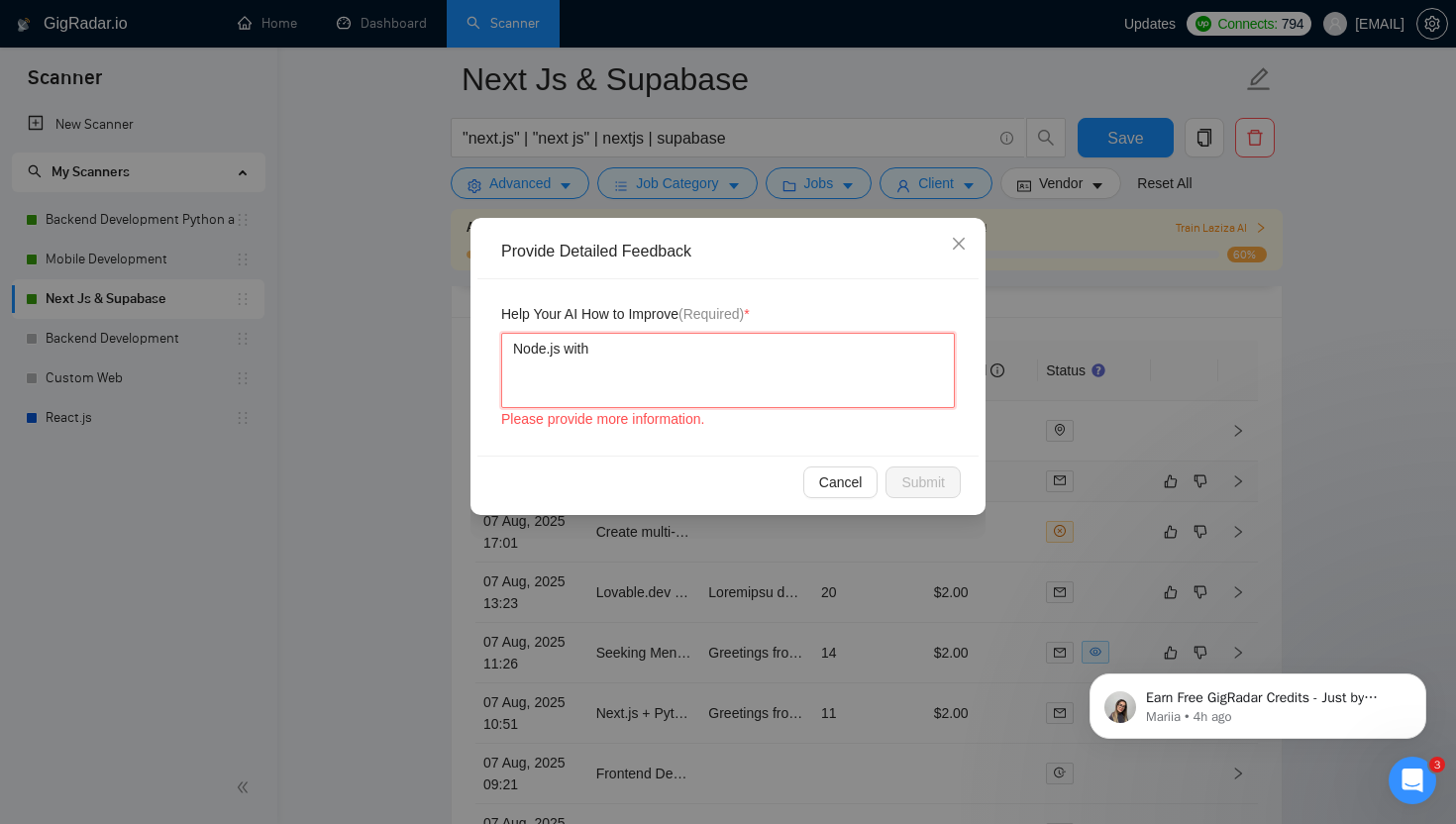 type 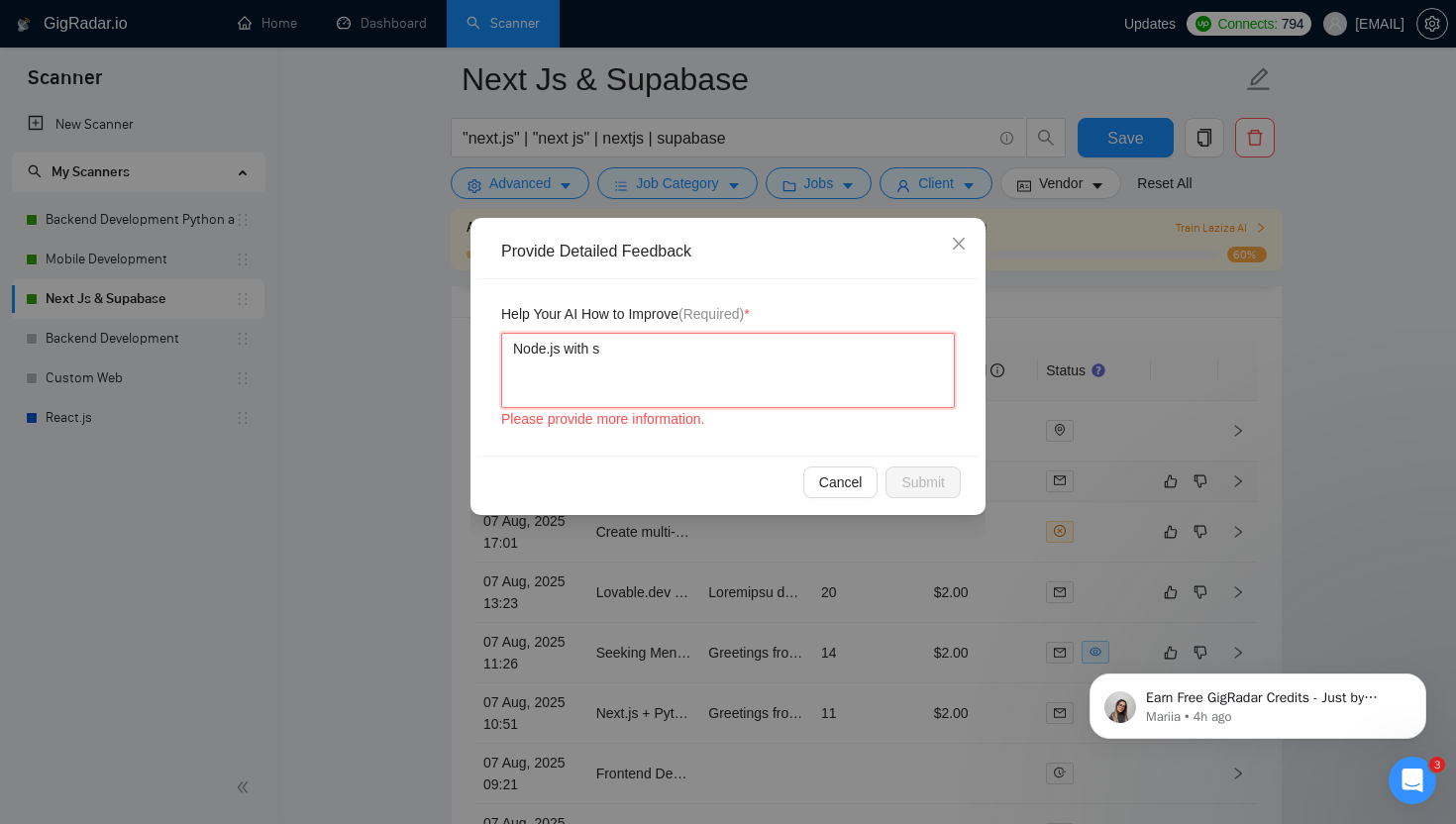 type 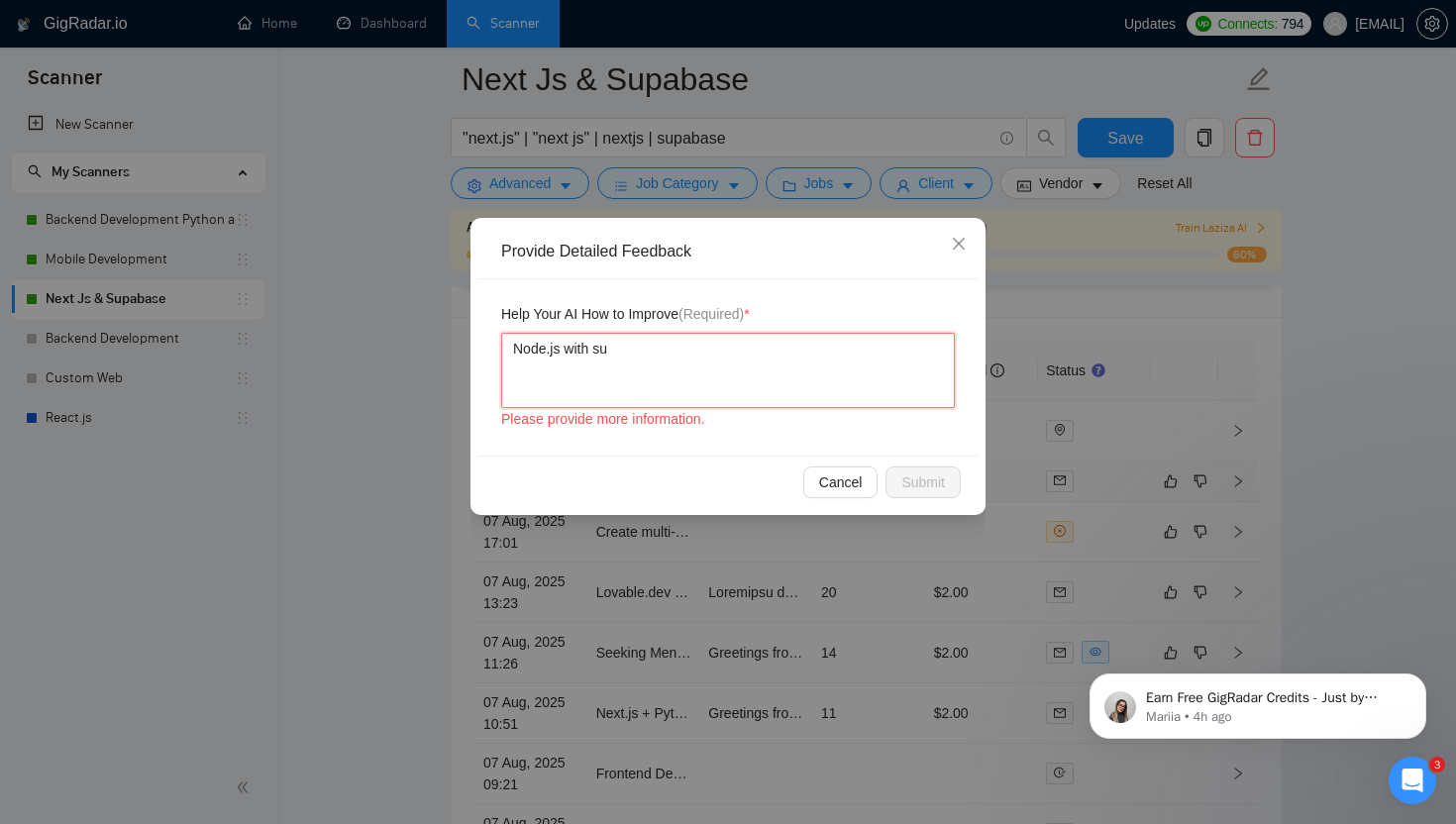 type 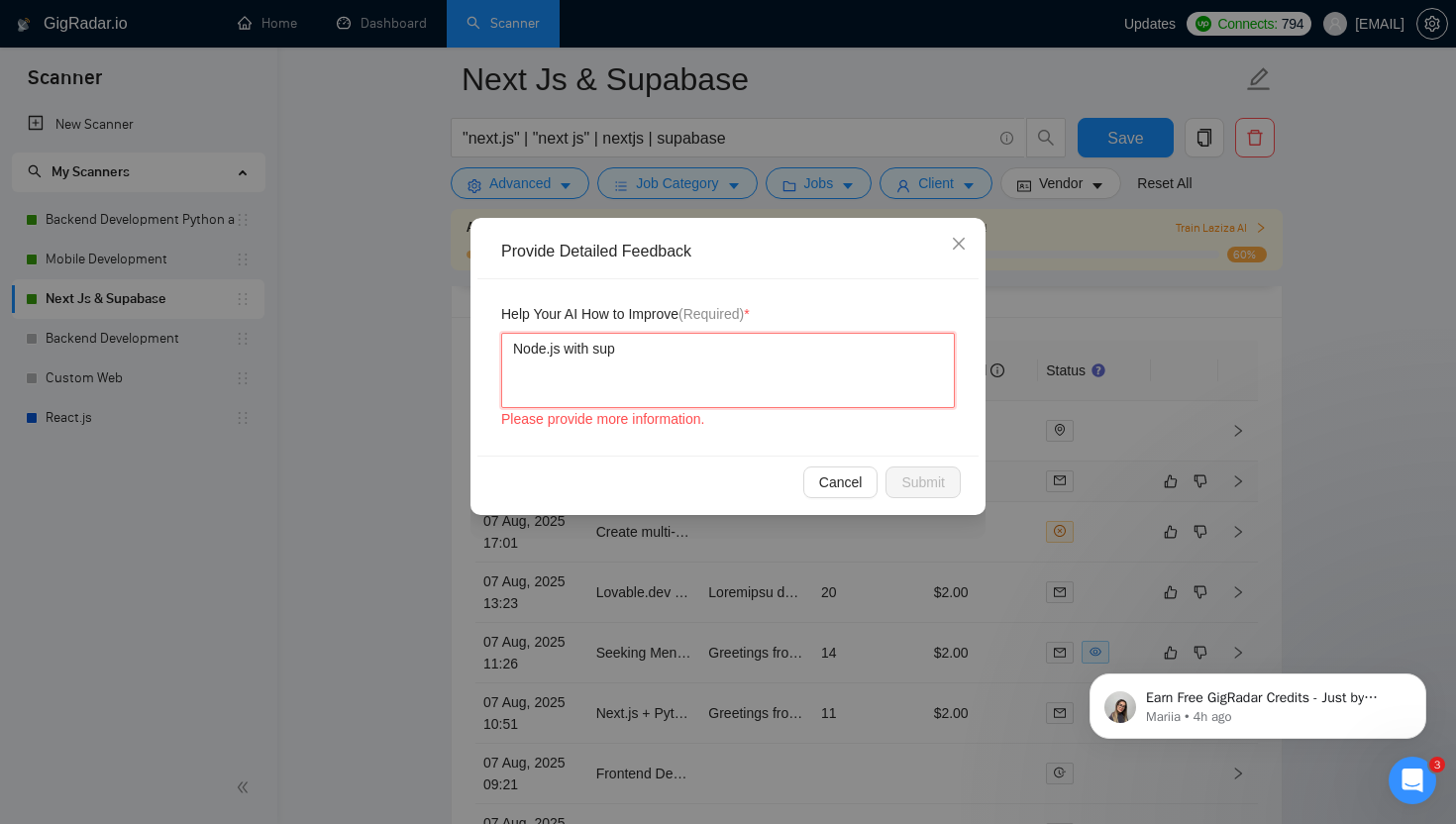 type on "Node.js with supa" 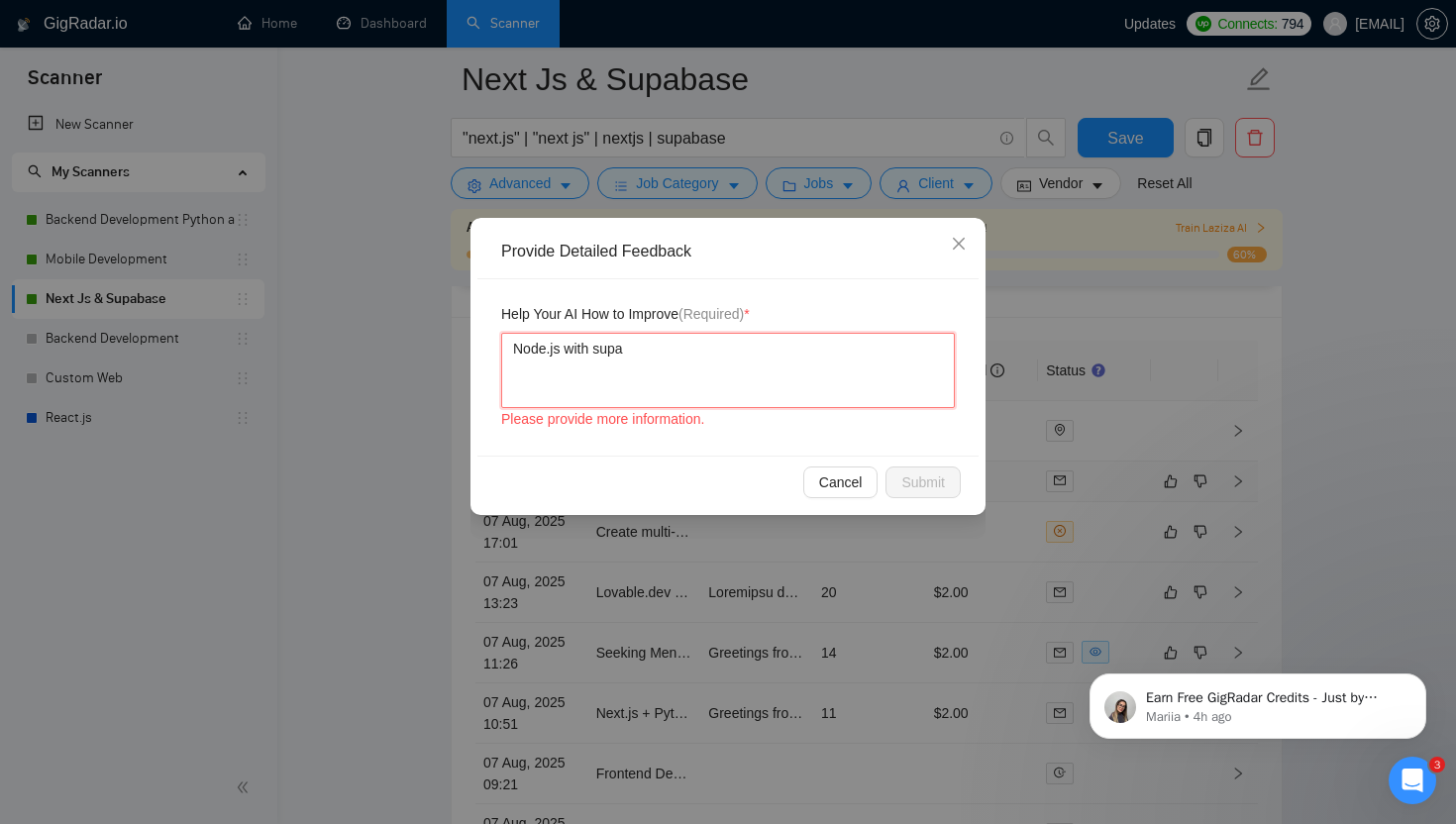 type 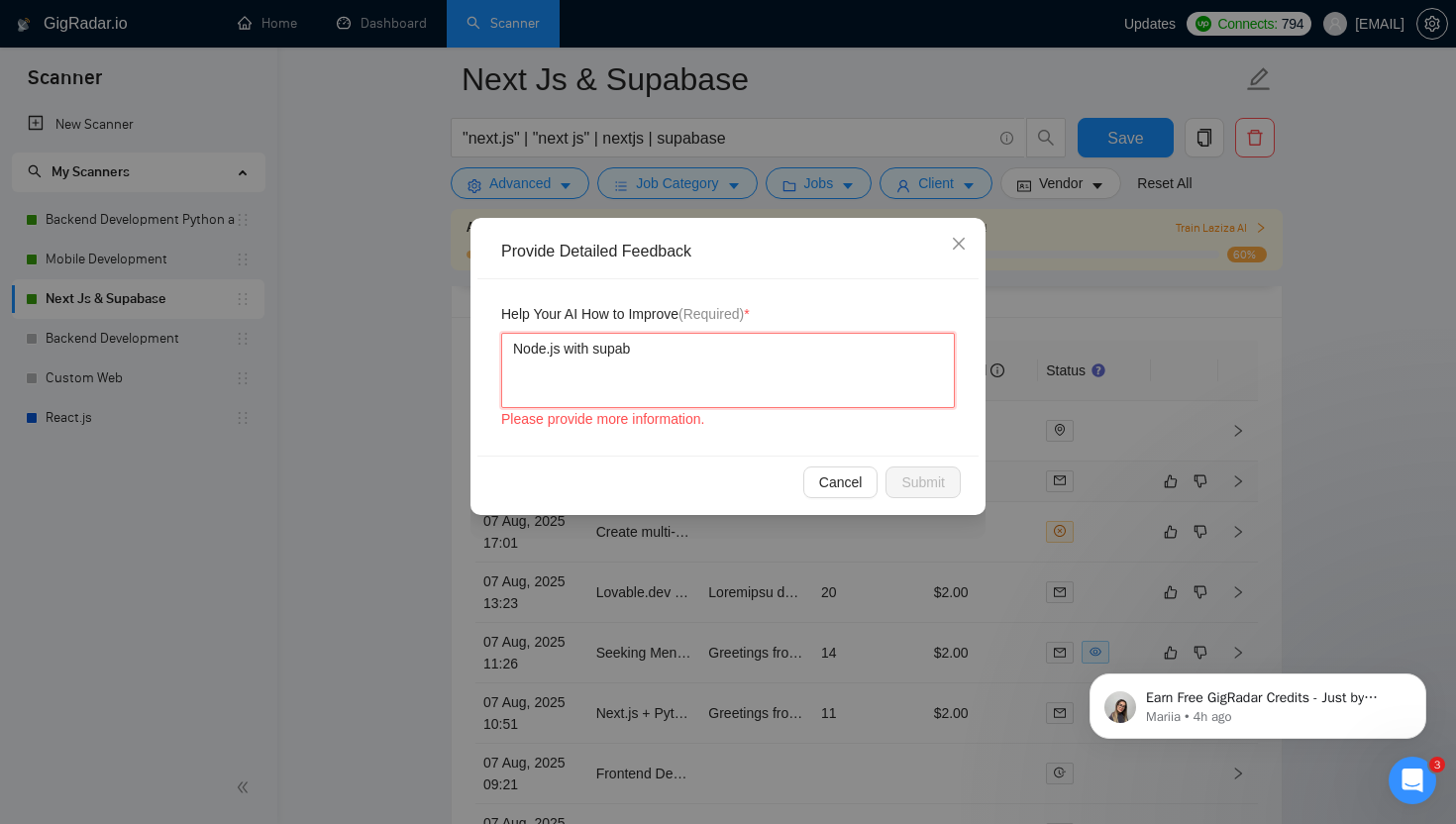 type 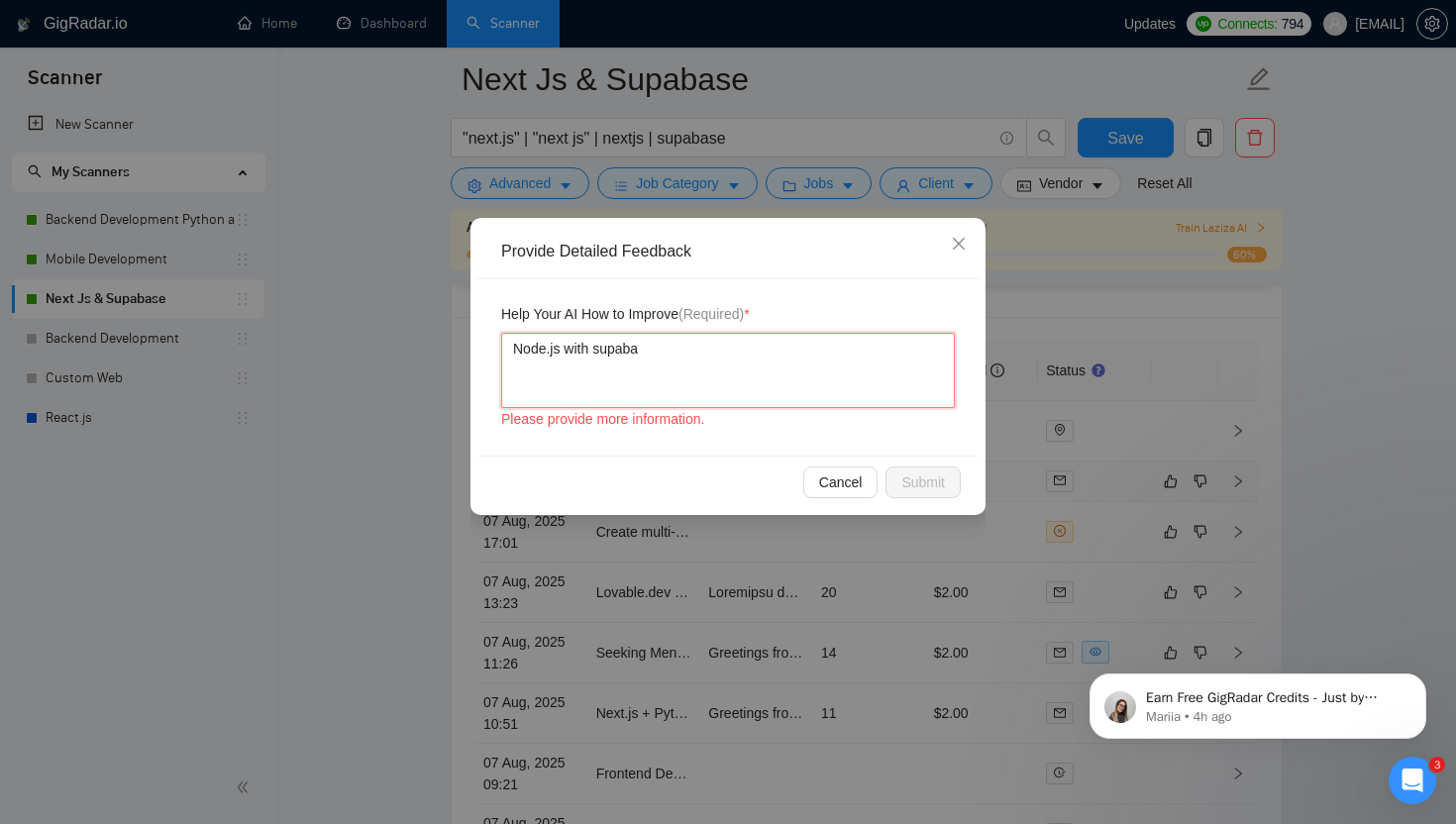 type 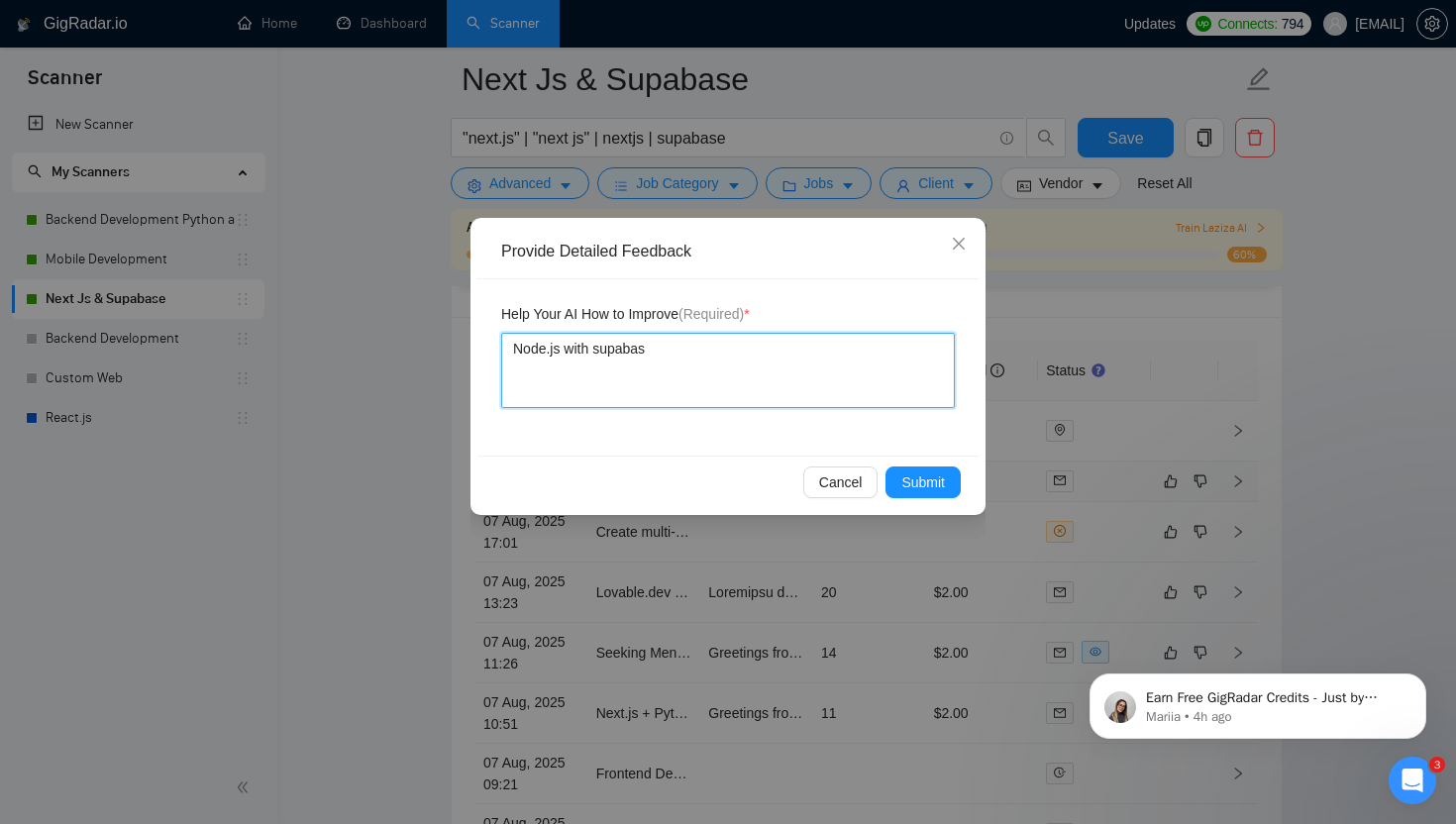 type 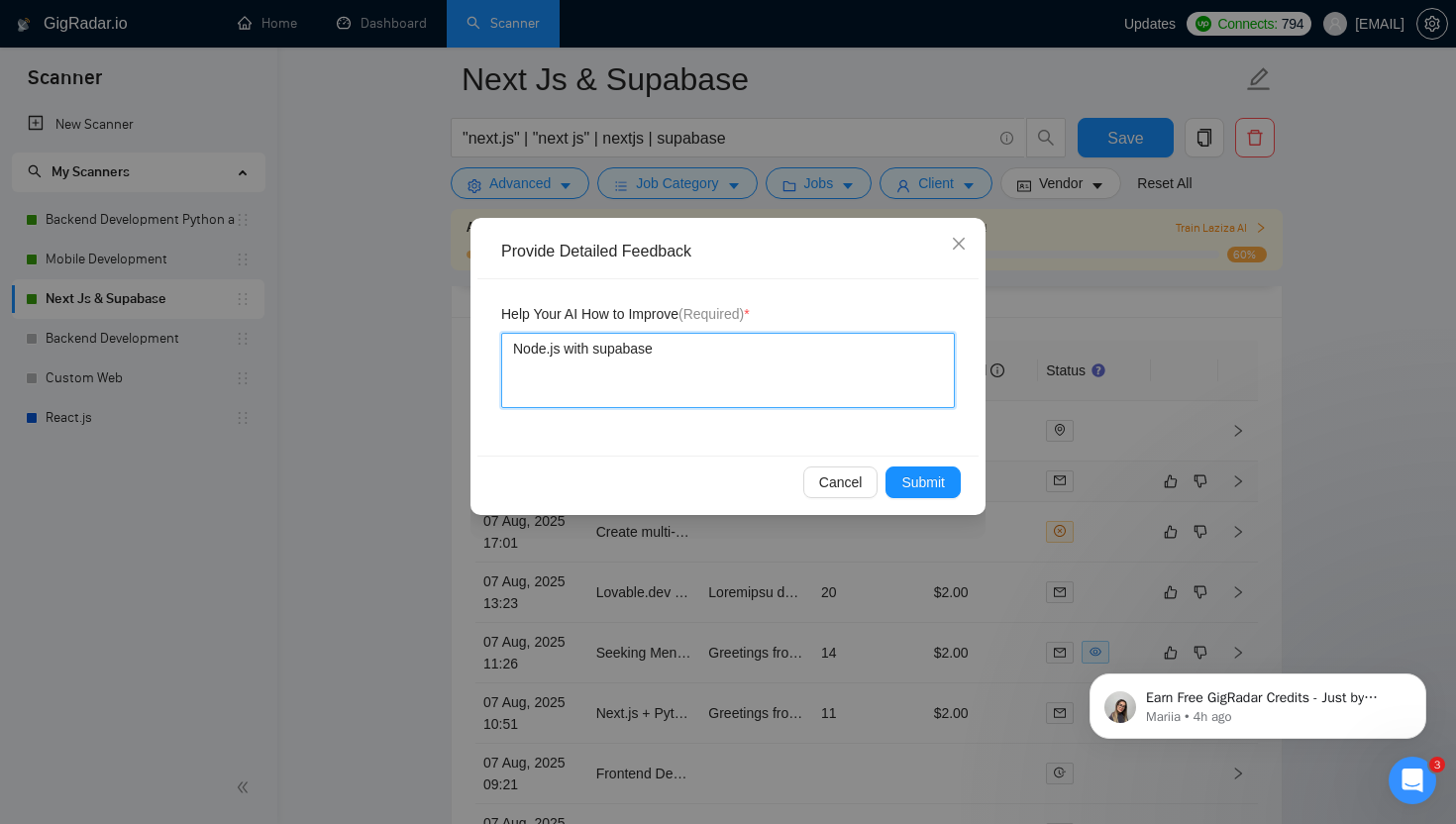type on "Node.js with supabase" 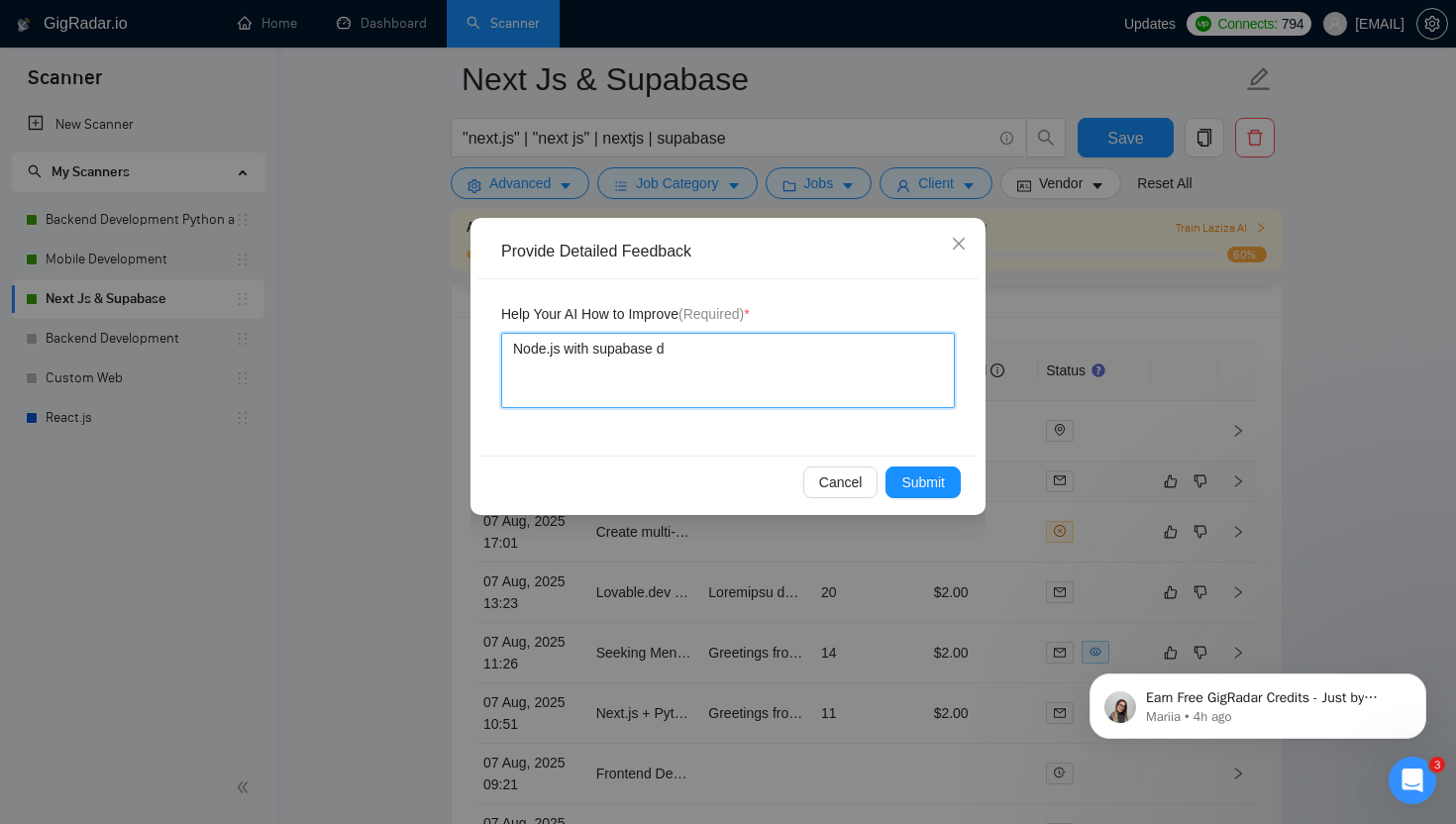 type 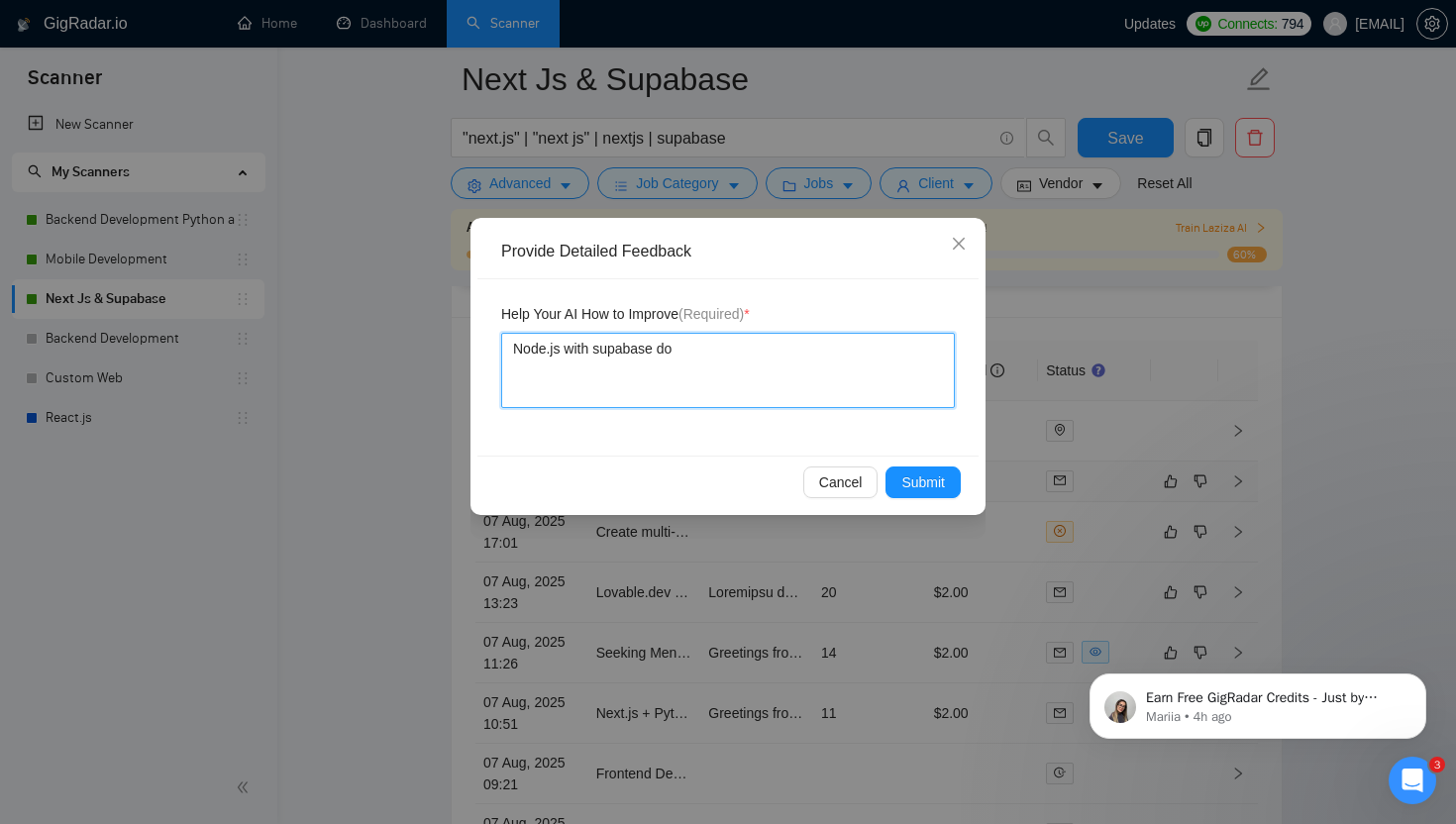 type 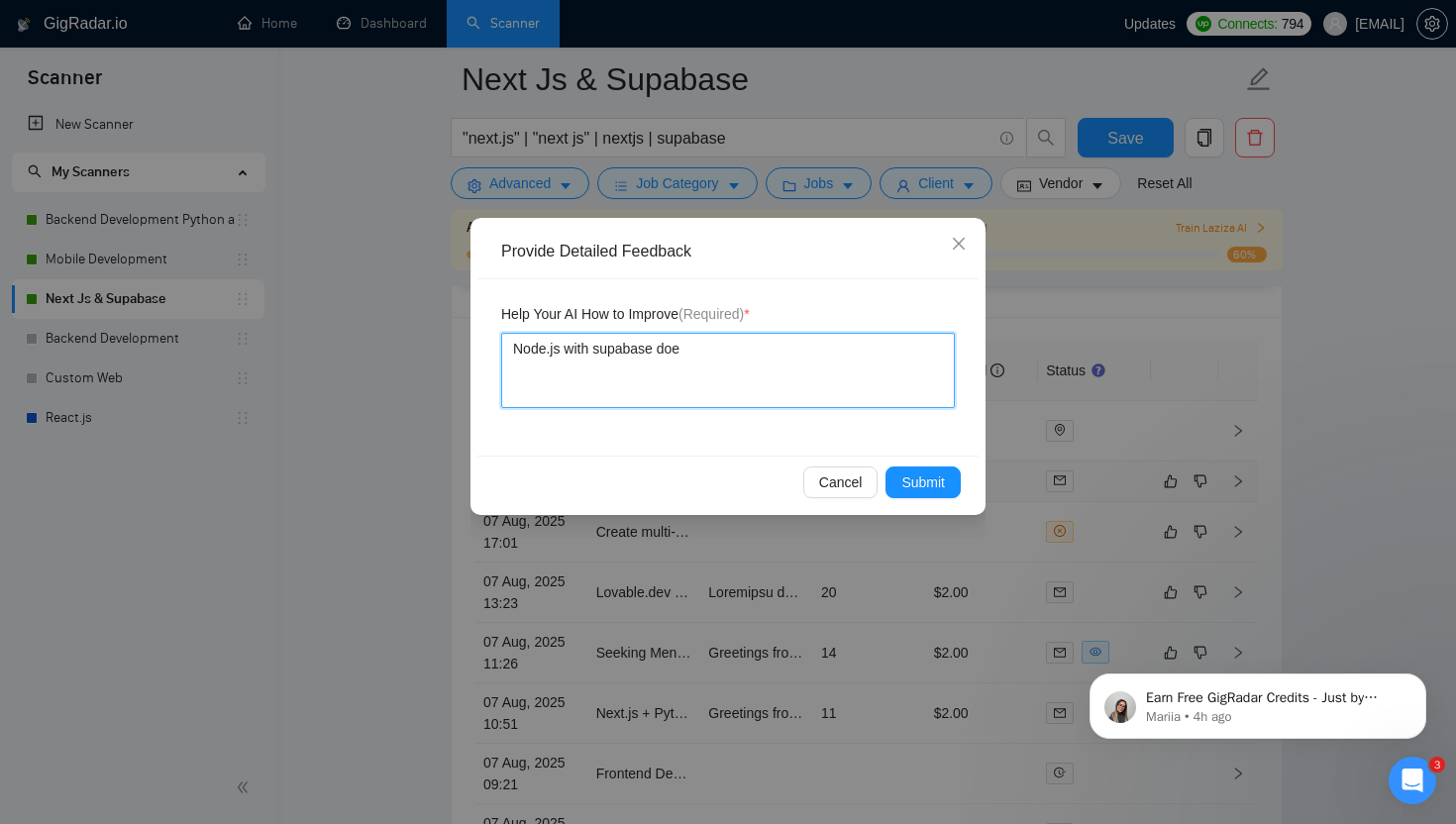 type 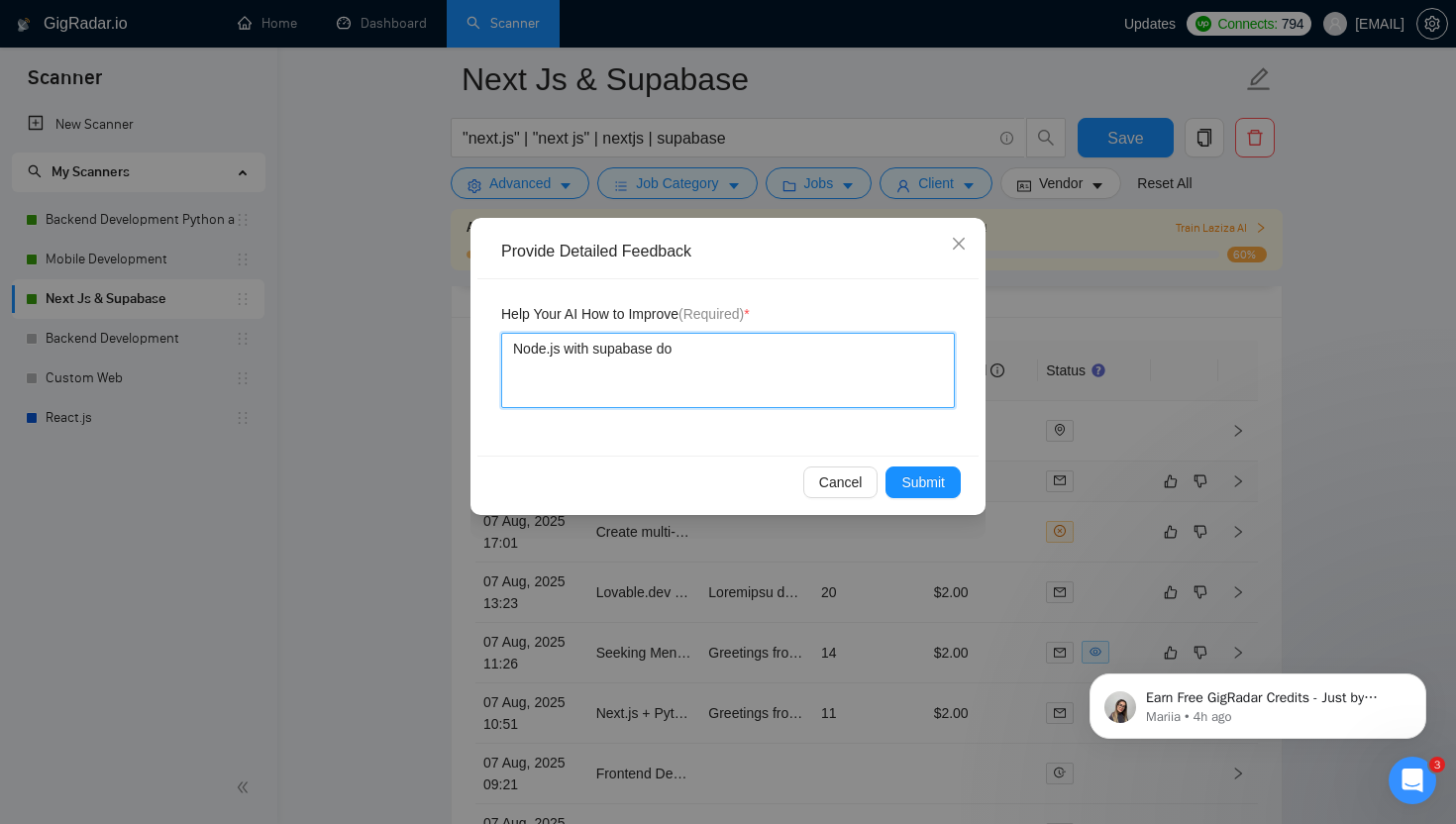 type 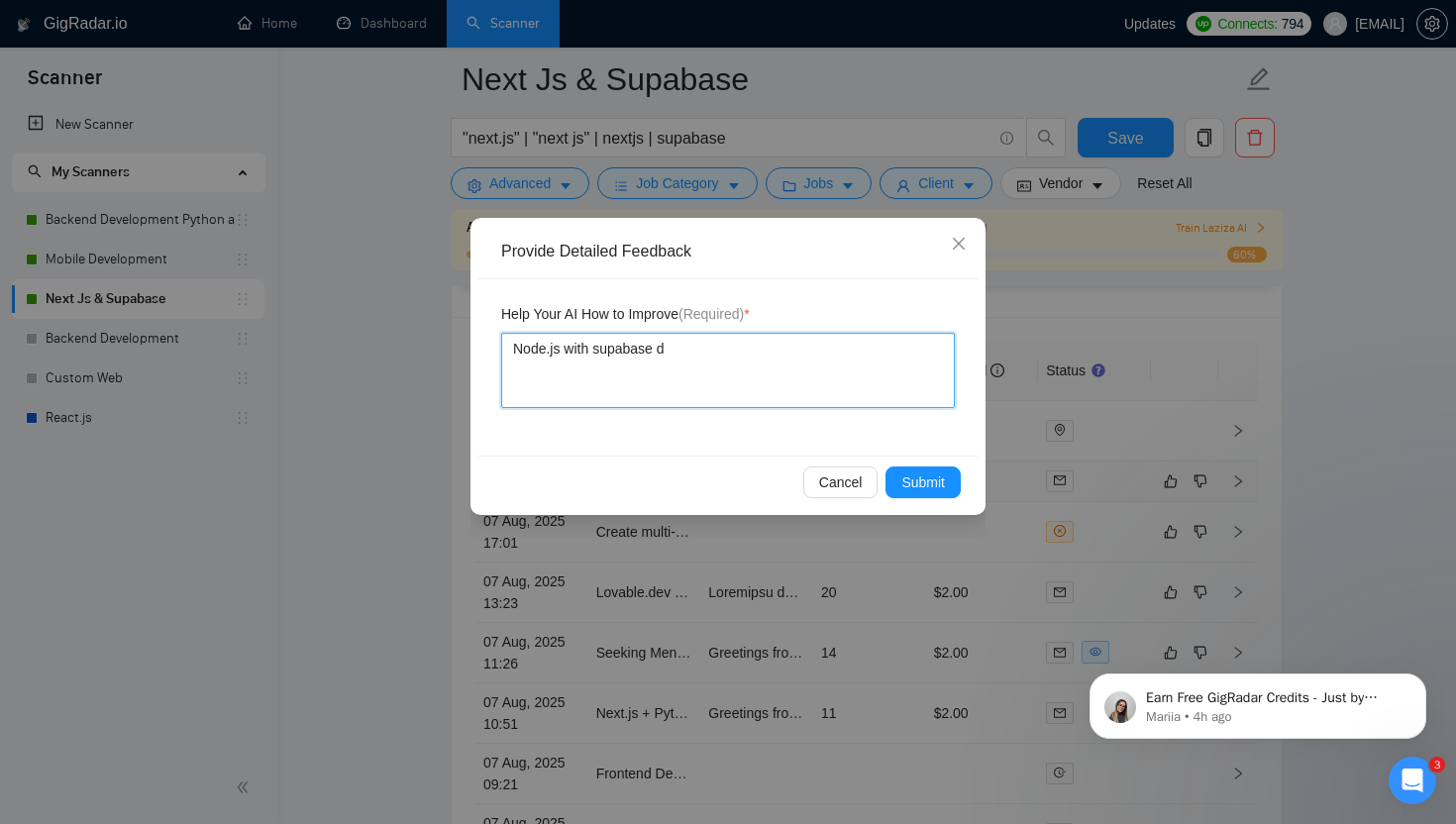 type 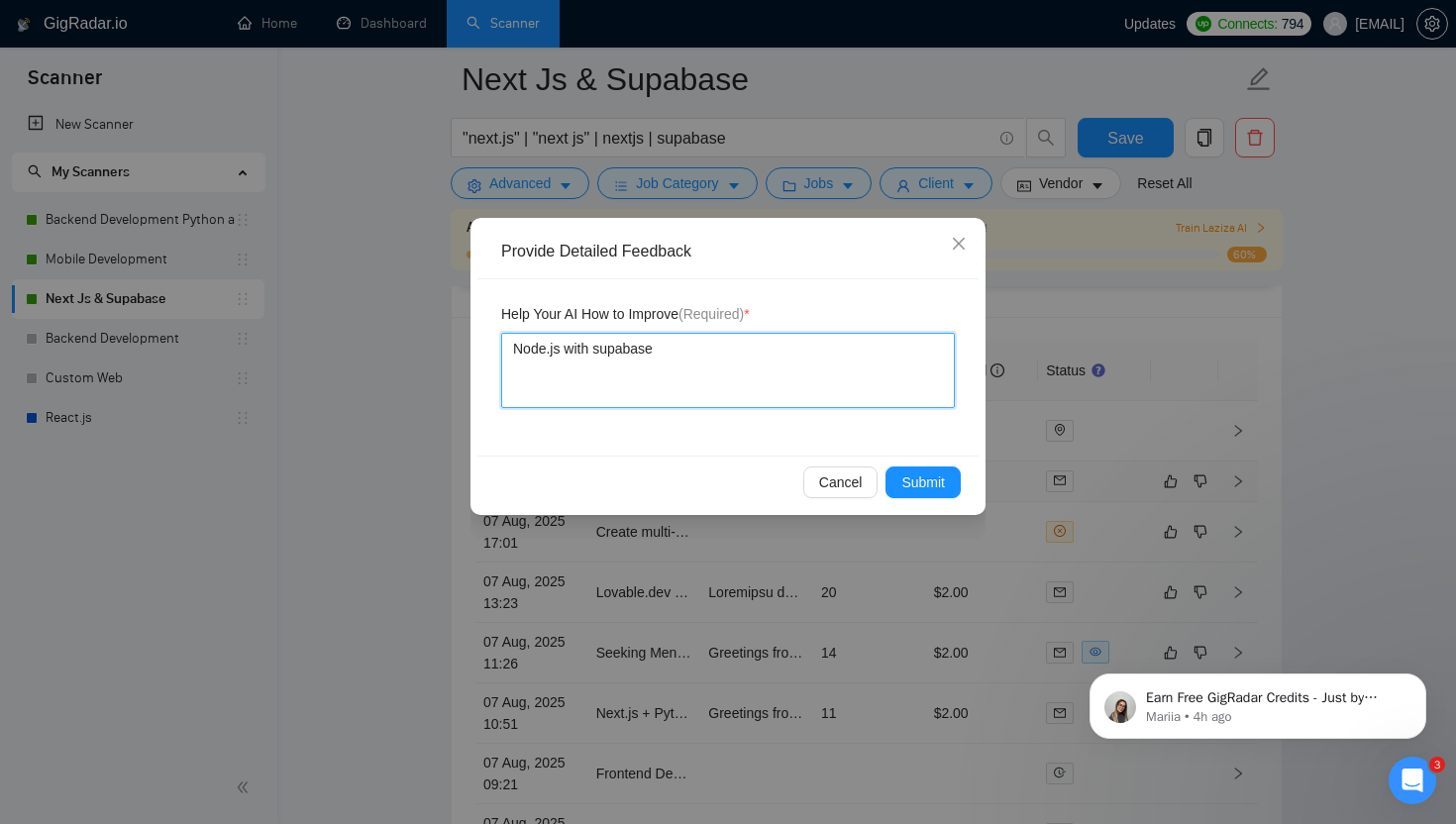 type 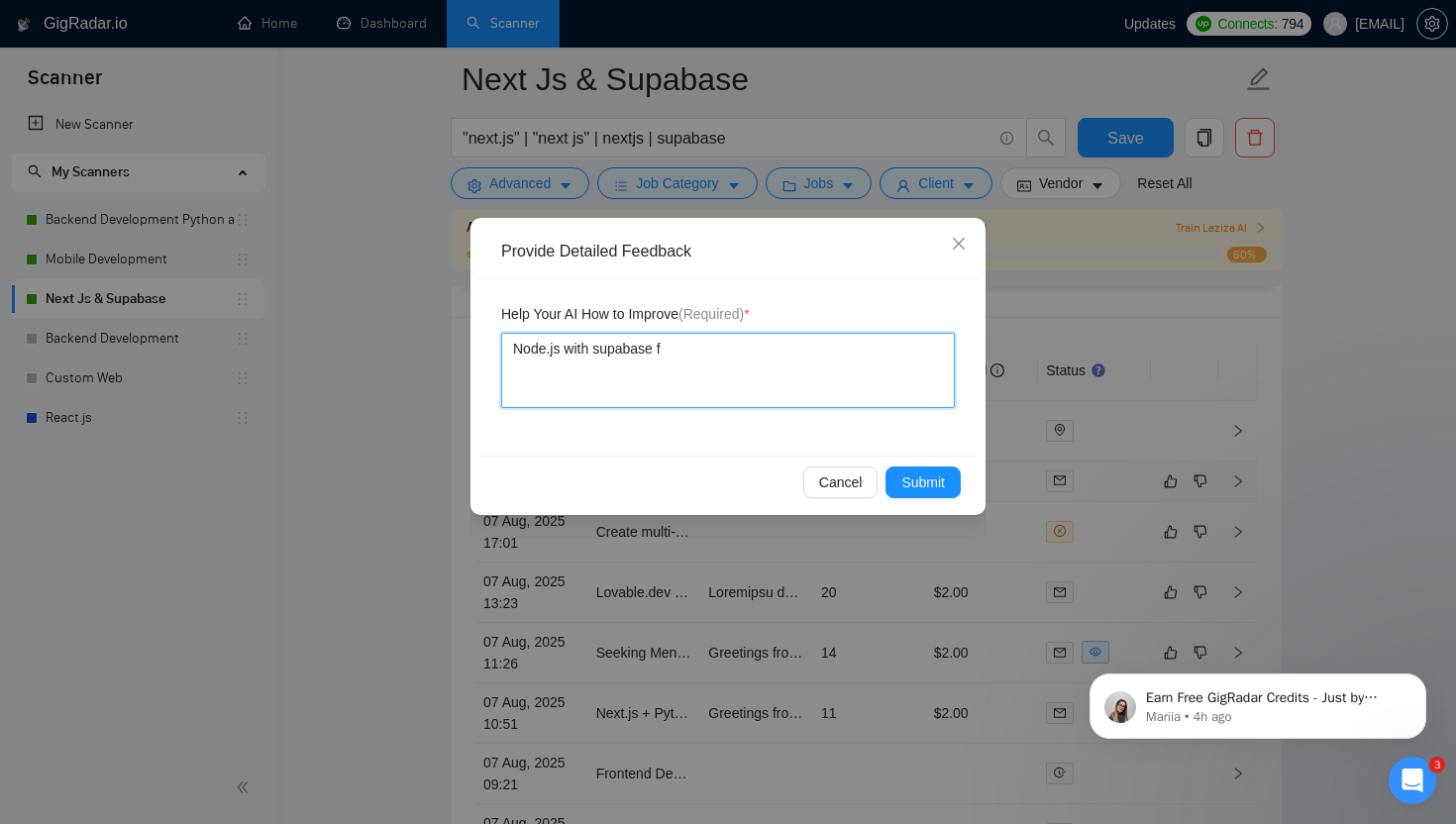 type 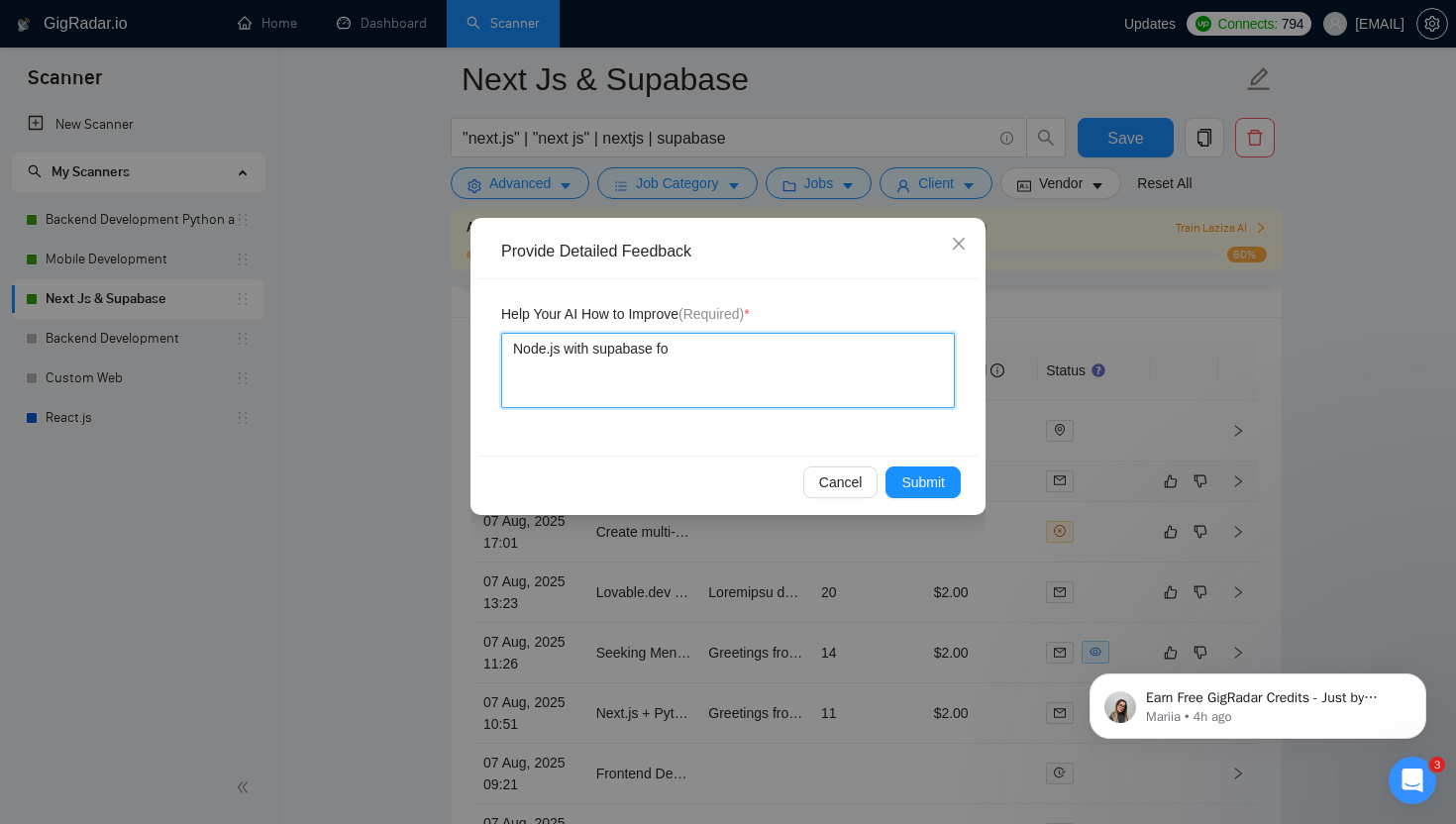 type 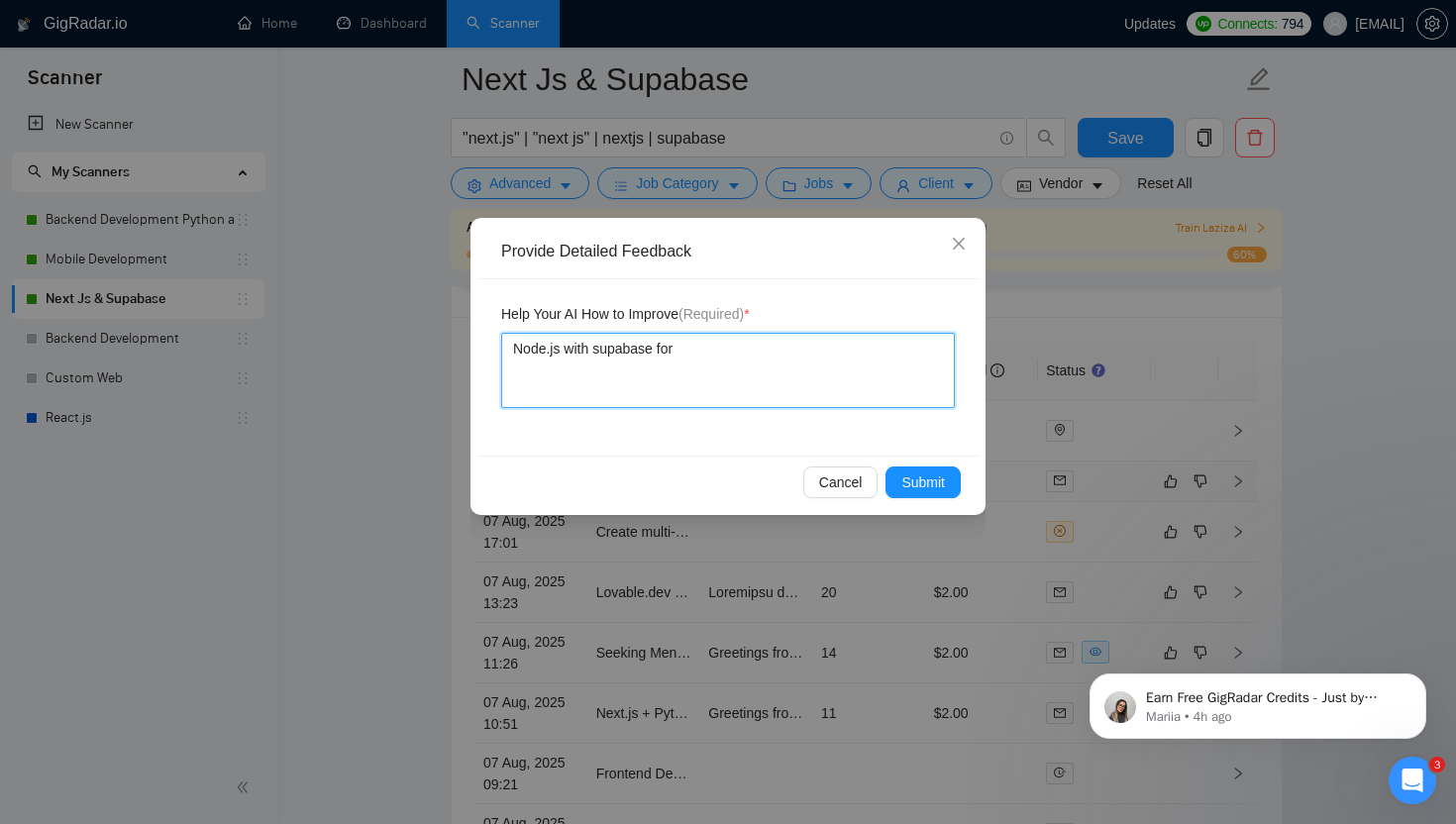 type 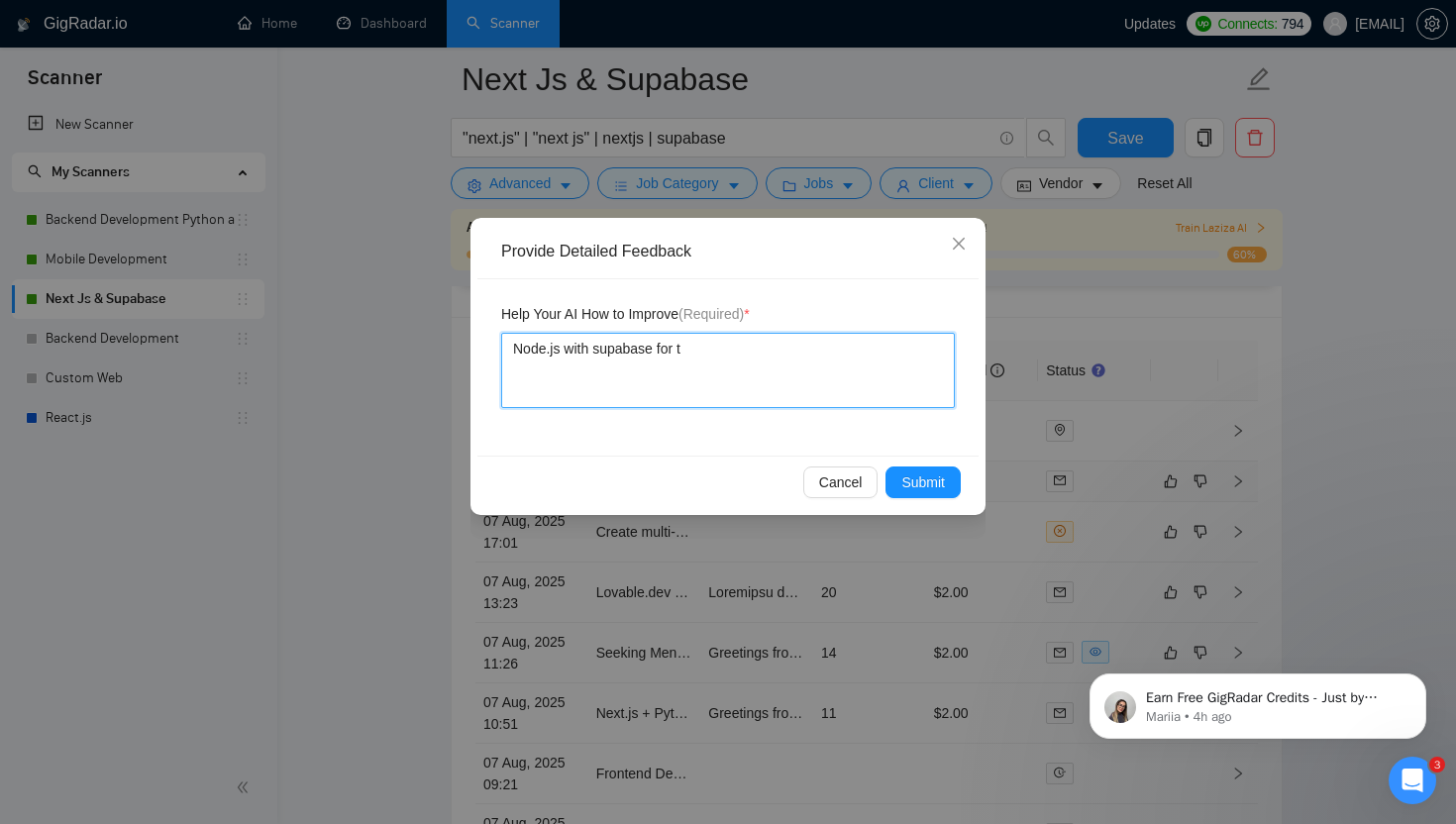 type 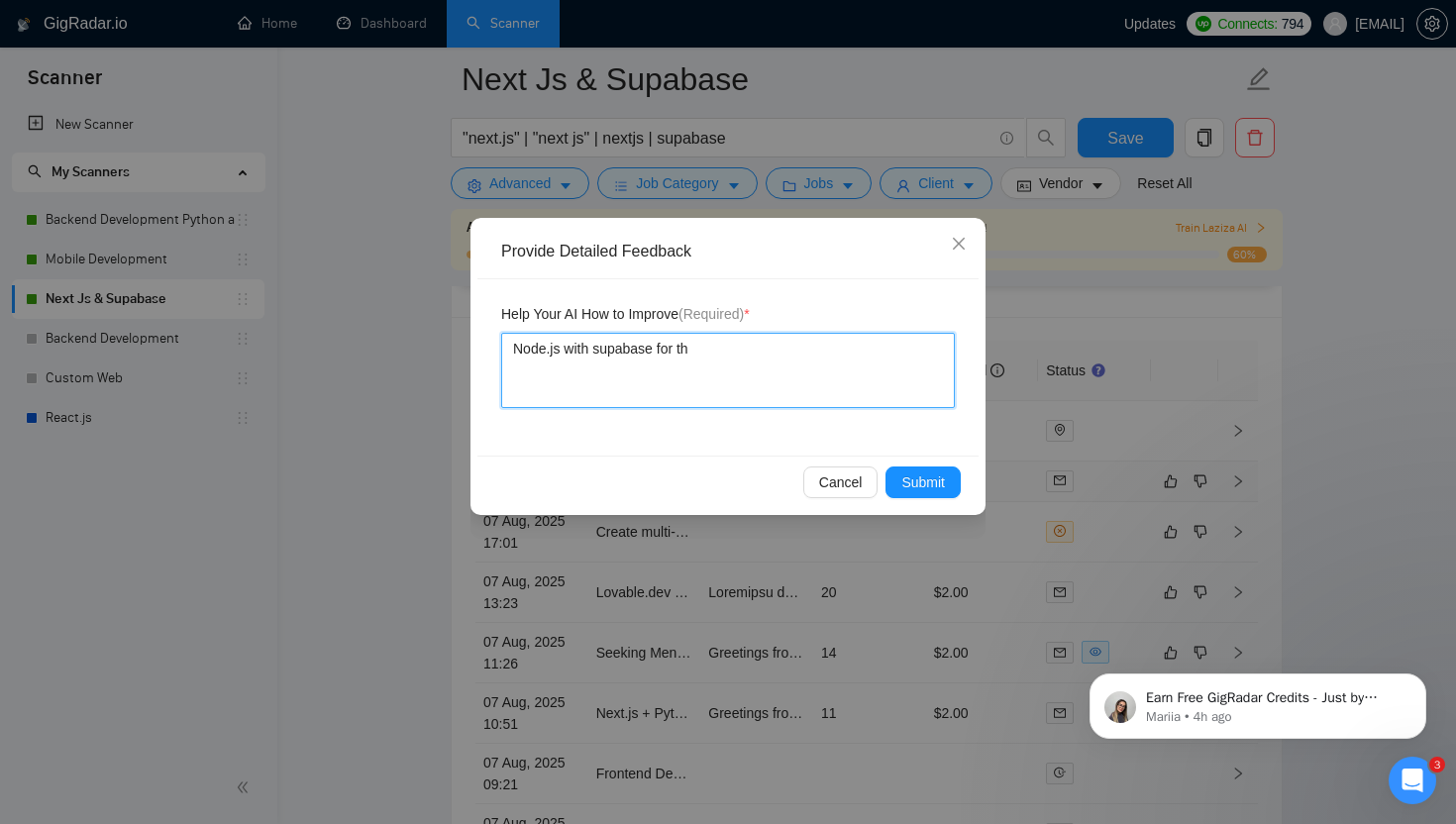 type 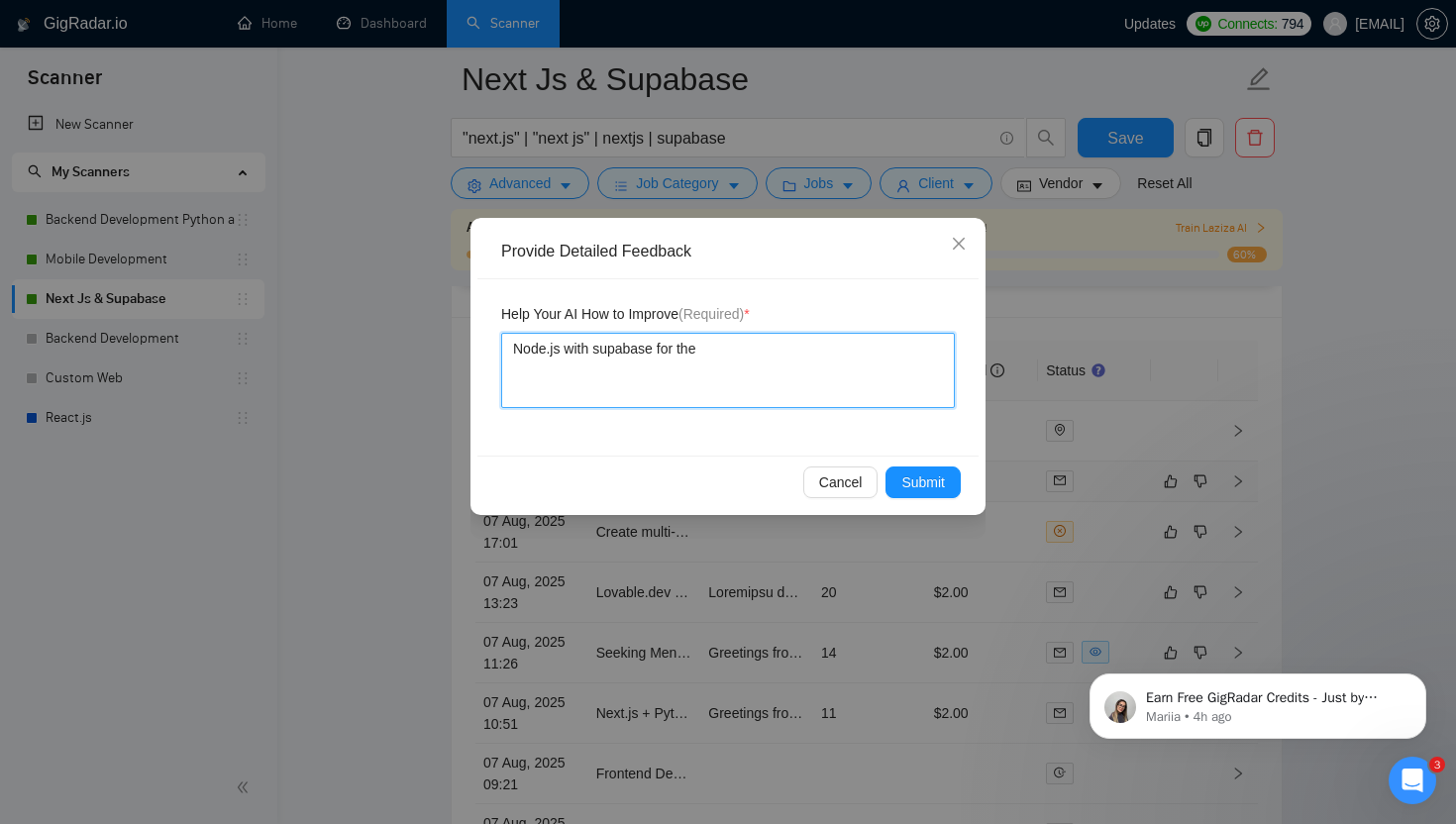 type 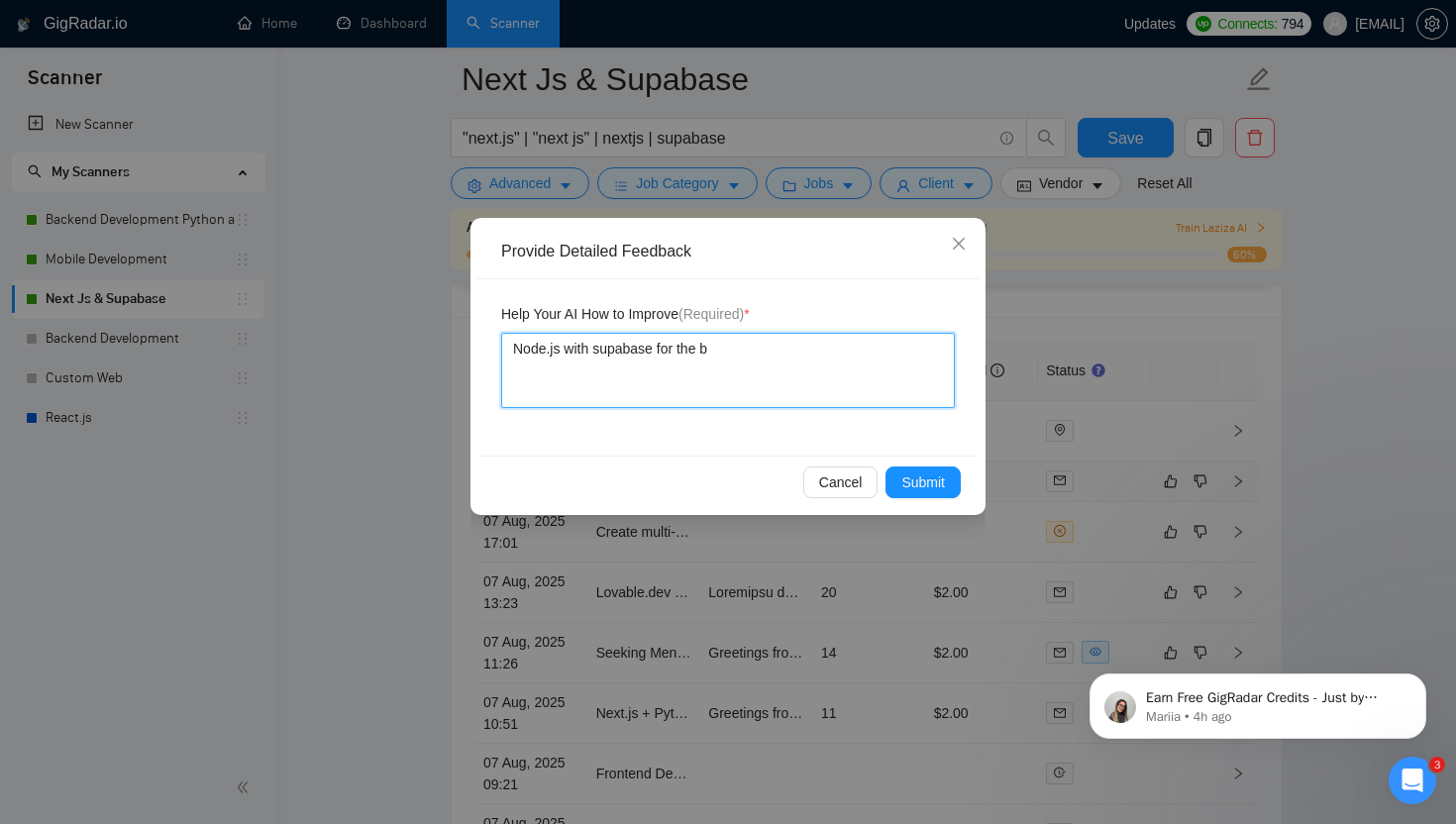 type on "Node.js with supabase for the ba" 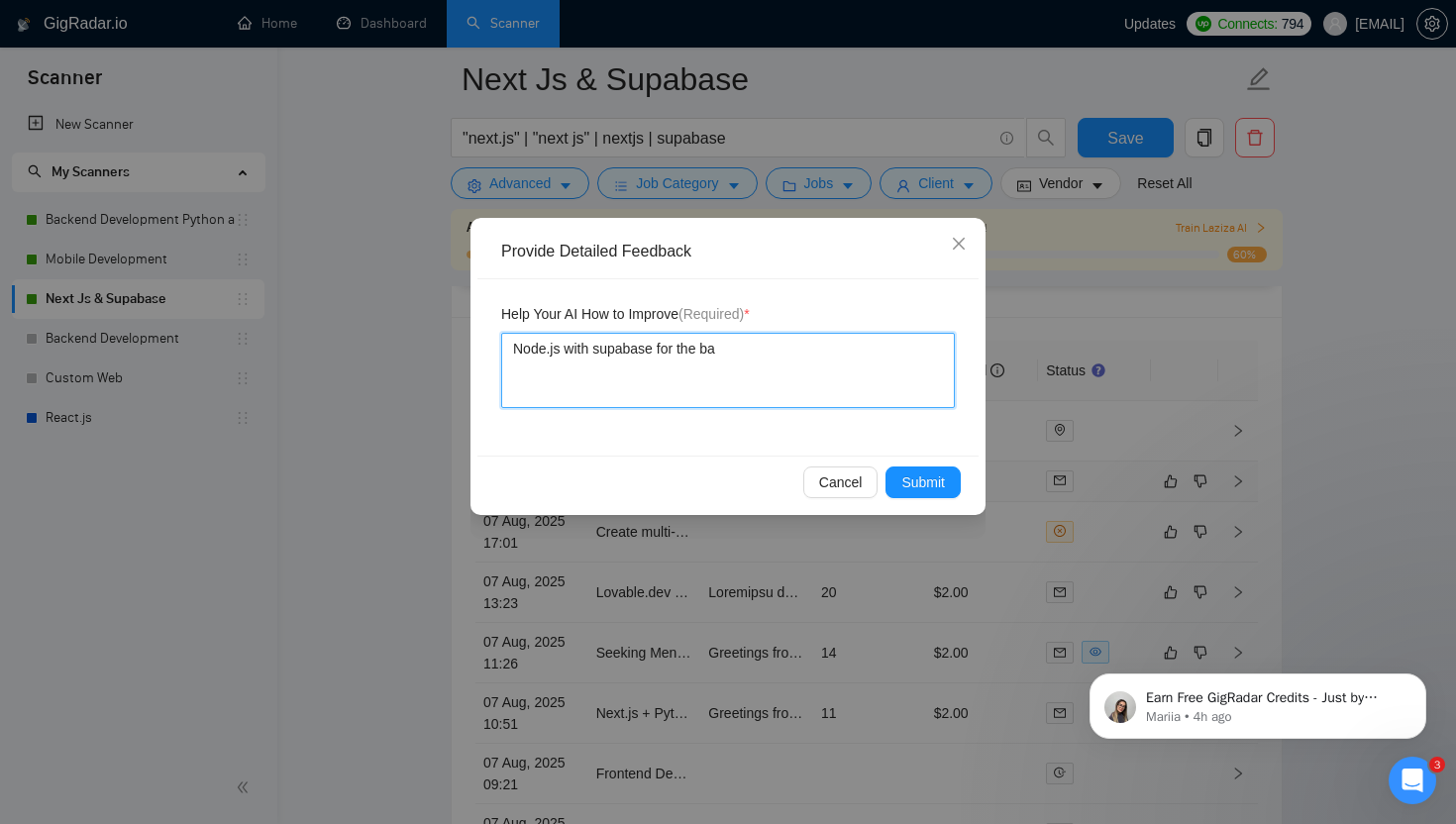 type 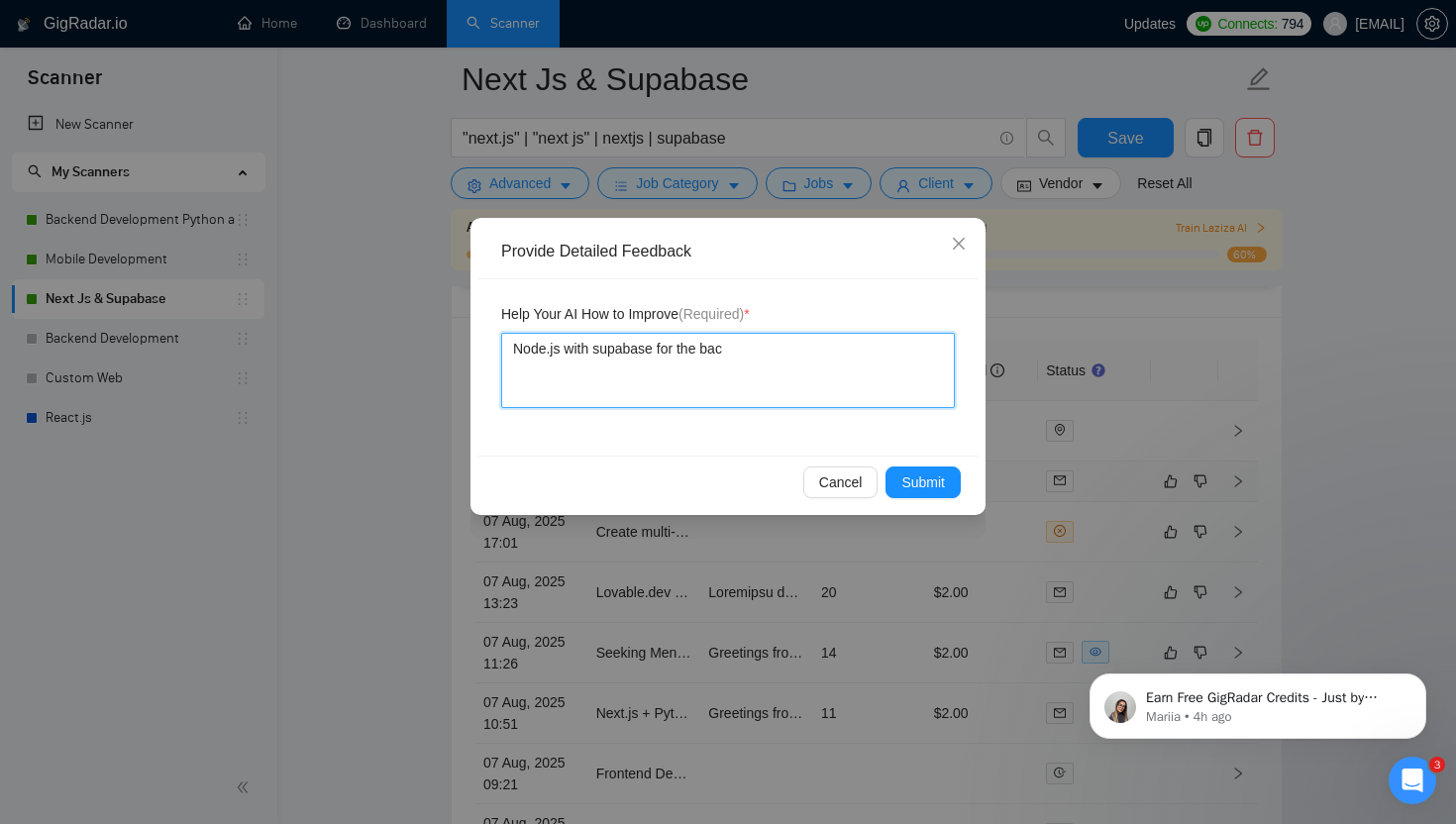 type 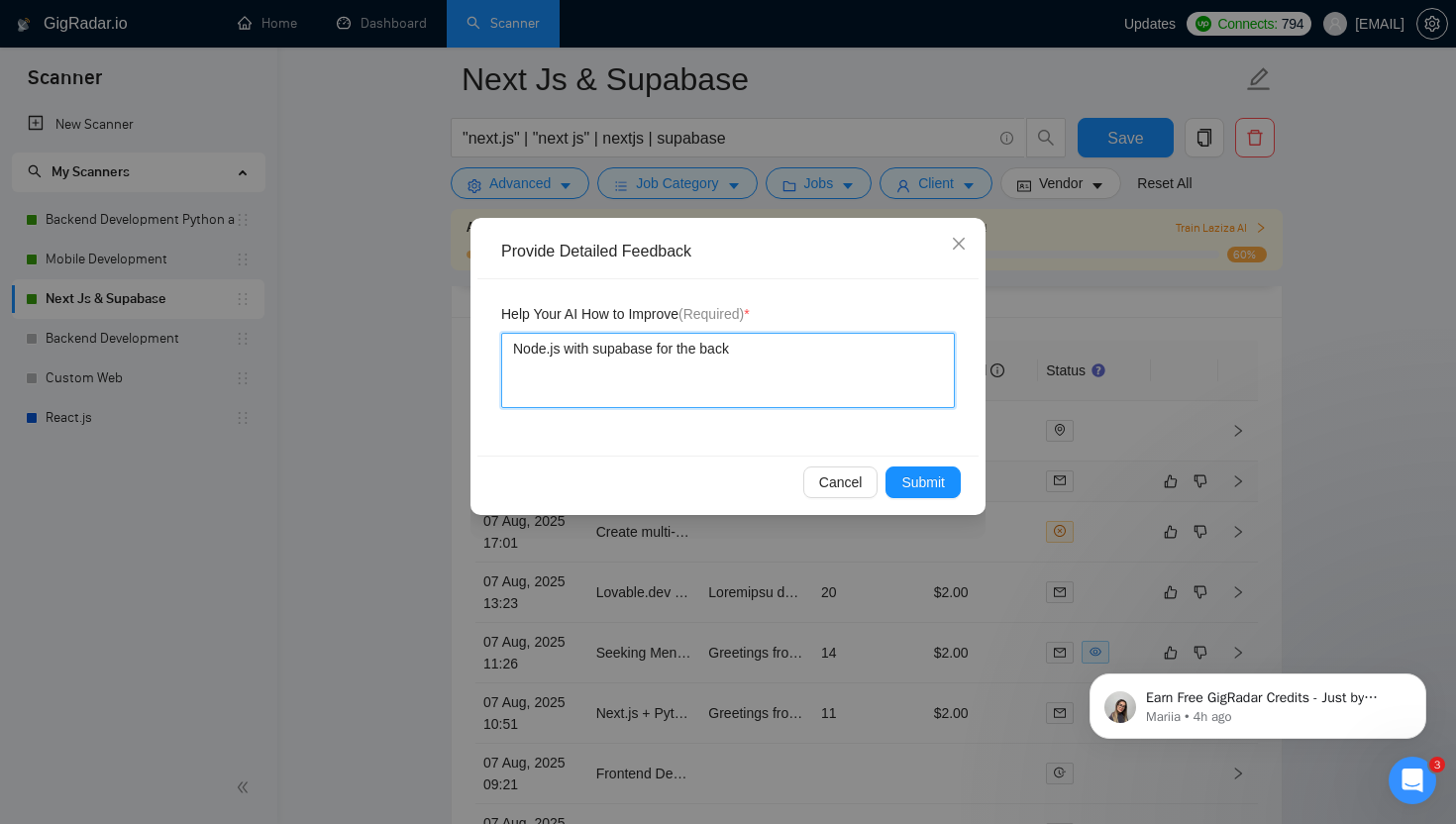 type 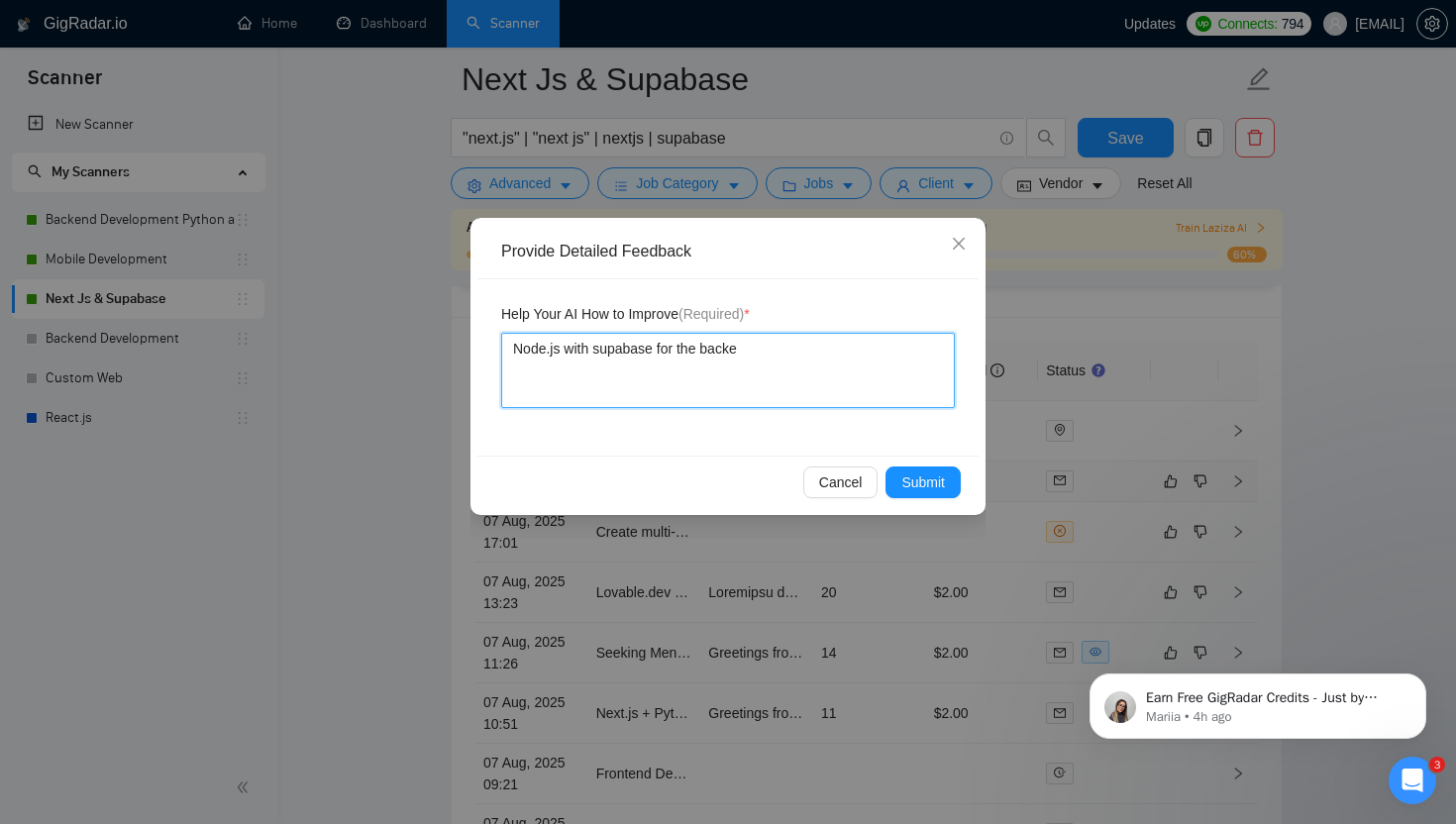 type 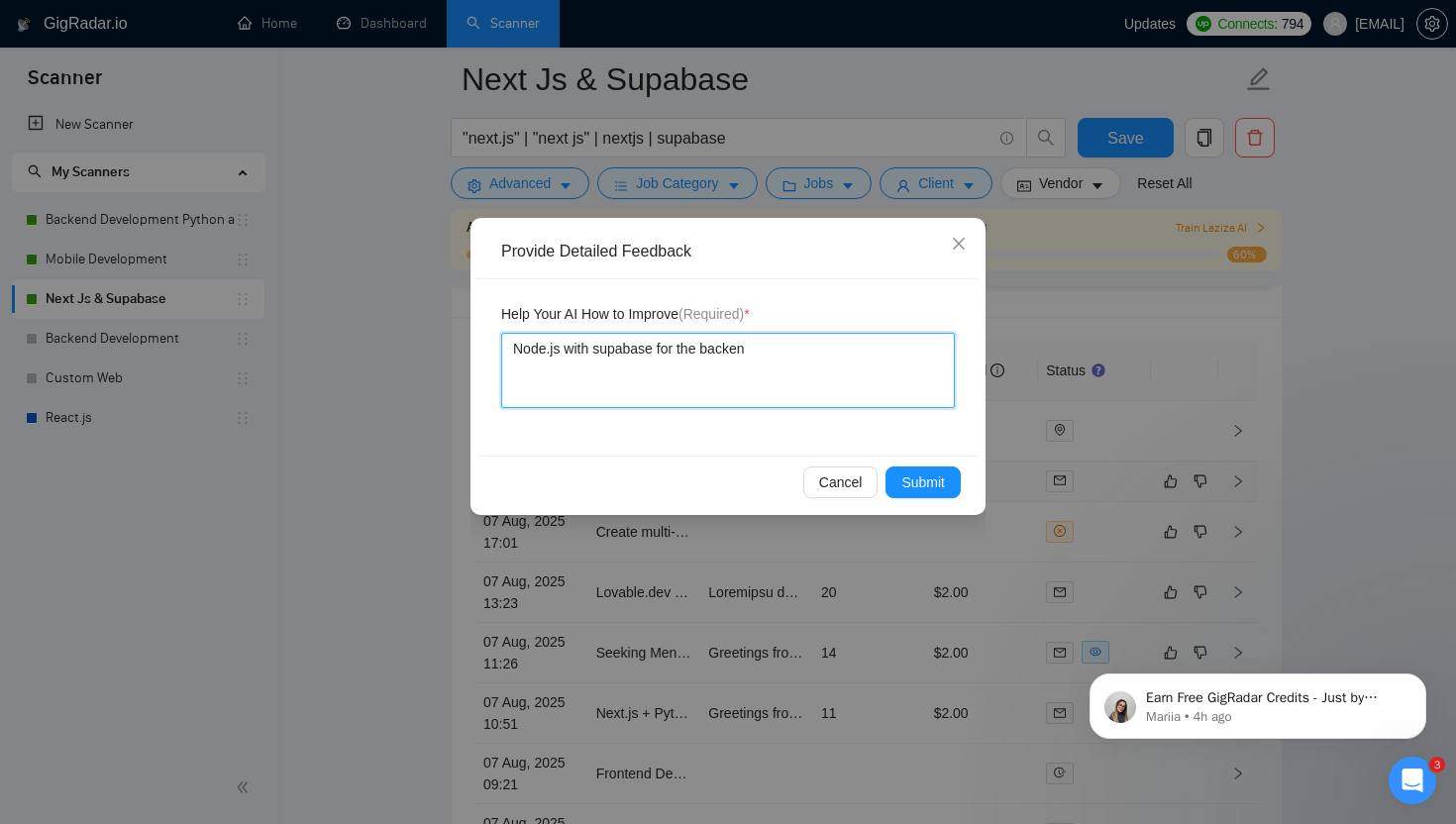 type 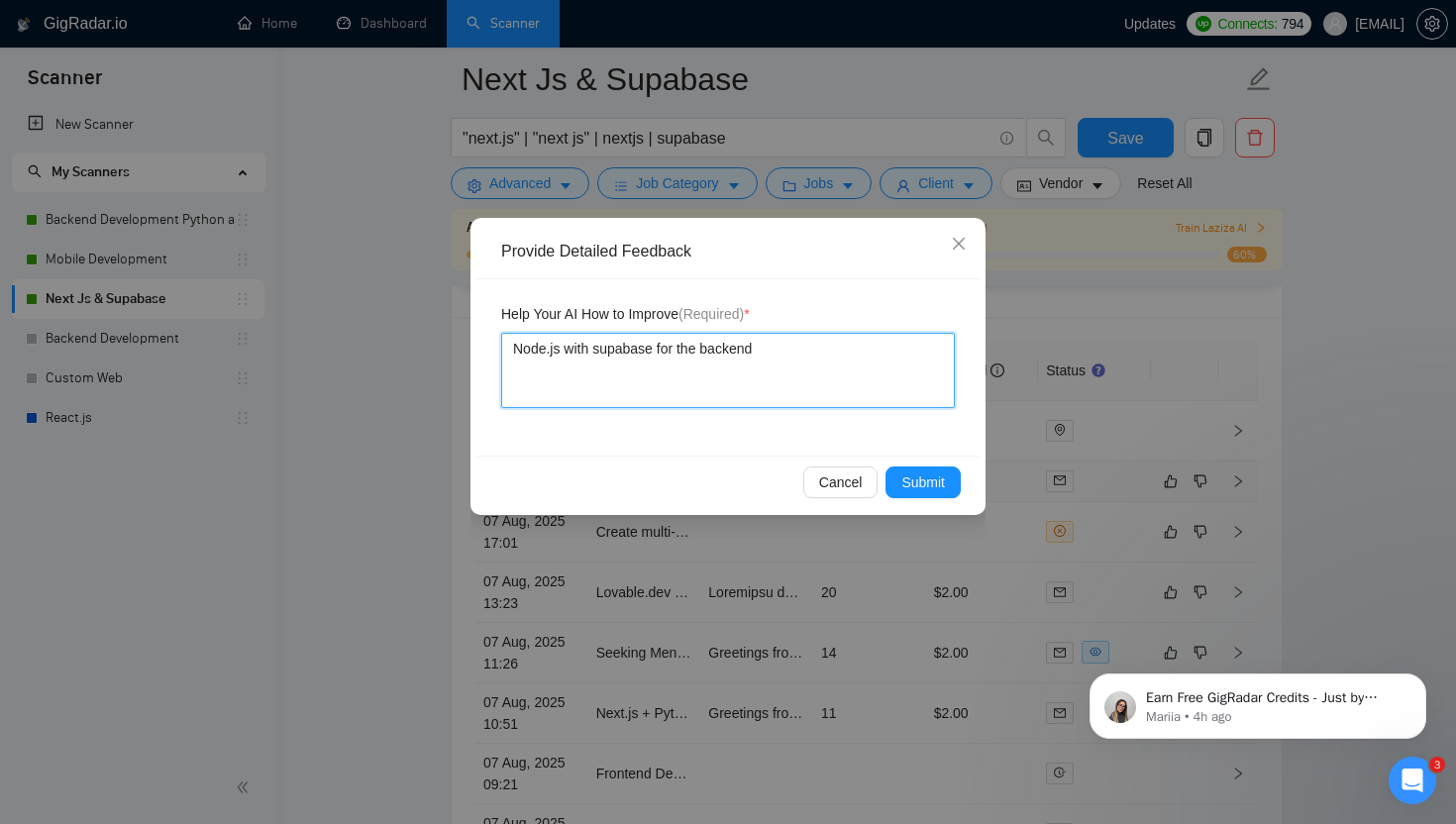 type 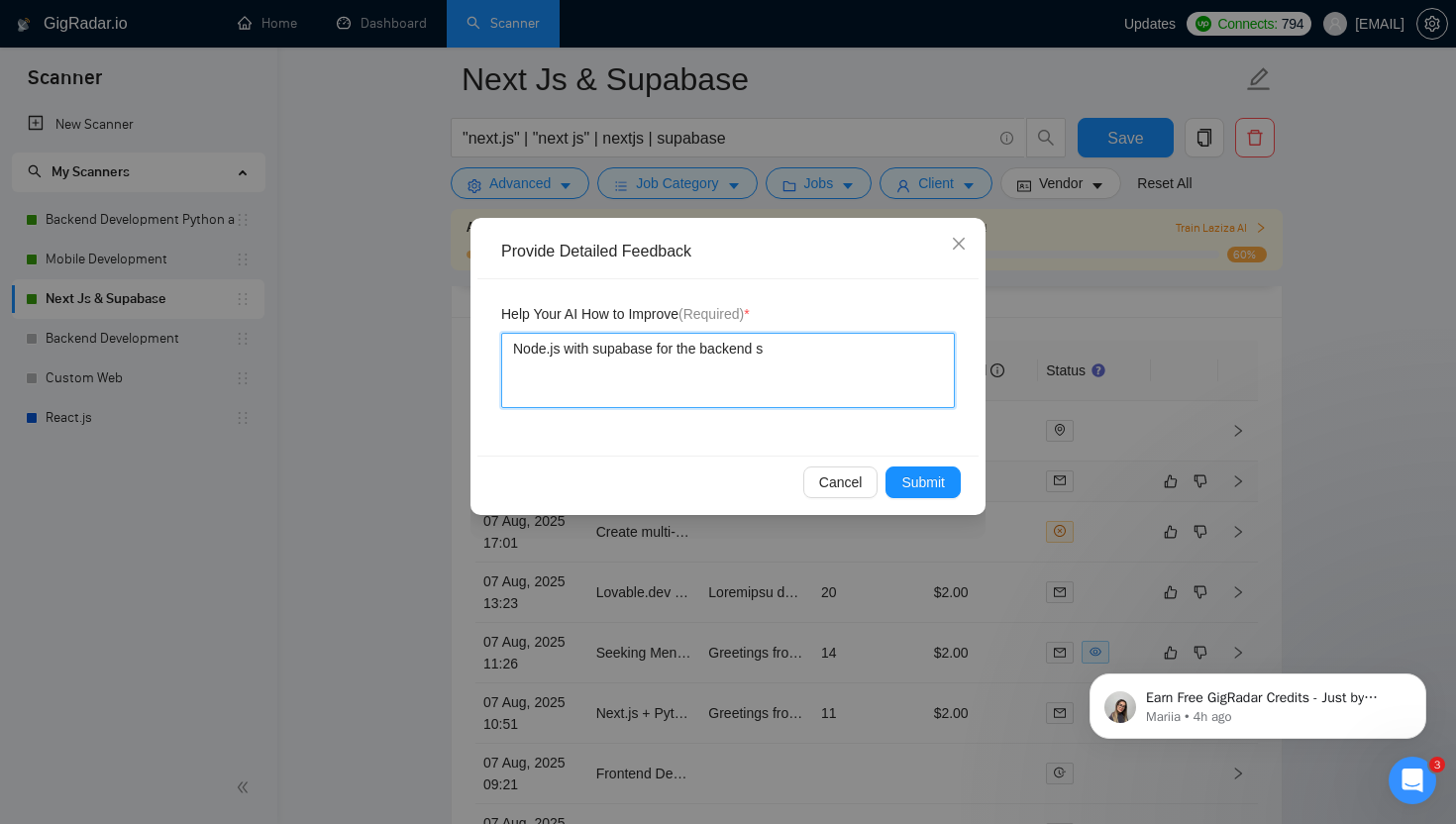 type 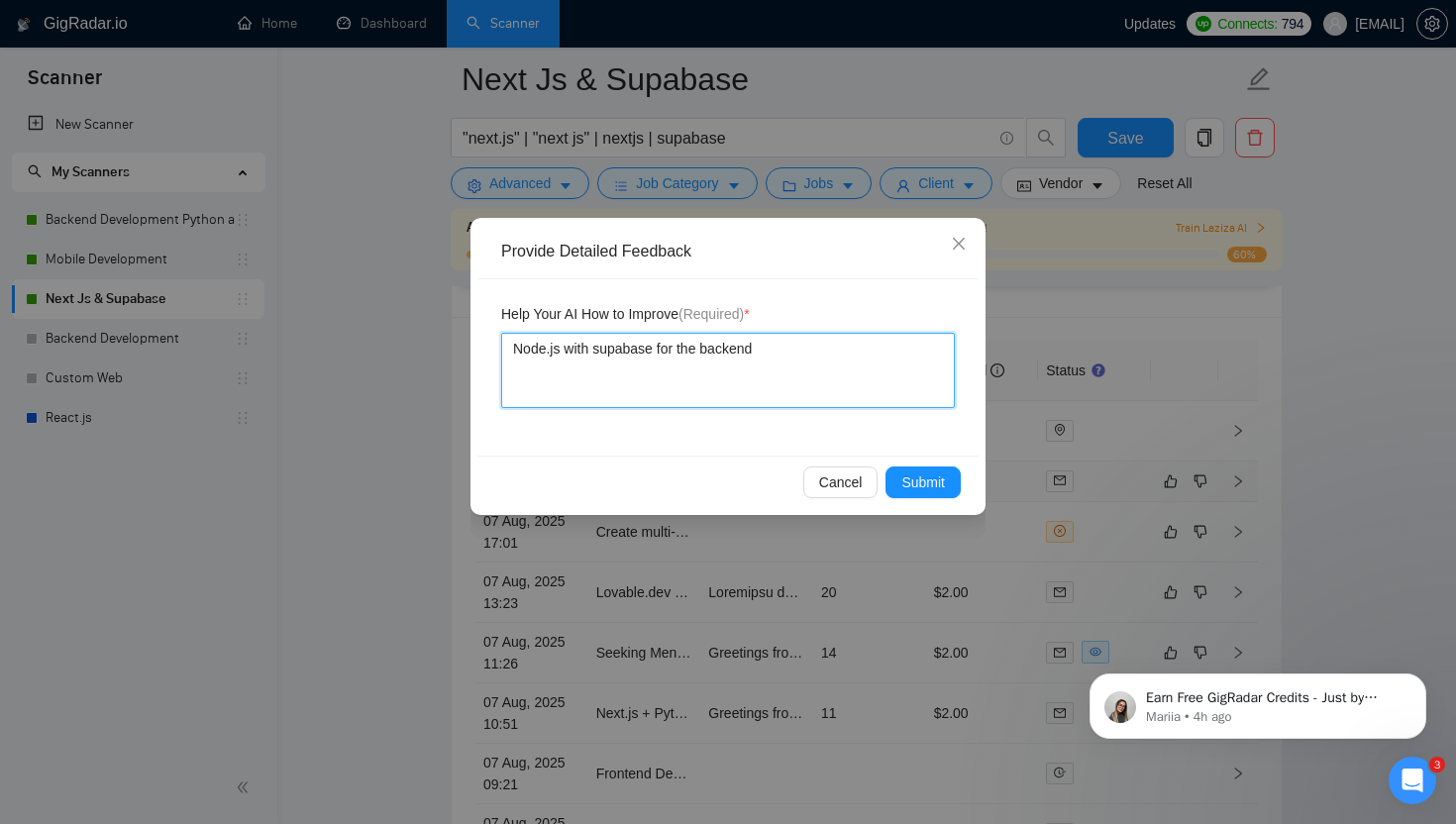 type 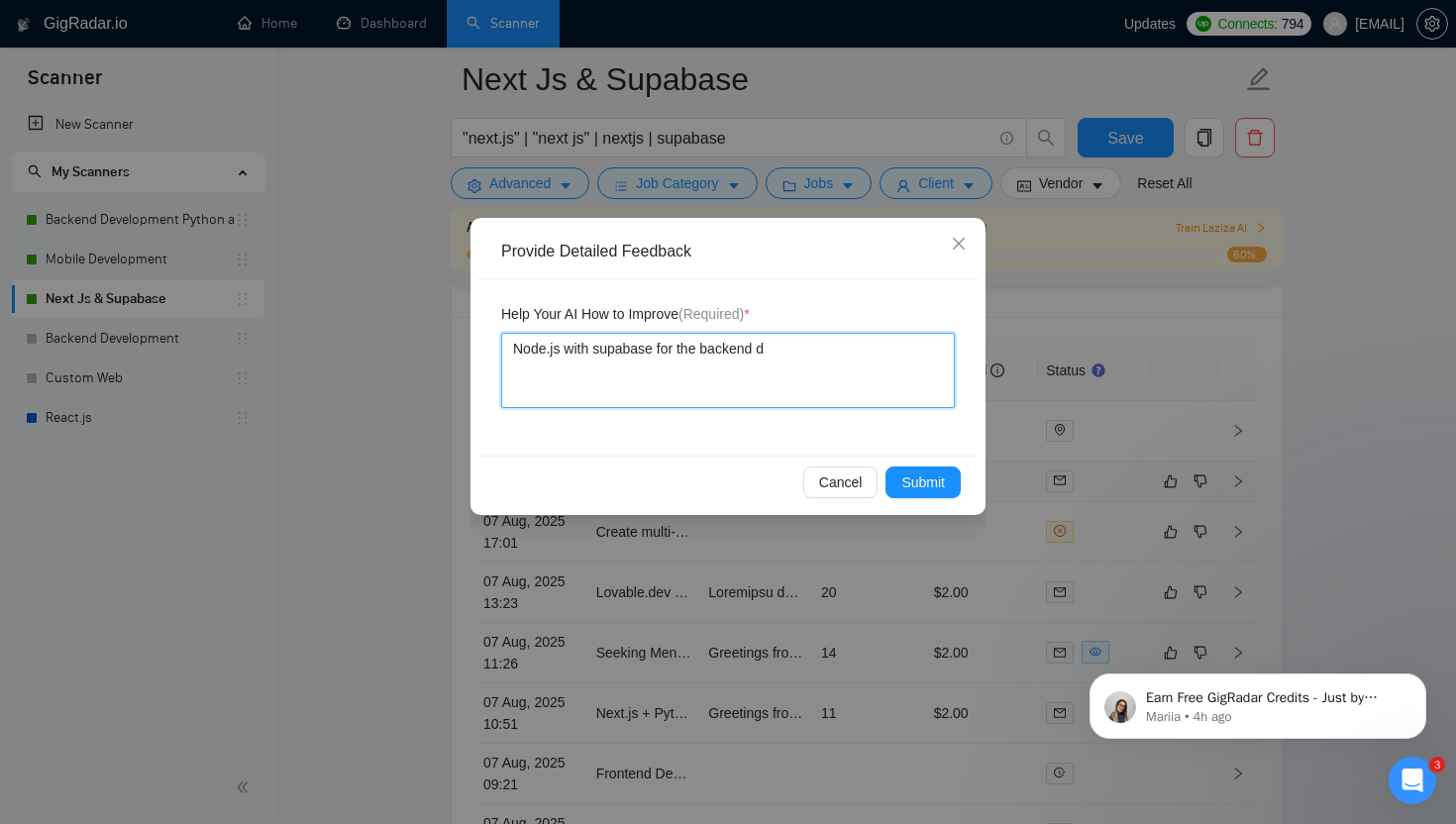 type 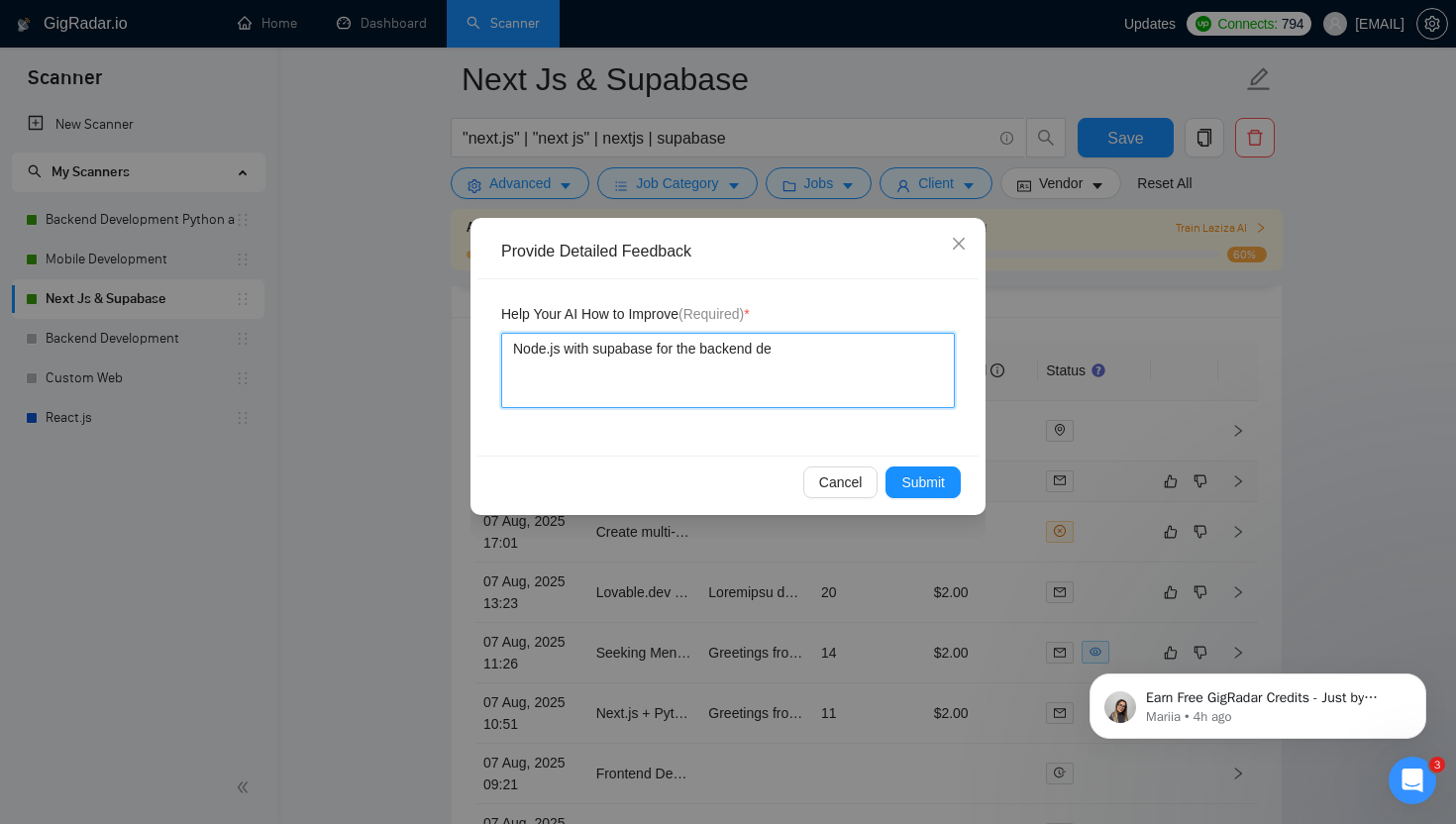 type on "Node.js with supabase for the backend deo" 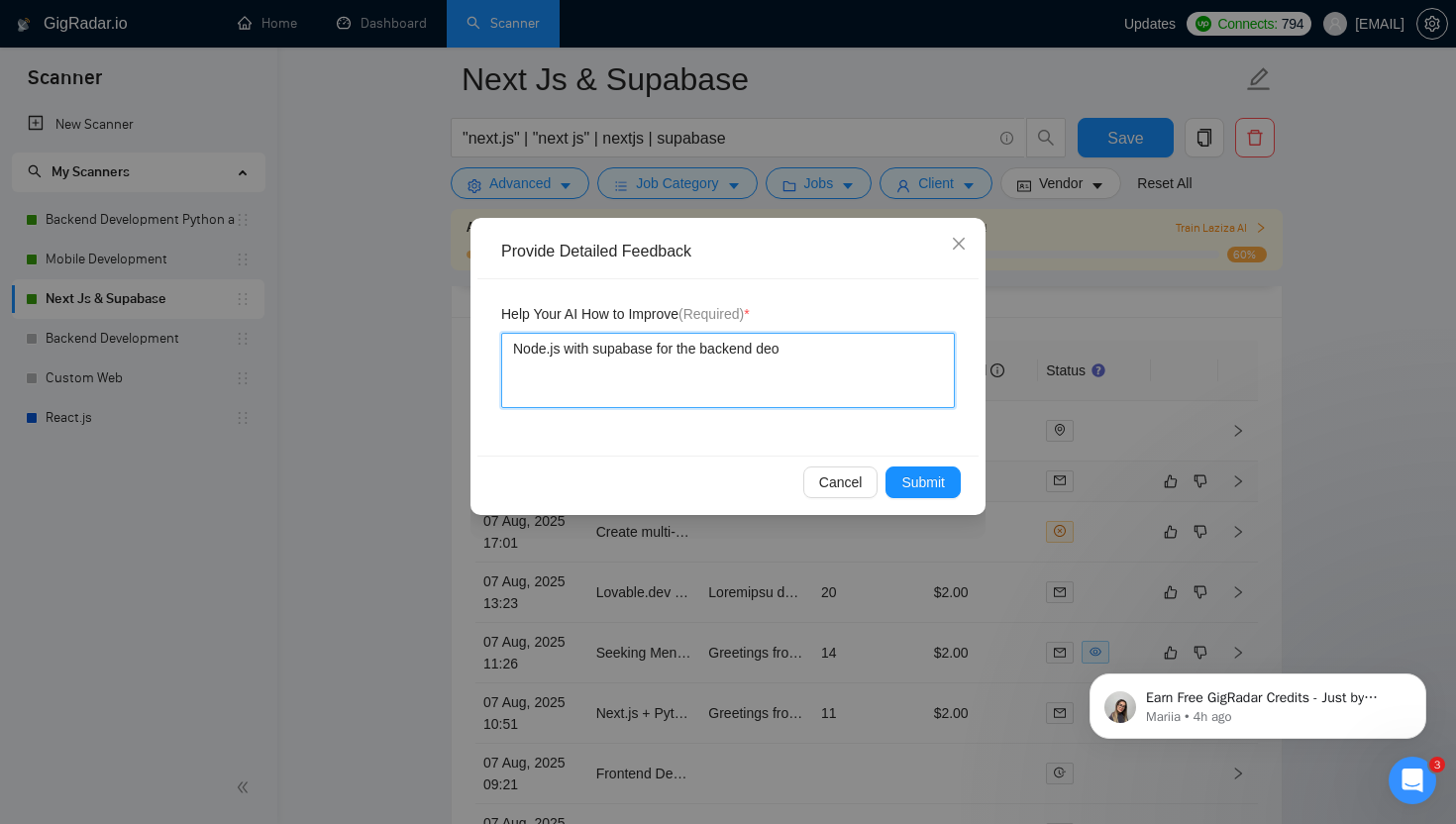 type 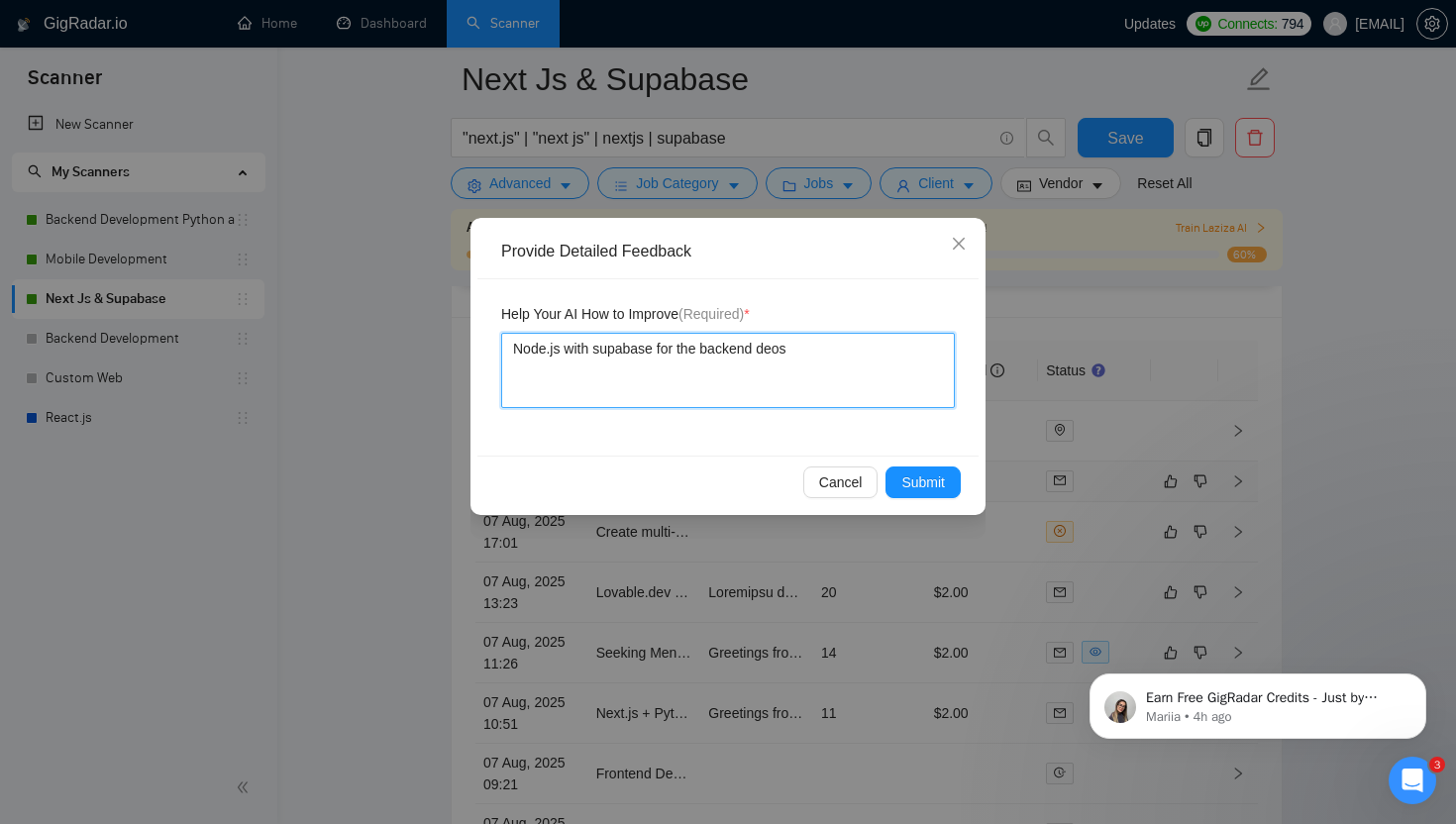 type 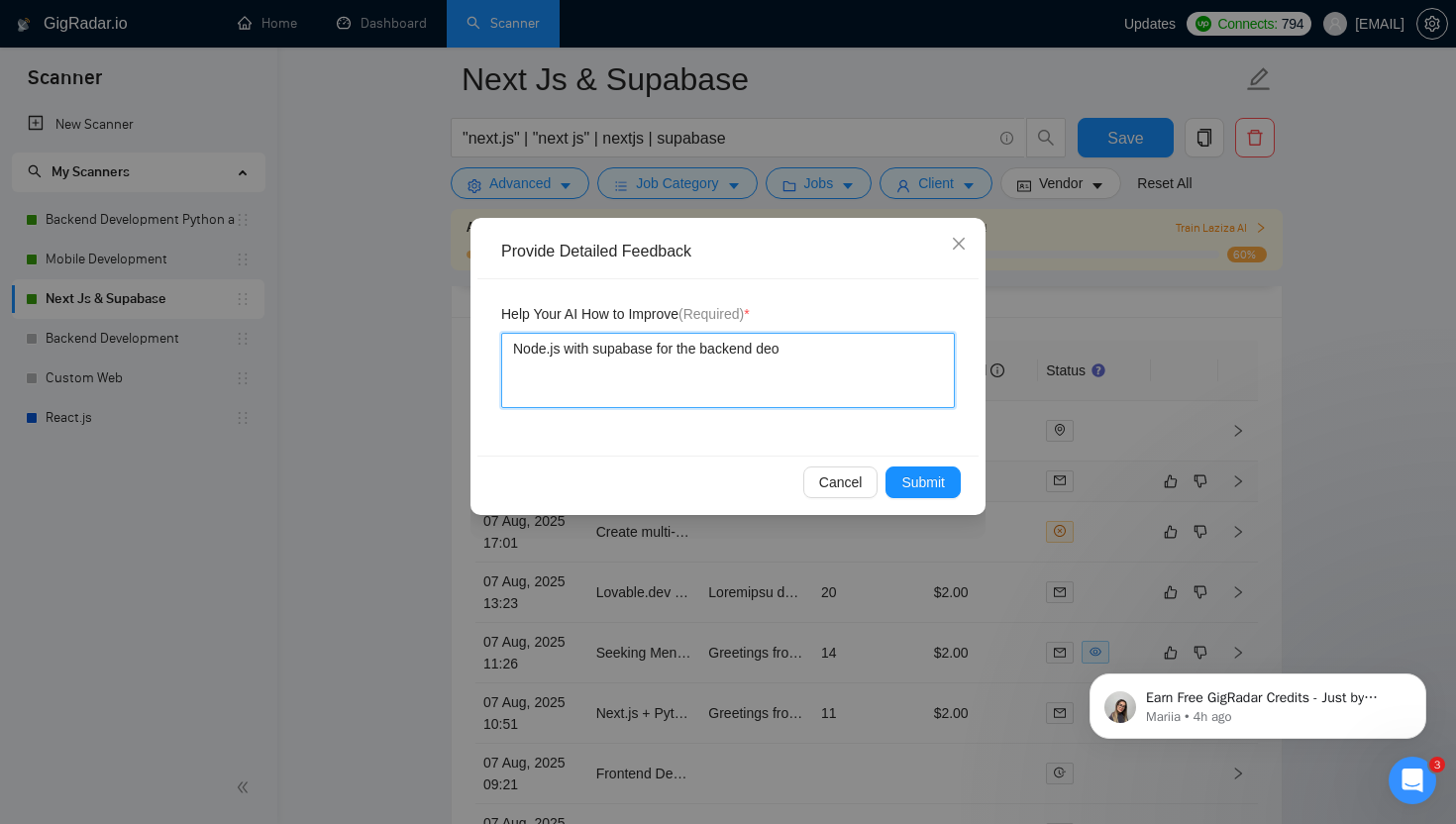 type 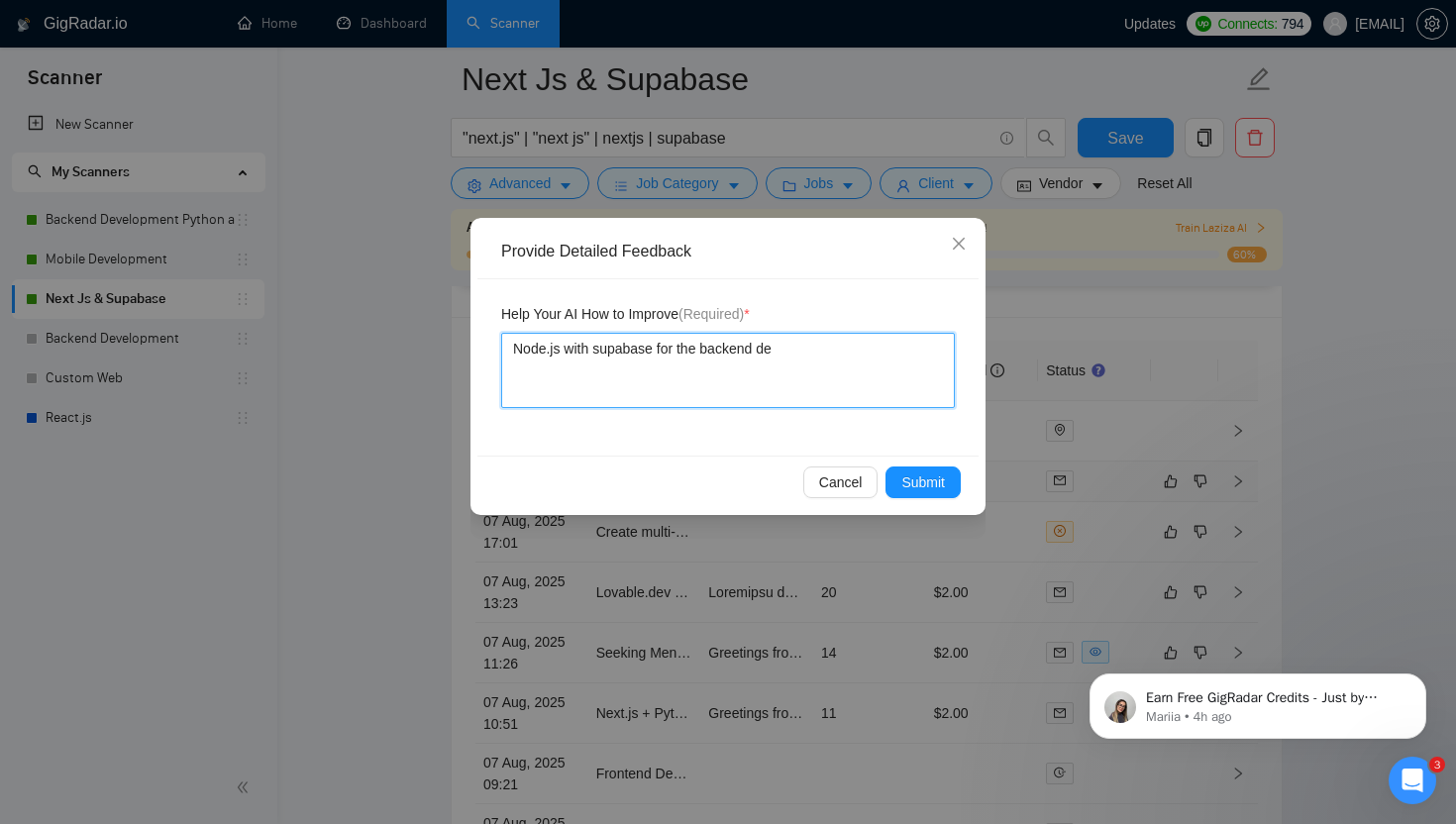 type 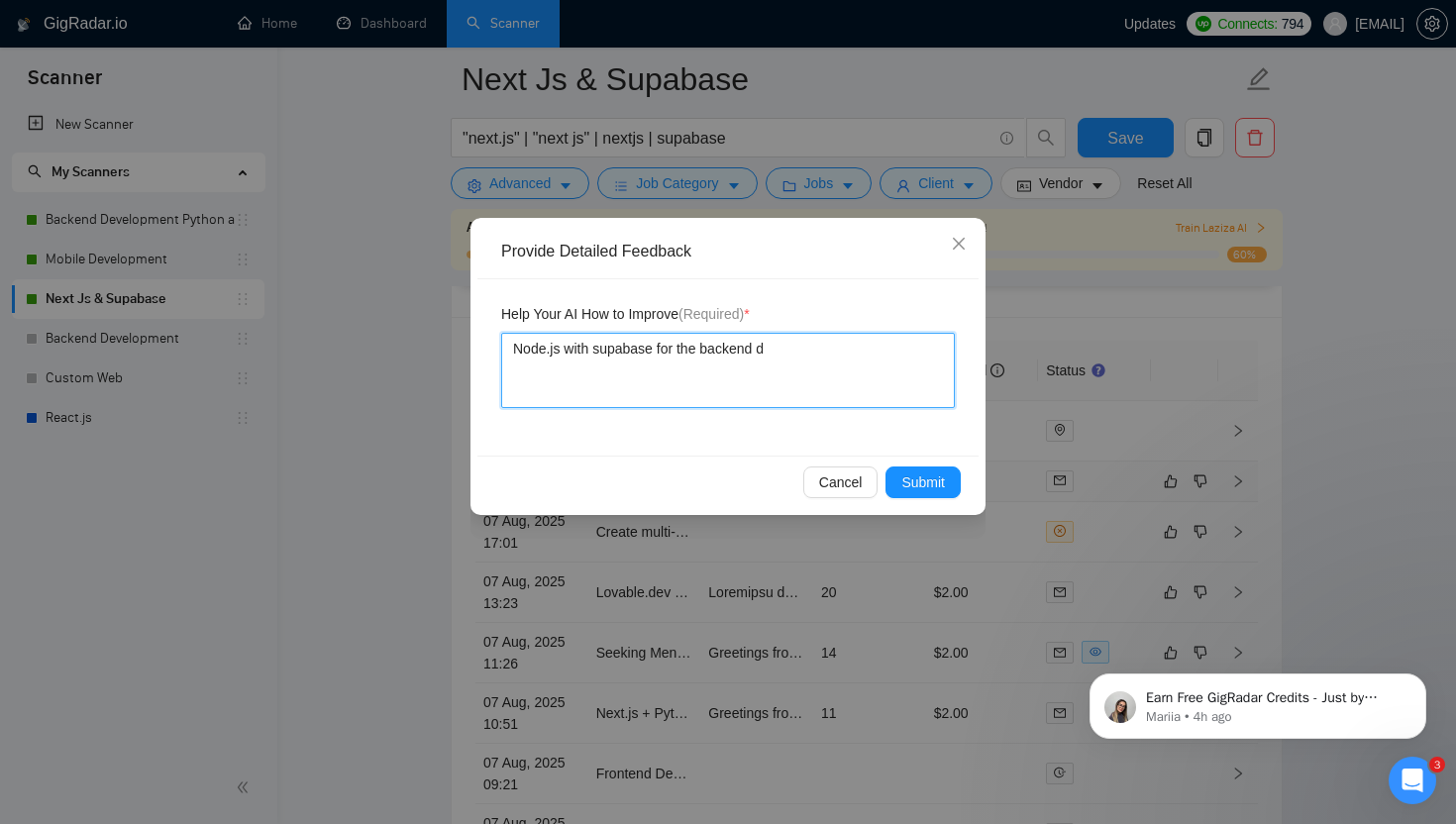 type 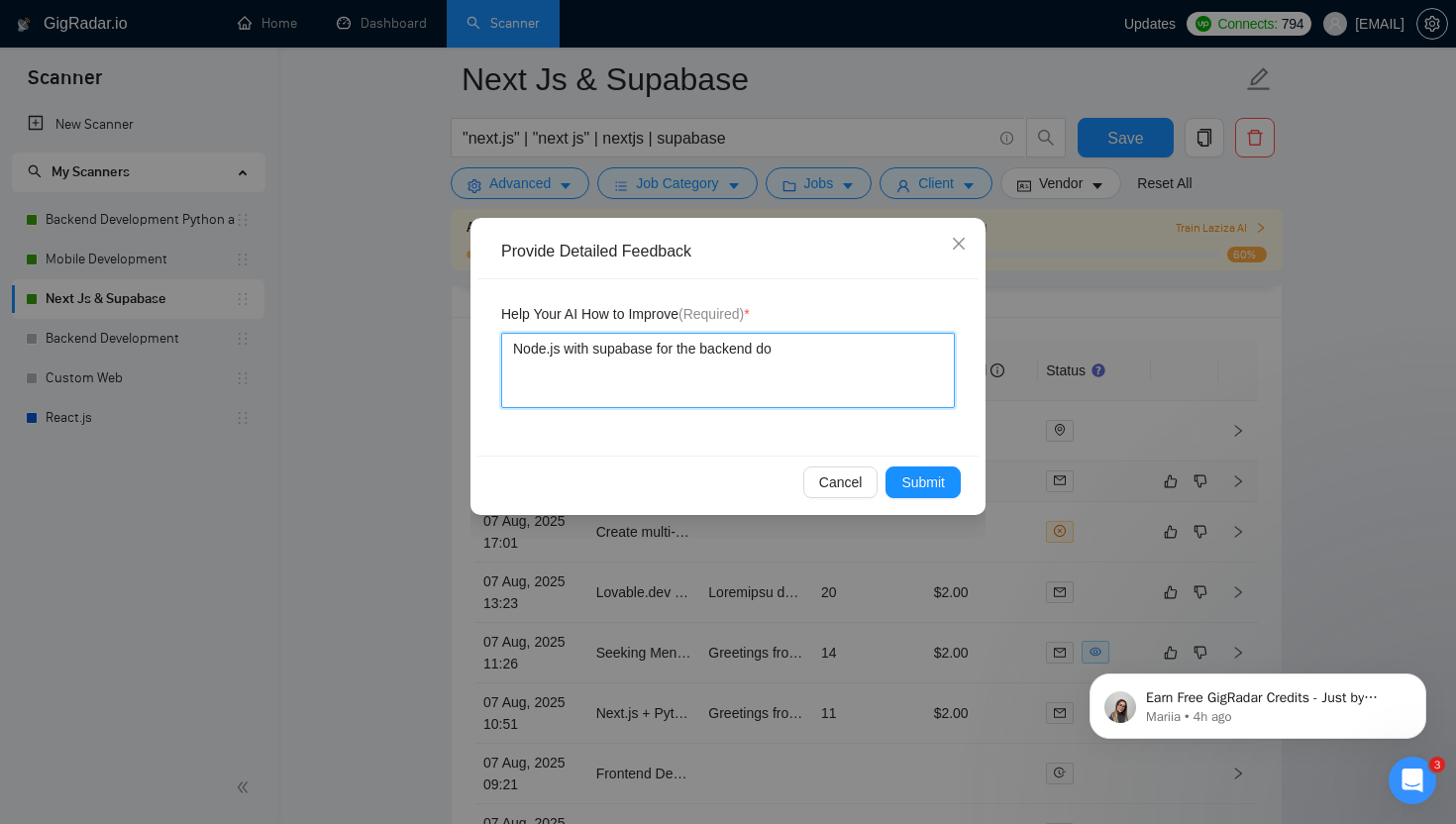 type on "Node.js with supabase for the backend doe" 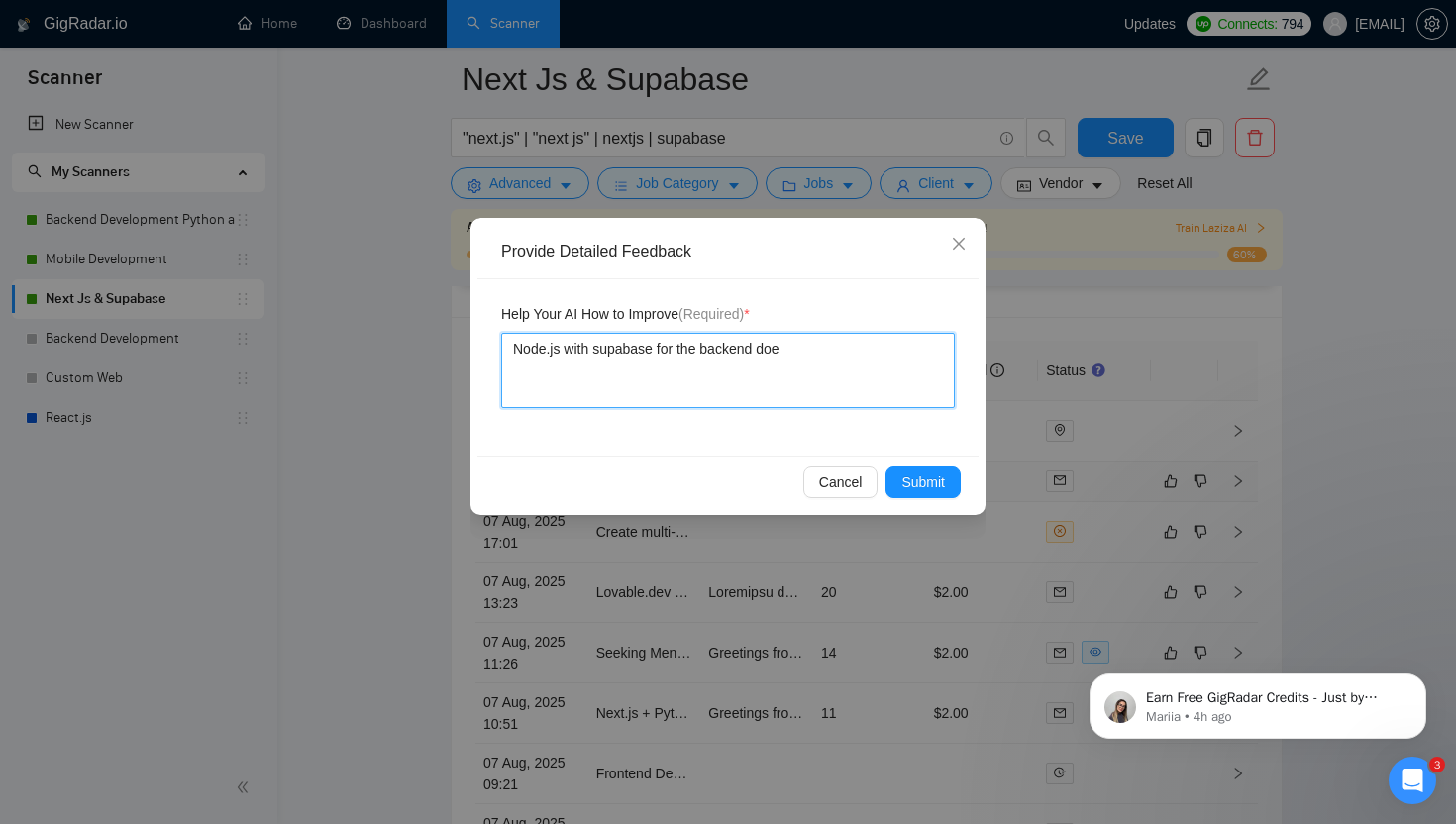 type 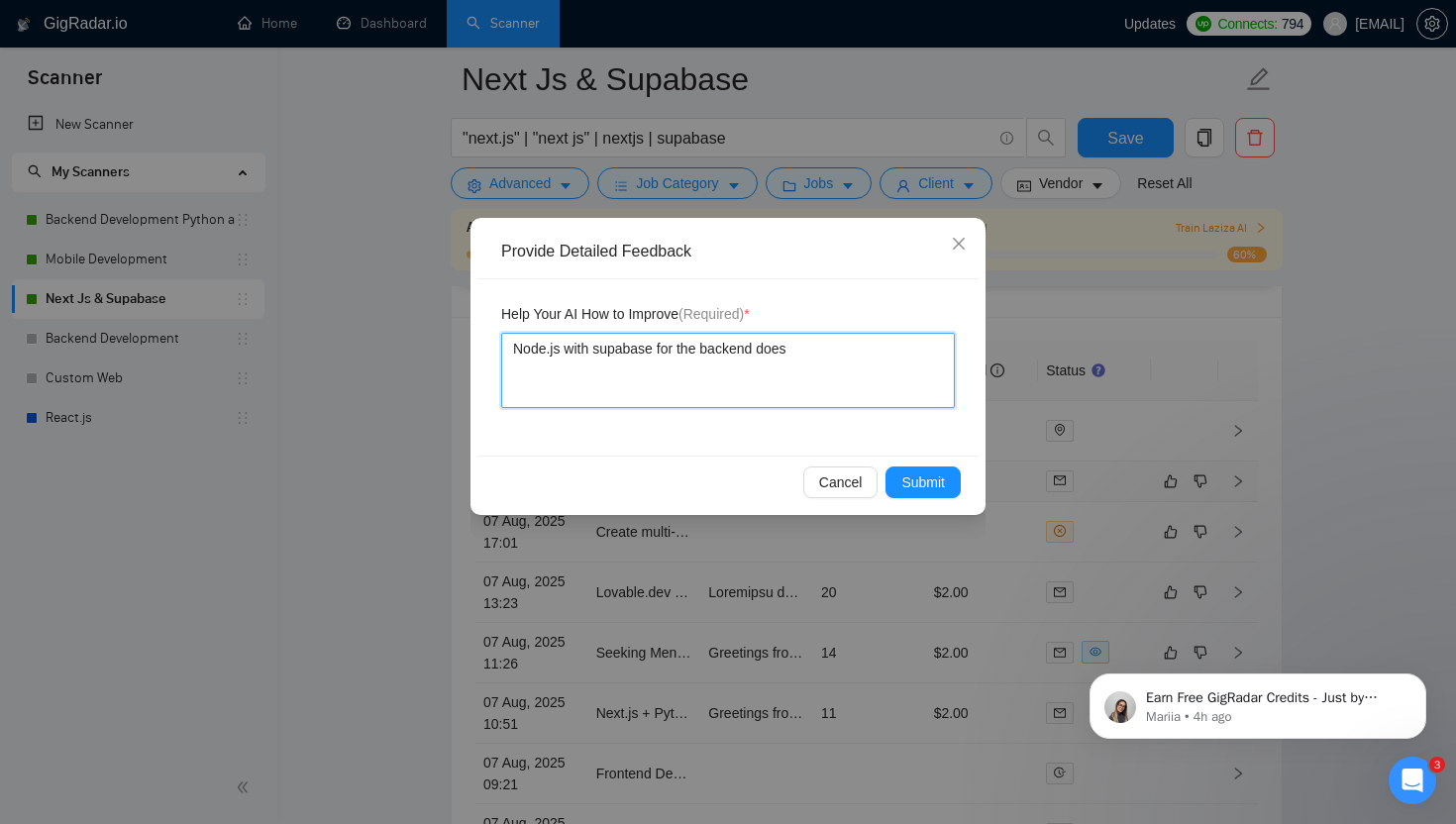 type 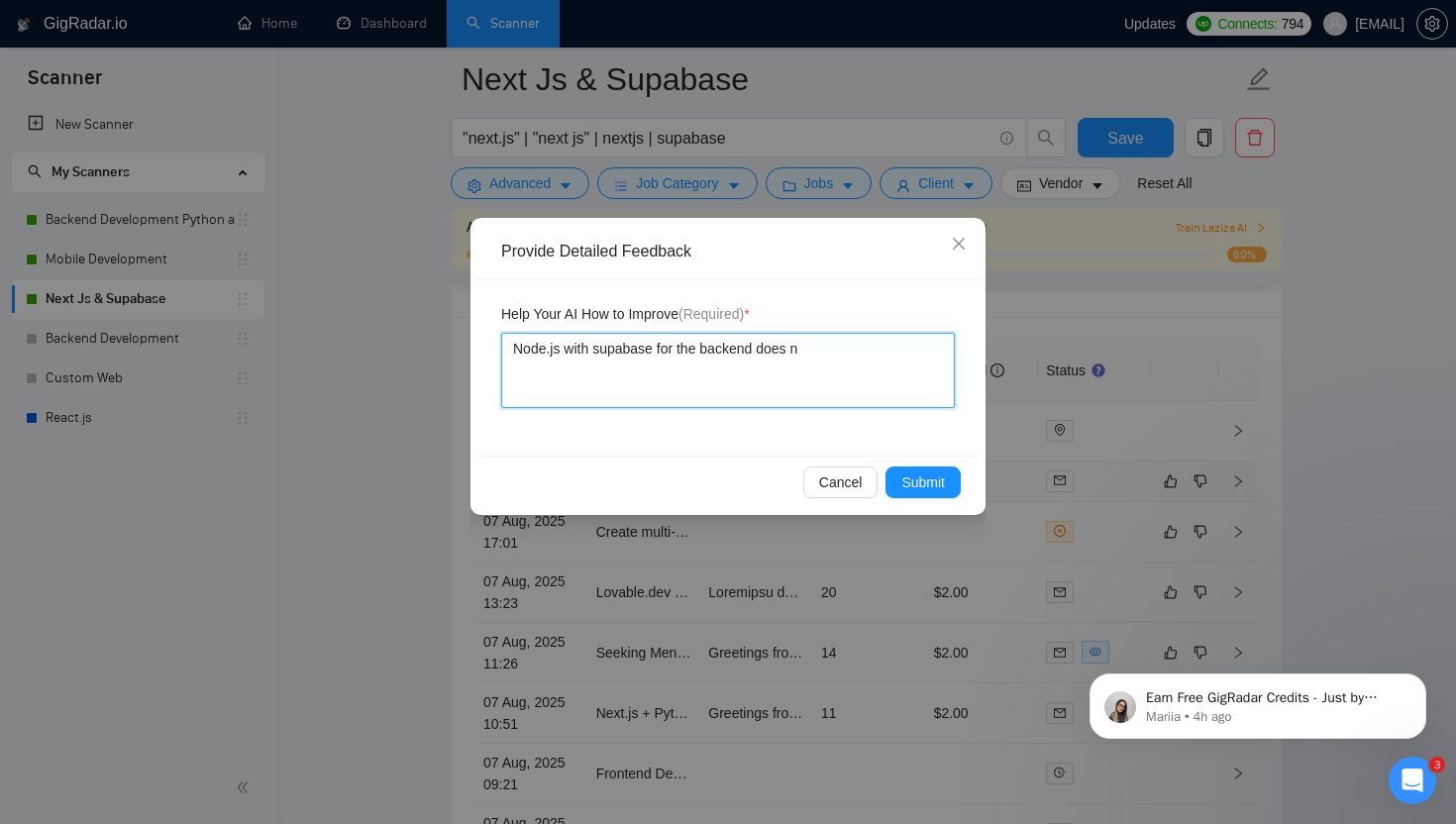 type 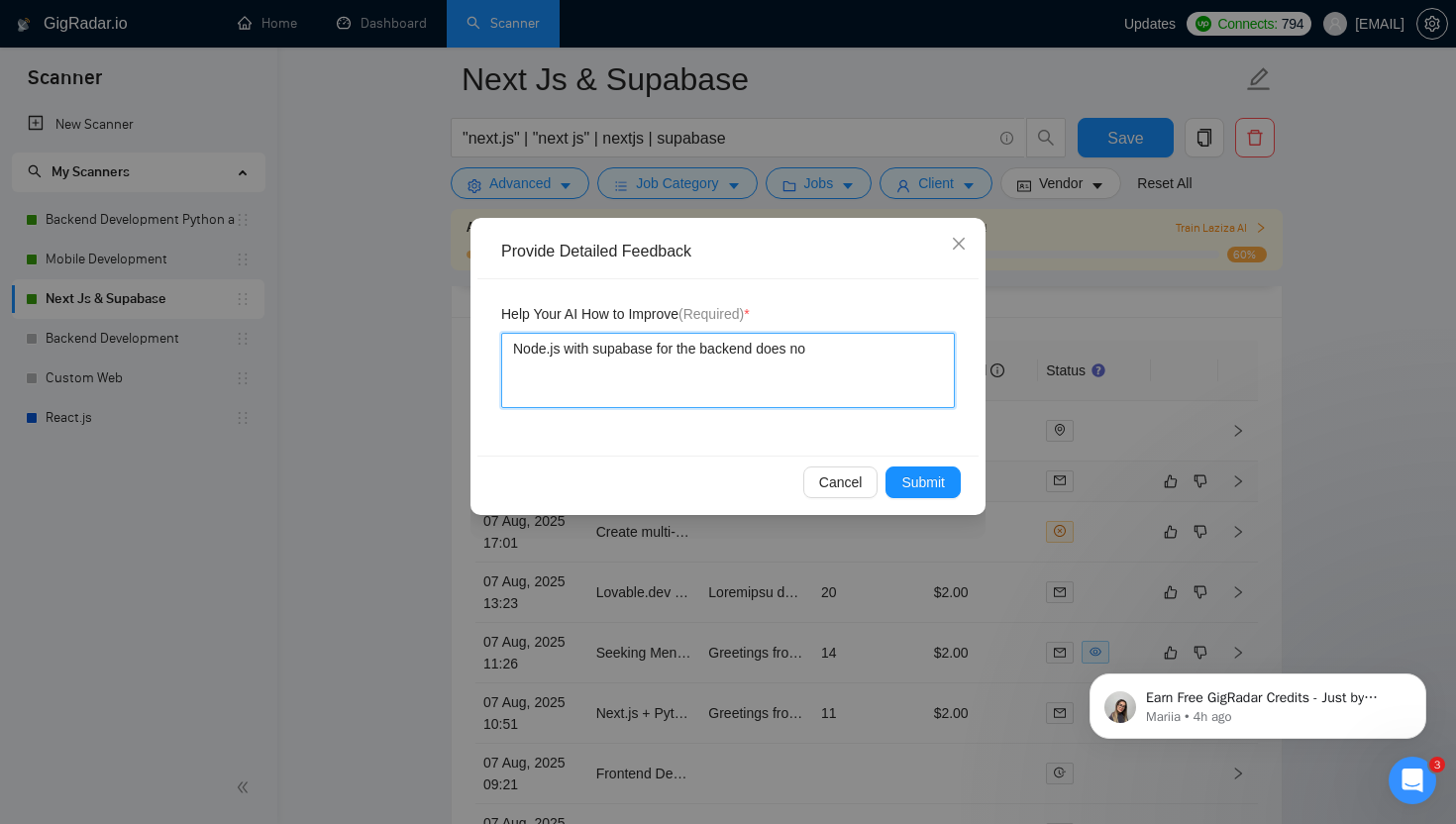 type 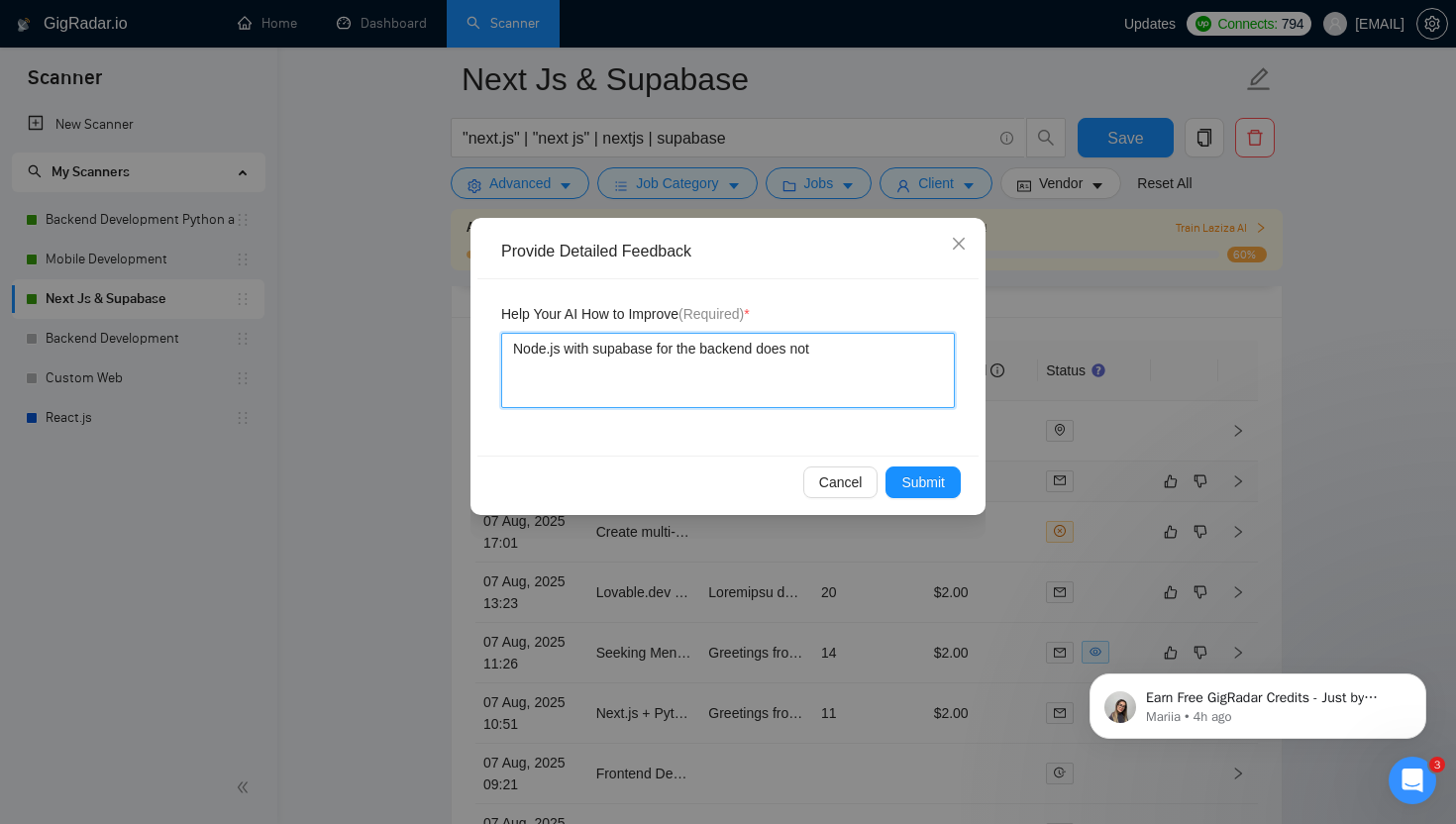 type 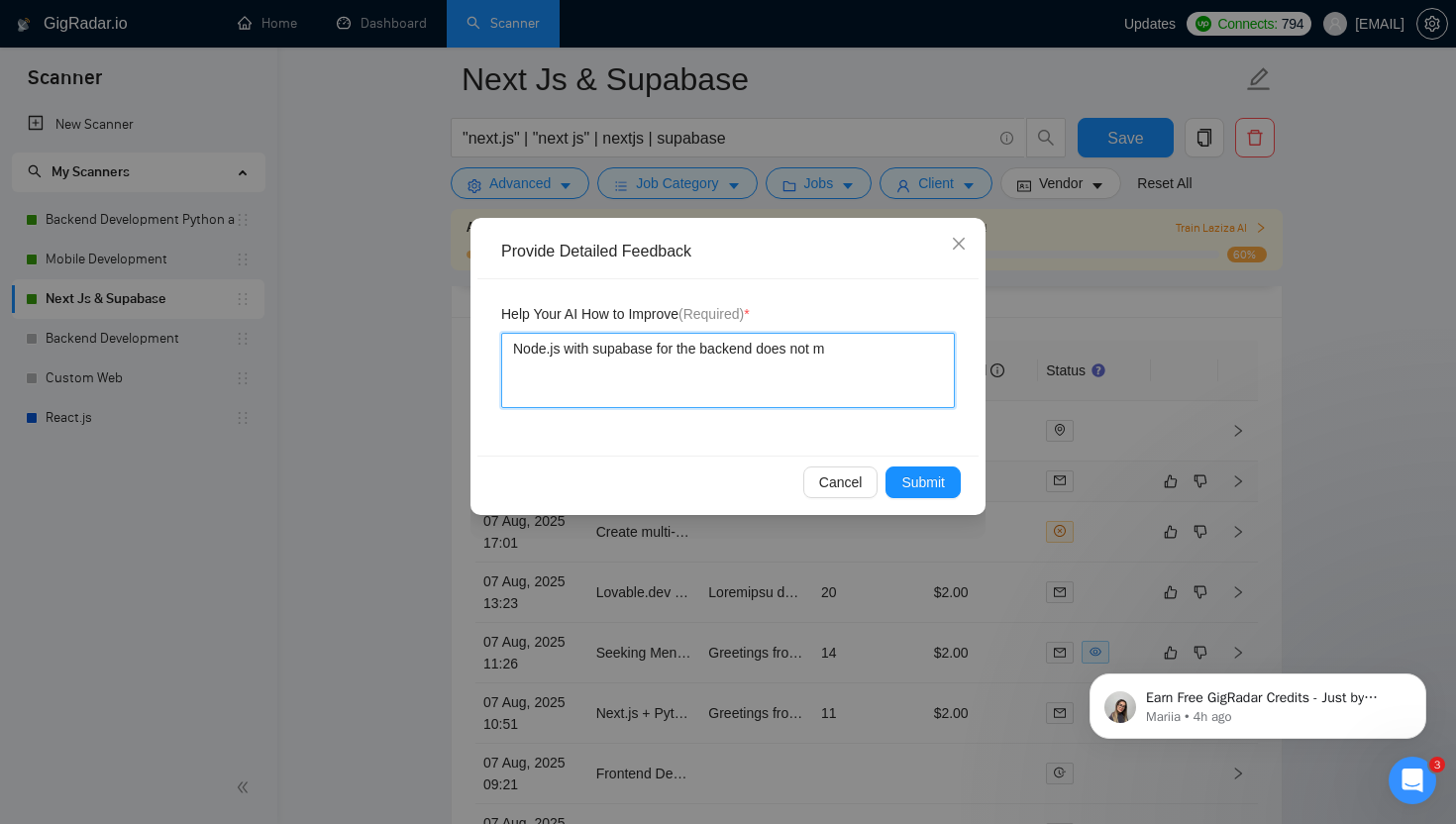 type on "Node.js with supabase for the backend does not ma" 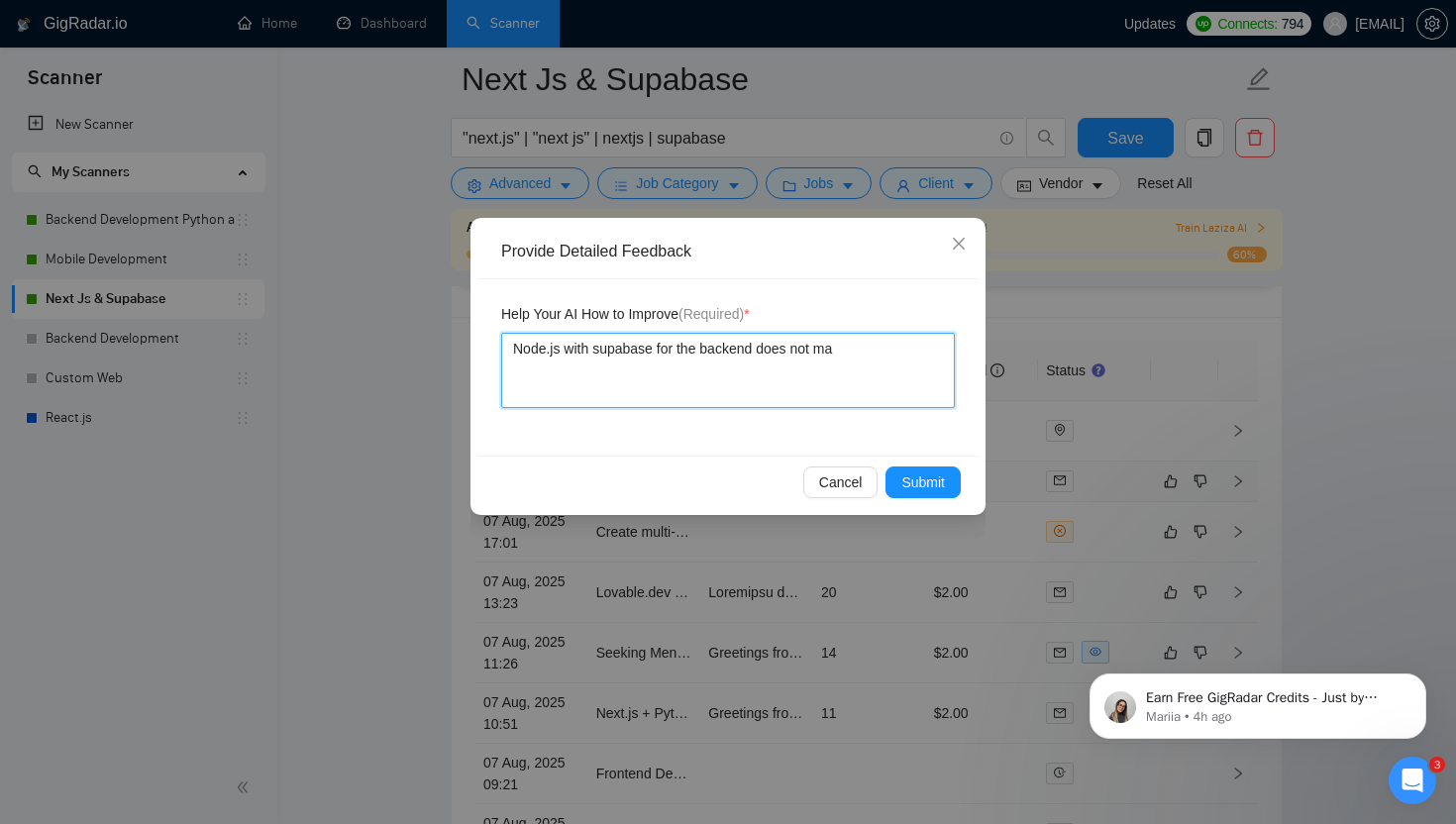 type 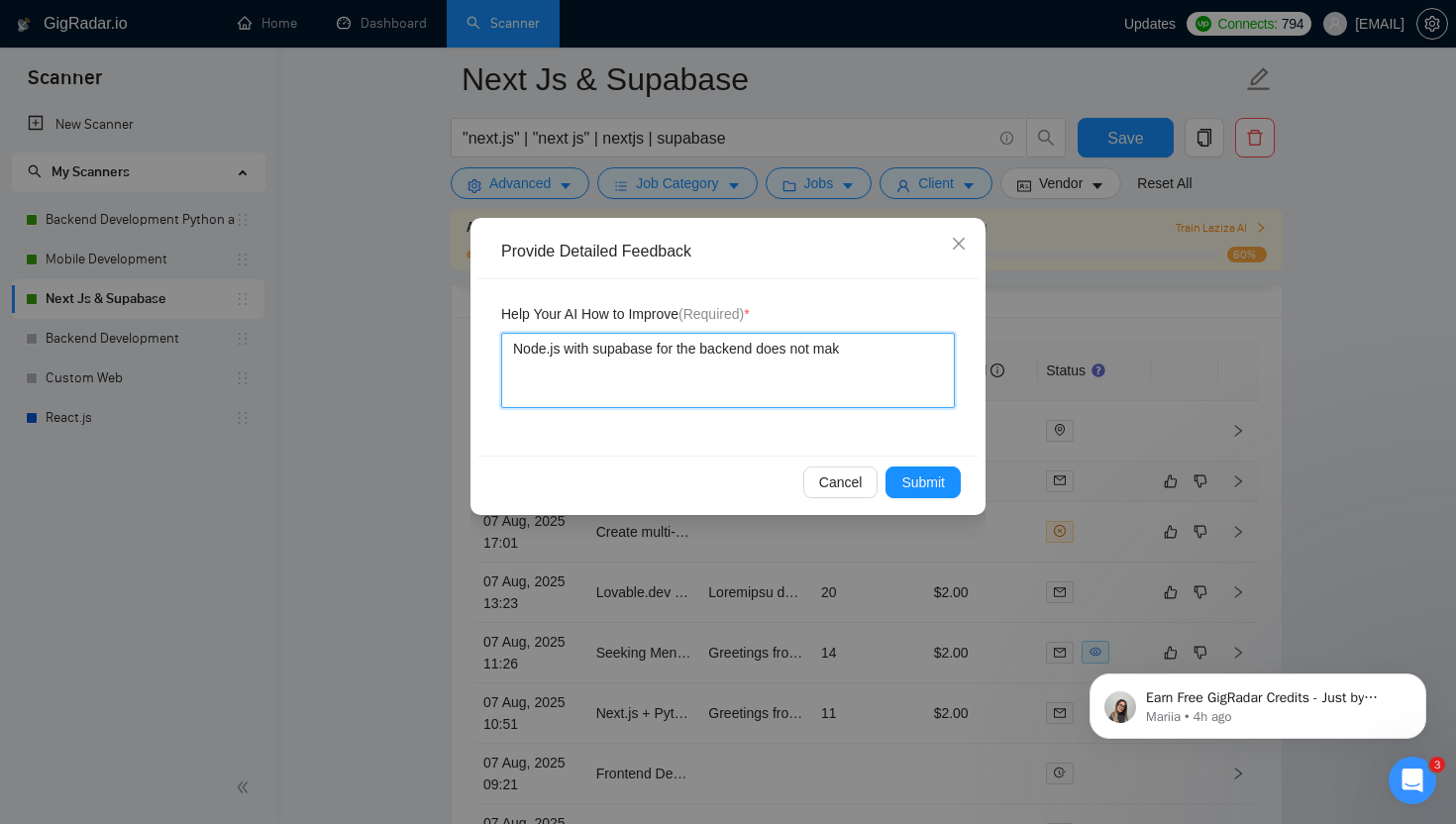 type 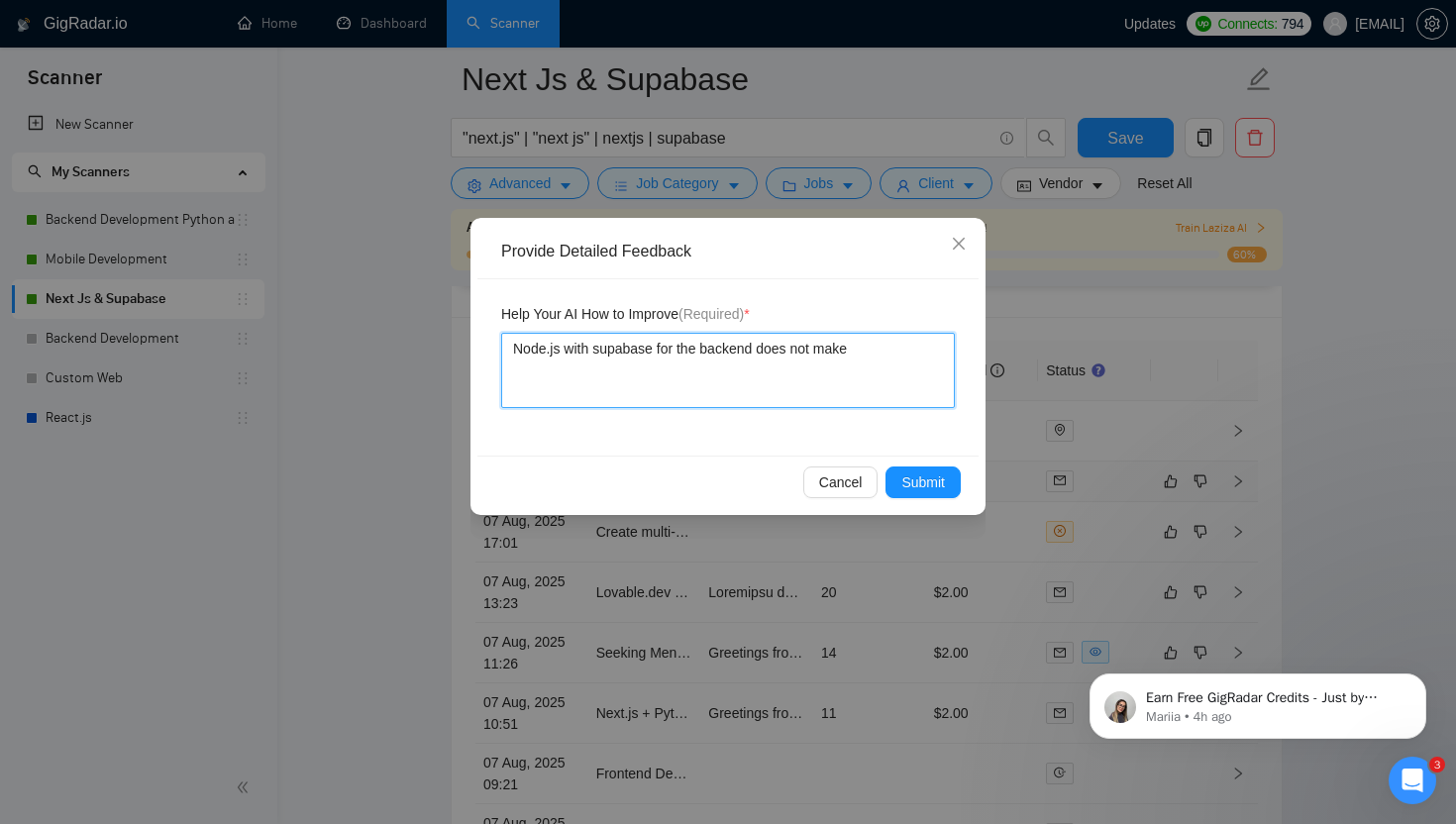 type 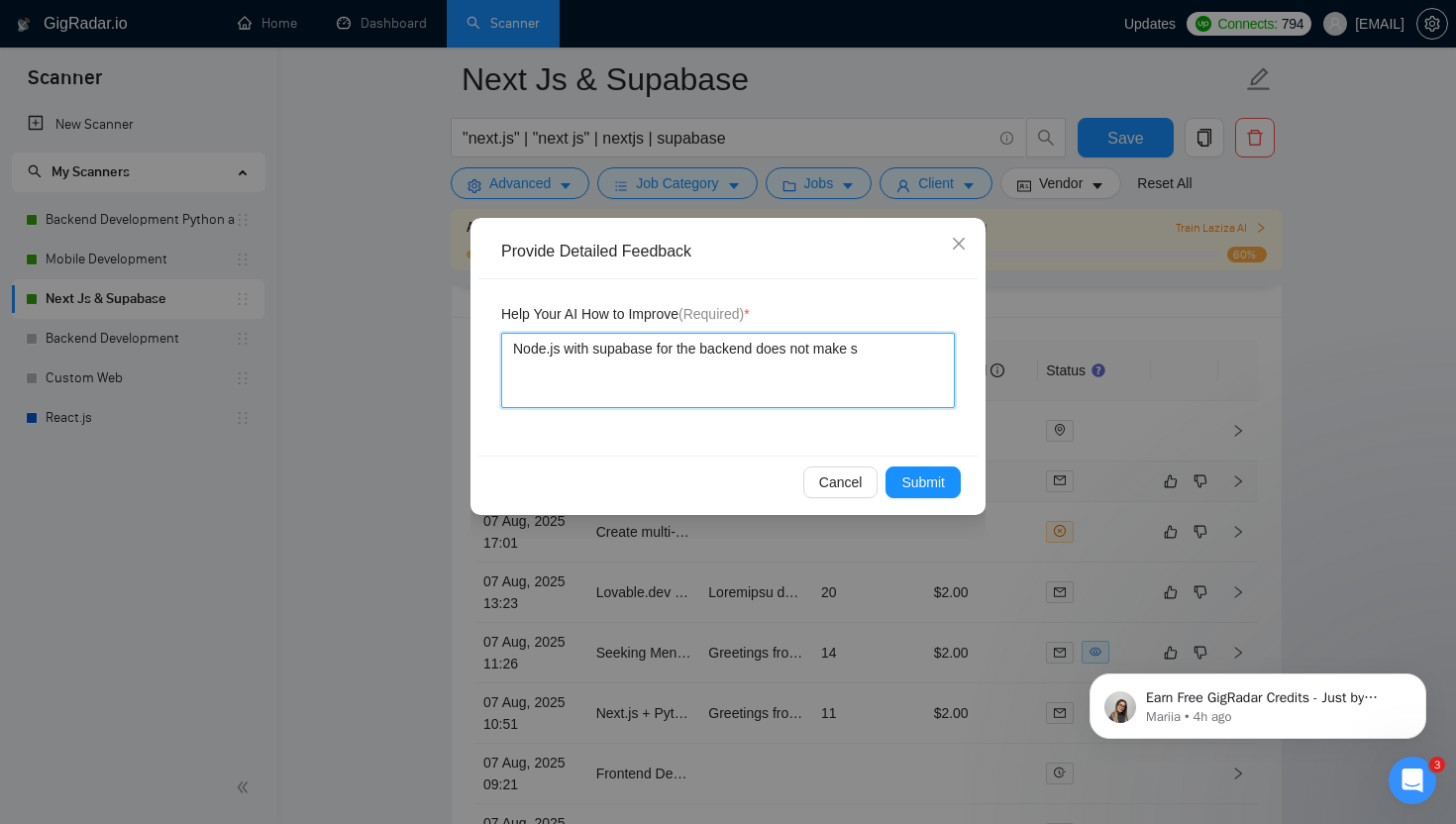 type 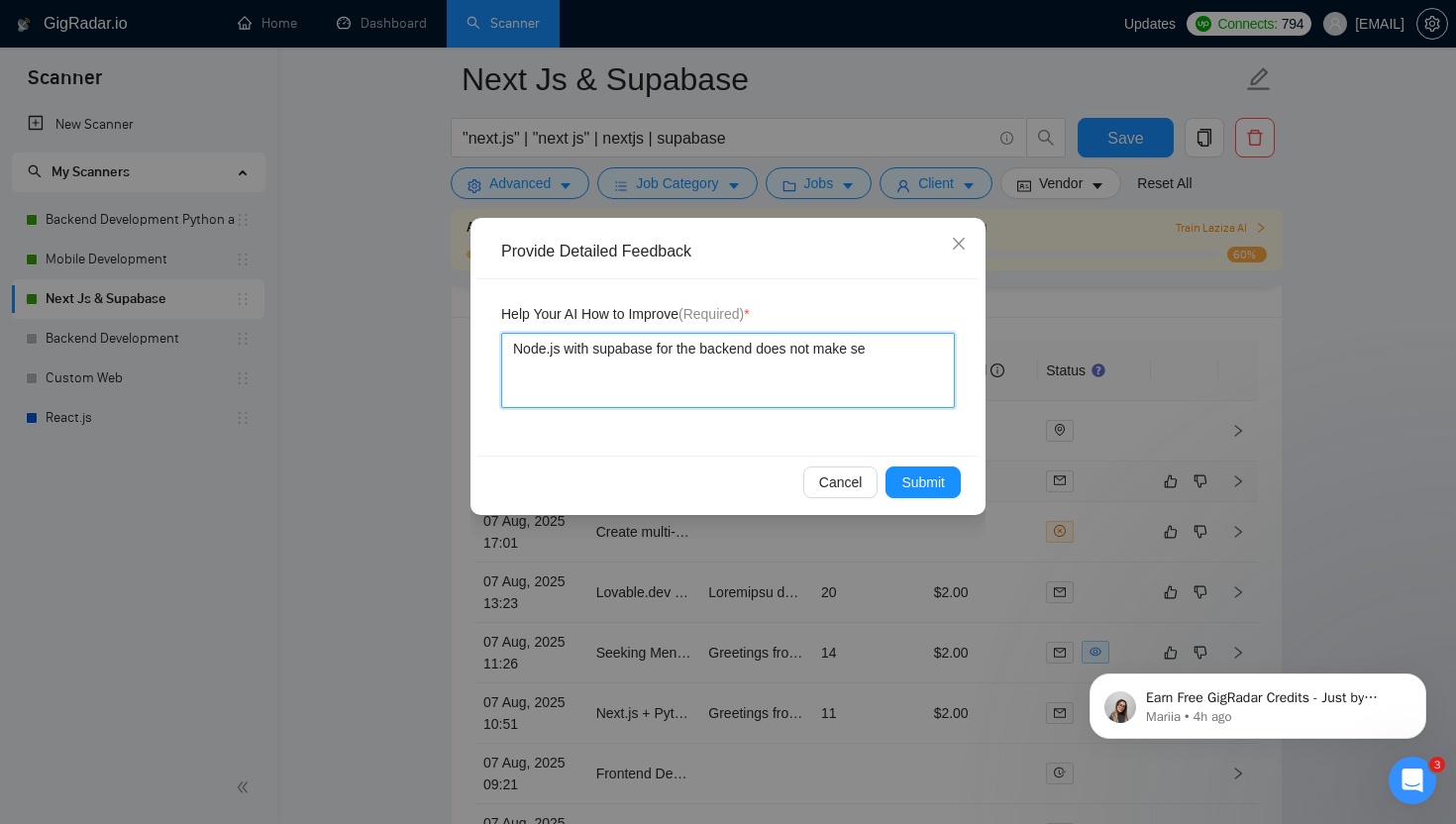 type 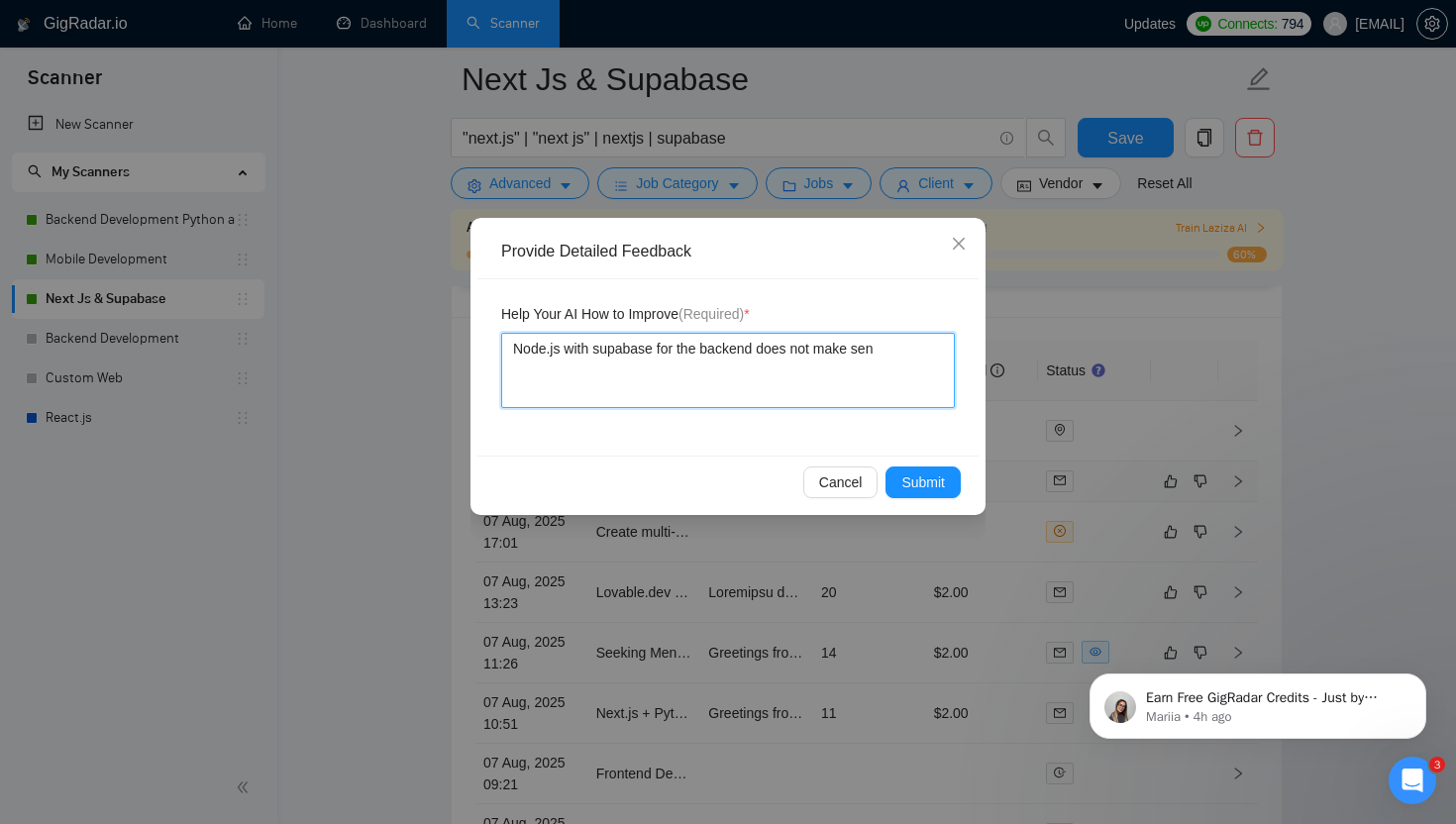 type 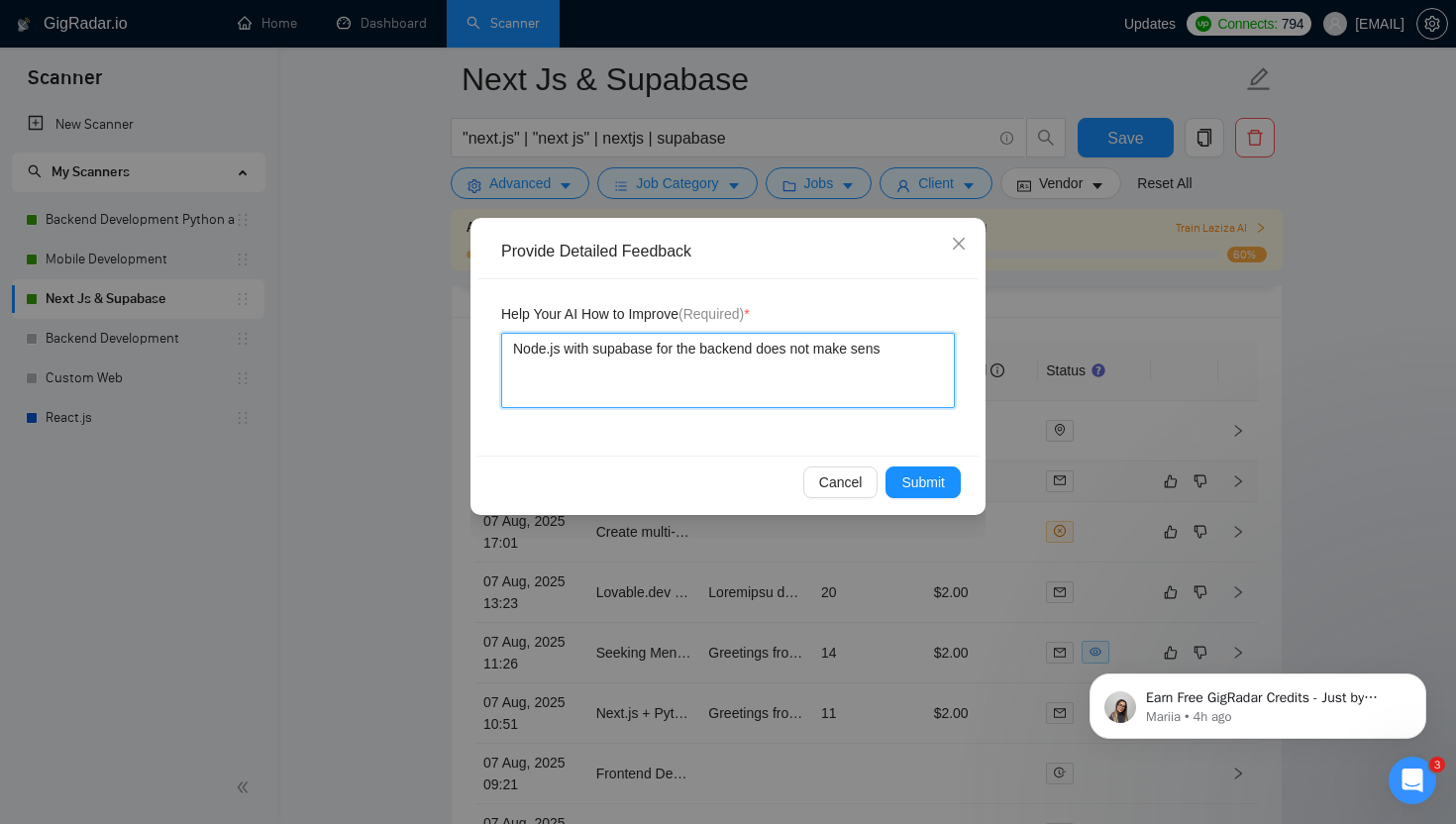 type 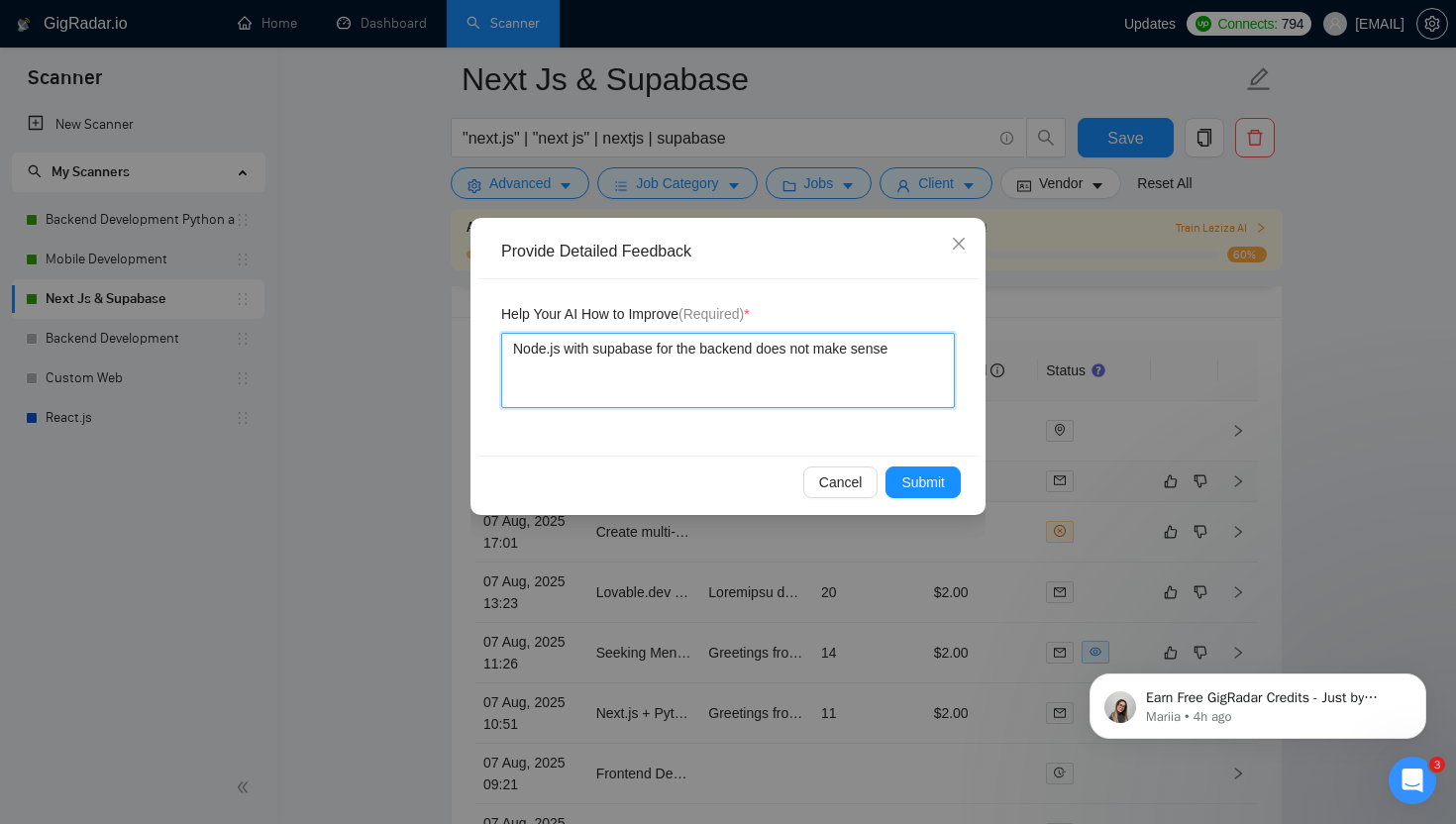 type 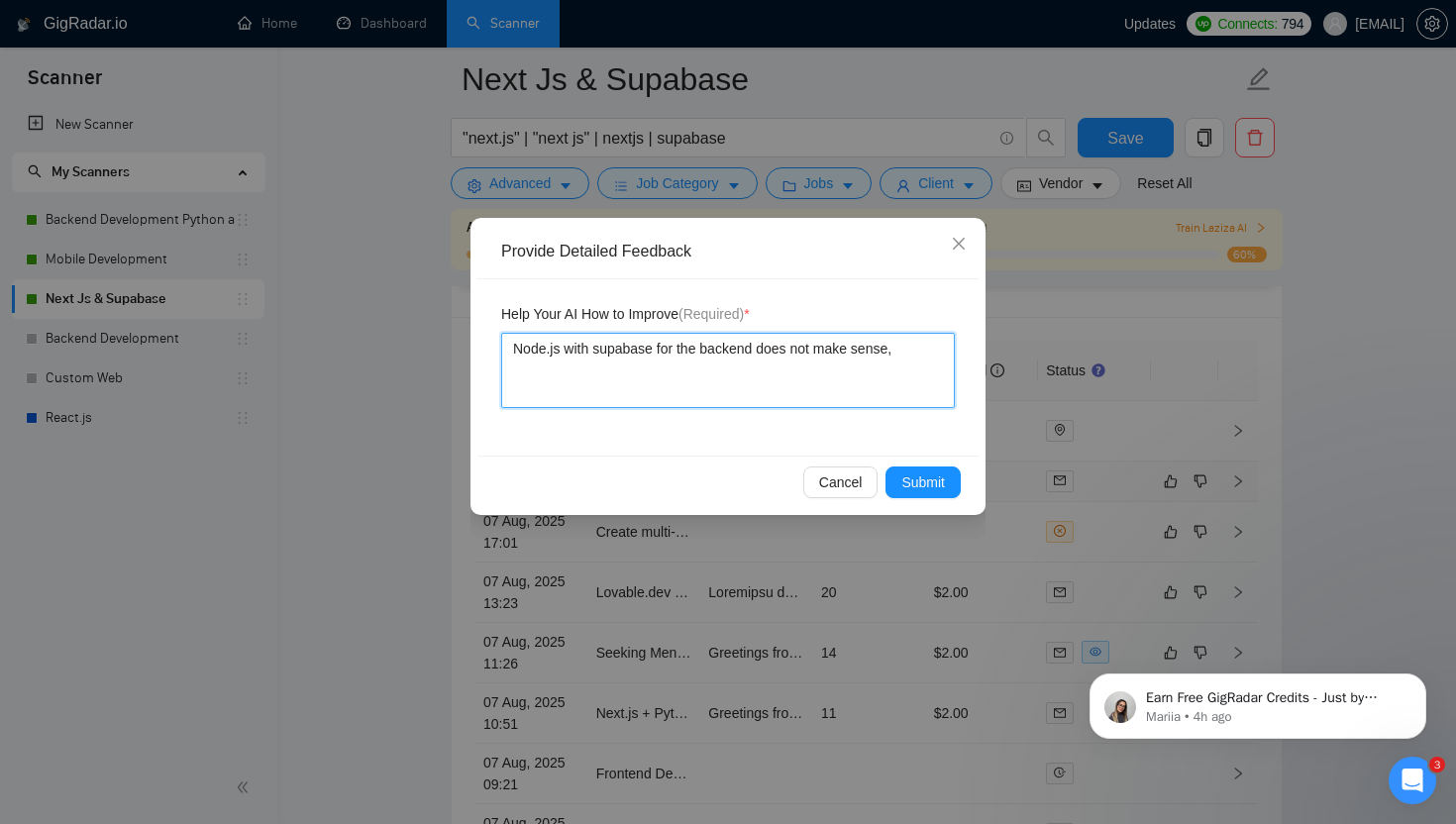 type 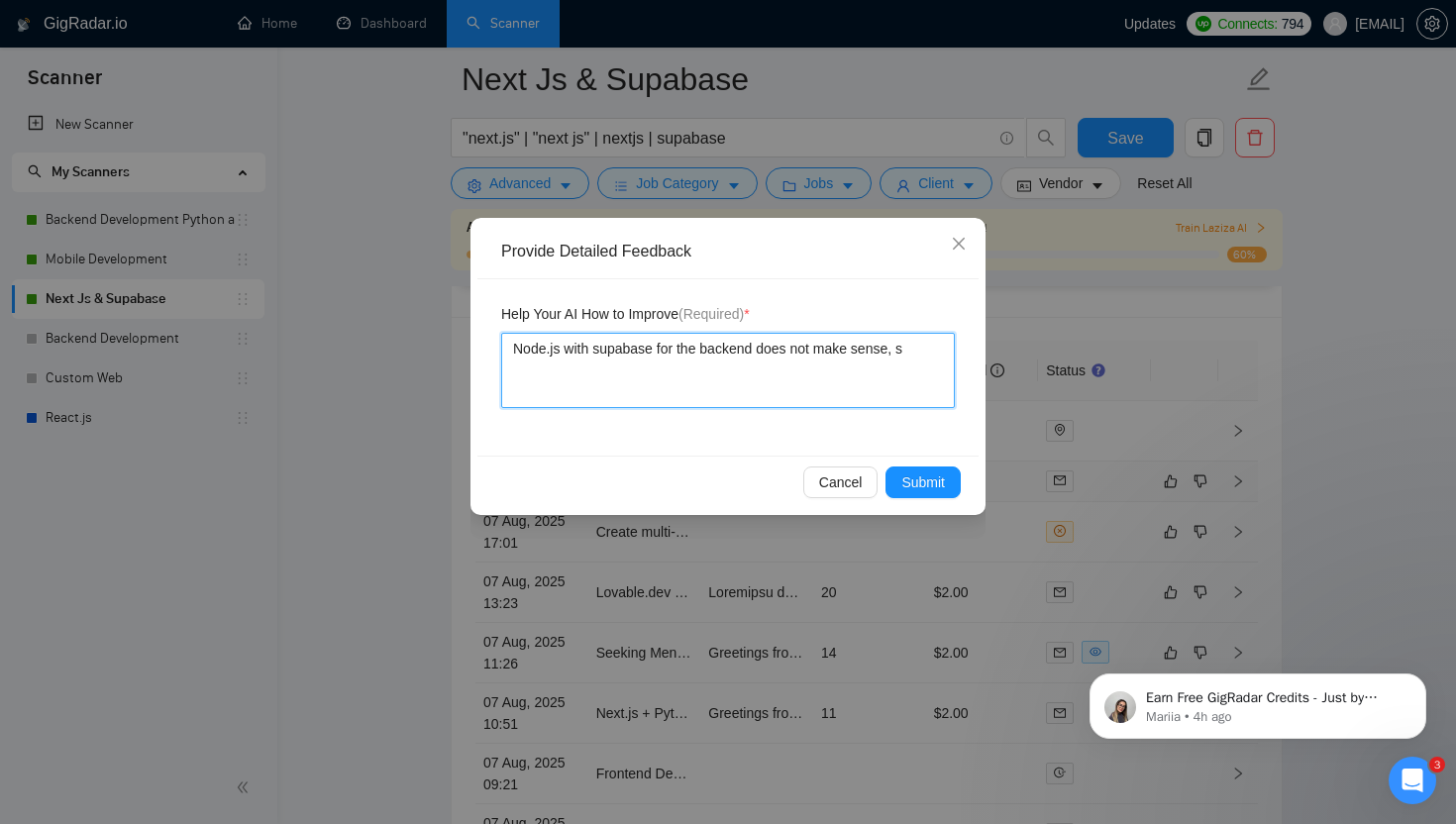 type 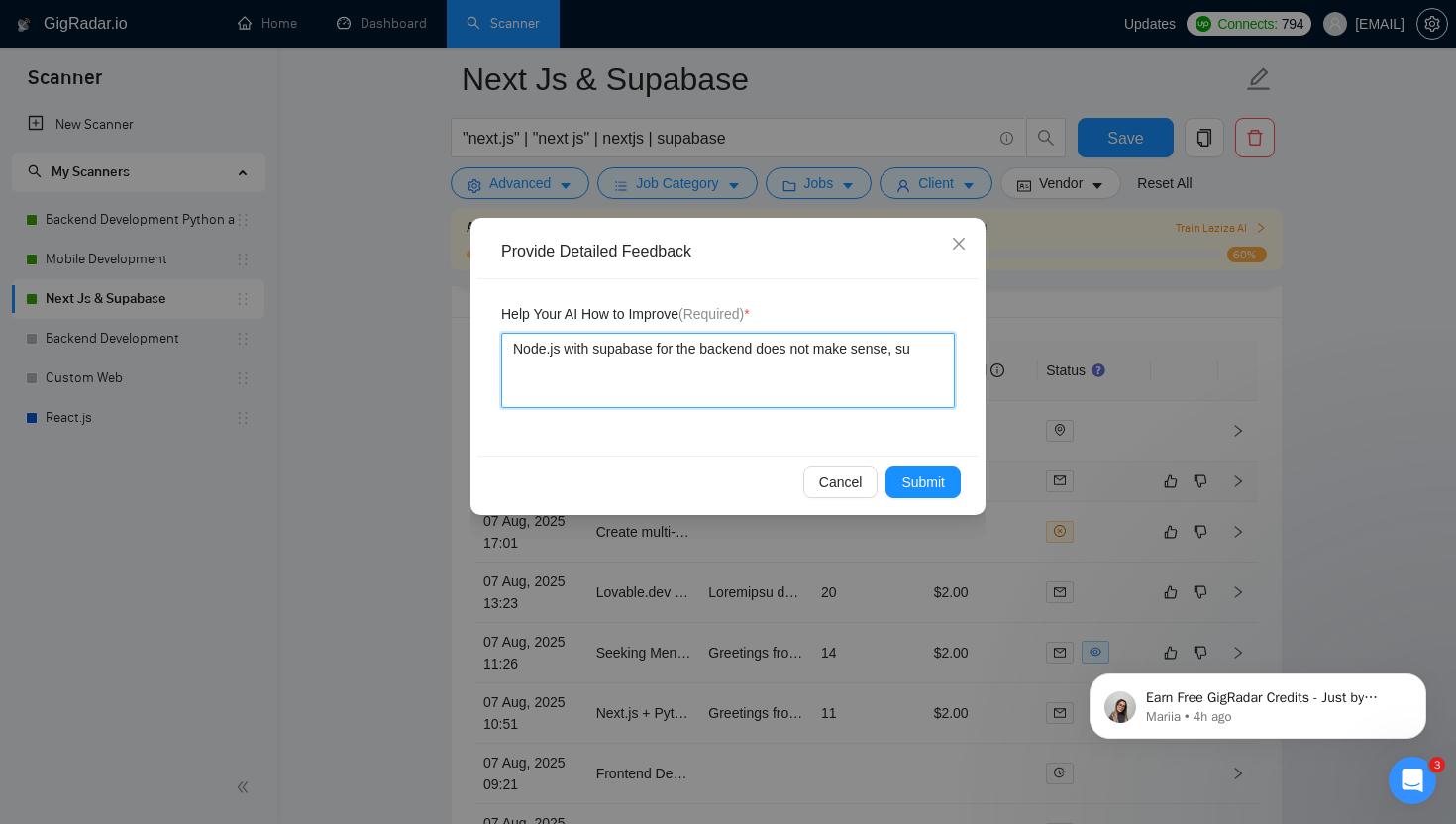 type 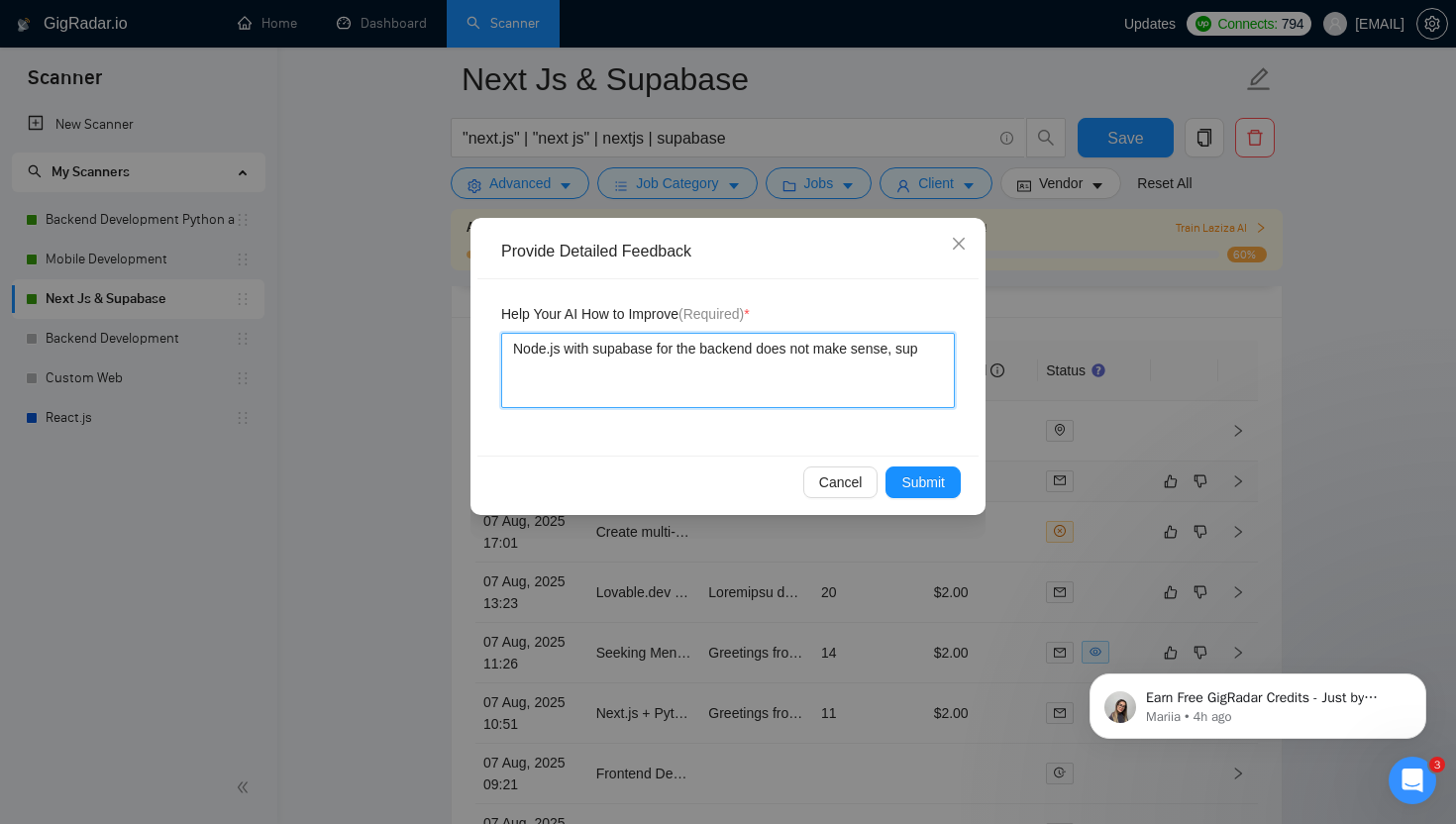 type on "Node.js with supabase for the backend does not make sense, supa" 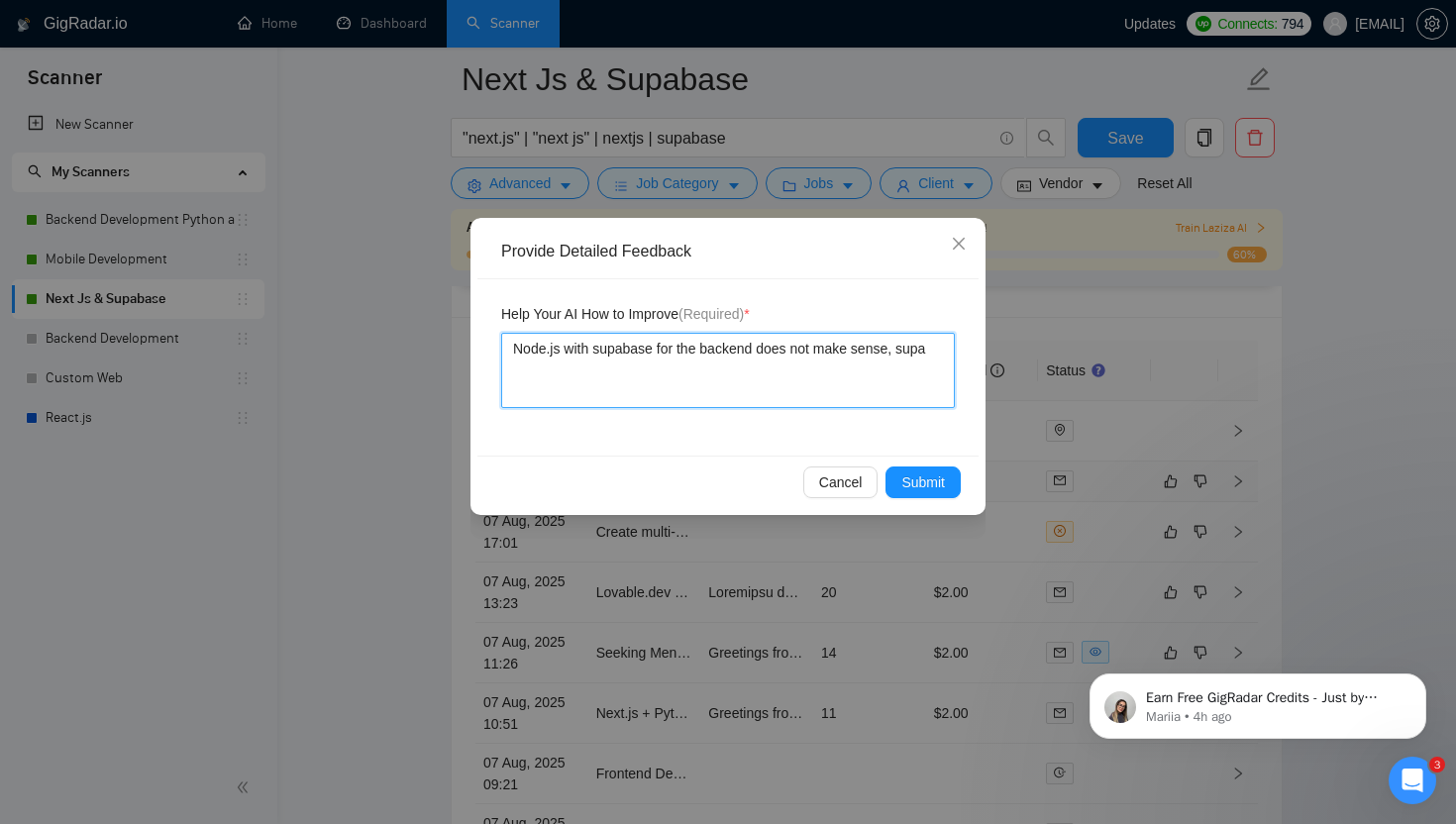 type 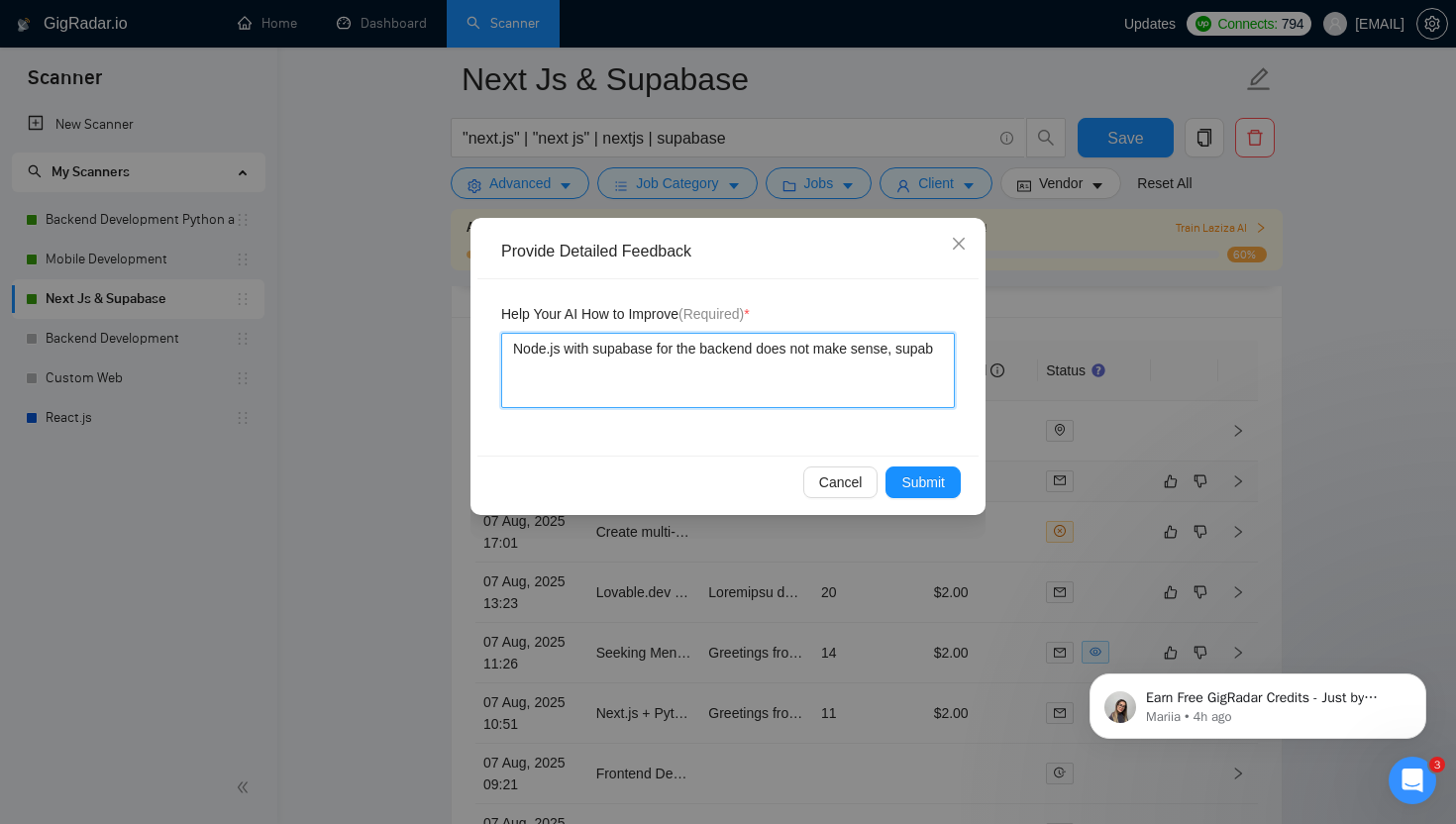 type 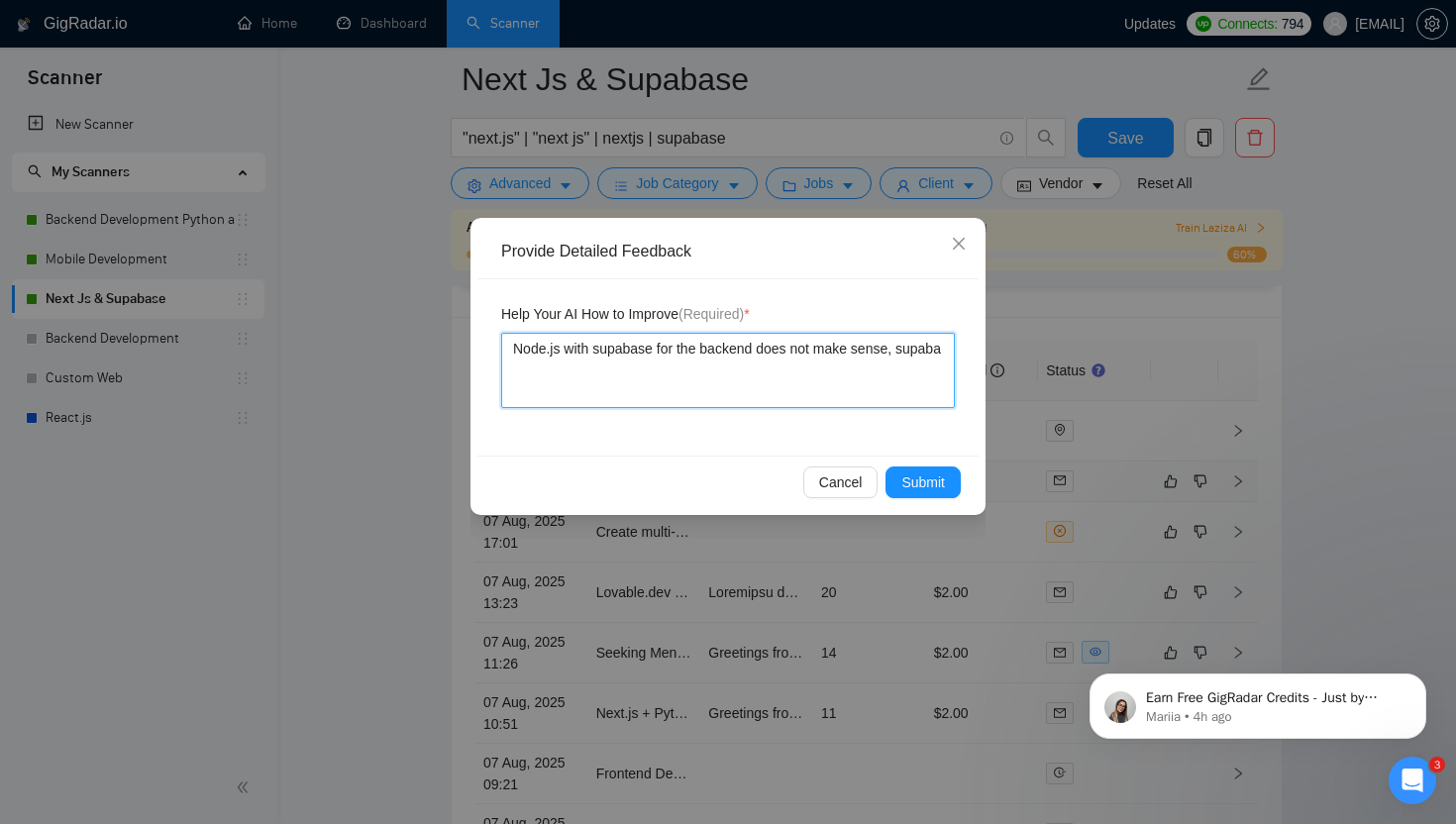 type 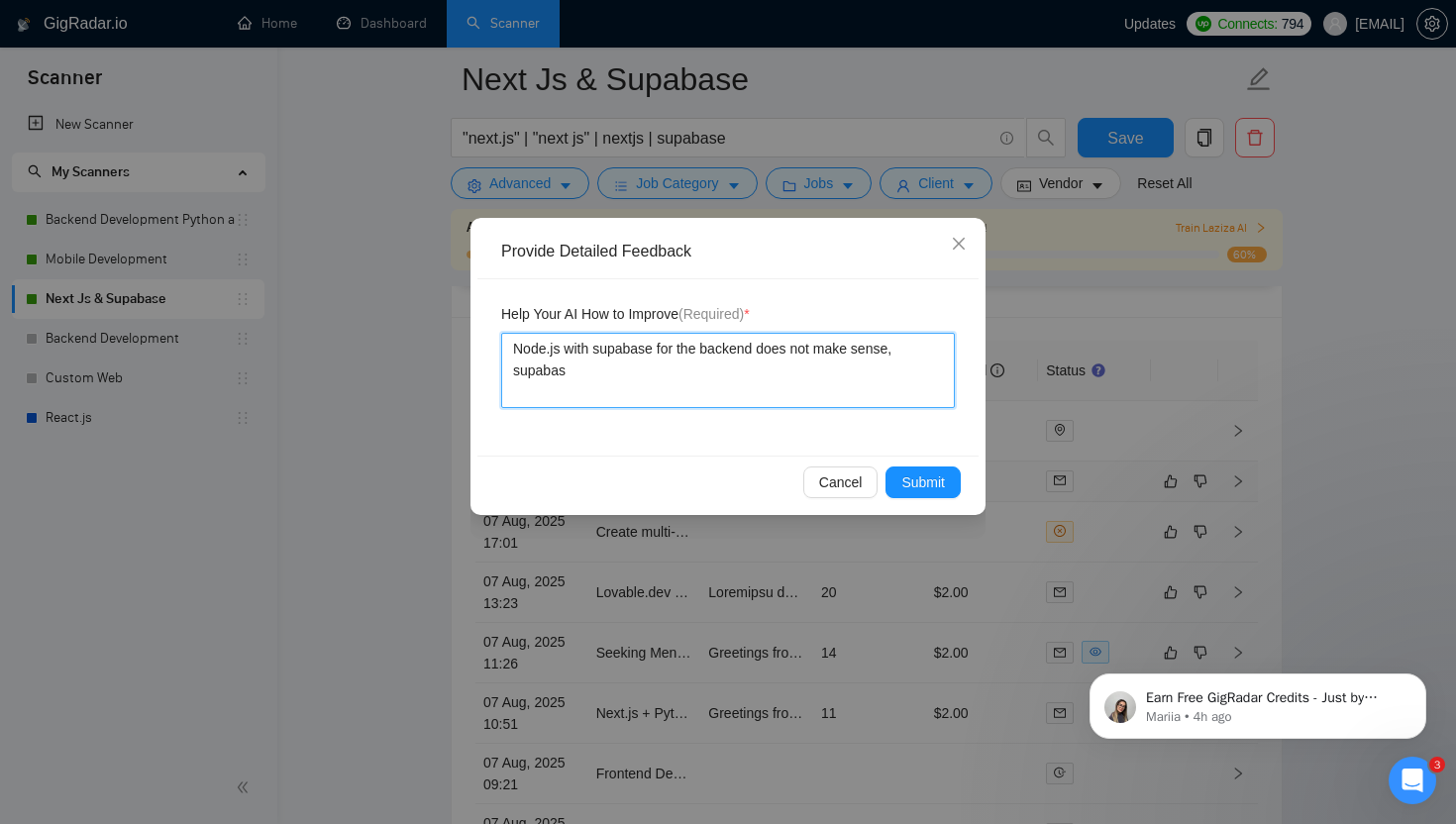 type 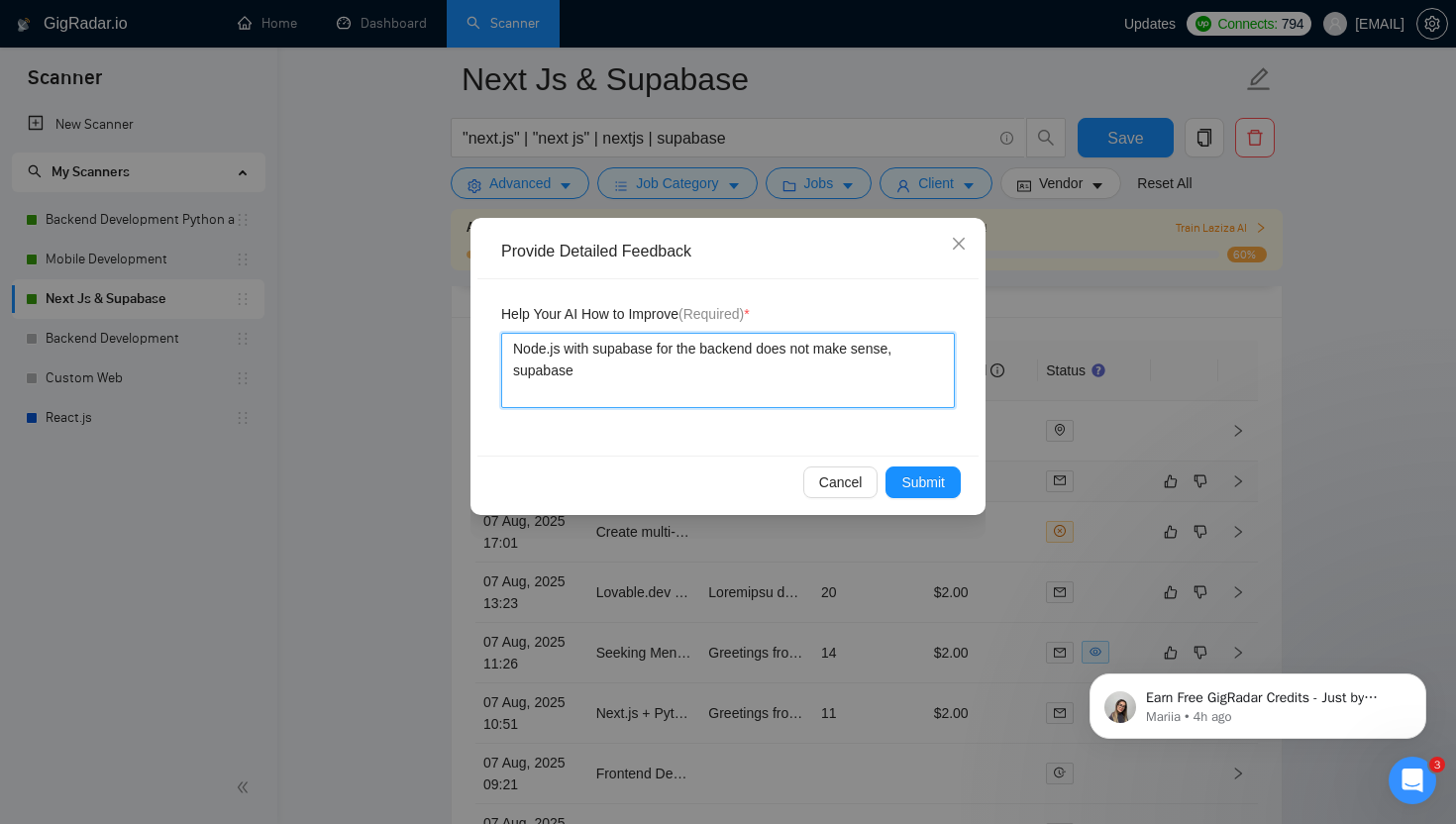 type 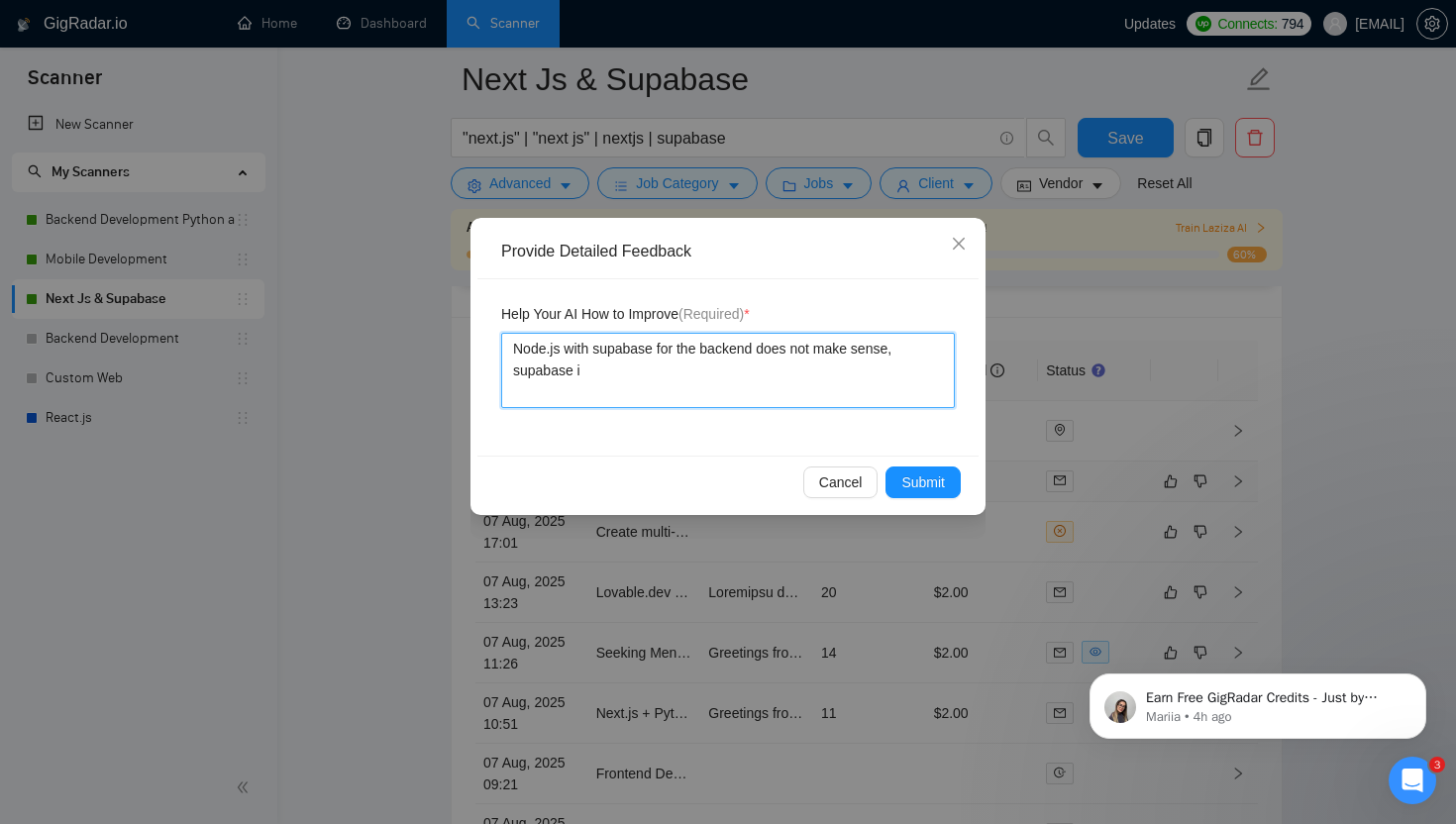 type 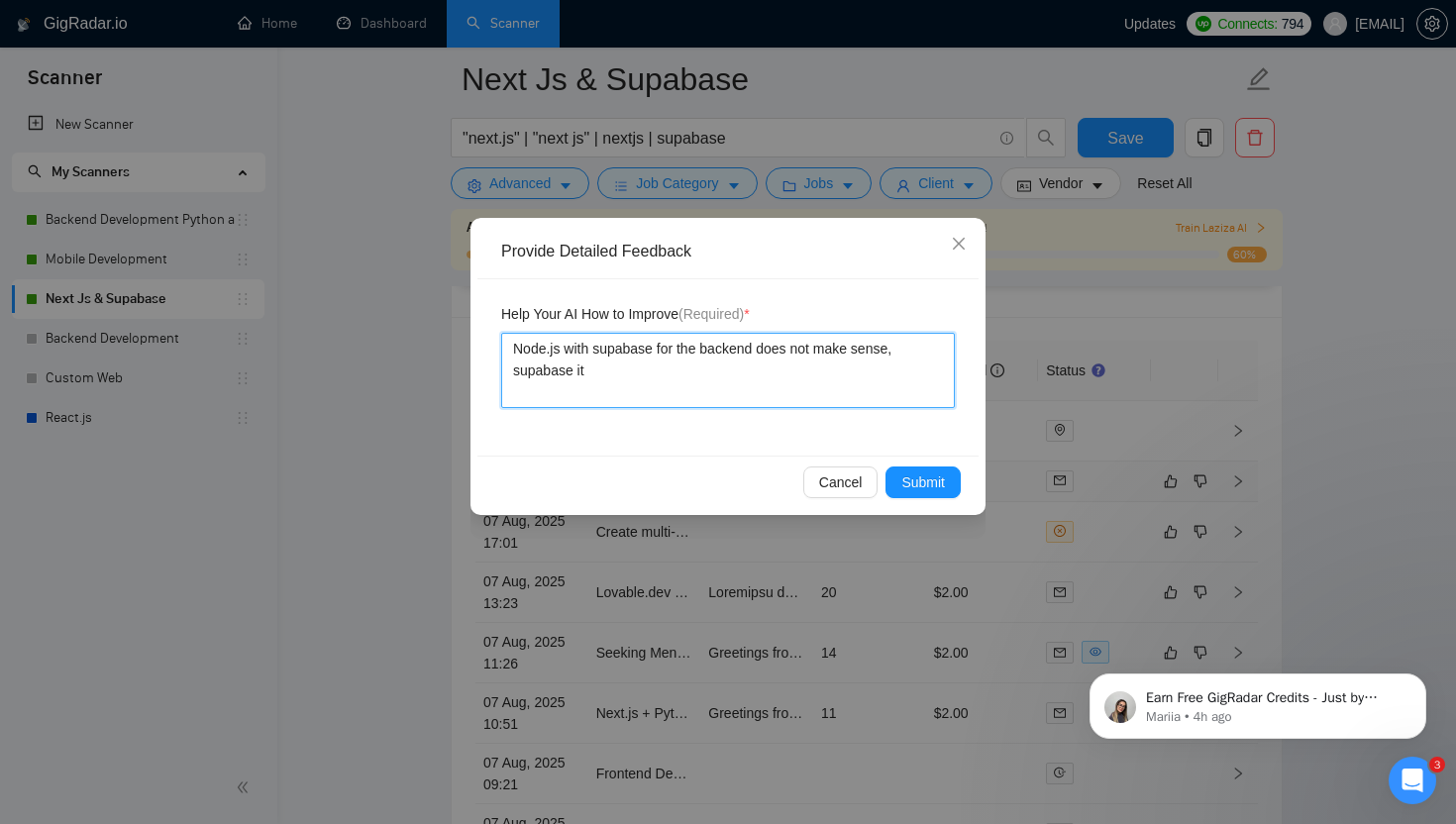 type 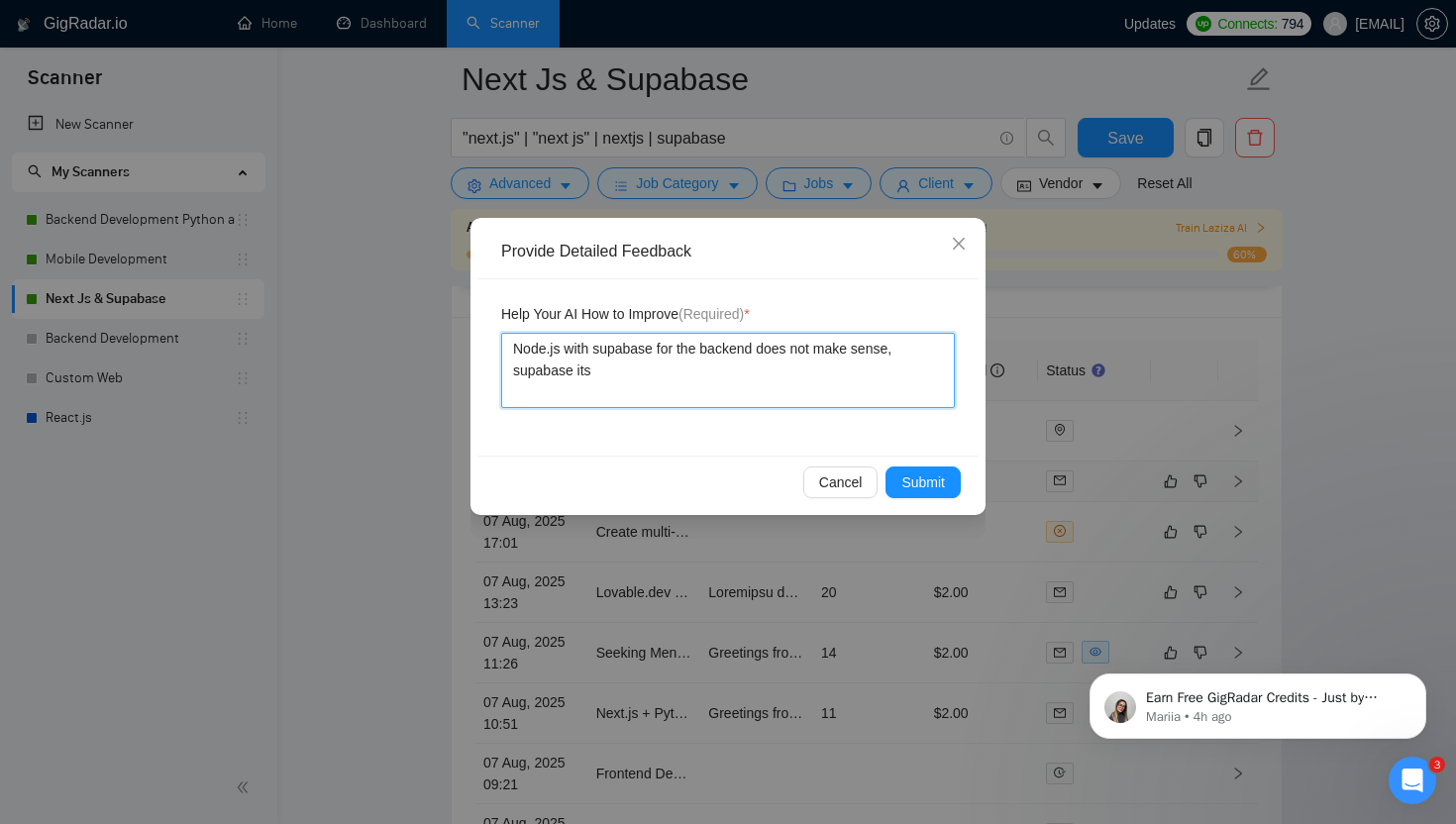 type 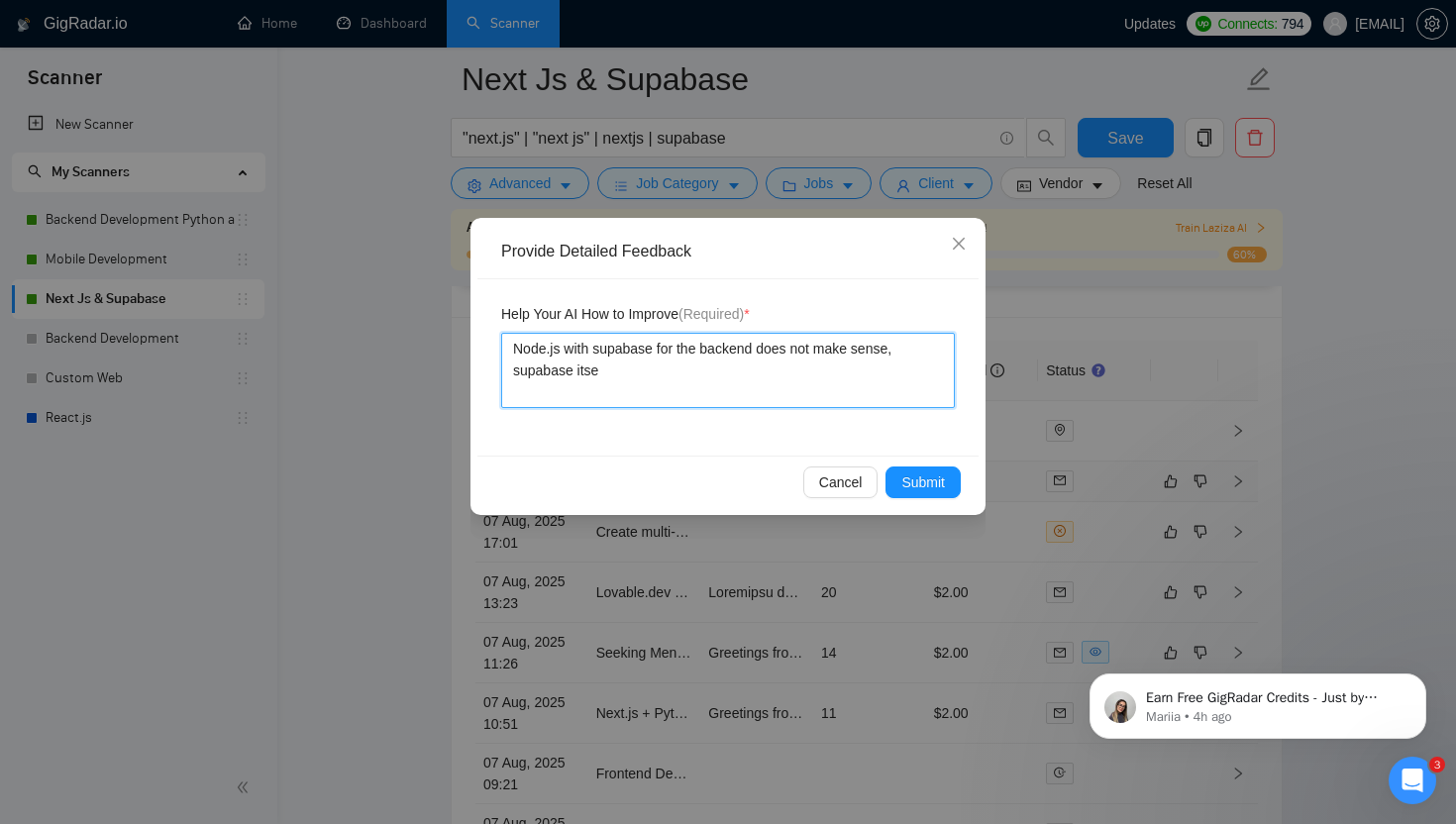 type 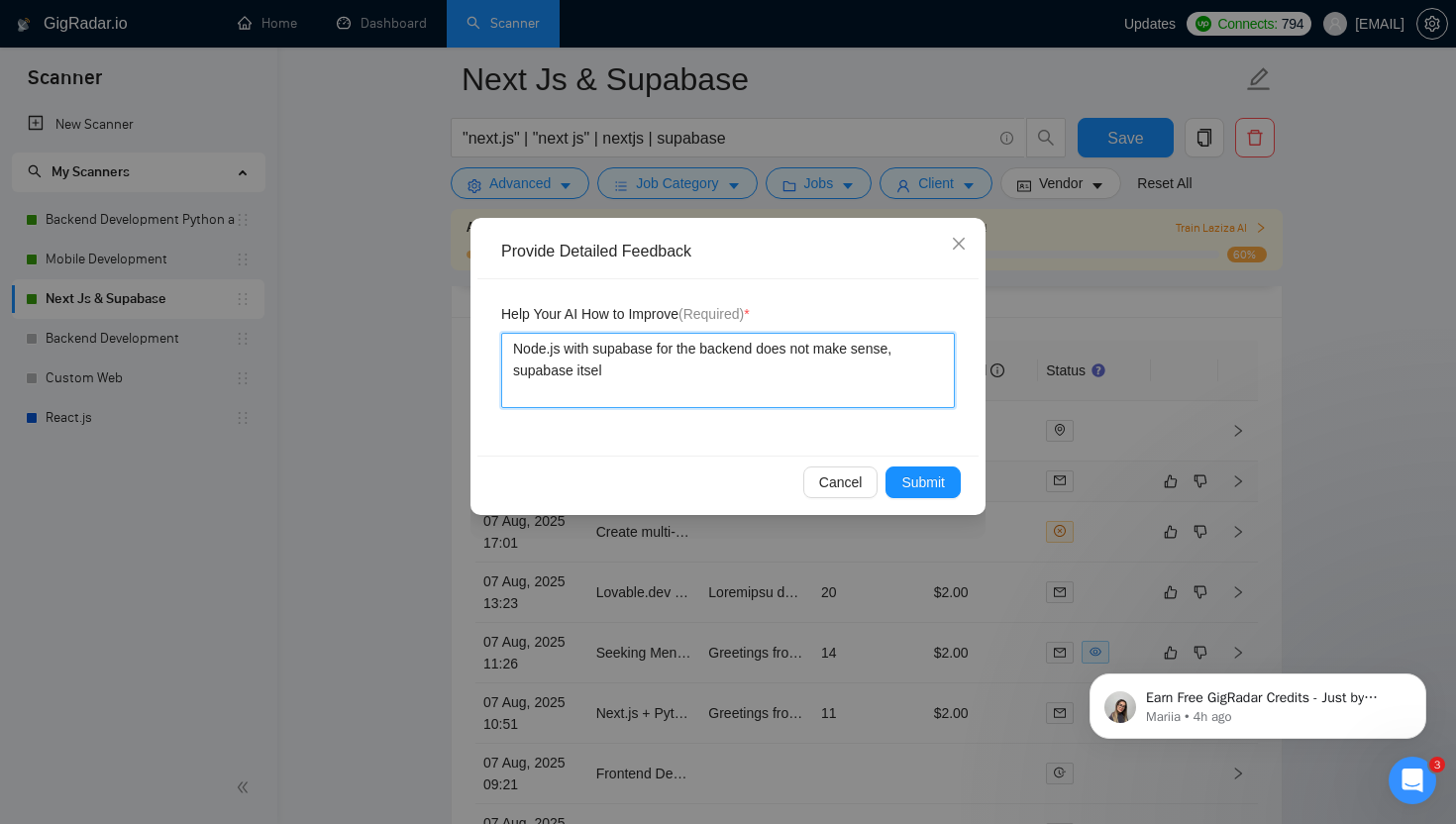 type 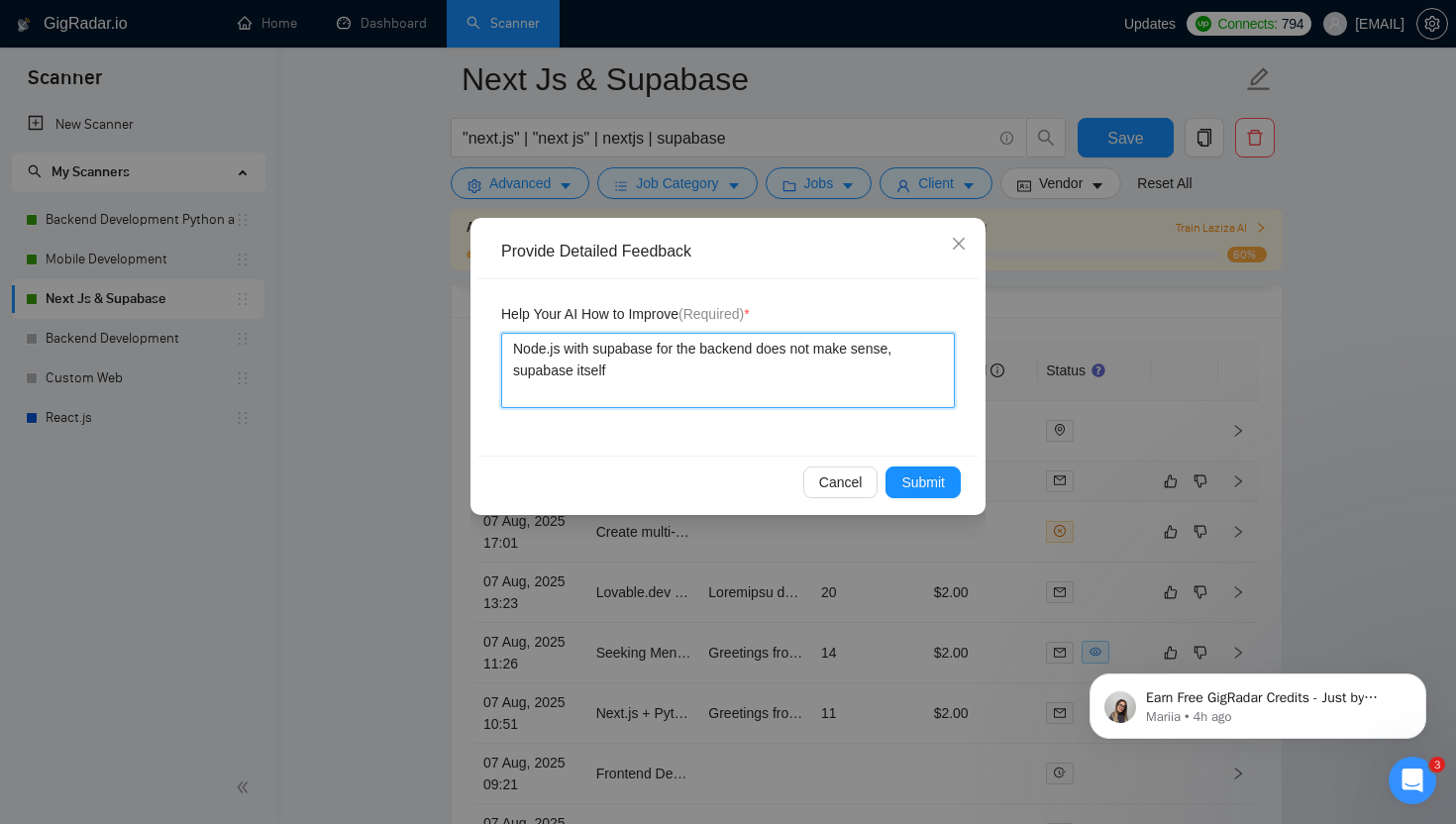 type 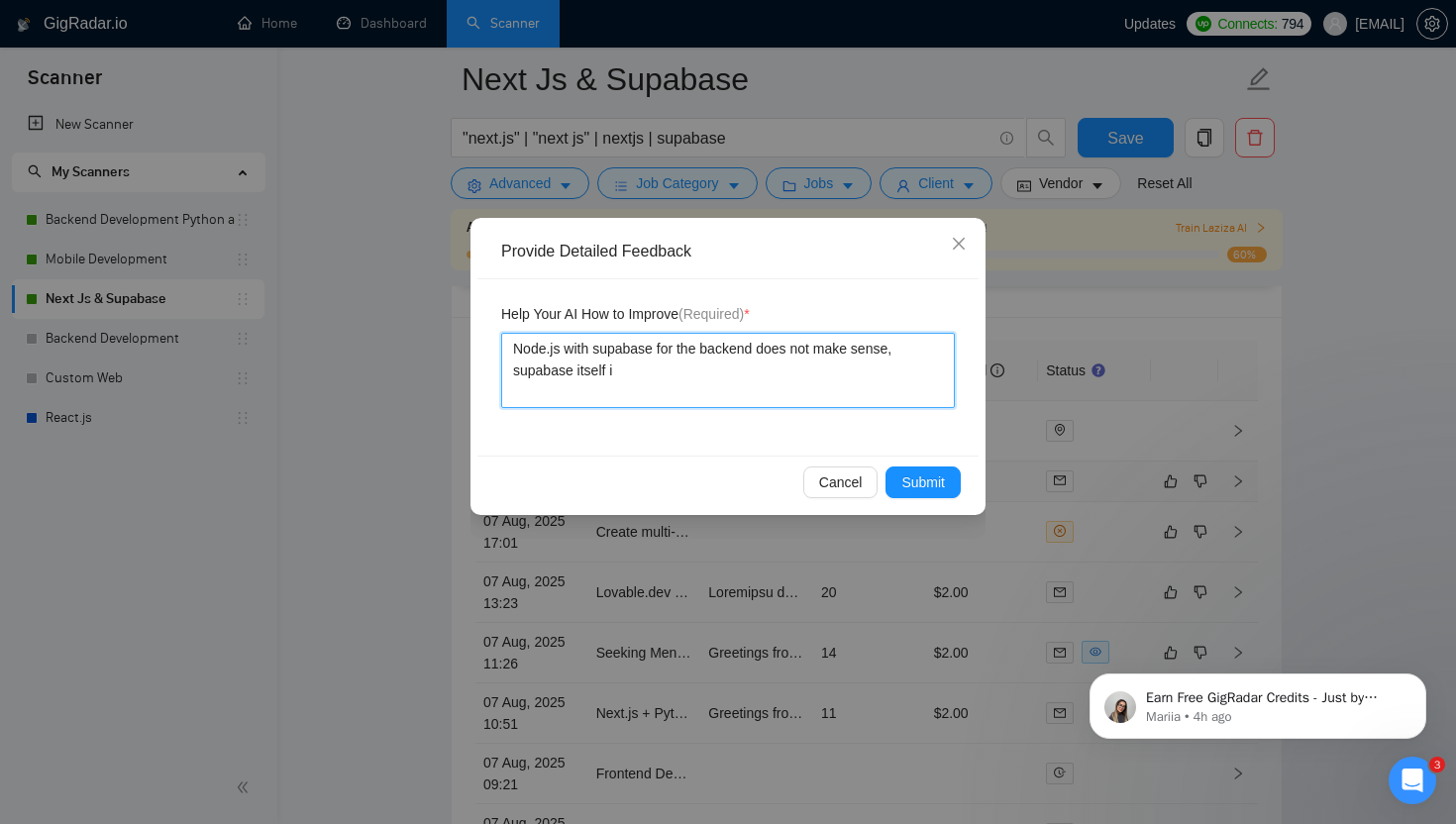 type 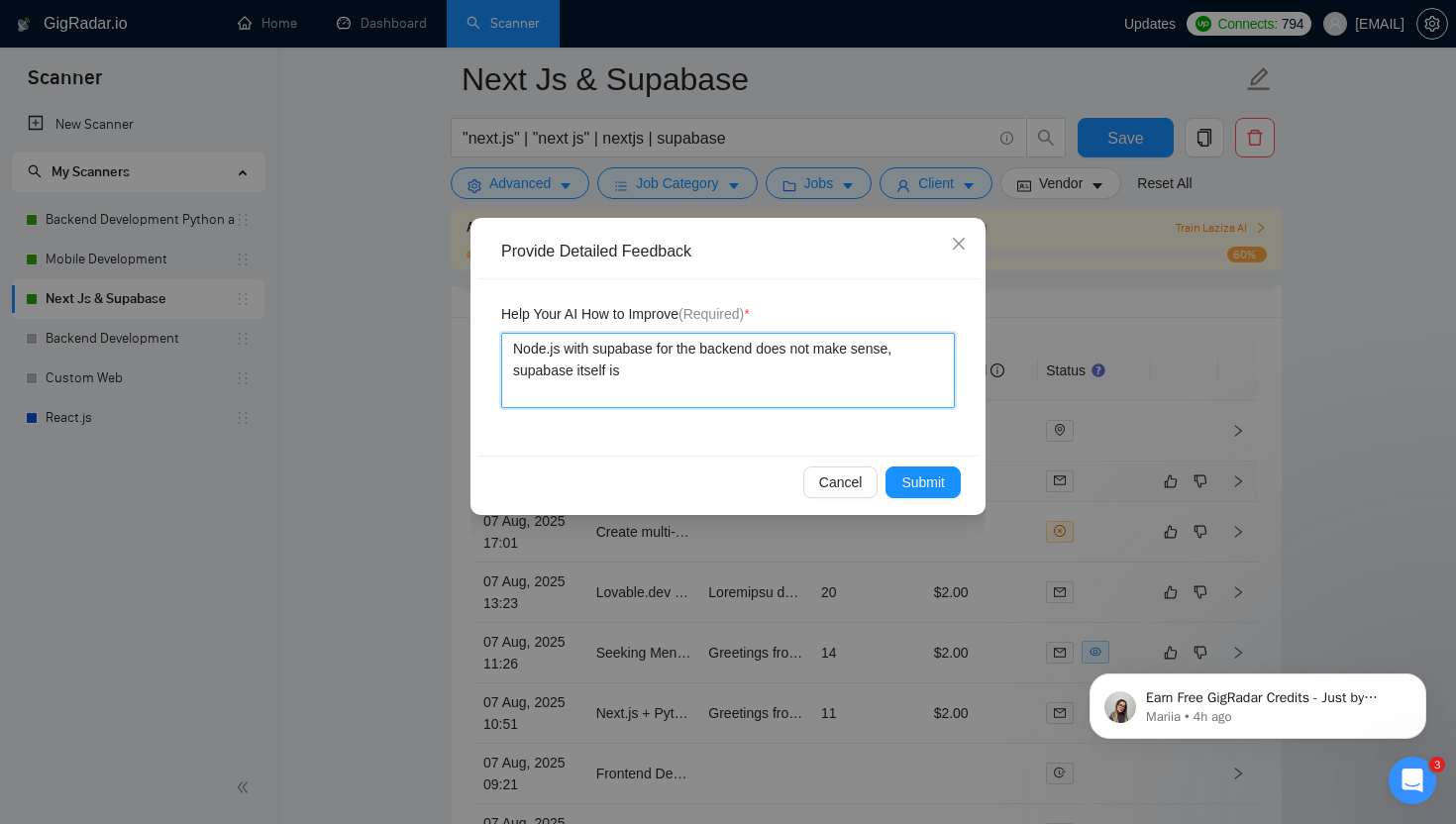 type 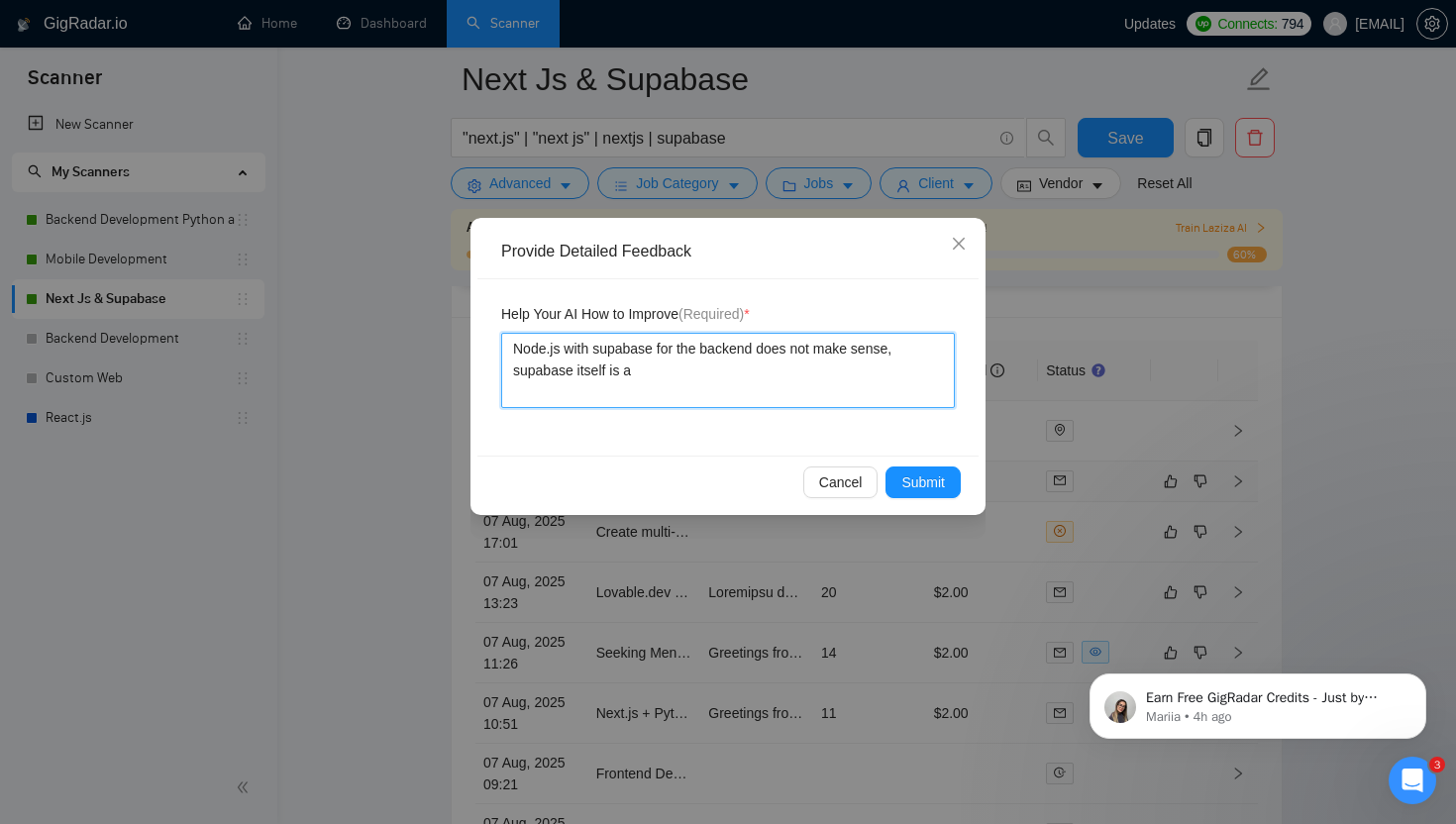type 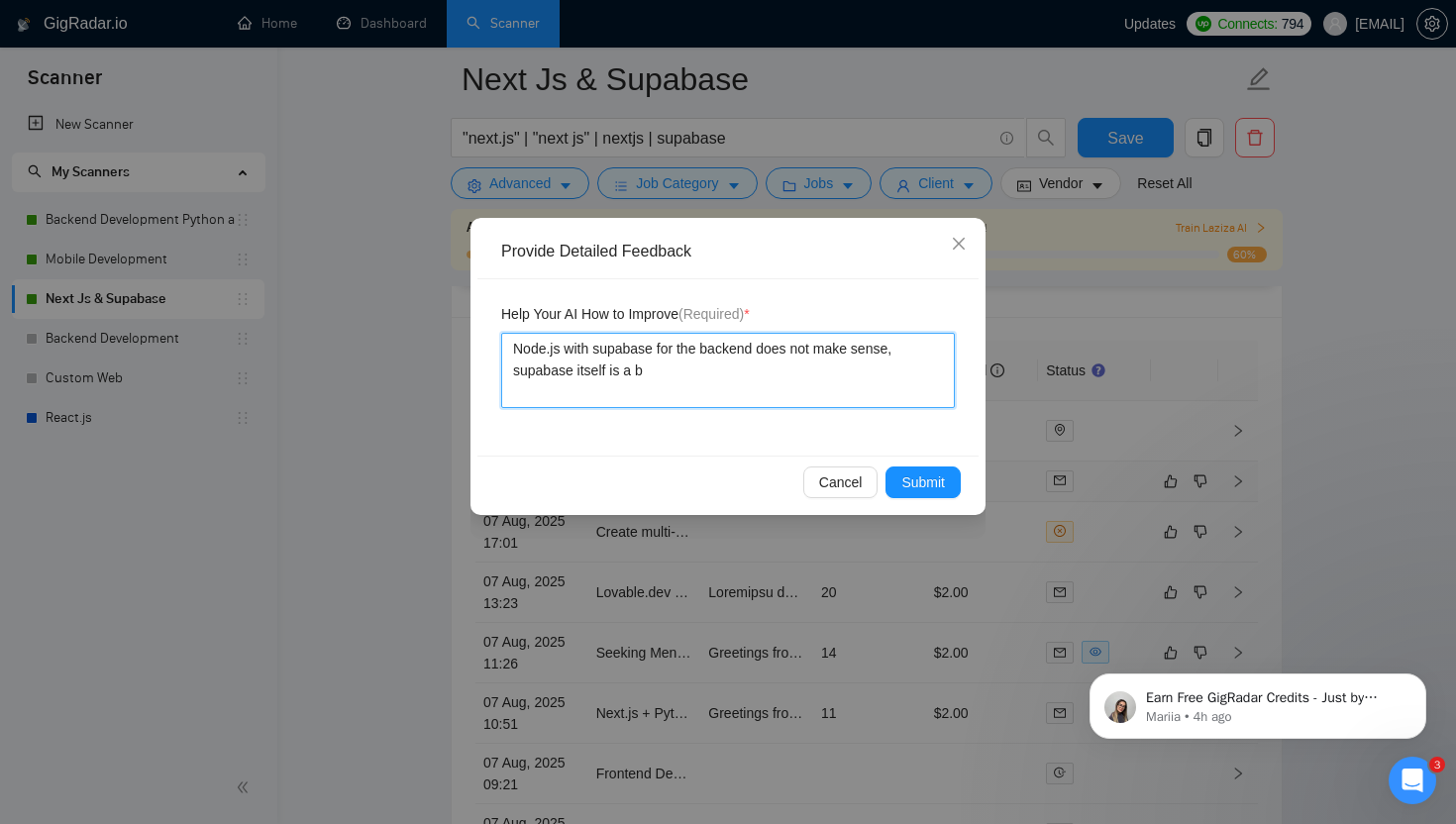 type on "Node.js with supabase for the backend does not make sense, supabase itself is a ba" 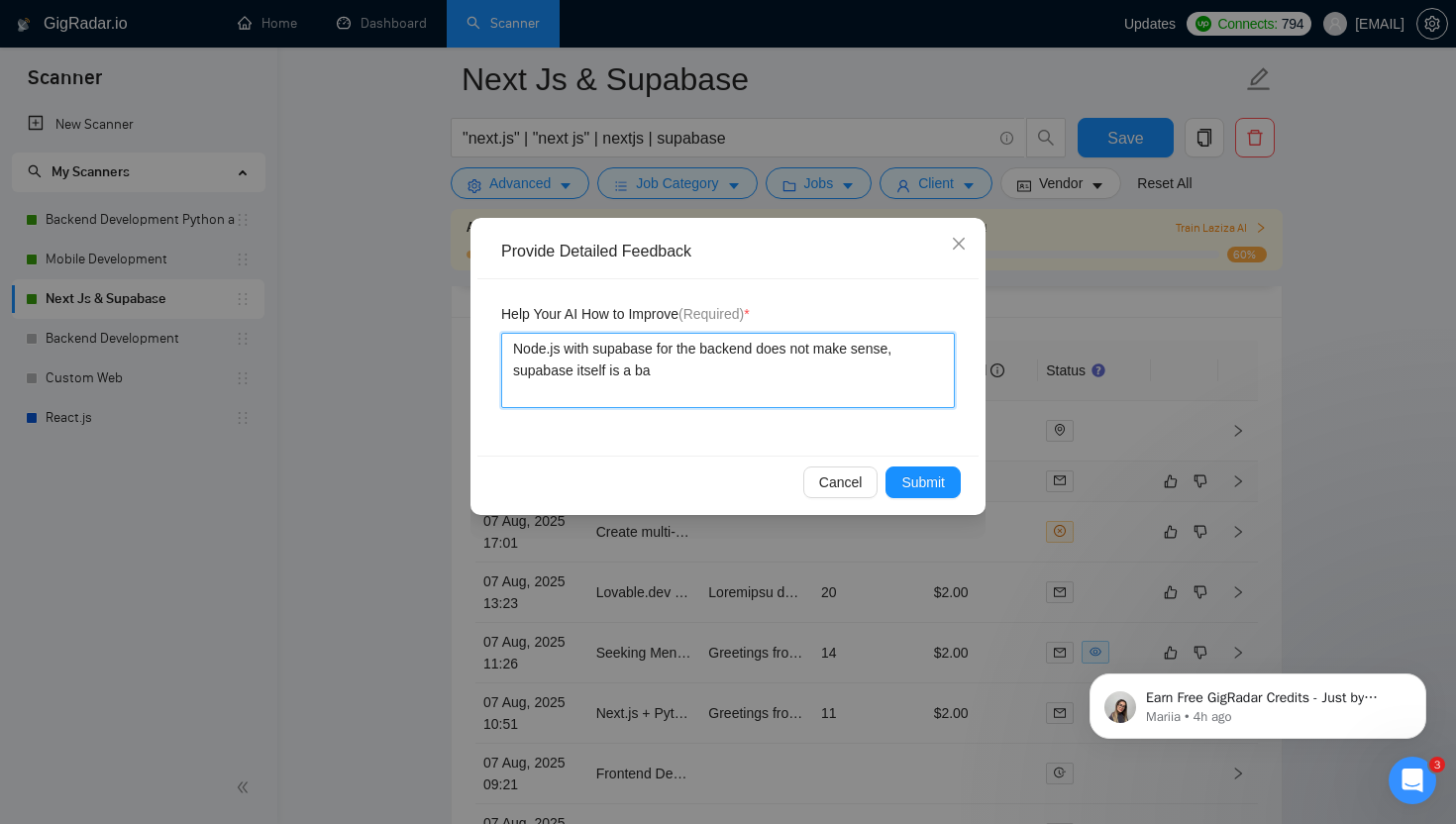 type 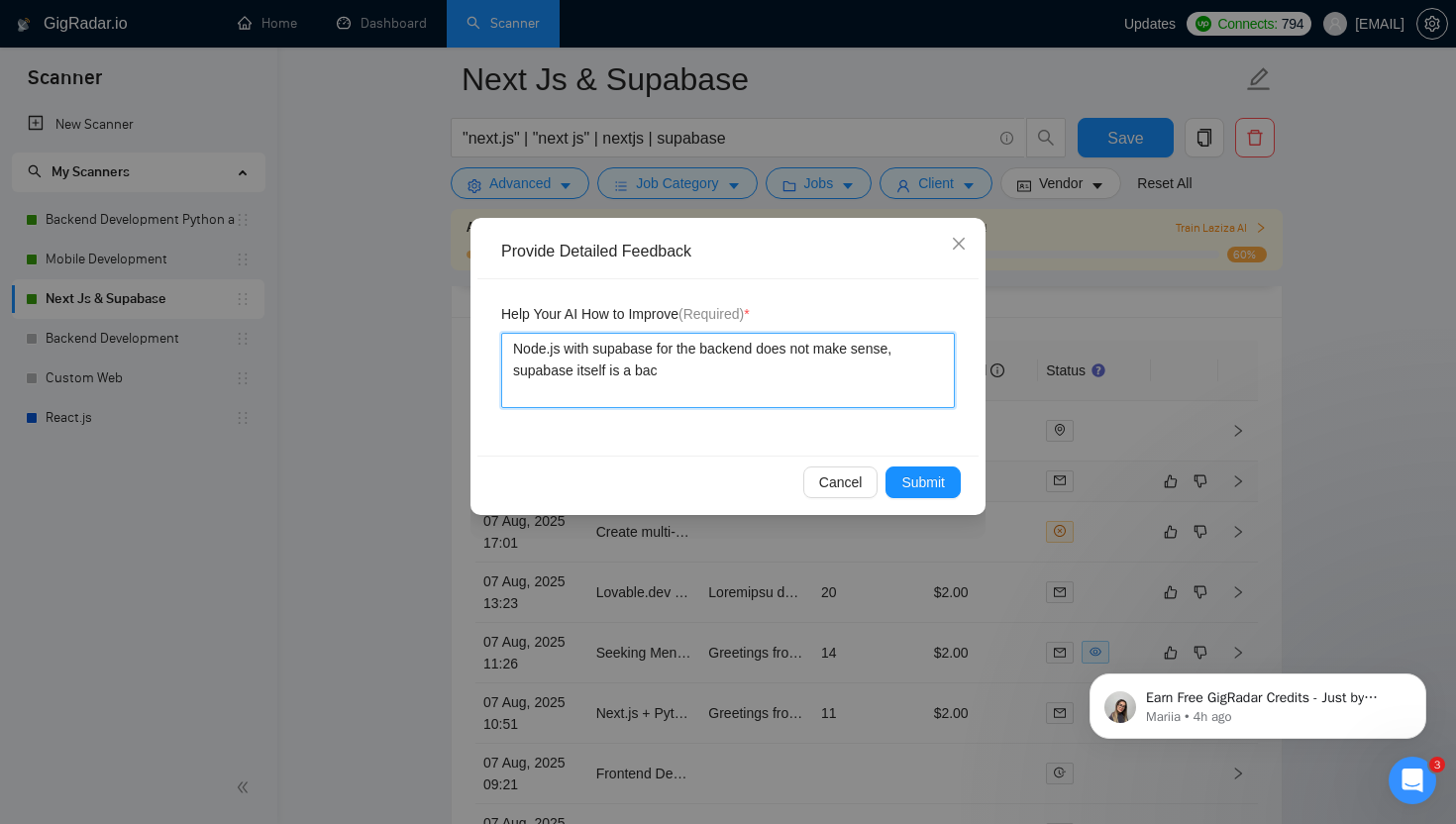 type on "Node.js with supabase for the backend does not make sense, supabase itself is a back" 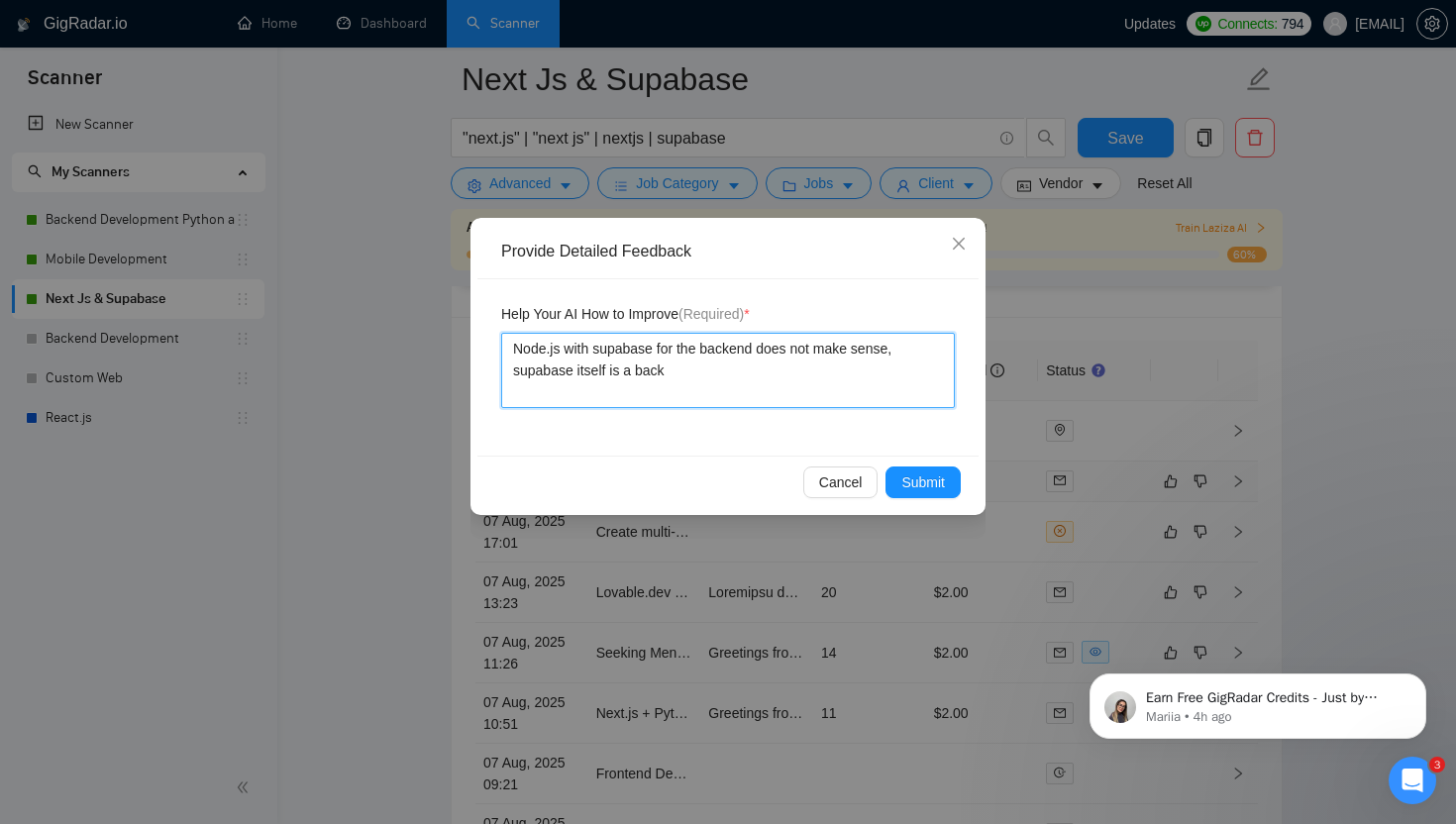 type 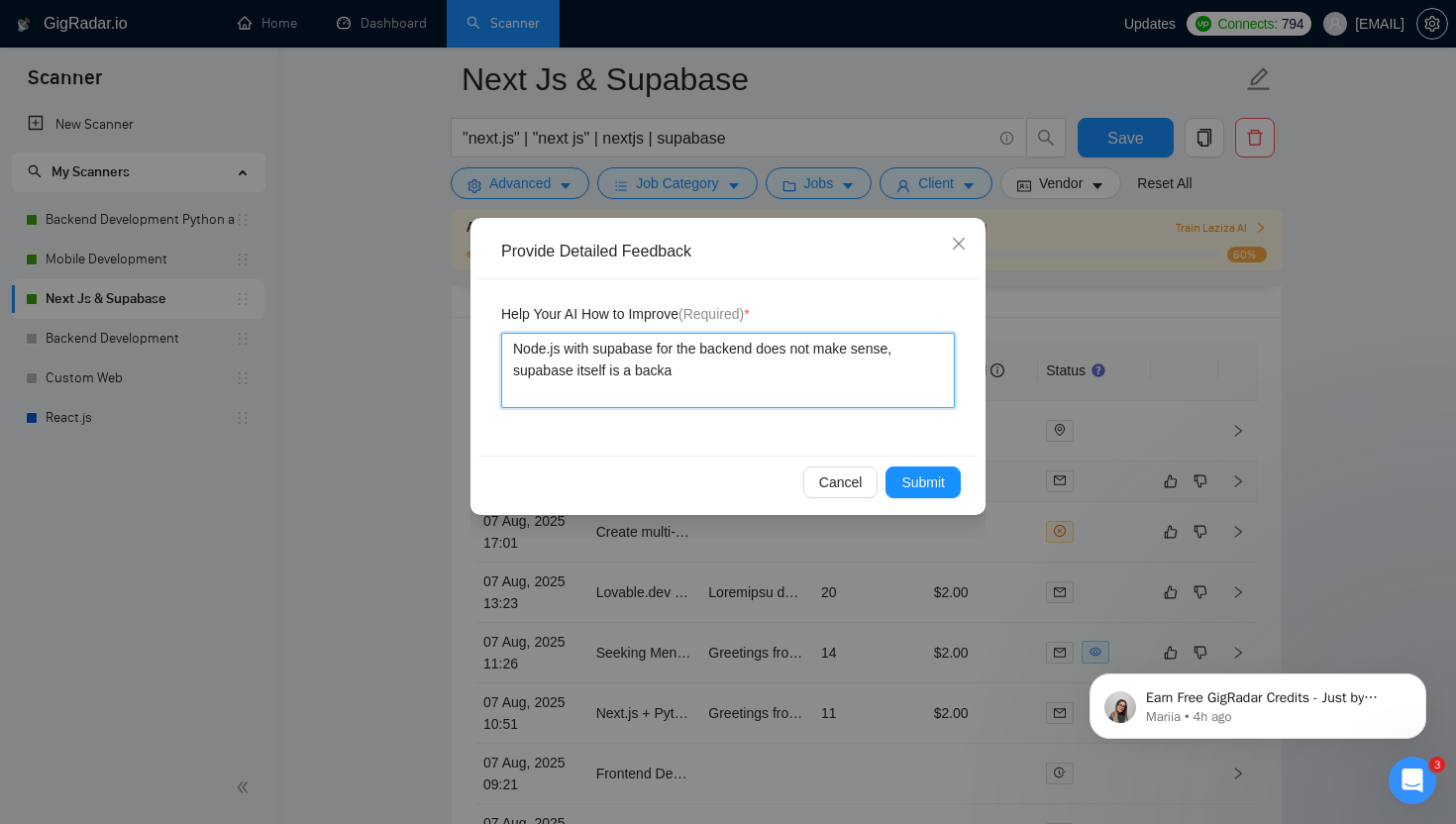 type 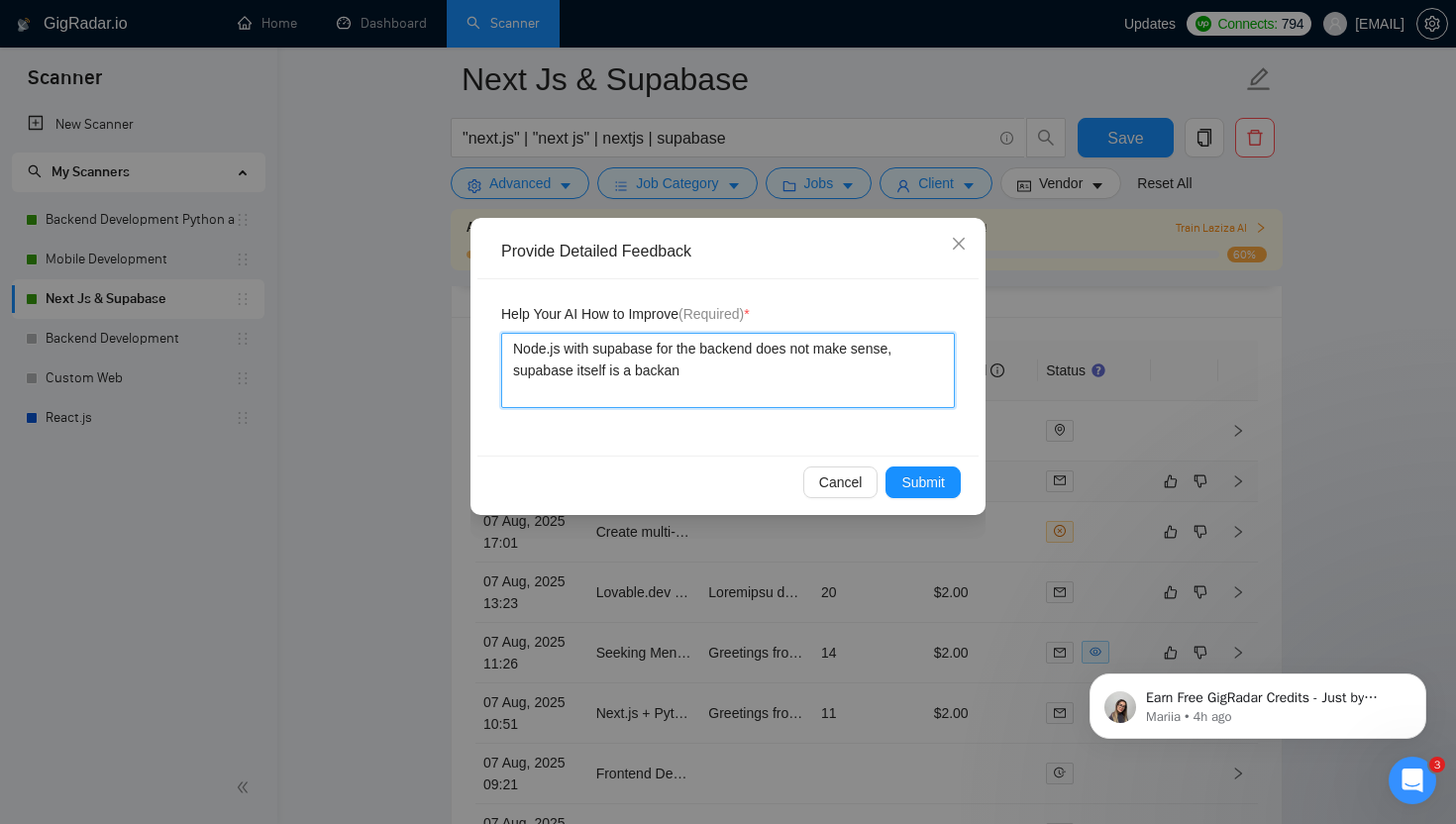 type 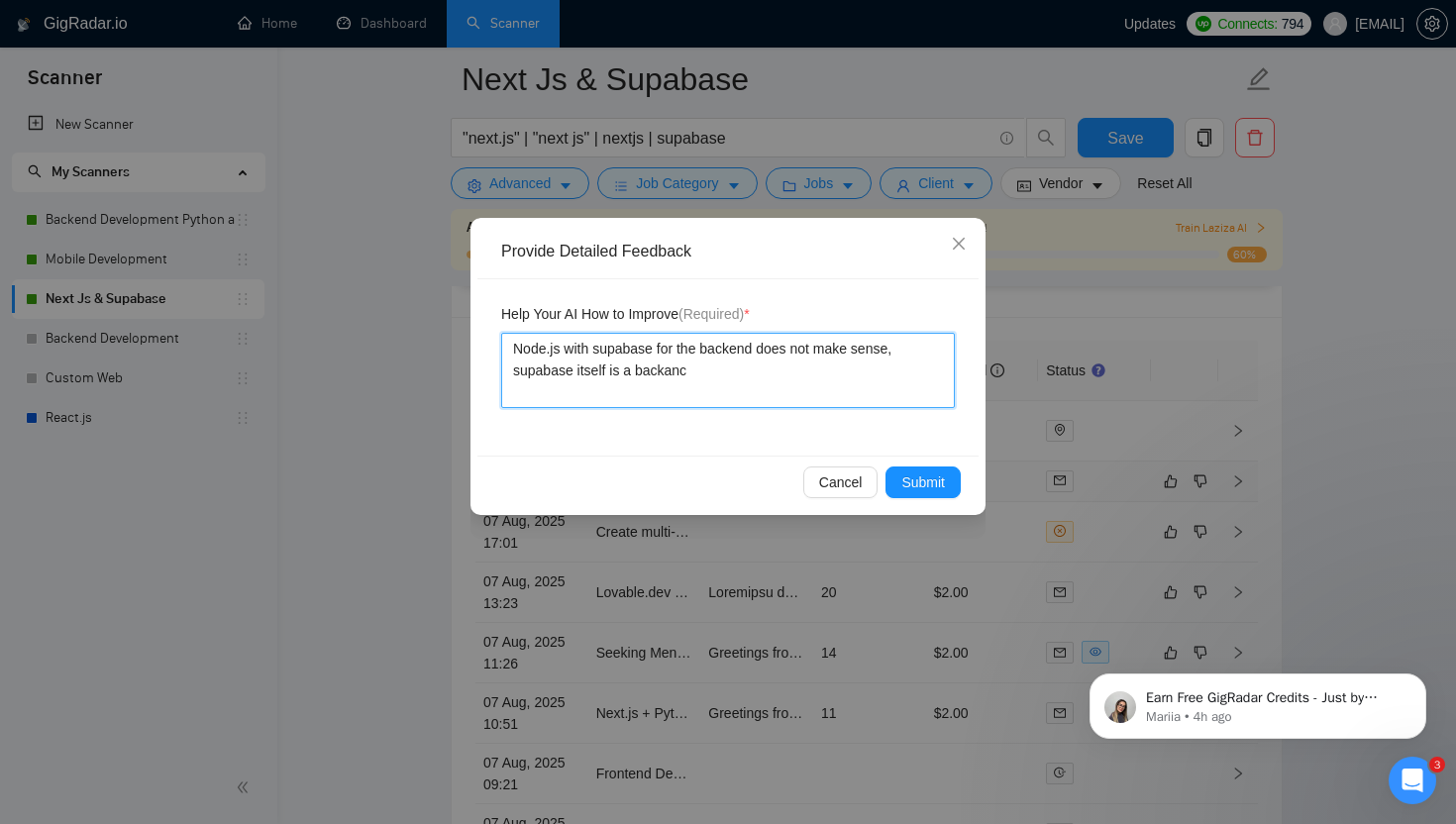 type 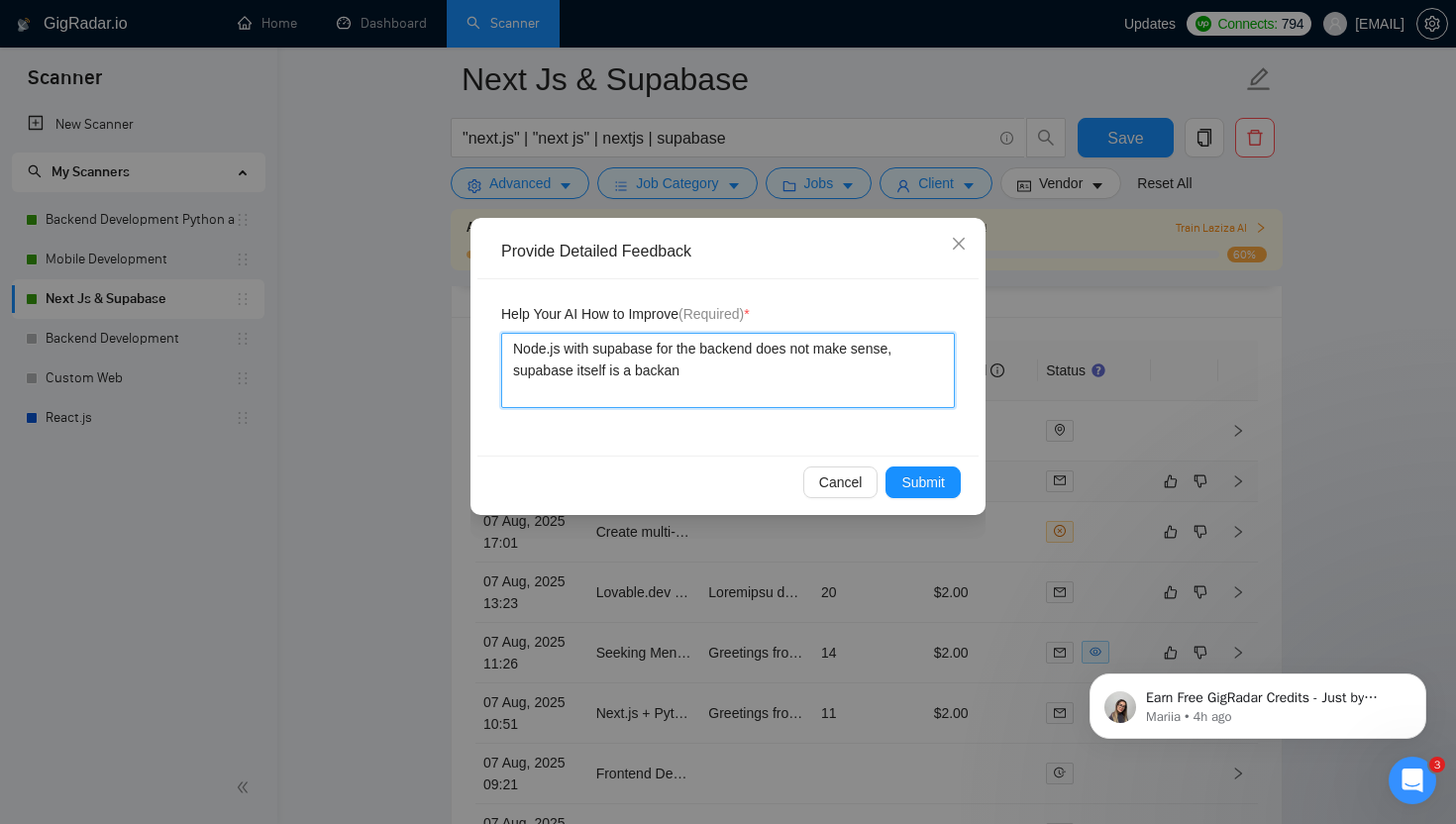 type 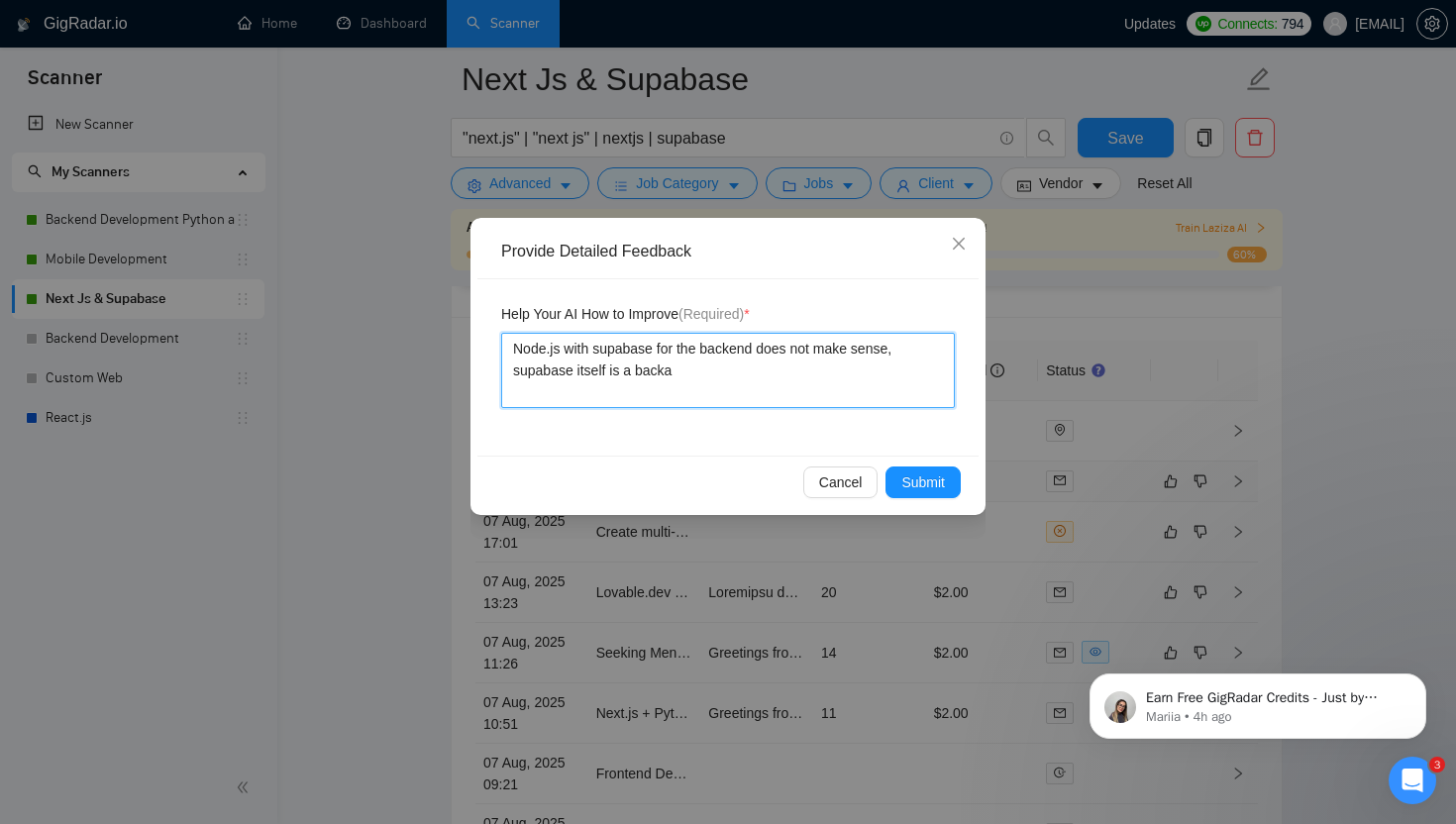 type 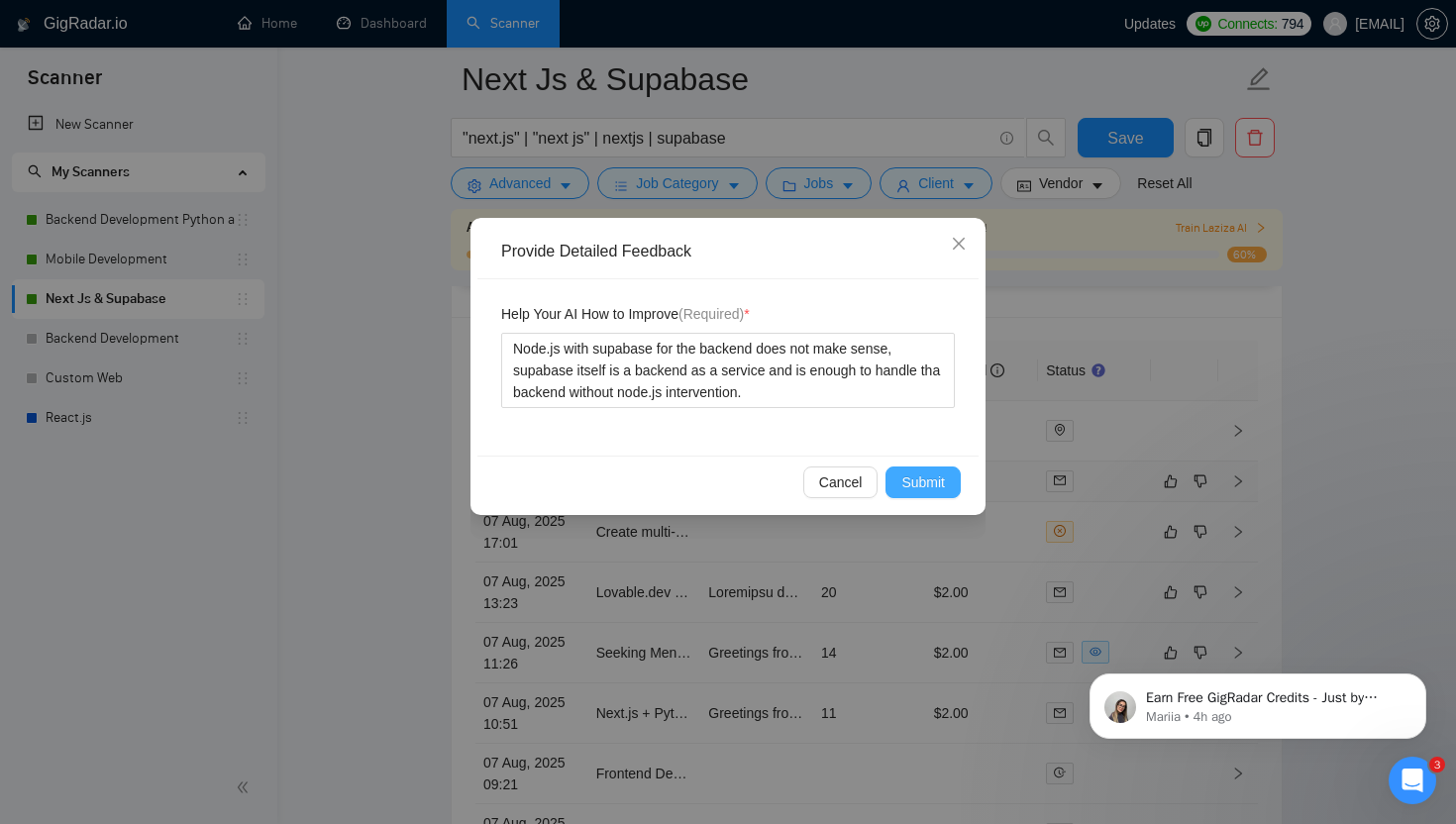 click on "Submit" at bounding box center (923, 482) 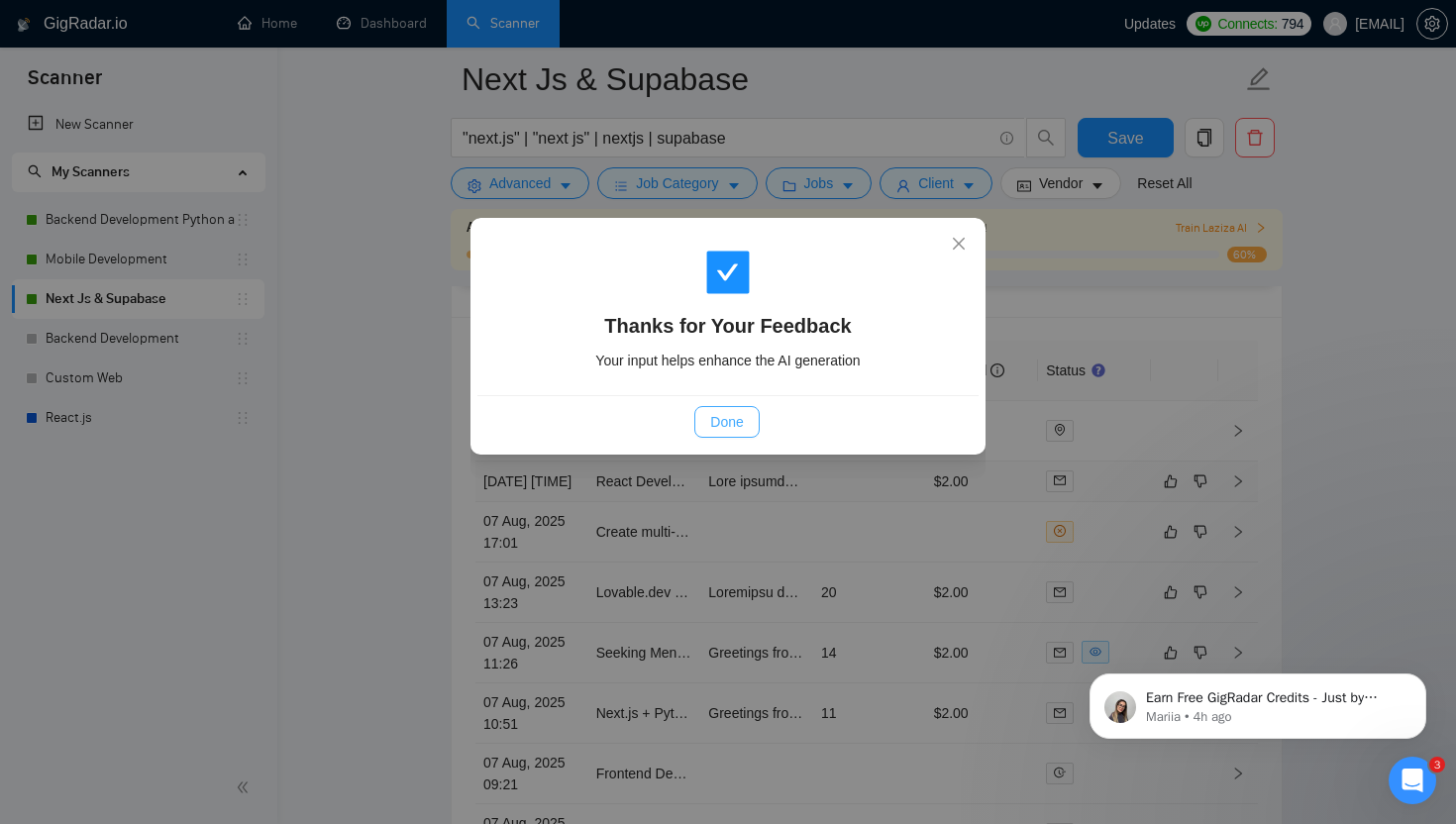 click on "Done" at bounding box center [726, 422] 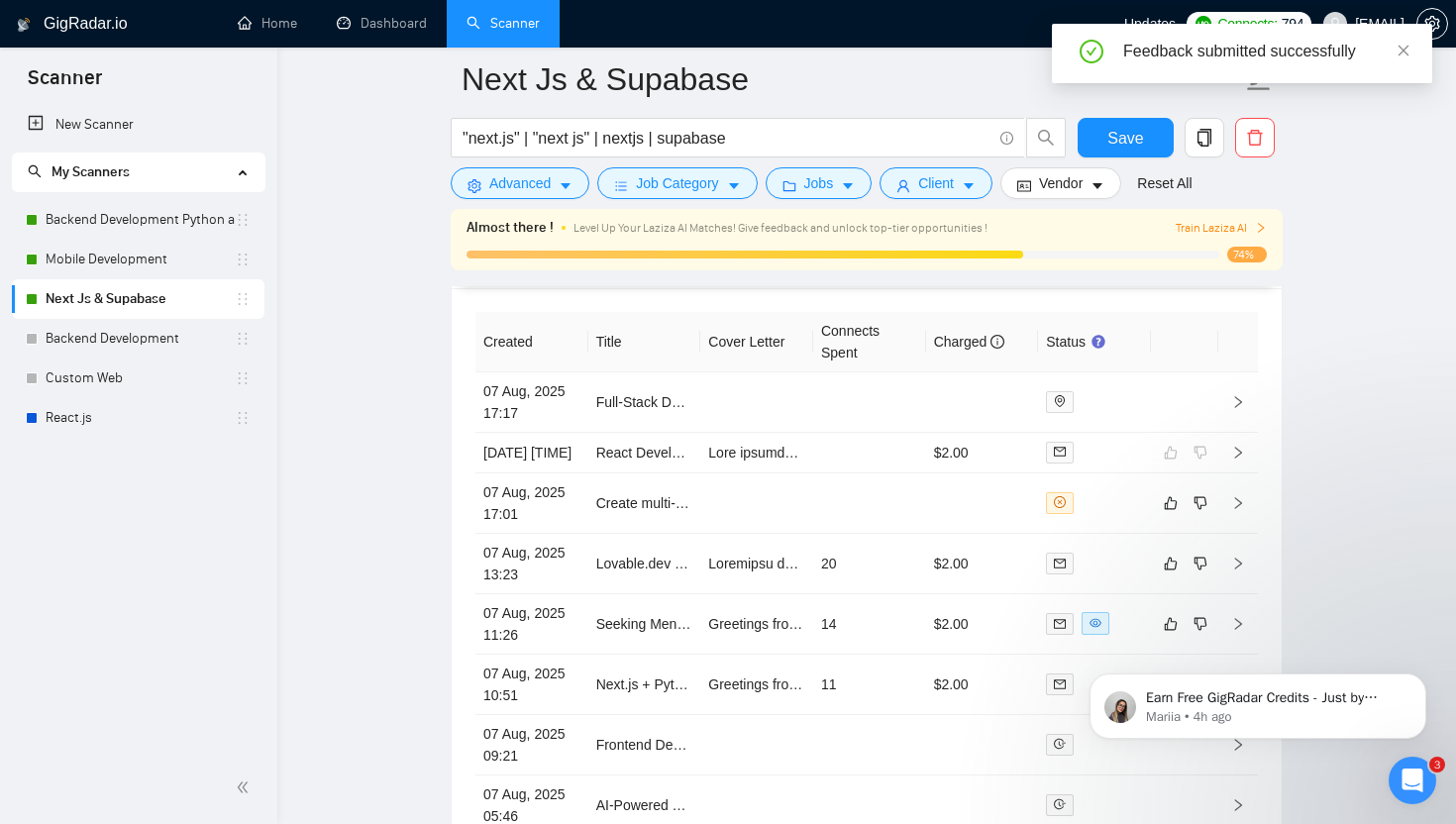 scroll, scrollTop: 5308, scrollLeft: 0, axis: vertical 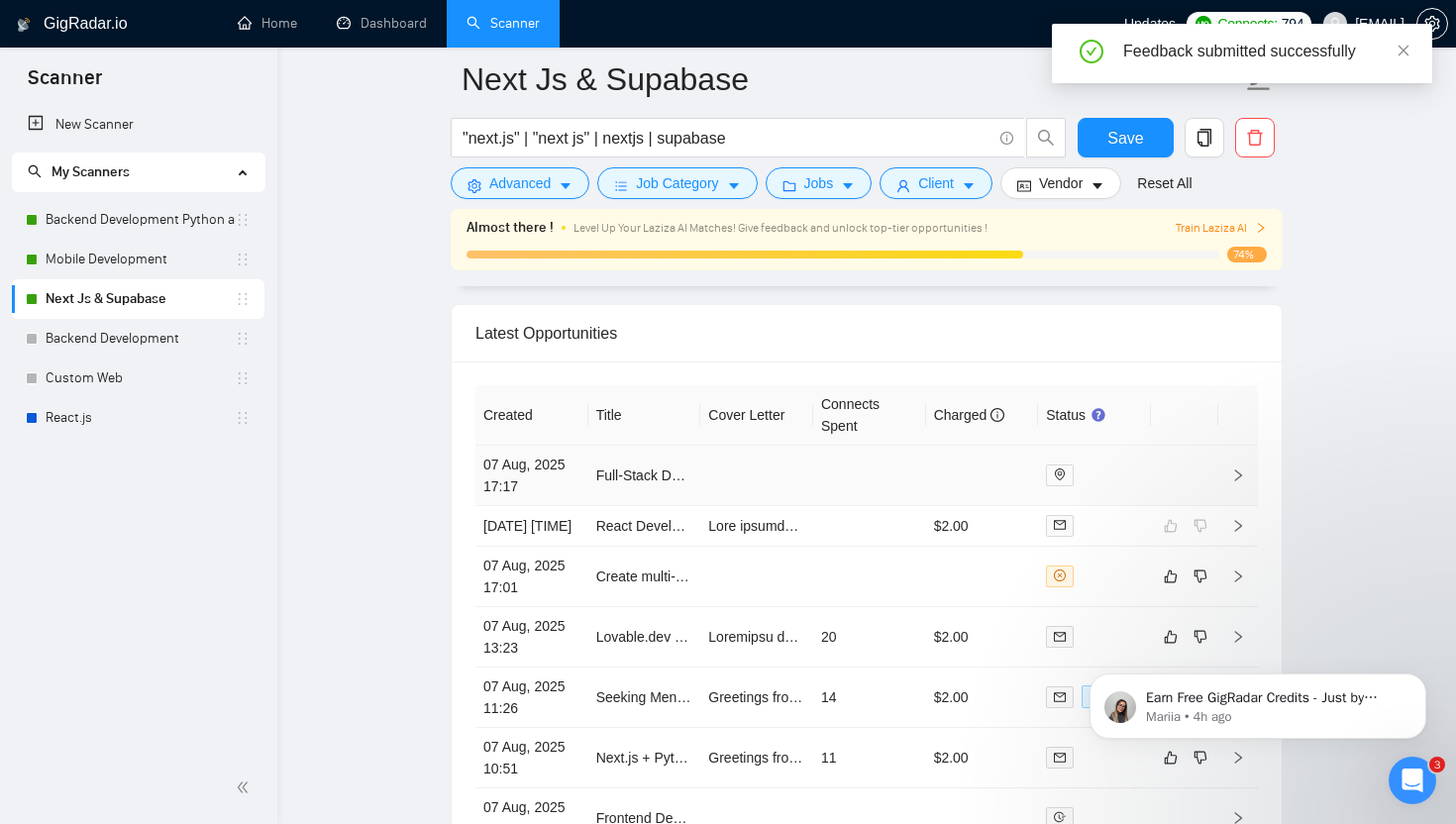 click at bounding box center [757, 475] 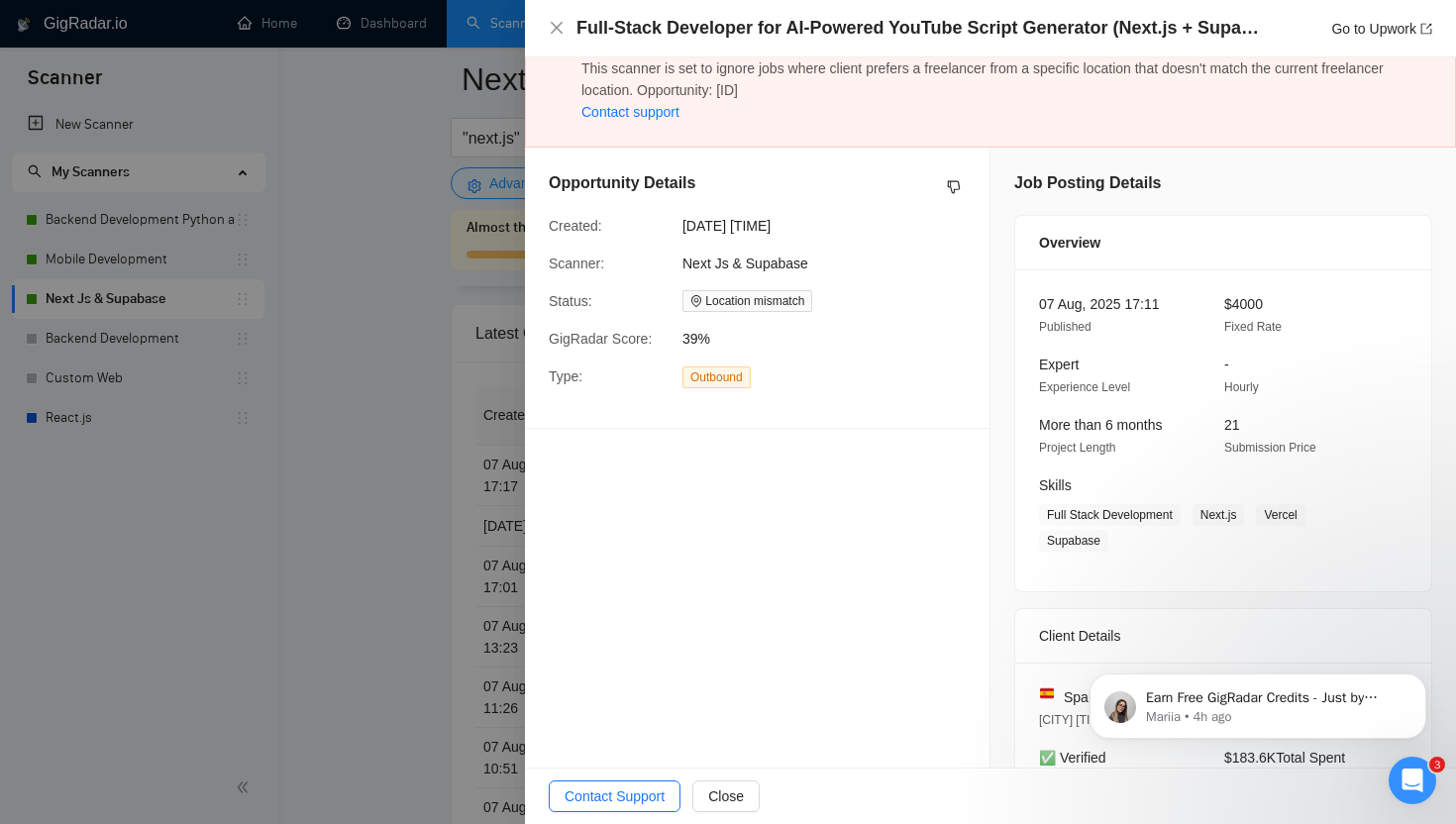 scroll, scrollTop: 0, scrollLeft: 0, axis: both 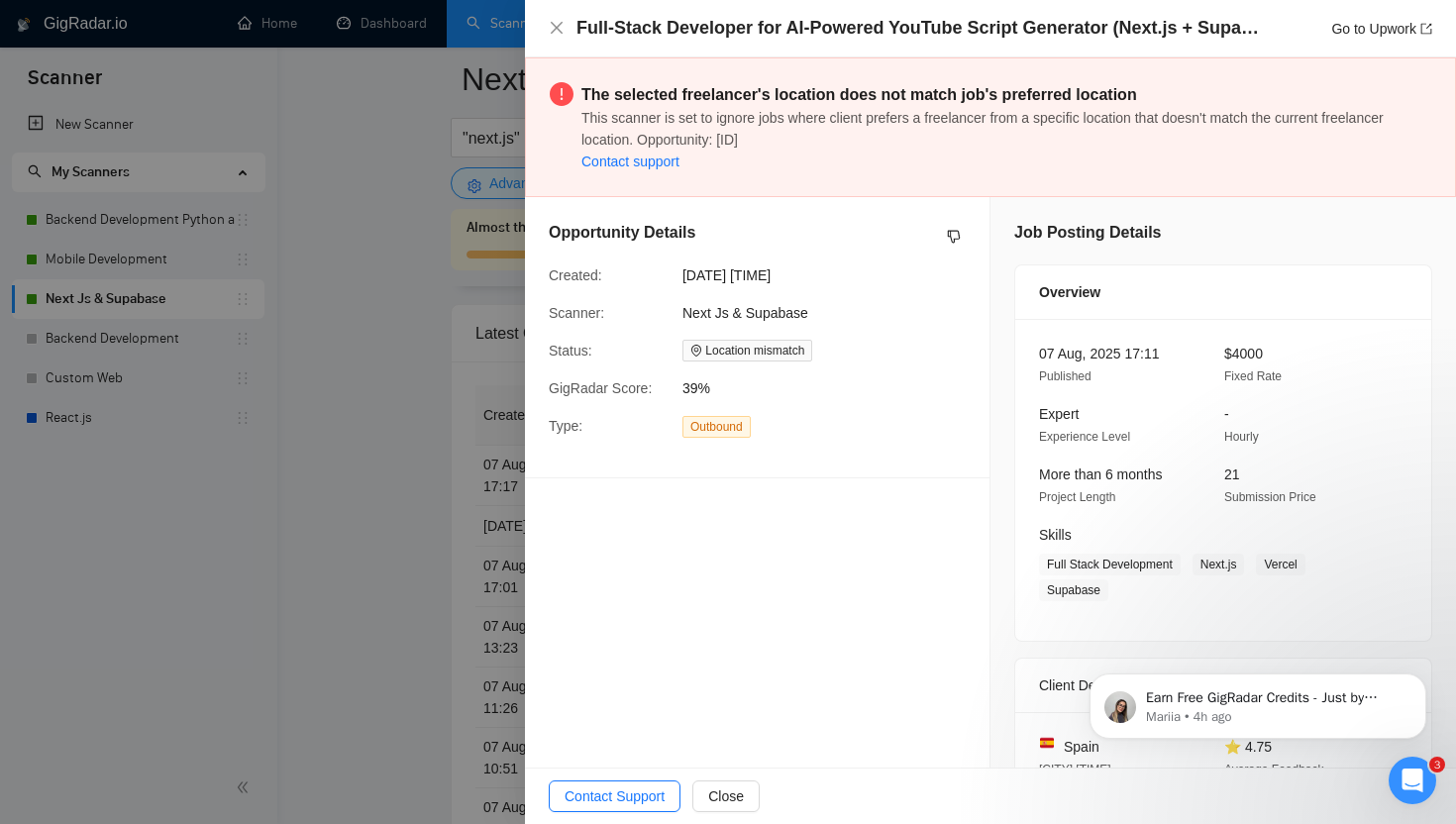 click at bounding box center (728, 412) 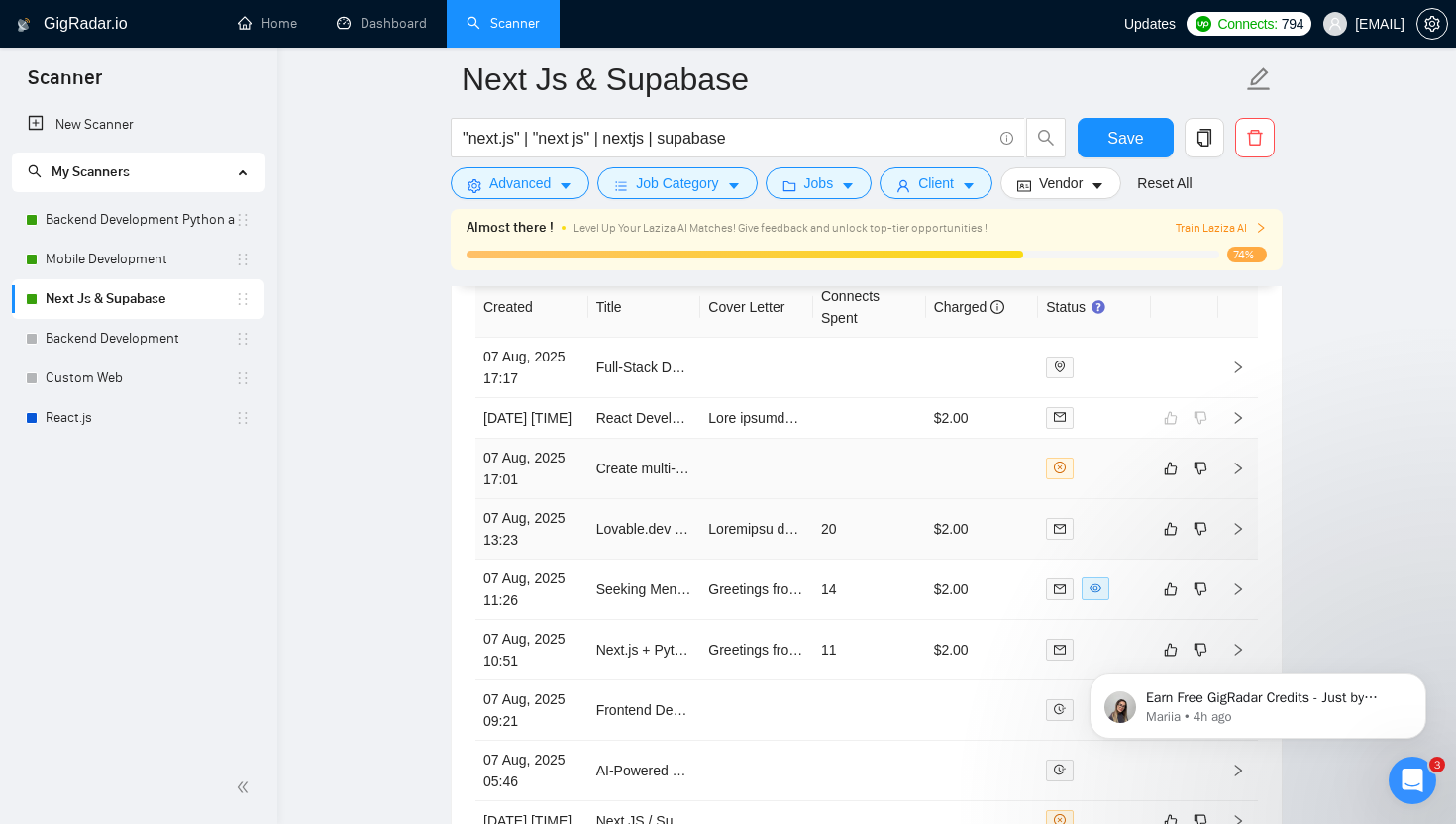 scroll, scrollTop: 5417, scrollLeft: 0, axis: vertical 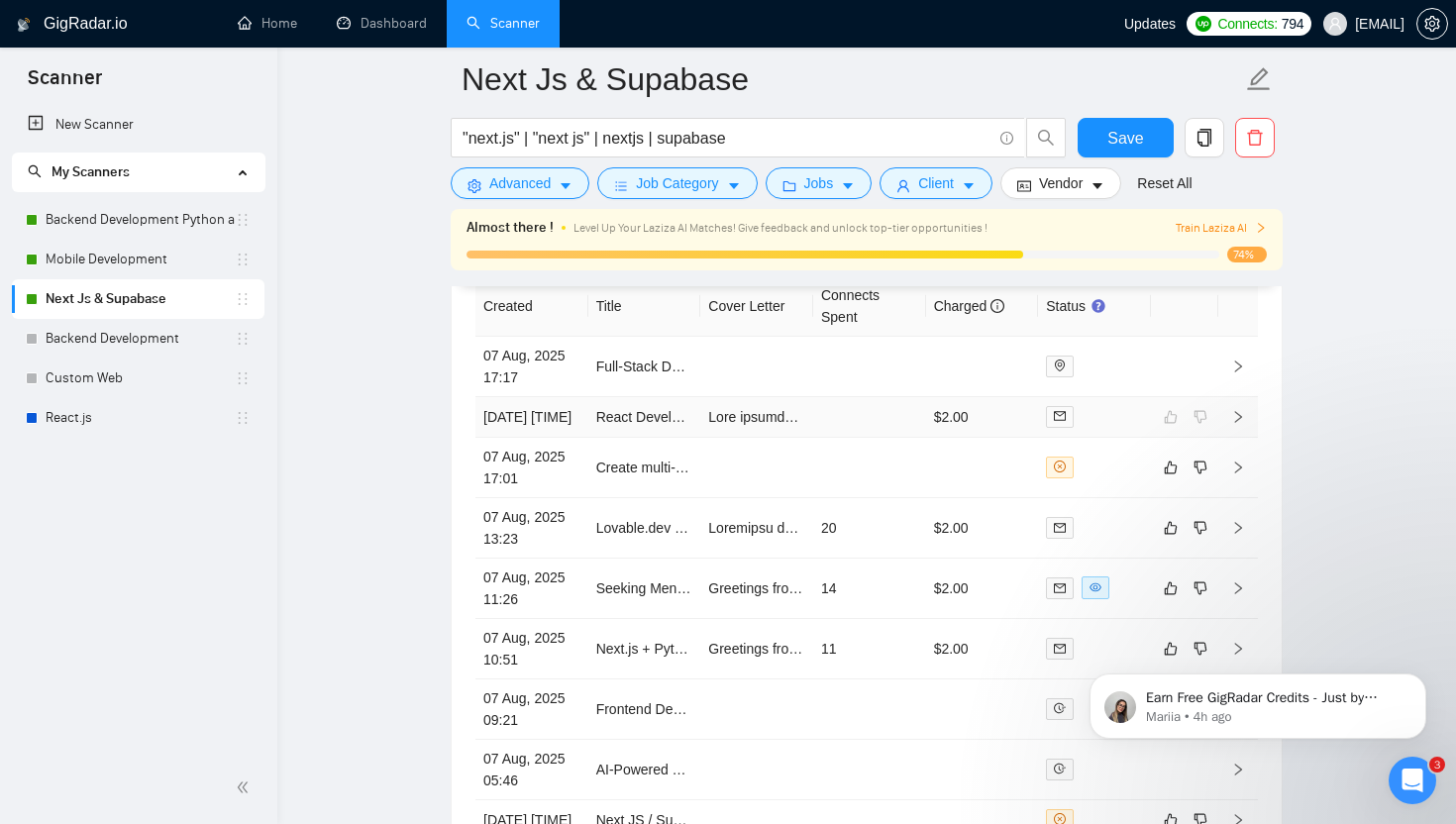 click at bounding box center (870, 417) 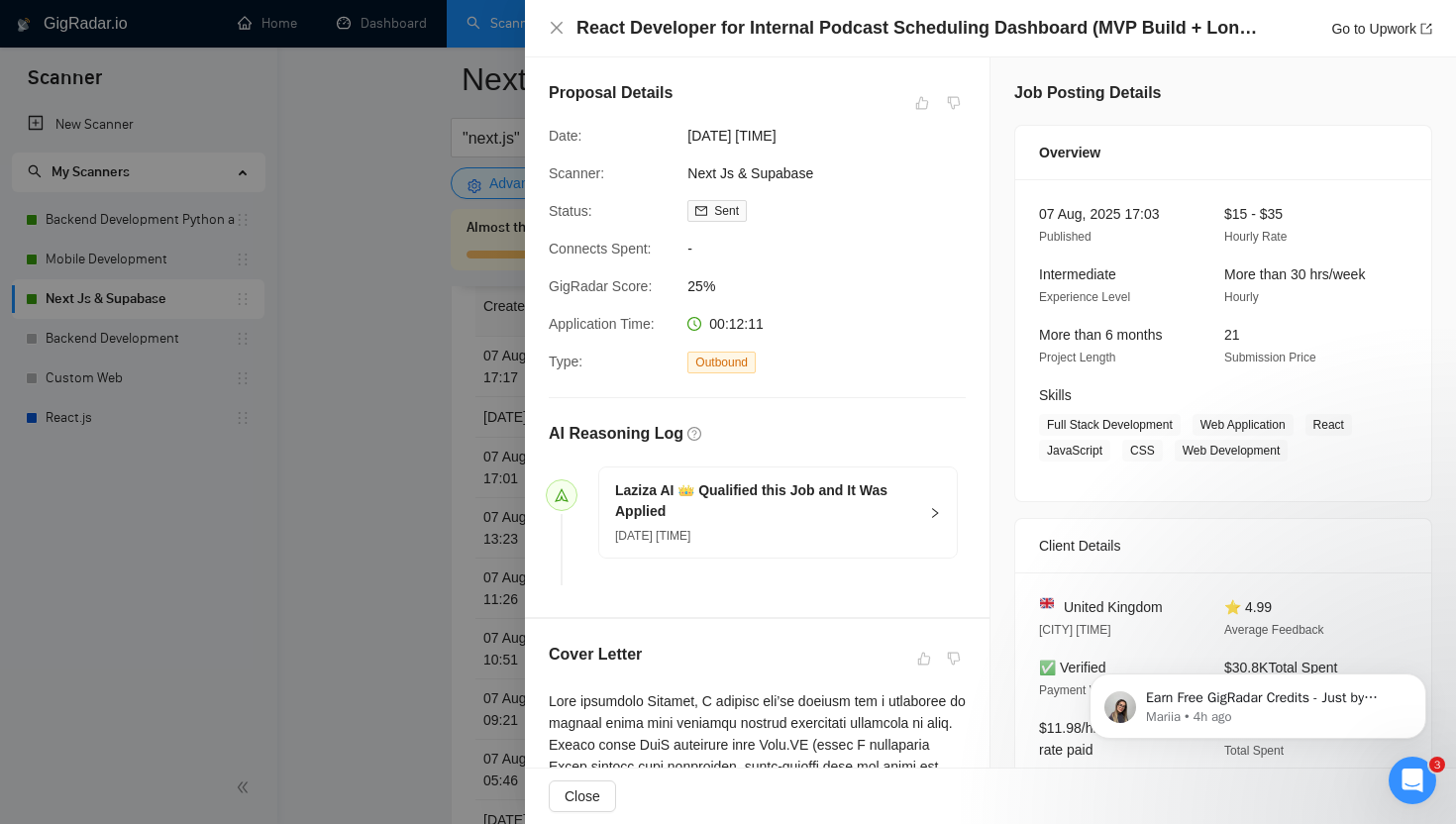 click on "AI Reasoning Log Laziza AI 👑 Qualified this Job and It Was Applied 07 Aug, 2025 17: 15" at bounding box center (757, 483) 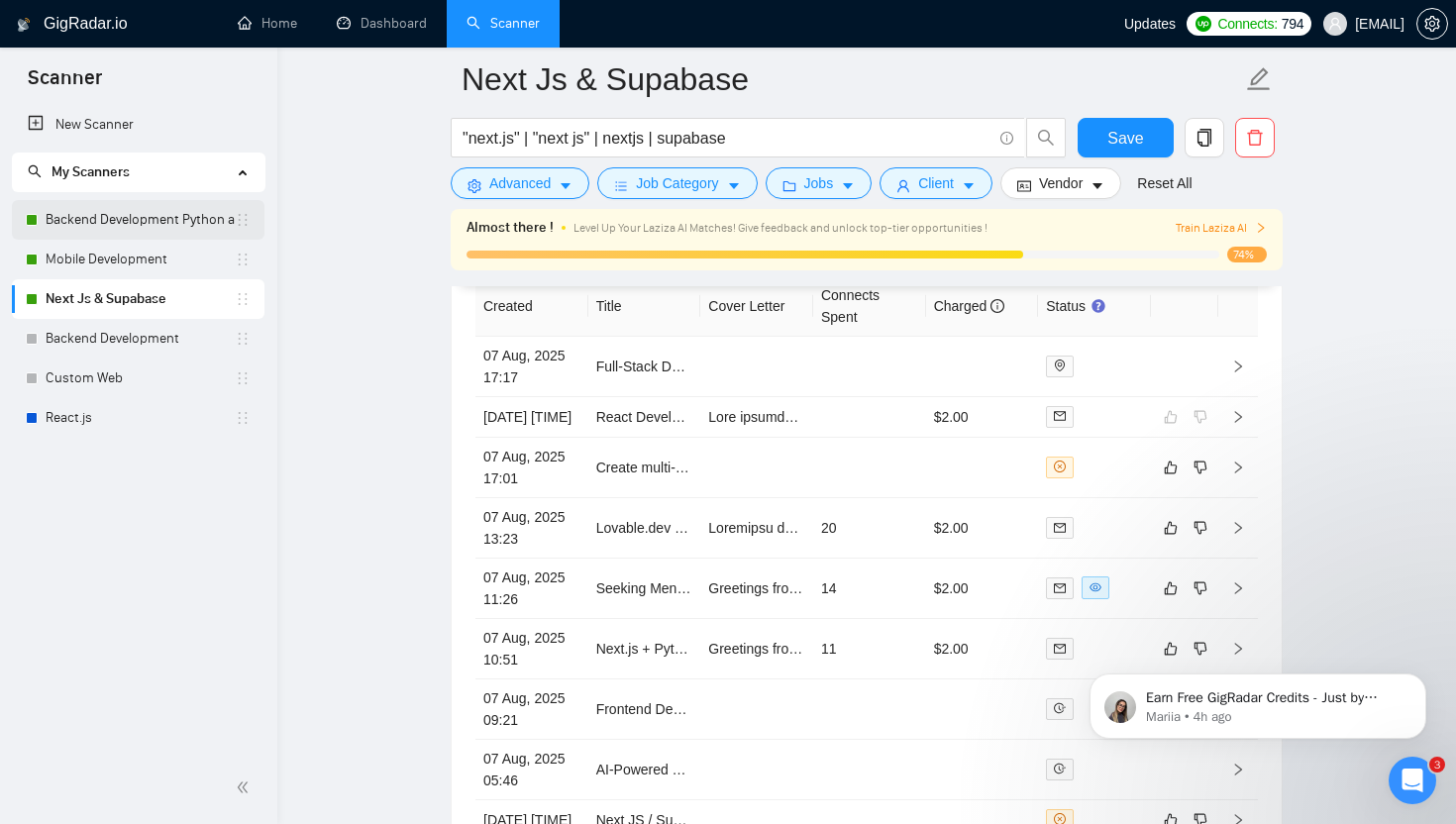 click on "Backend Development Python and Go" at bounding box center (140, 220) 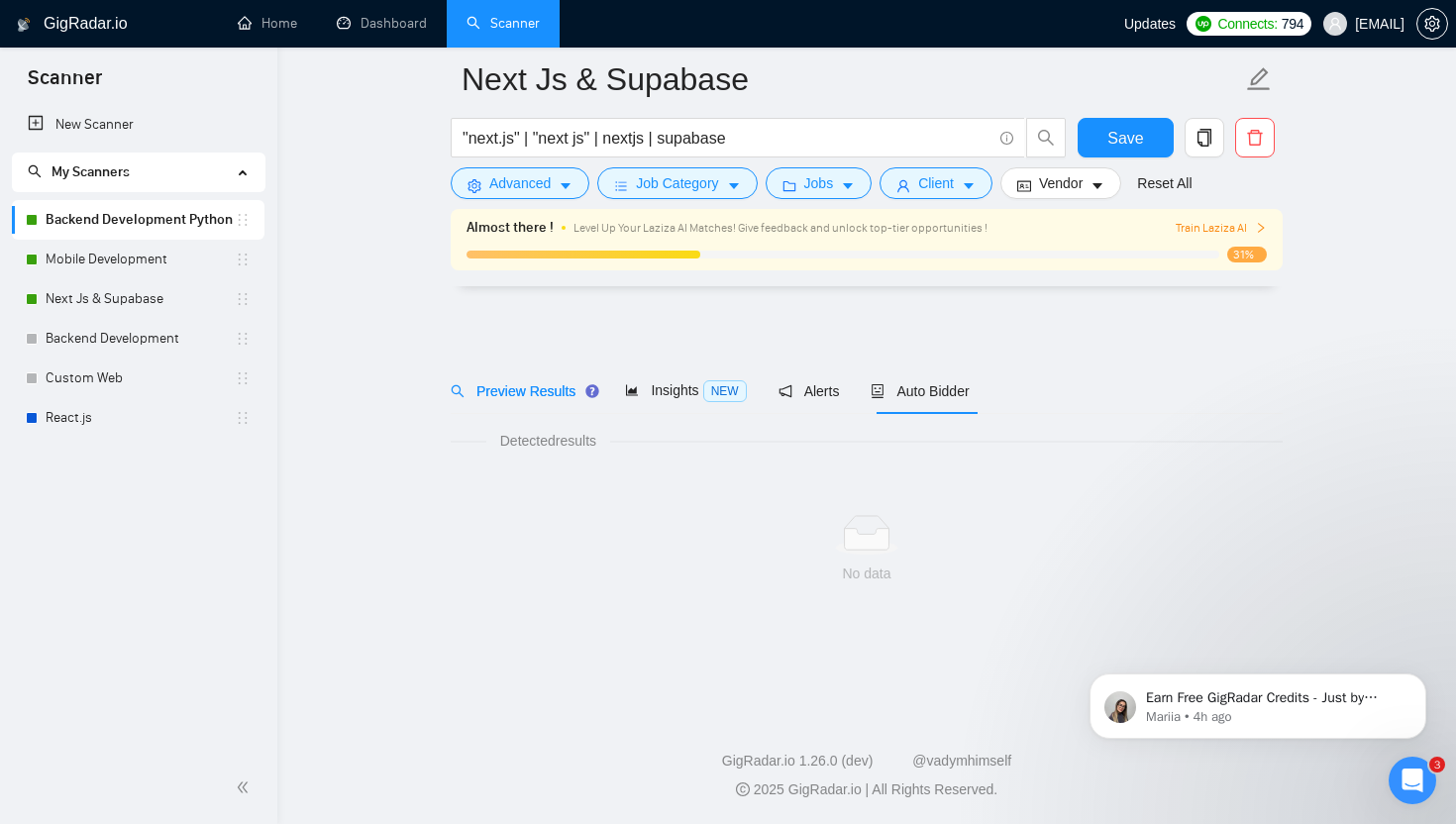 scroll, scrollTop: 0, scrollLeft: 0, axis: both 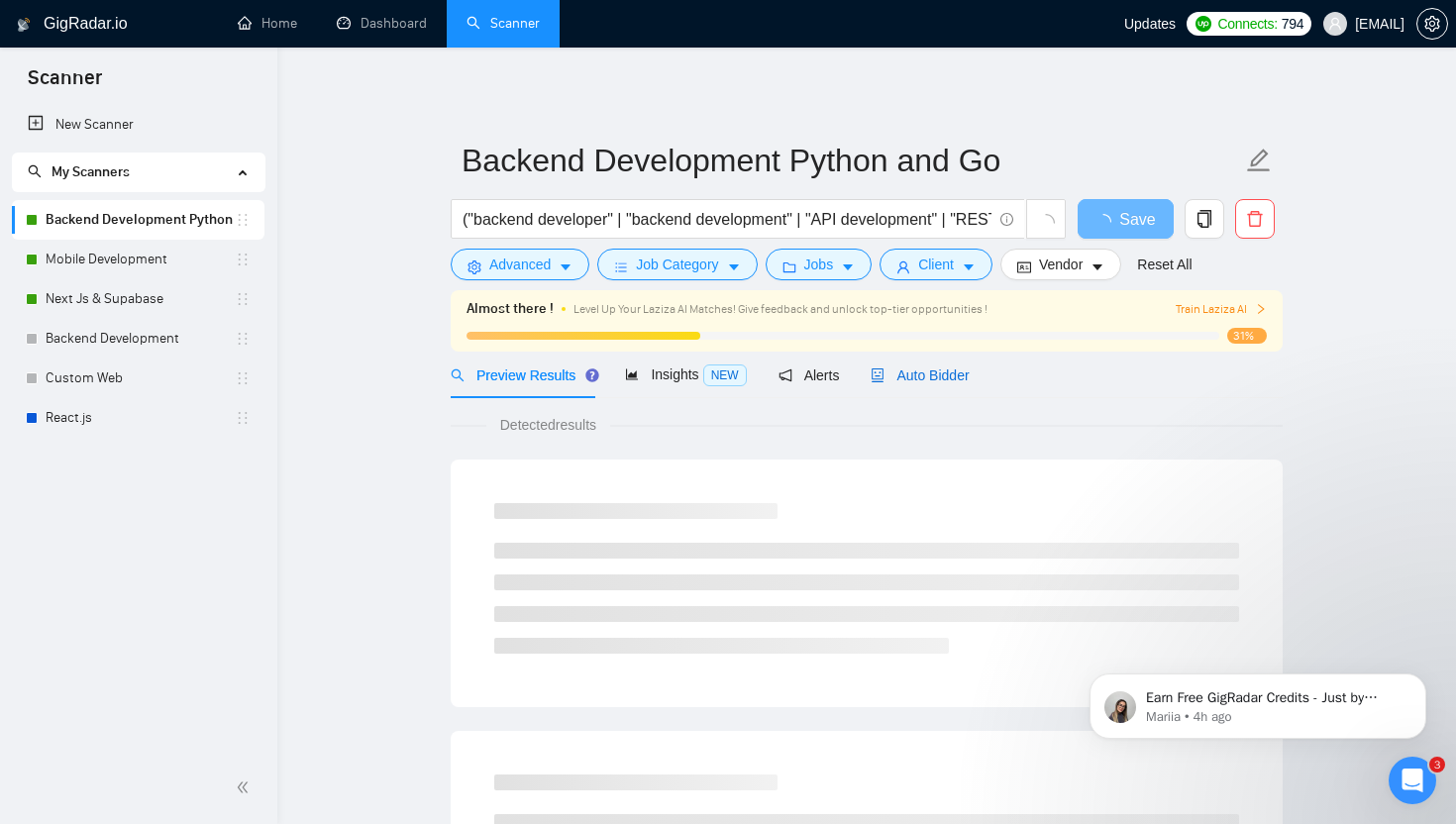click on "Auto Bidder" at bounding box center [919, 375] 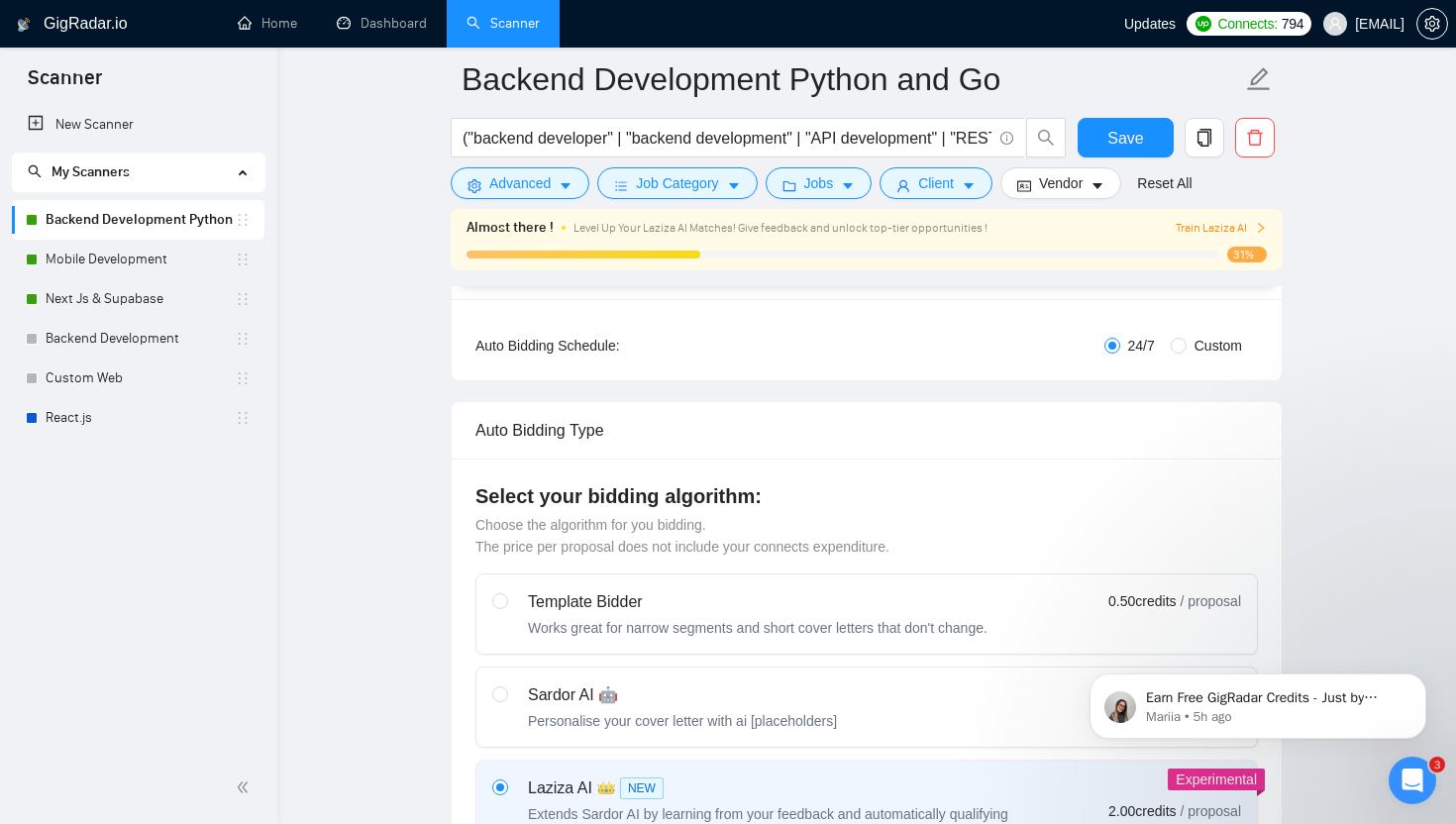 scroll, scrollTop: 0, scrollLeft: 0, axis: both 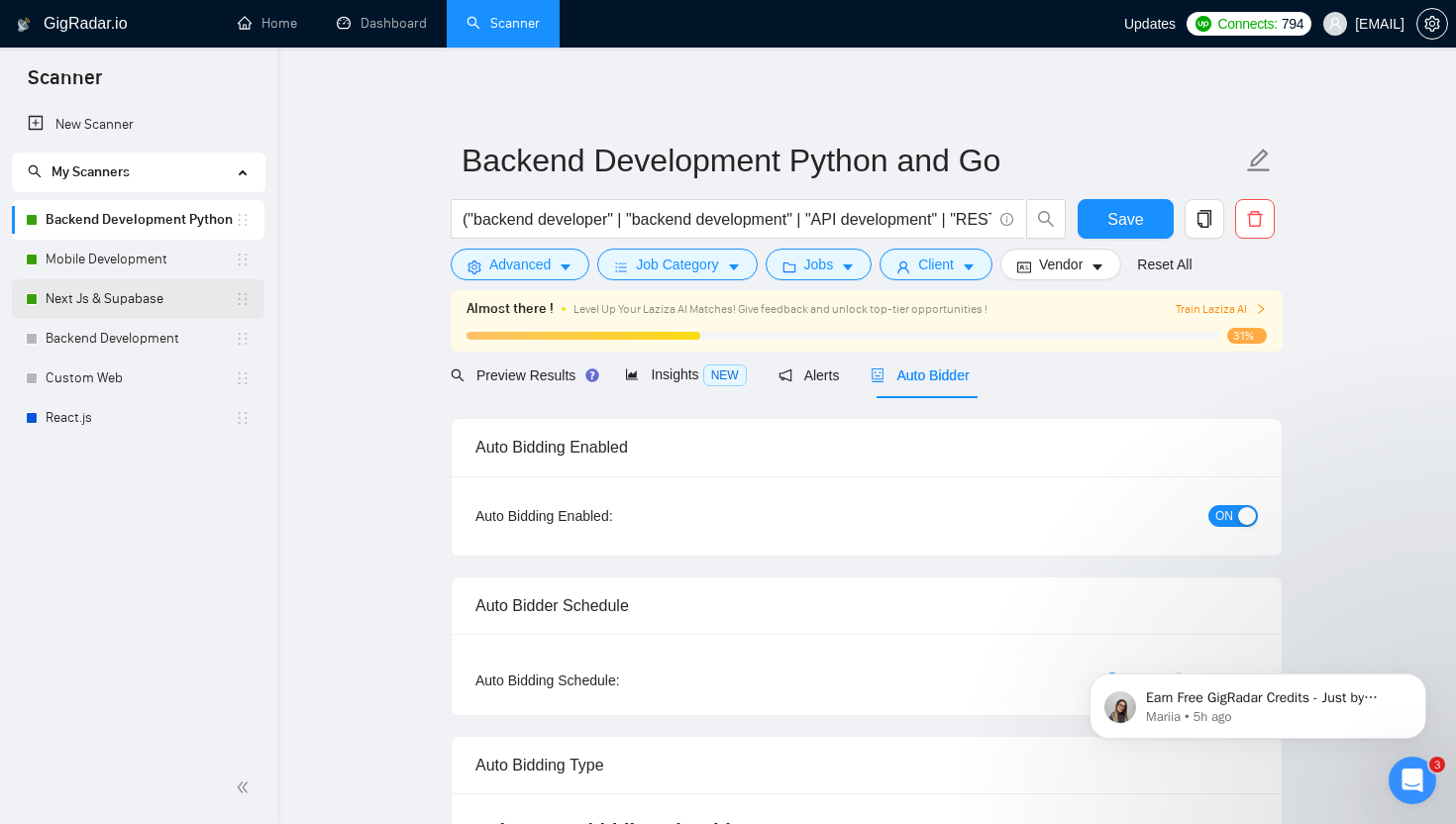 click on "Next Js & Supabase" at bounding box center (140, 299) 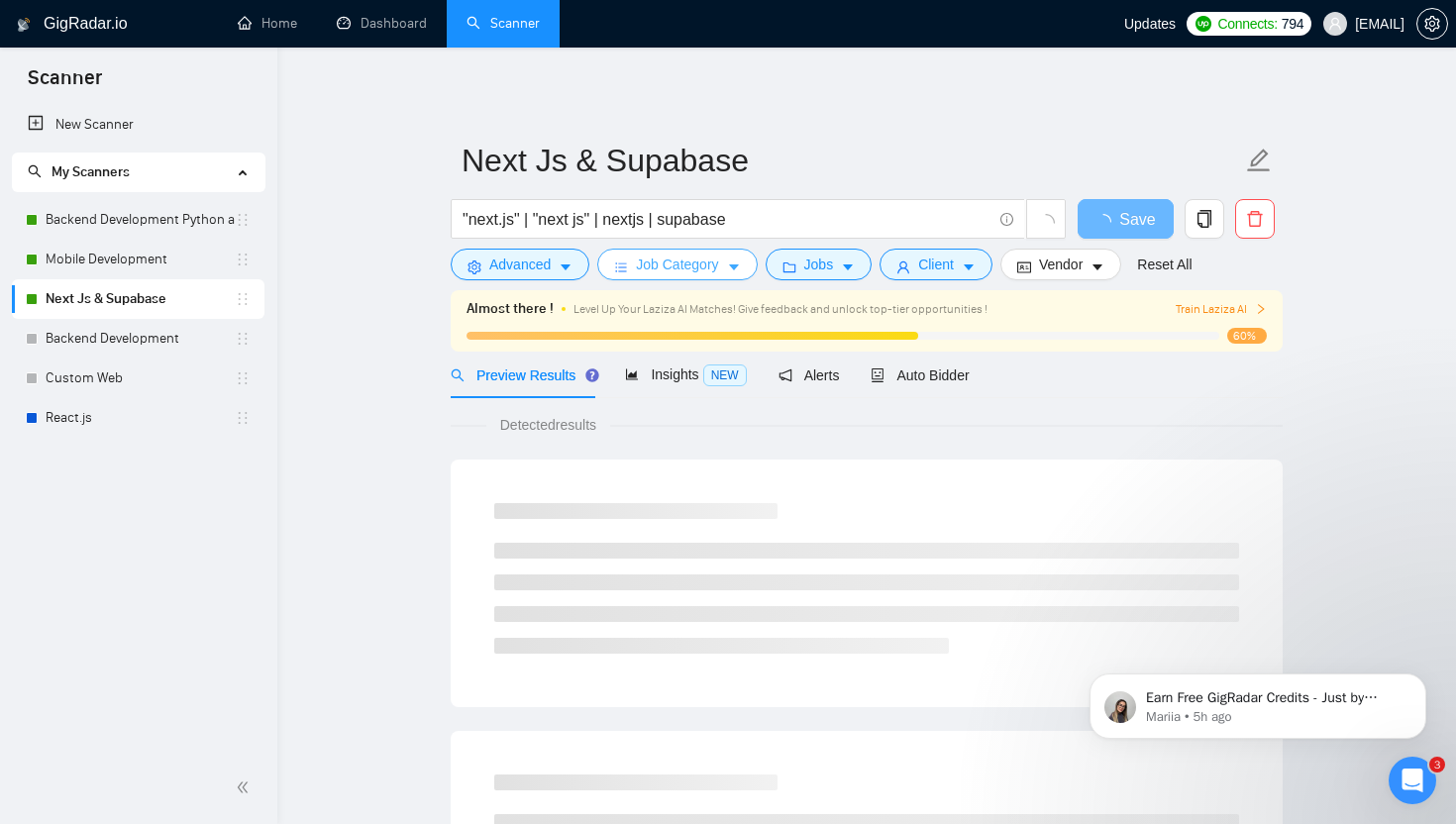 click on "Job Category" at bounding box center [676, 264] 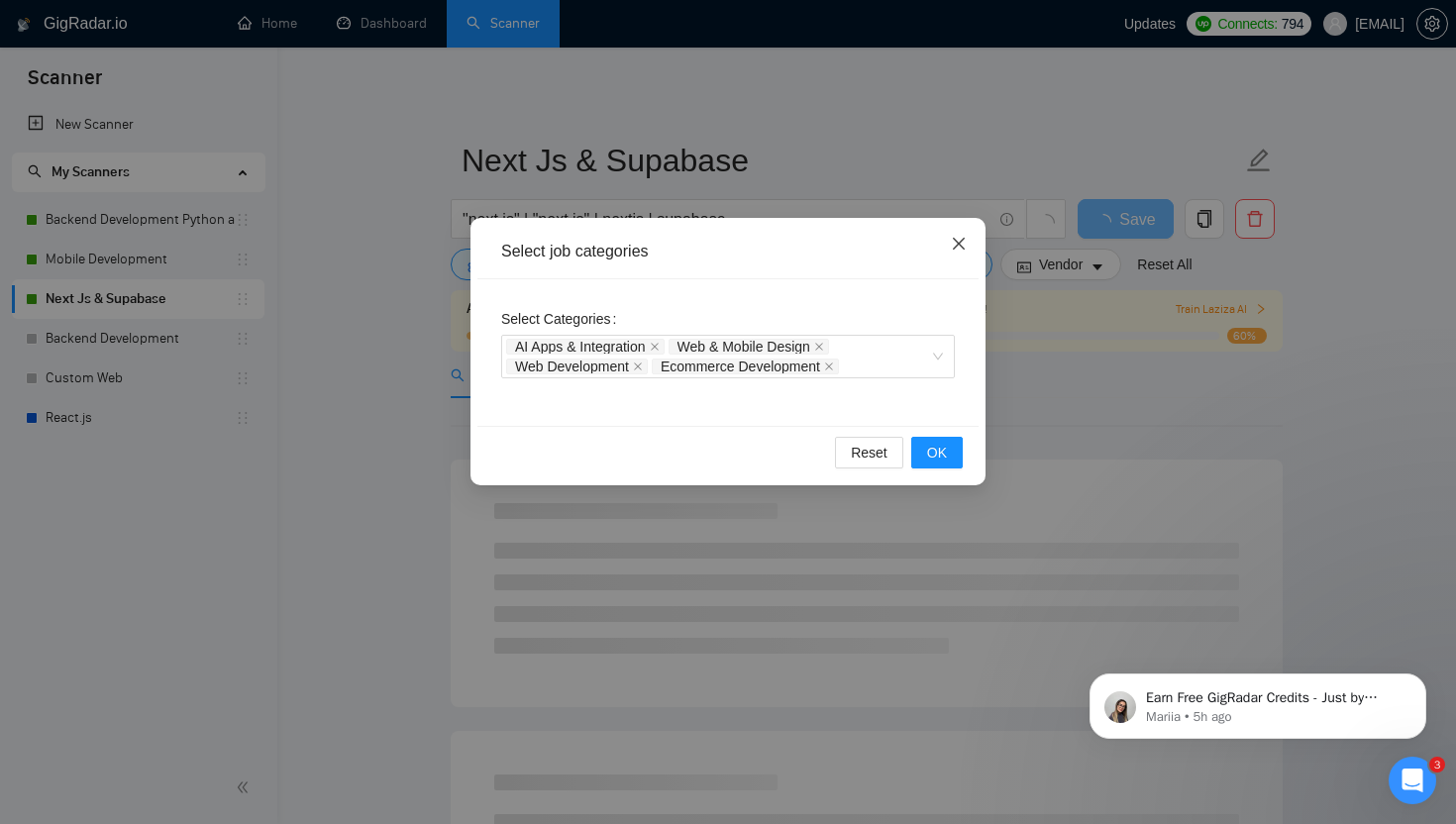 click at bounding box center [959, 245] 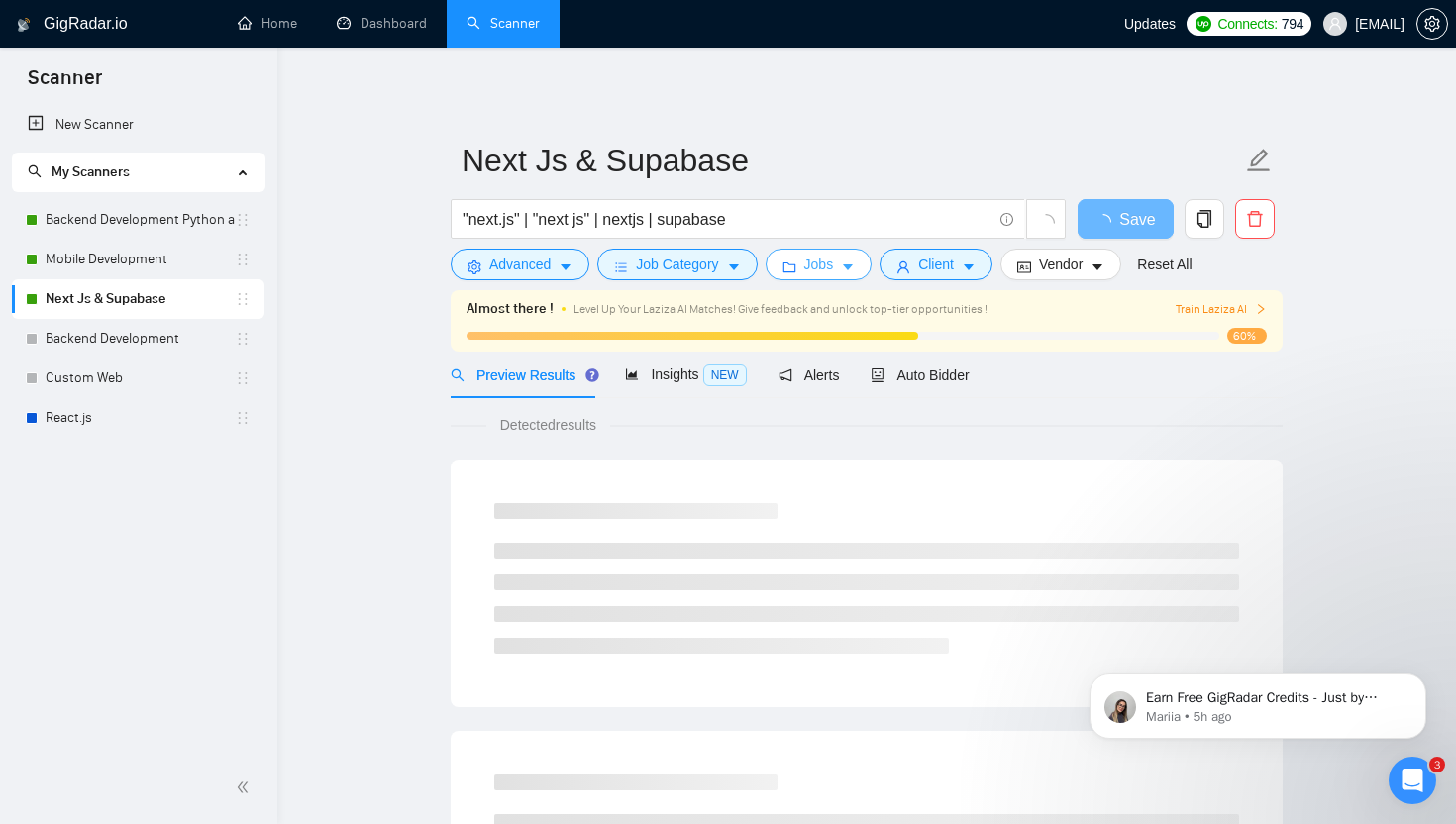 click on "Jobs" at bounding box center (819, 264) 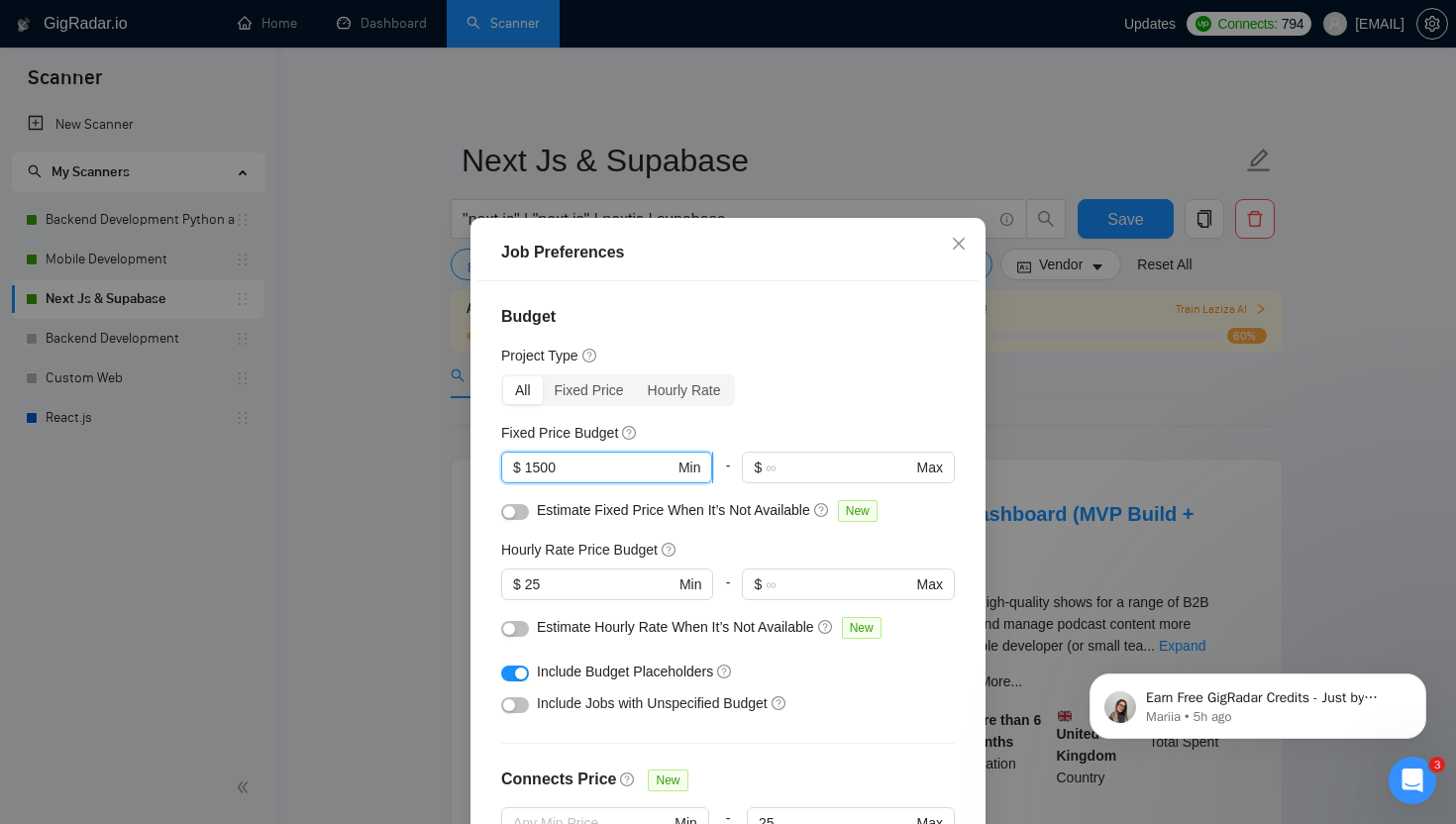 drag, startPoint x: 578, startPoint y: 471, endPoint x: 523, endPoint y: 471, distance: 55 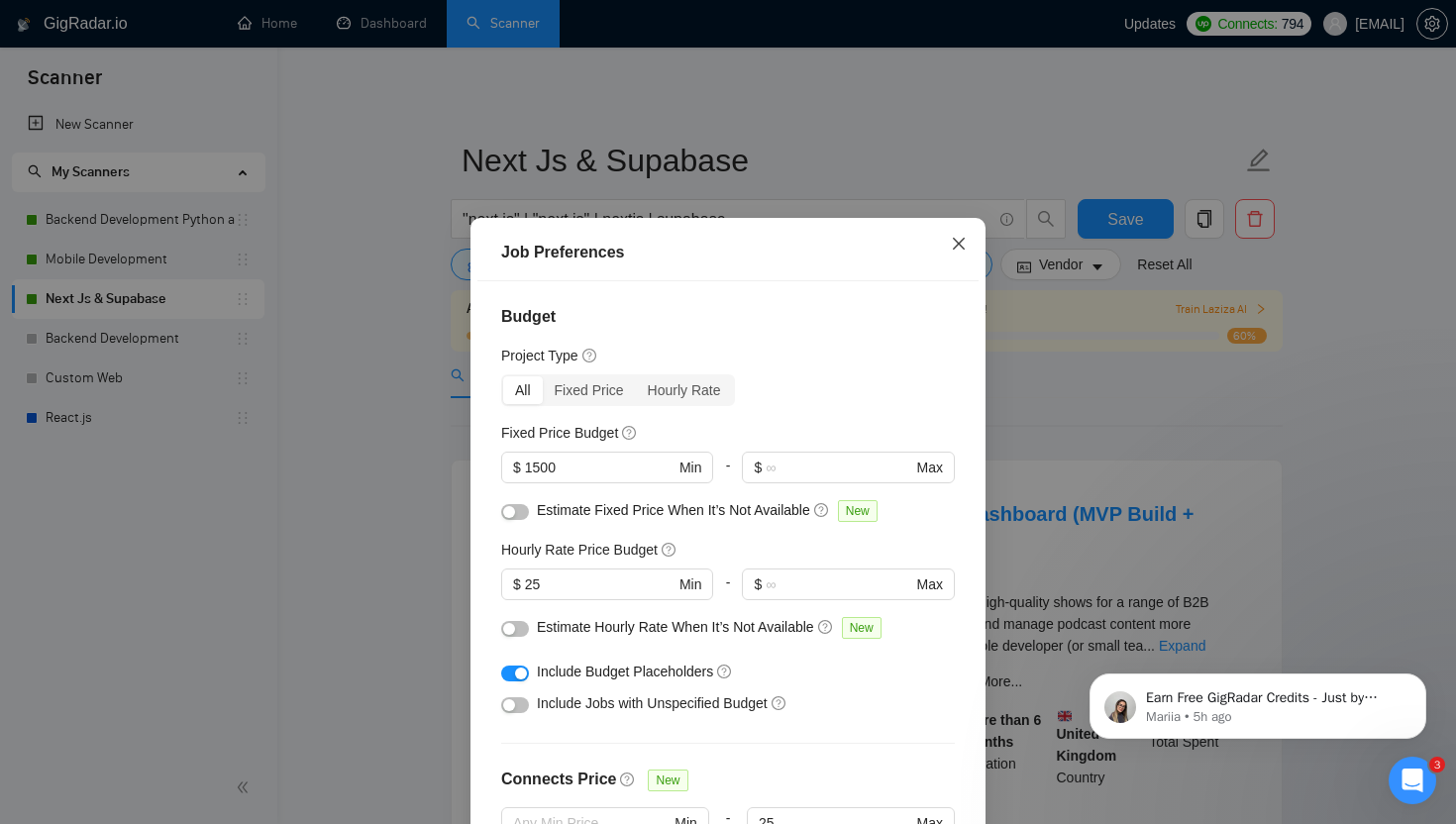 click 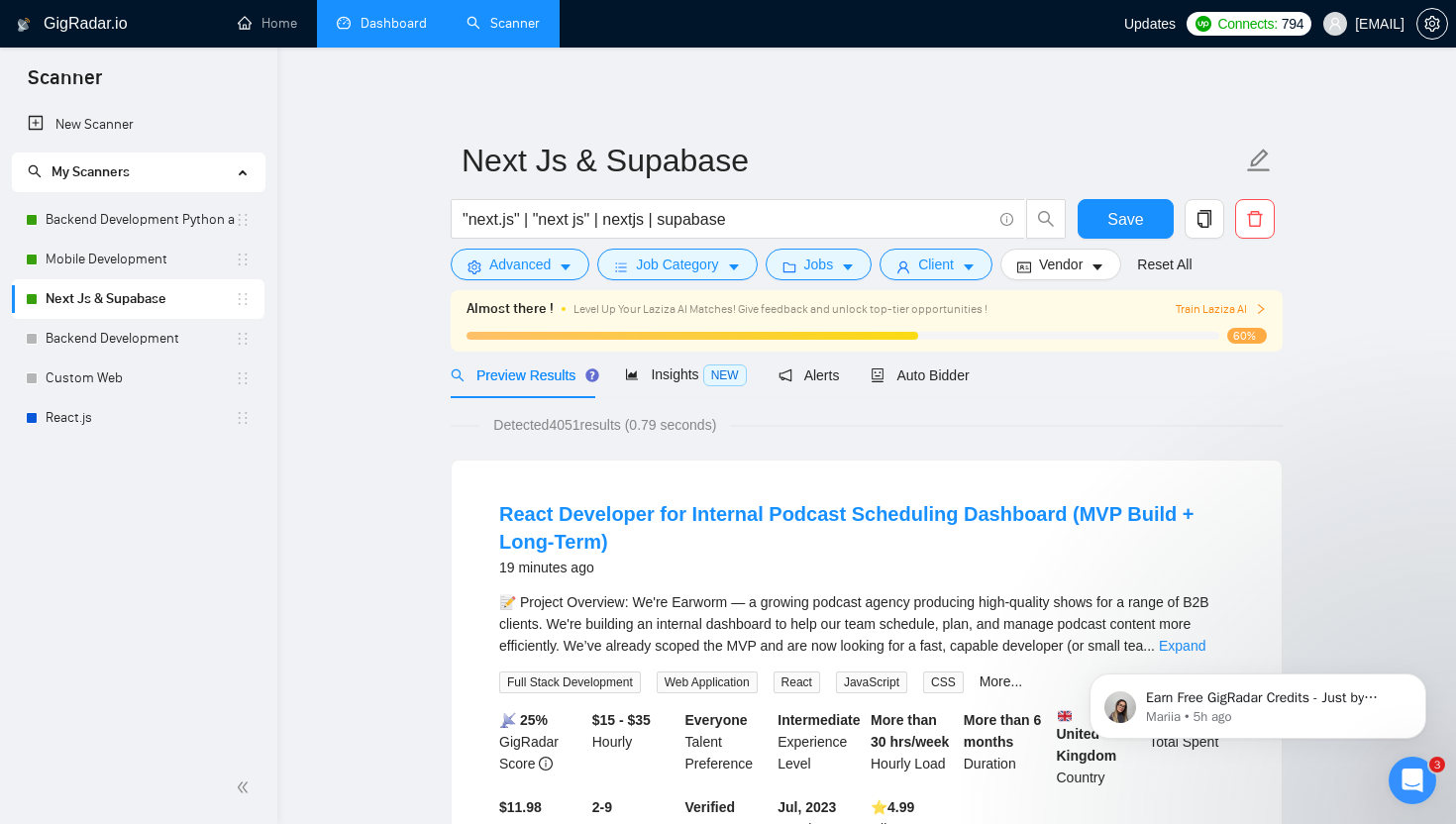 click on "Dashboard" at bounding box center [381, 23] 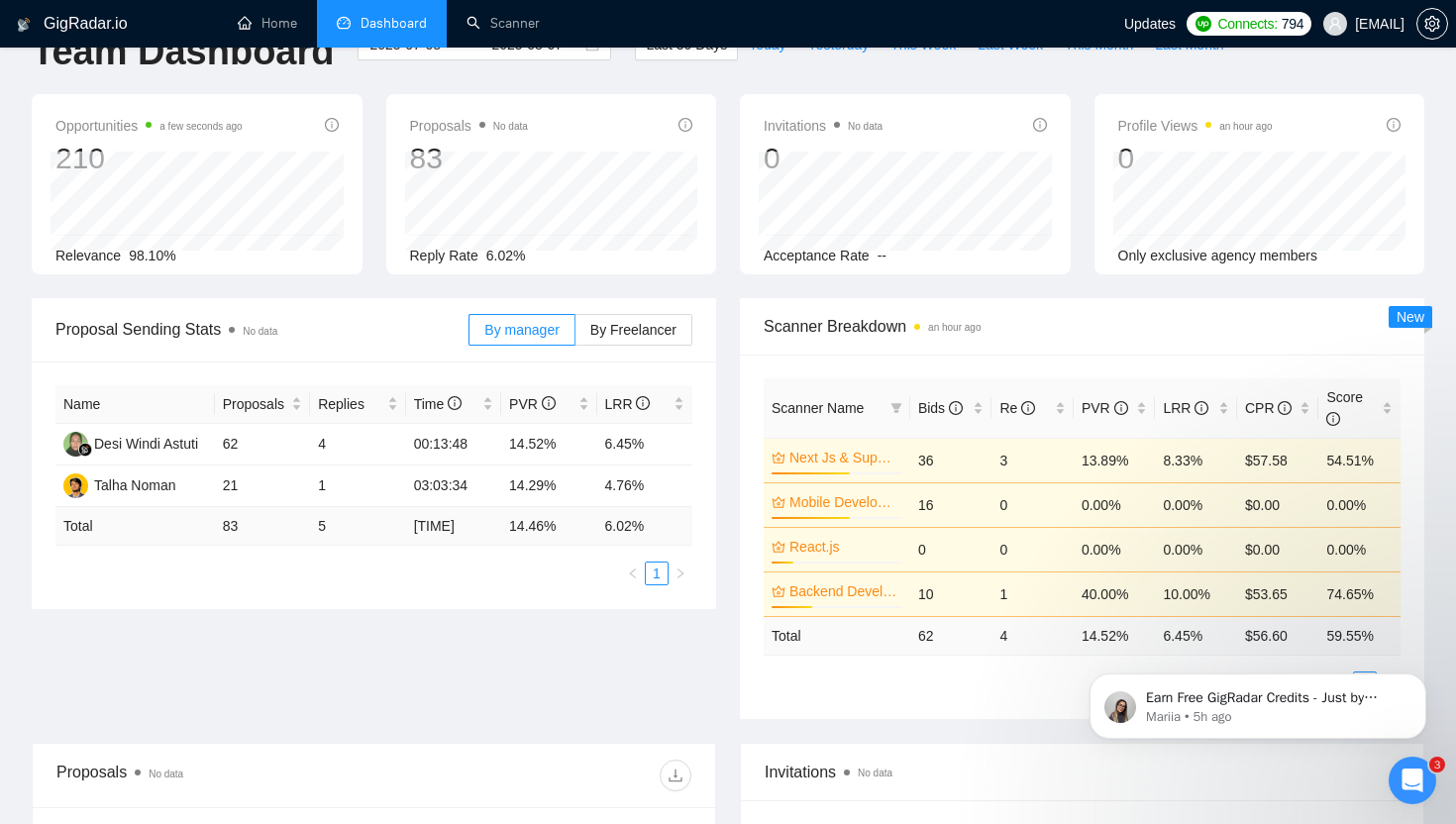 scroll, scrollTop: 0, scrollLeft: 0, axis: both 